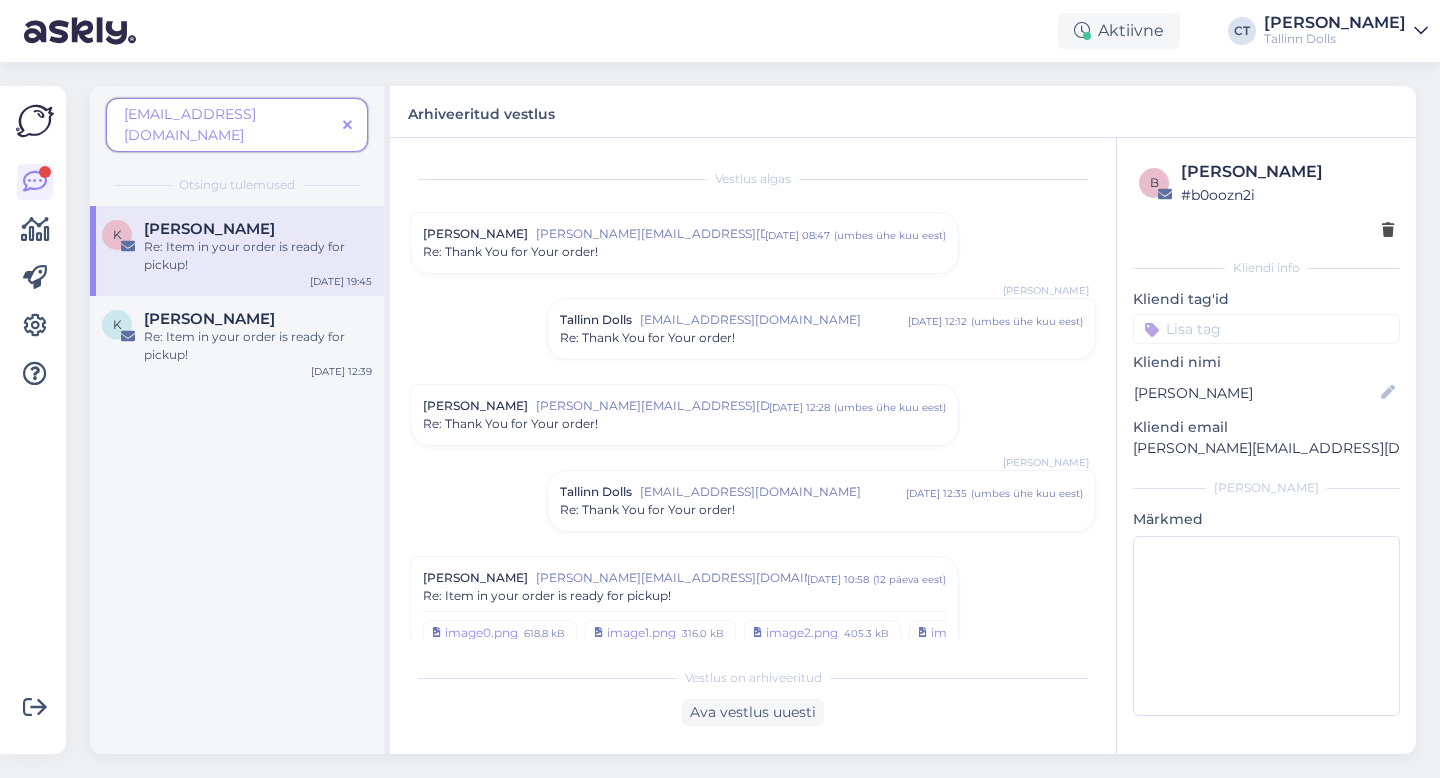 scroll, scrollTop: 0, scrollLeft: 0, axis: both 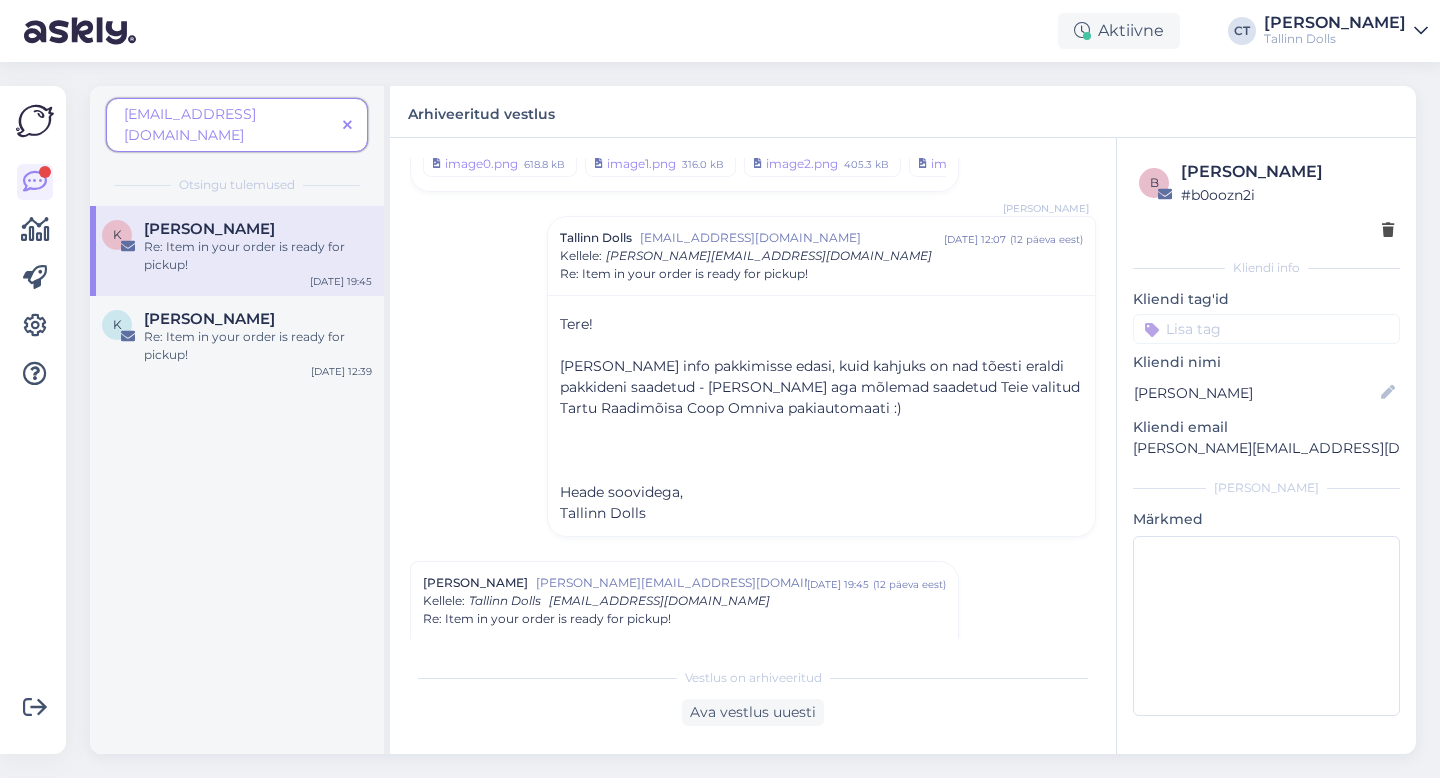 click at bounding box center (347, 125) 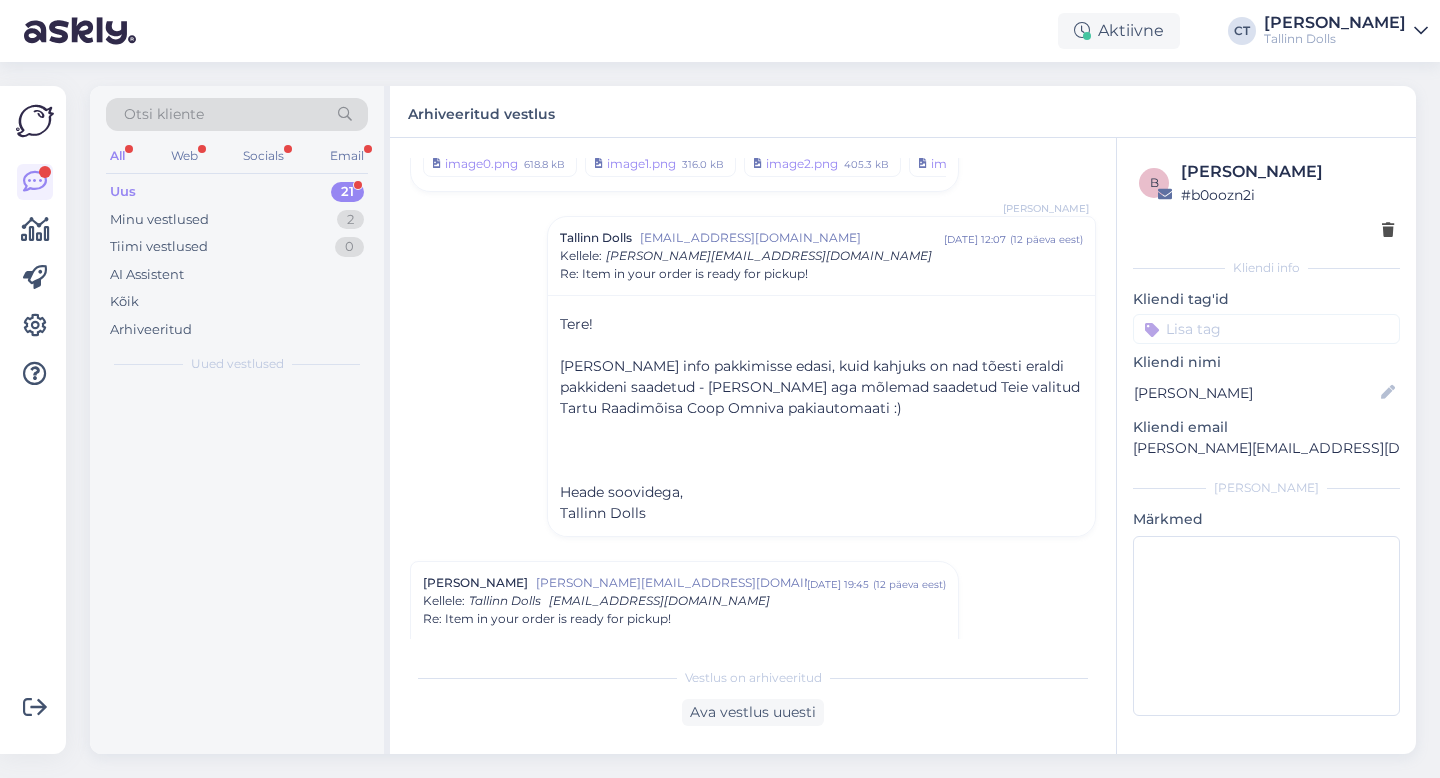 click on "Uus 21" at bounding box center (237, 192) 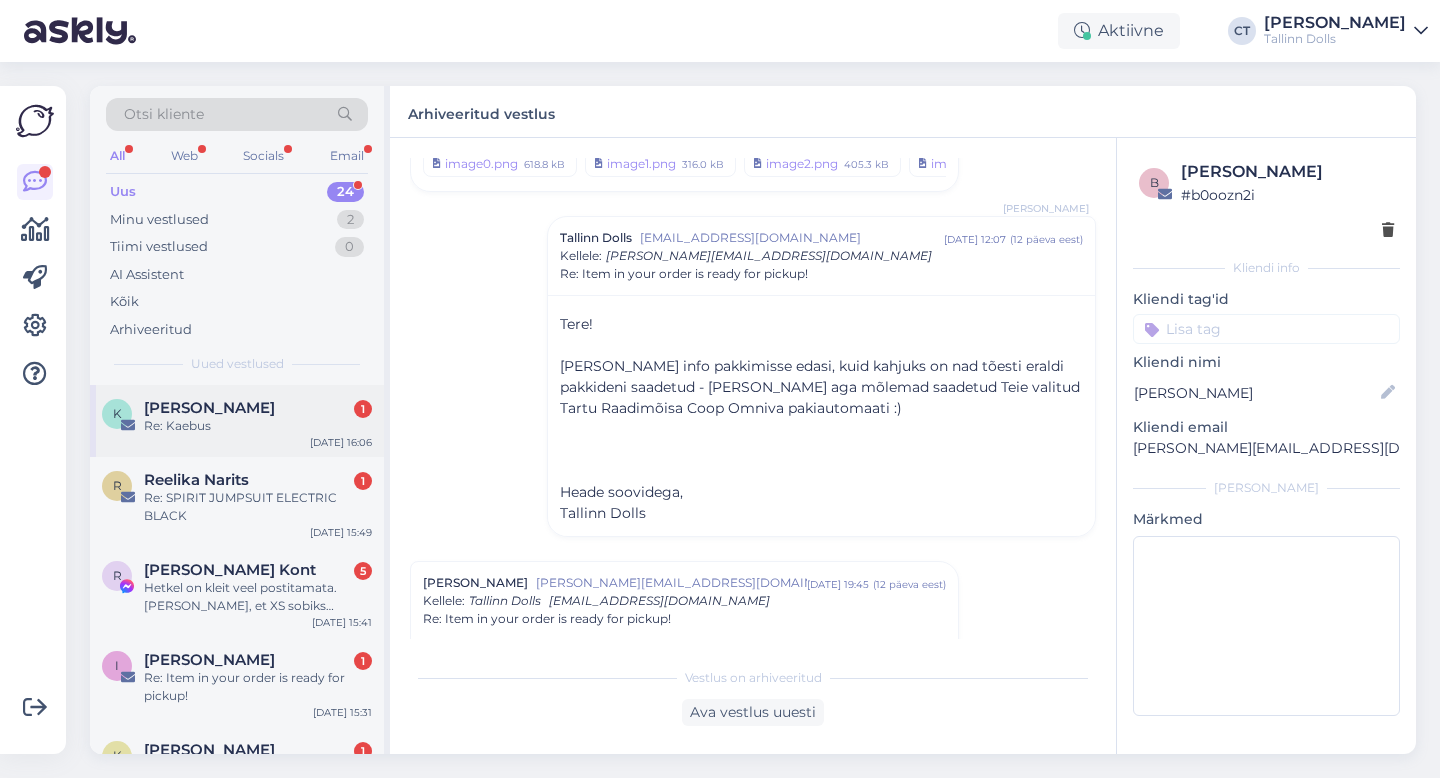 click on "Re: Kaebus" at bounding box center [258, 426] 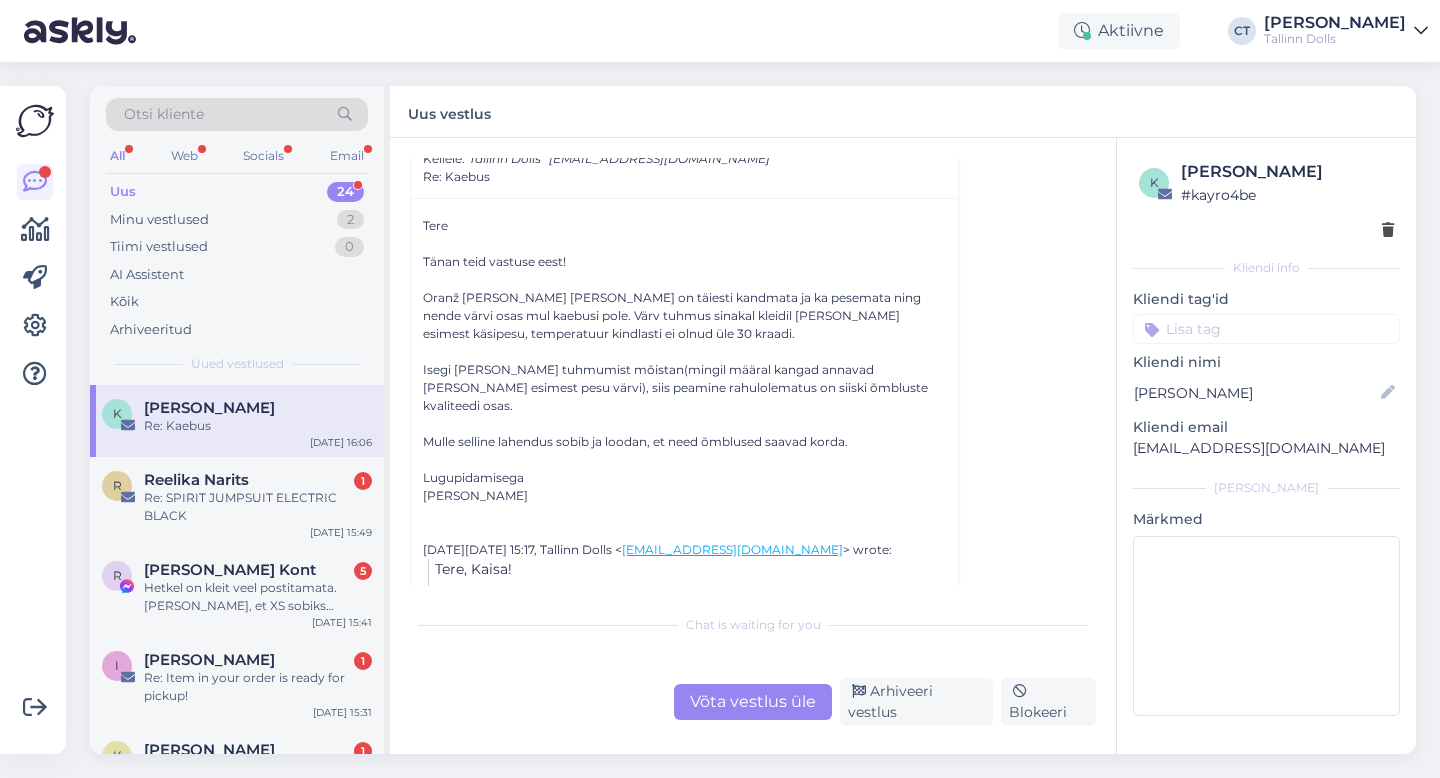 scroll, scrollTop: 782, scrollLeft: 0, axis: vertical 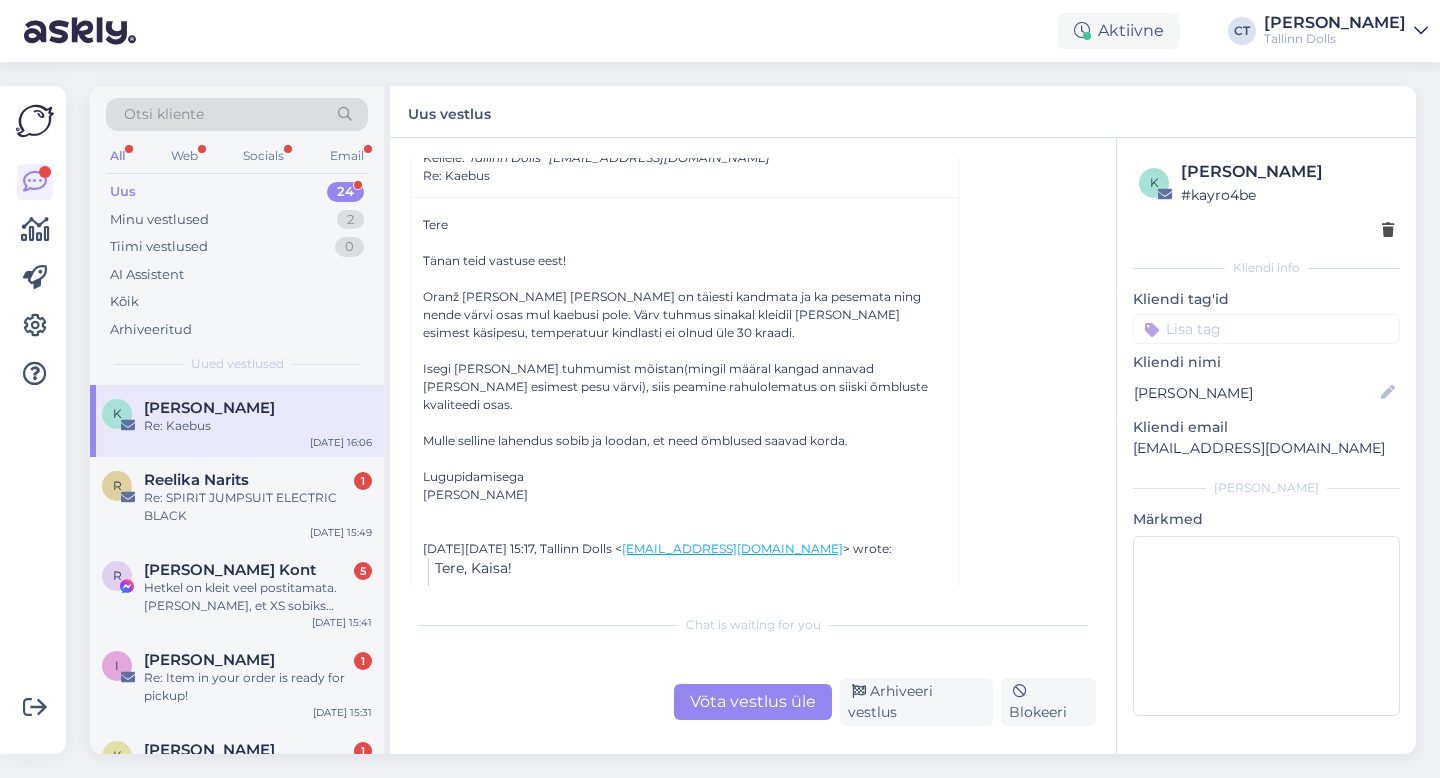 click on "Võta vestlus üle" at bounding box center (753, 702) 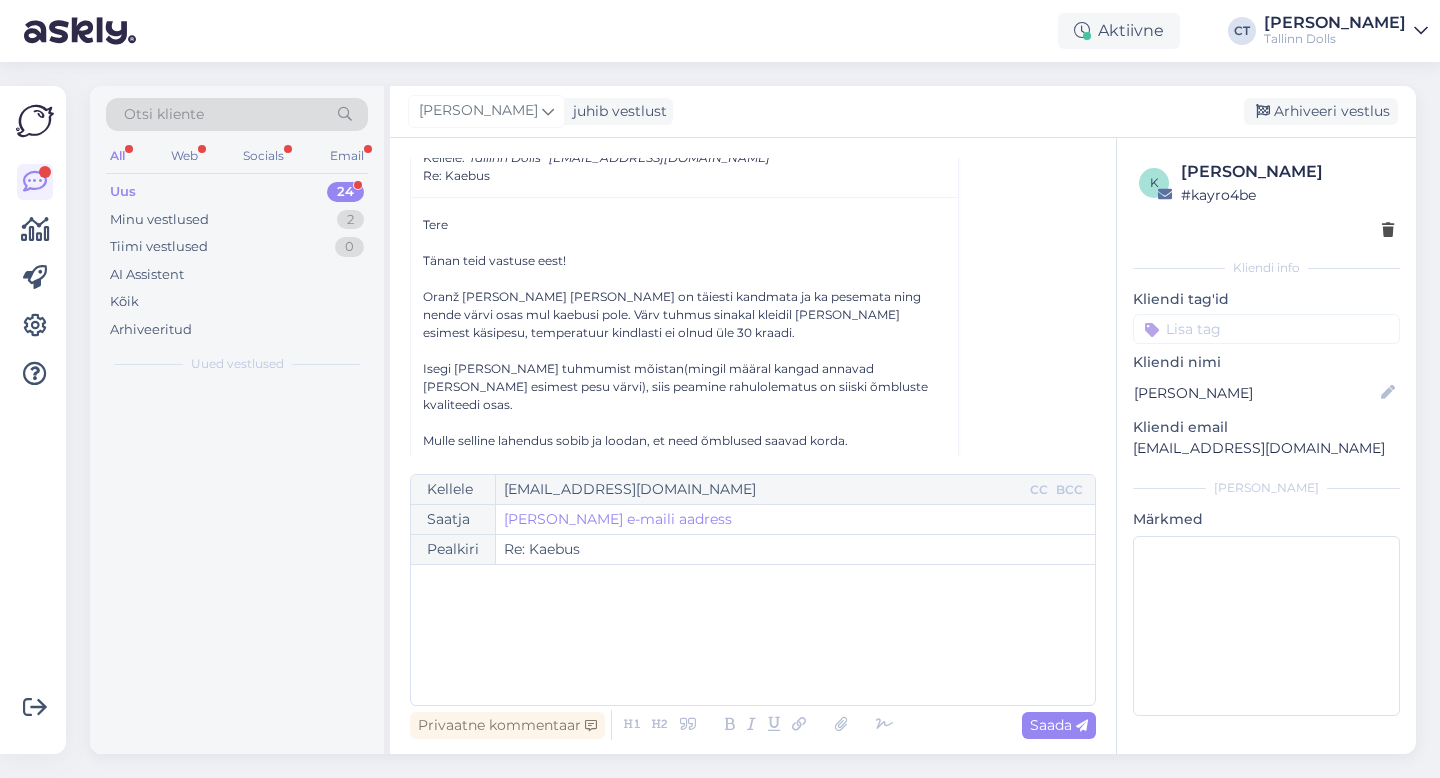 scroll, scrollTop: 742, scrollLeft: 0, axis: vertical 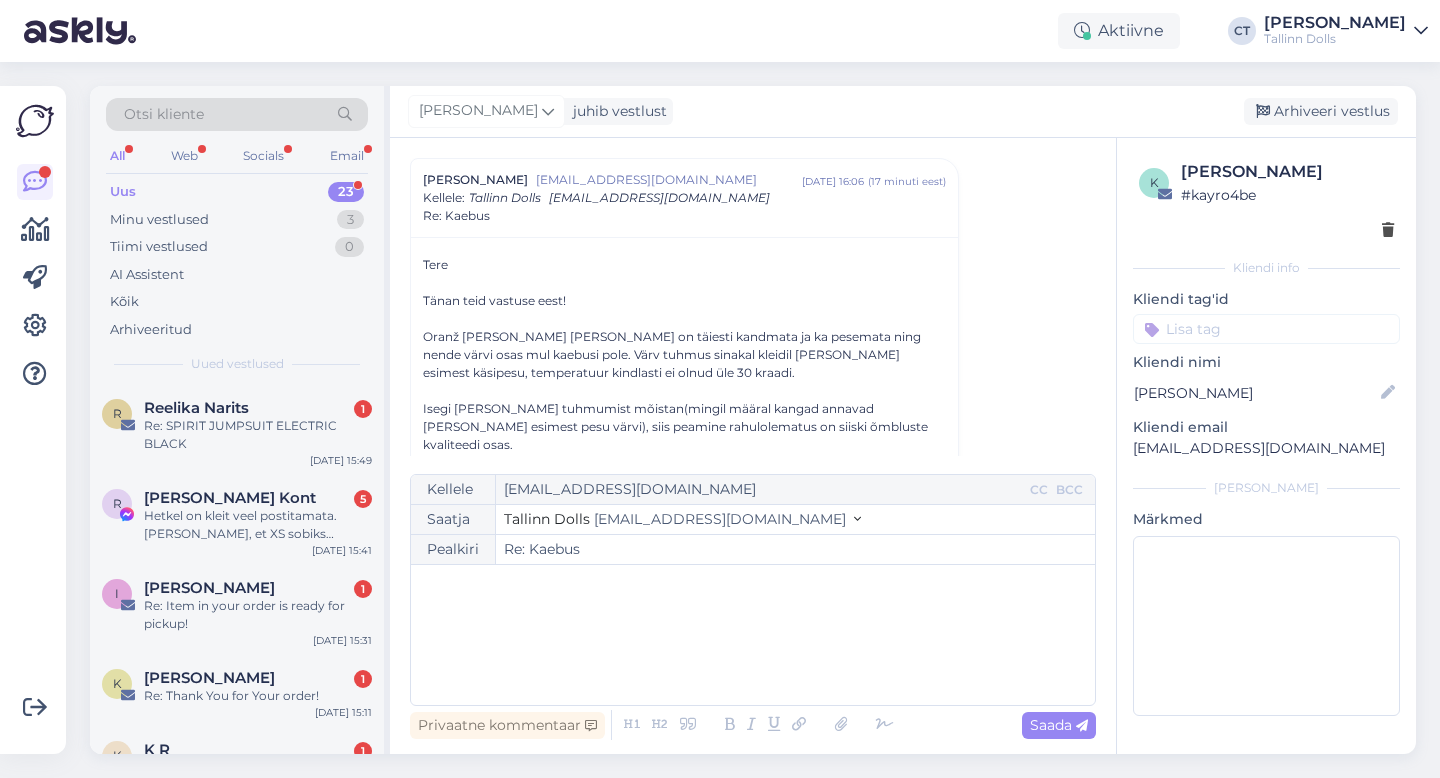 click on "﻿" at bounding box center (753, 635) 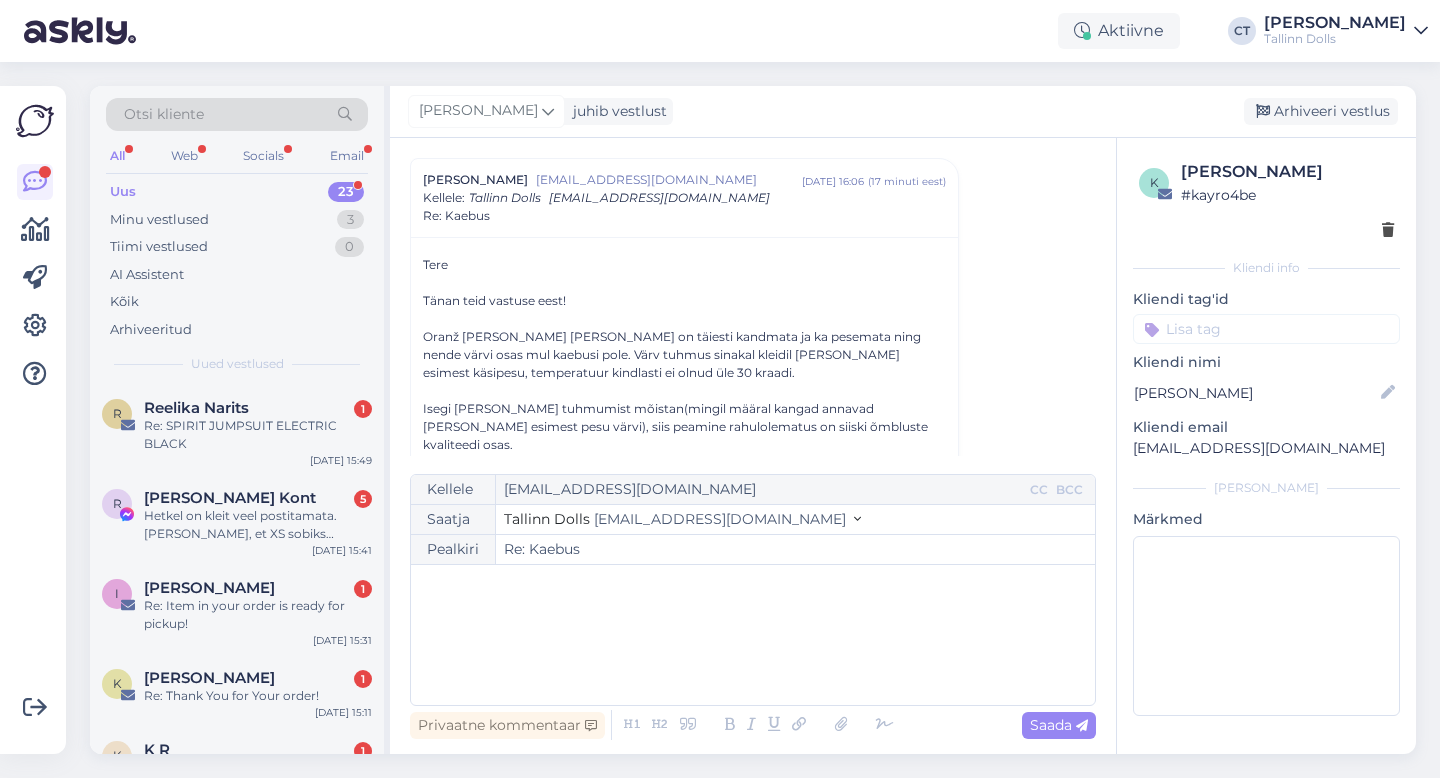 type 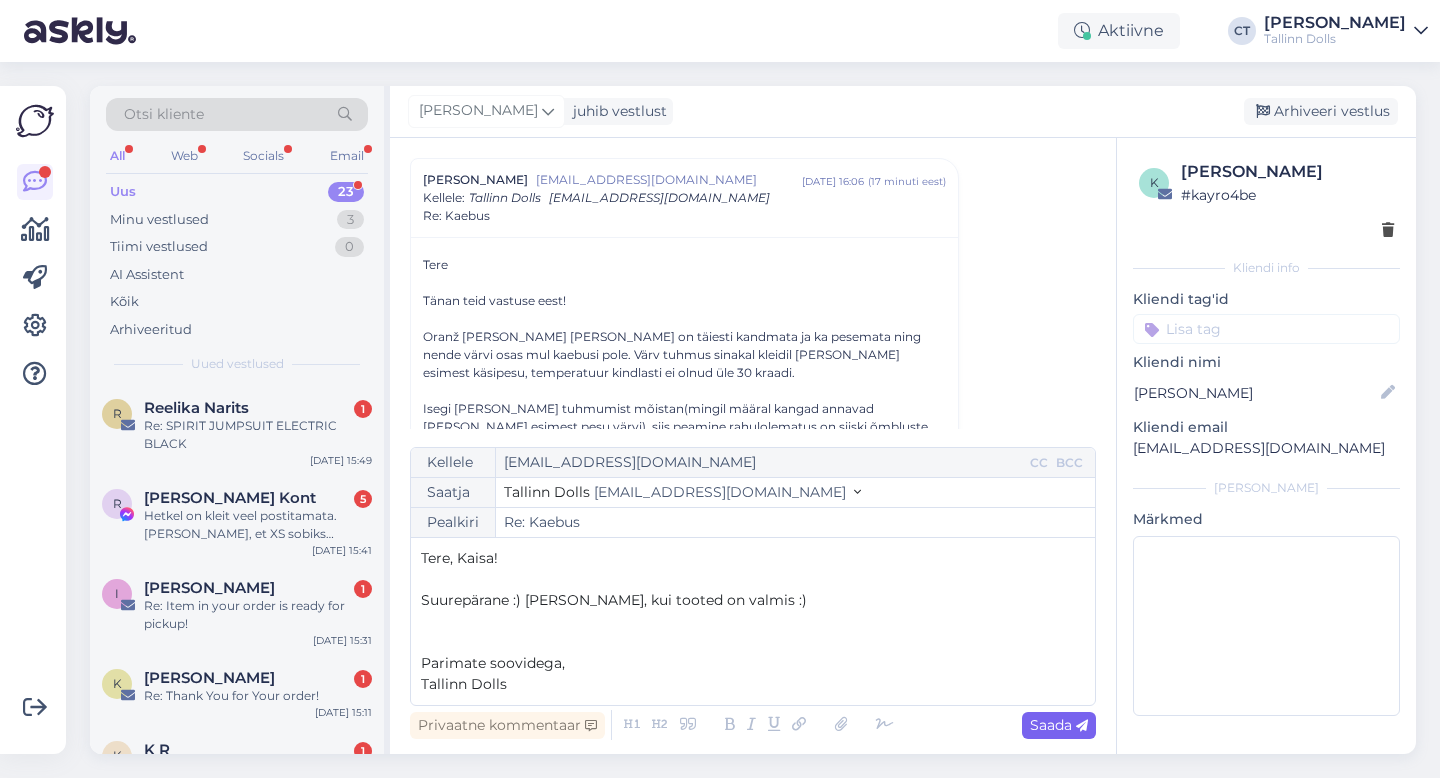 click on "Saada" at bounding box center (1059, 725) 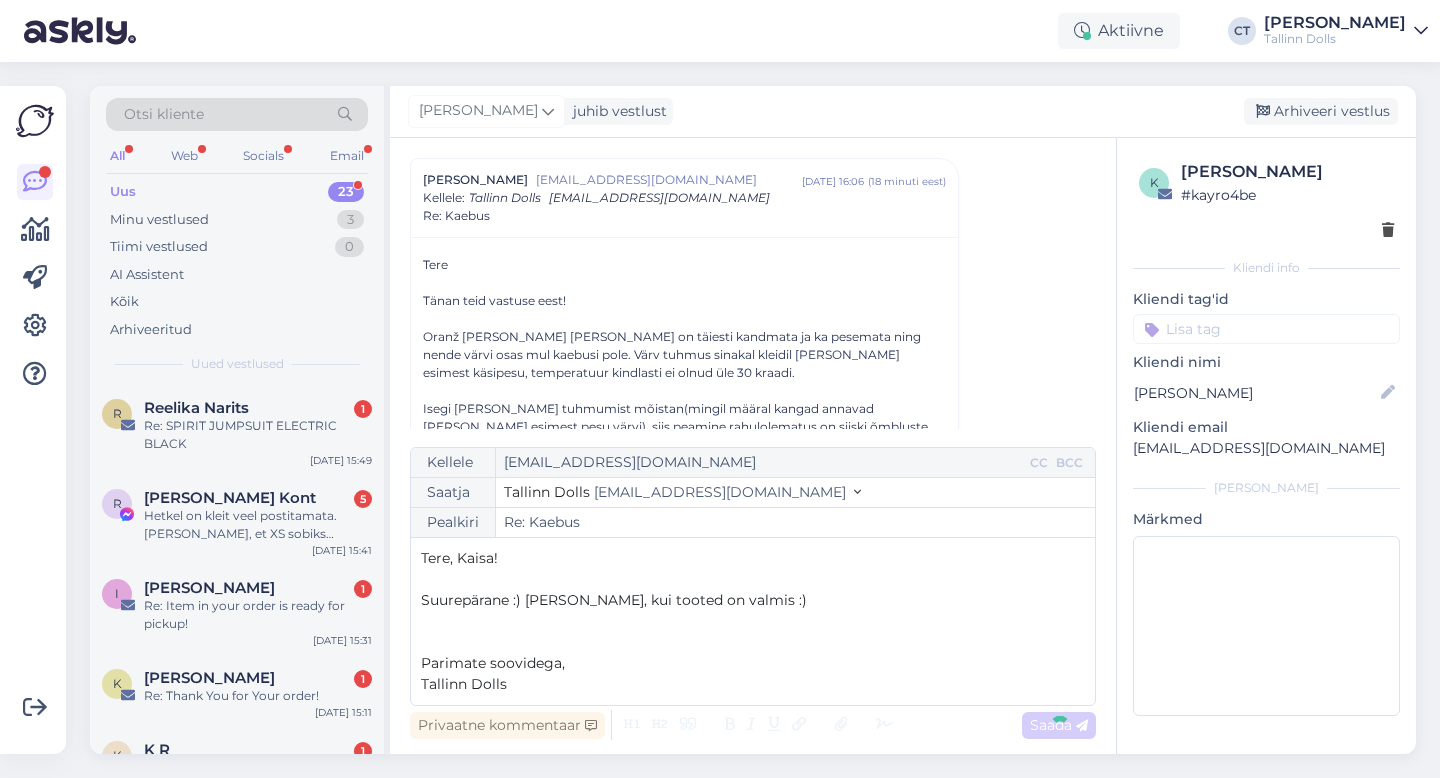 type on "Re: Re: Kaebus" 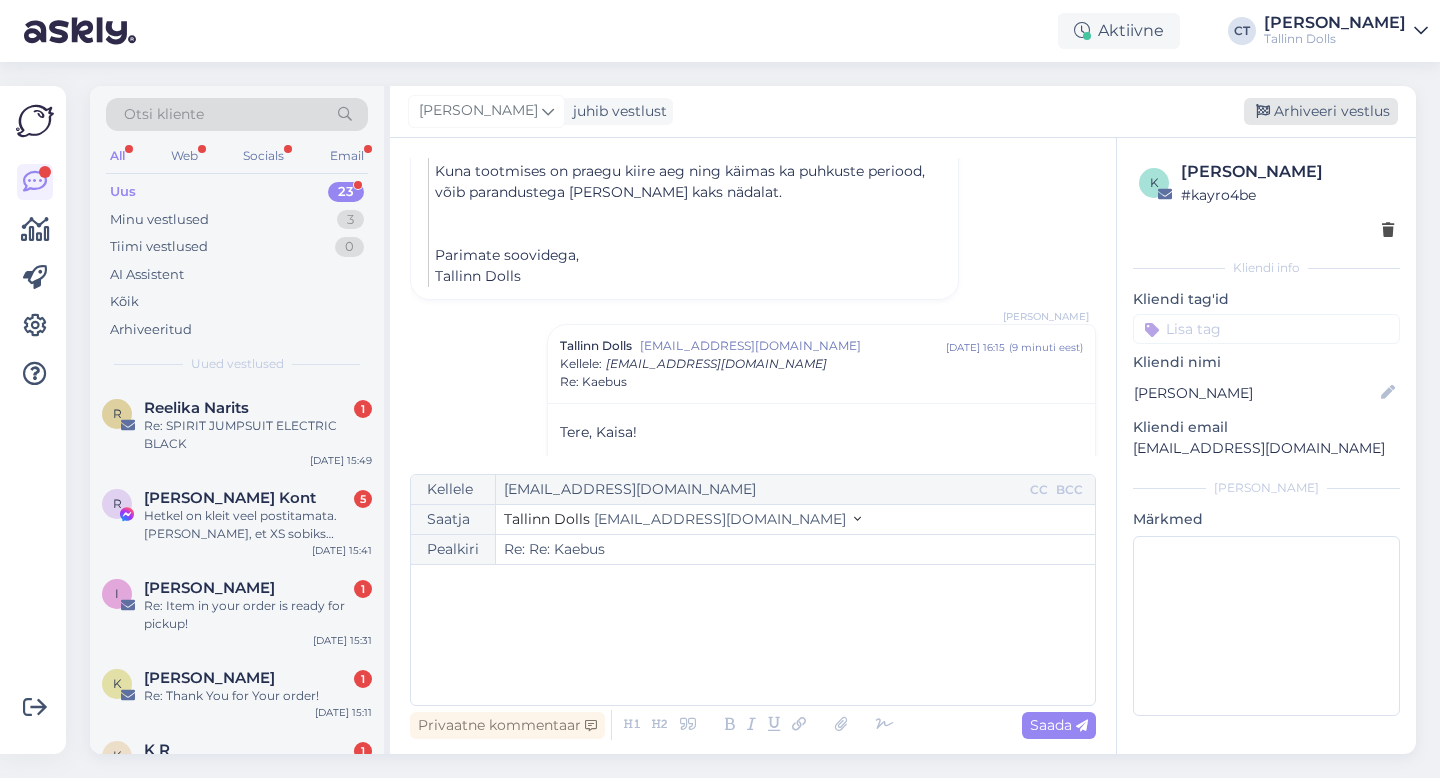 click on "Arhiveeri vestlus" at bounding box center (1321, 111) 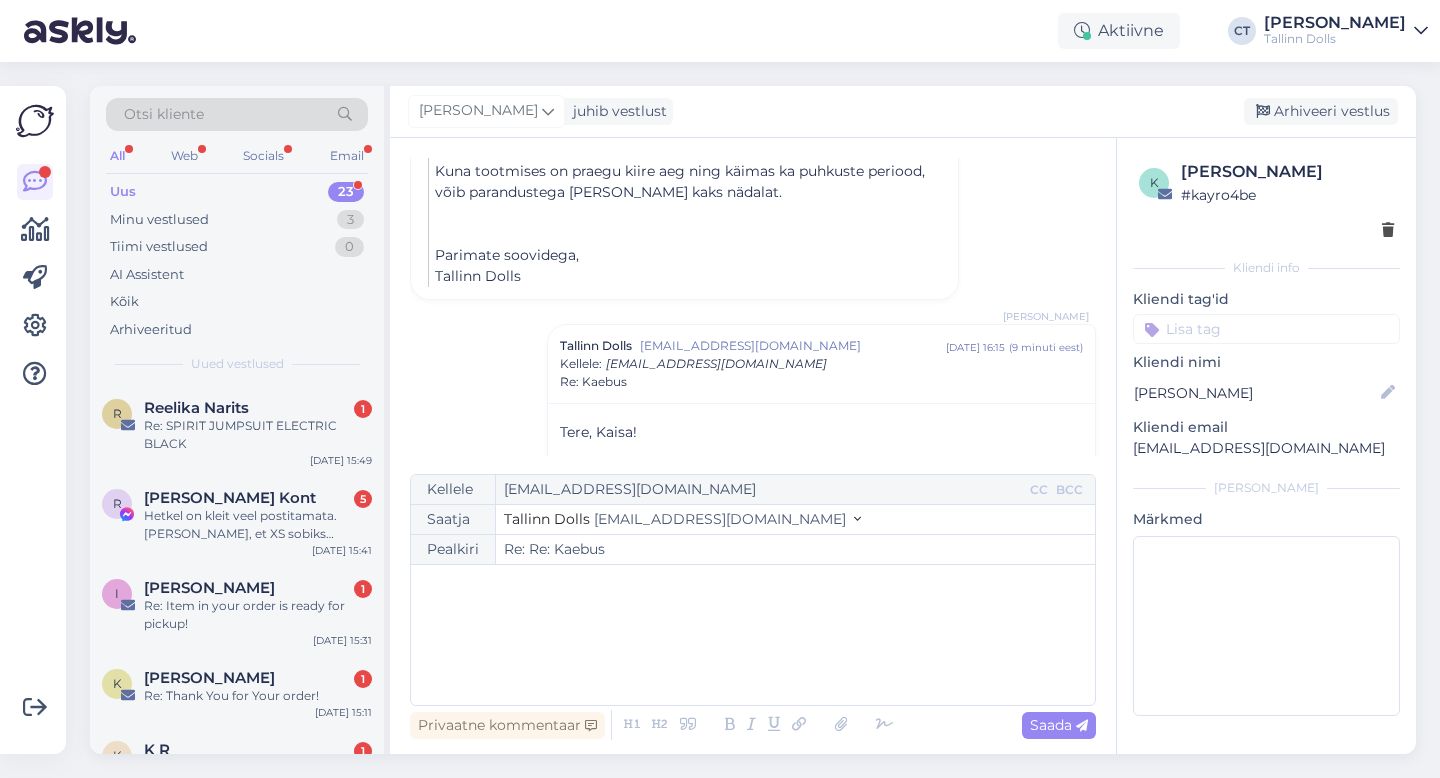 scroll, scrollTop: 1473, scrollLeft: 0, axis: vertical 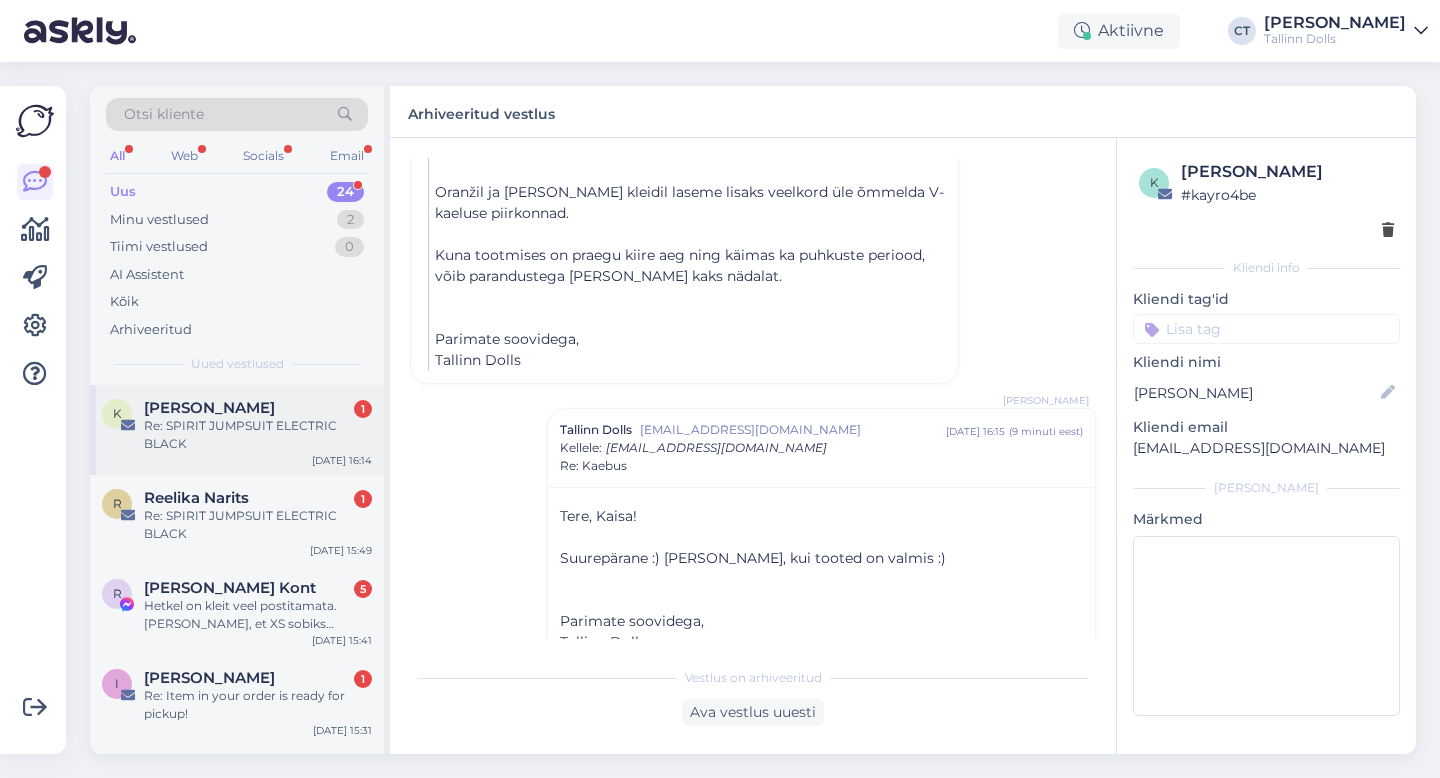 click on "Re: SPIRIT JUMPSUIT ELECTRIC BLACK" at bounding box center [258, 435] 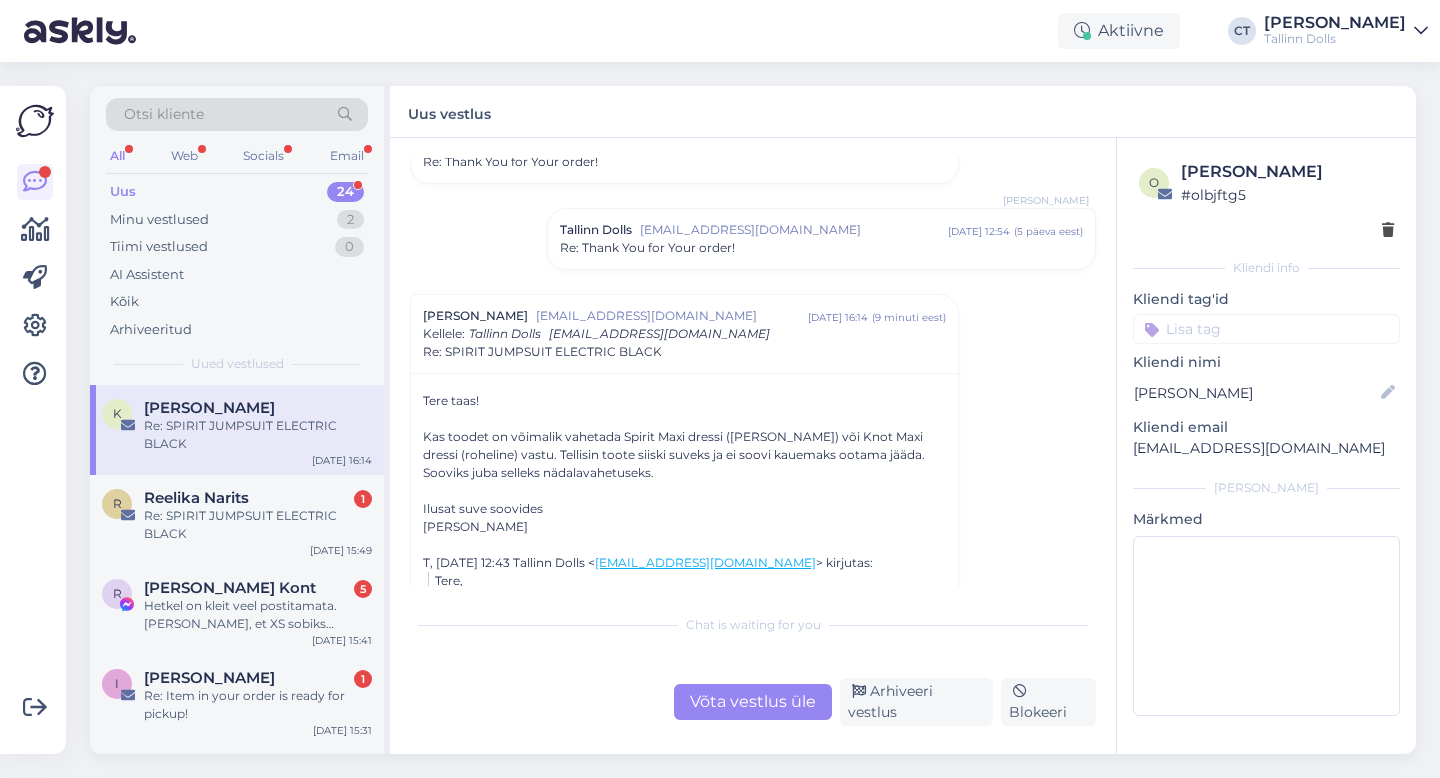 scroll, scrollTop: 91, scrollLeft: 0, axis: vertical 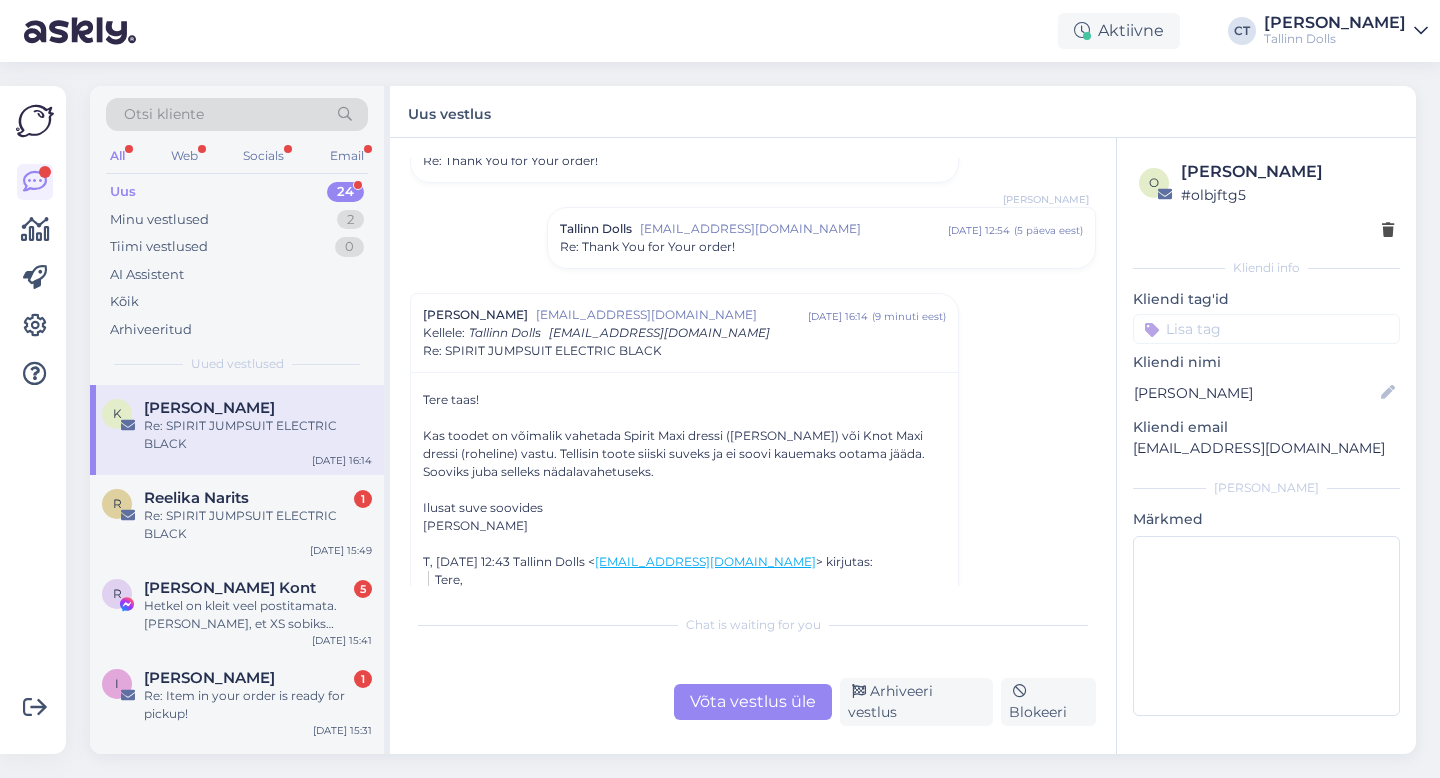 click on "Võta vestlus üle" at bounding box center (753, 702) 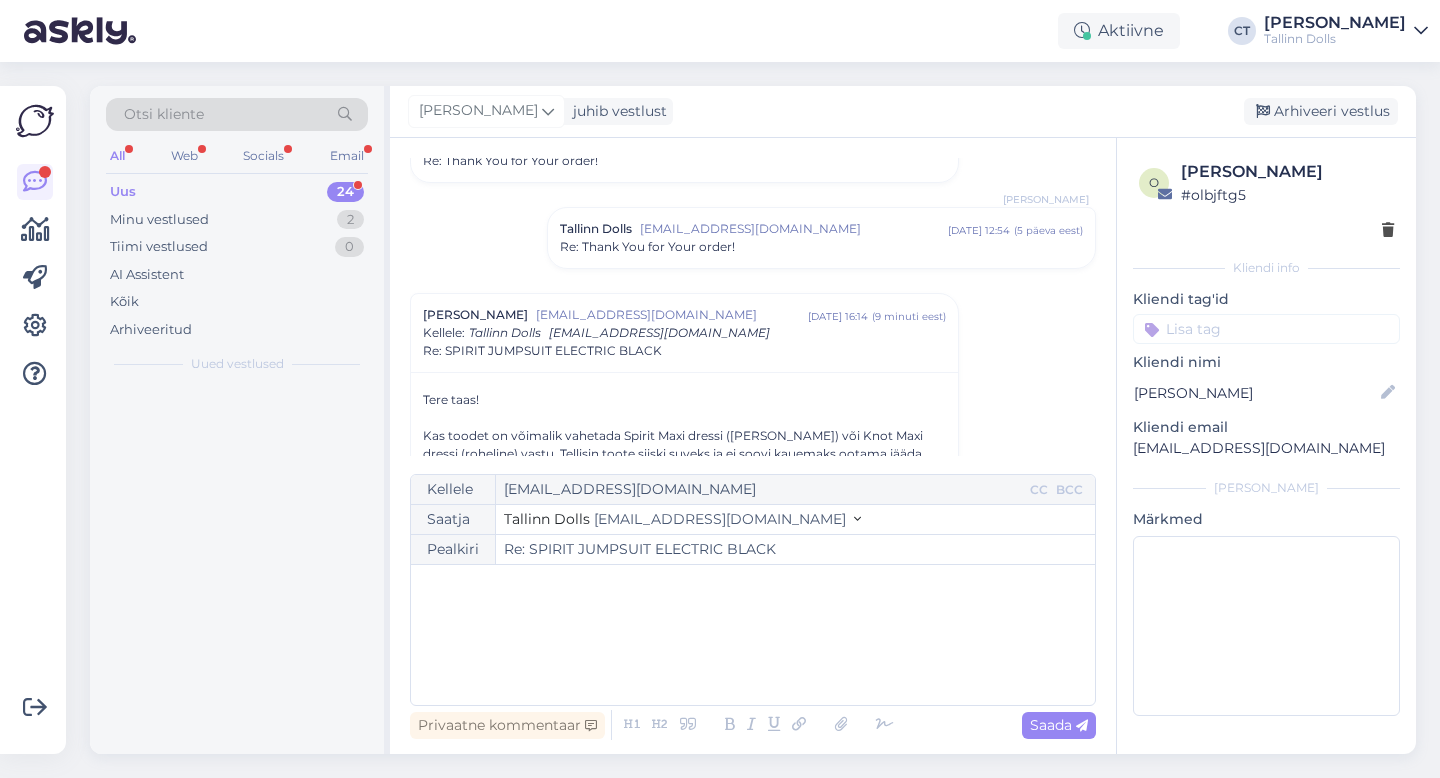 scroll, scrollTop: 226, scrollLeft: 0, axis: vertical 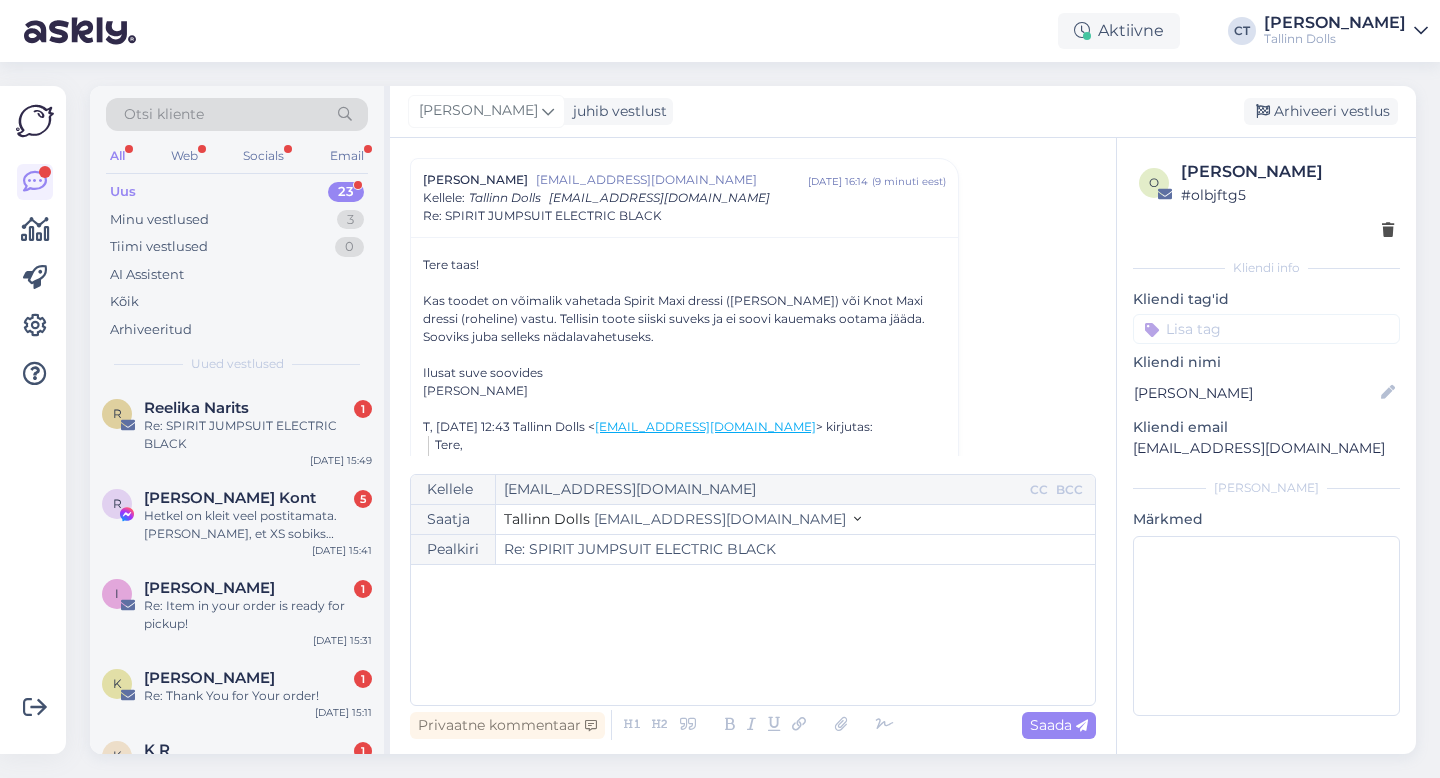 click on "﻿" at bounding box center [753, 635] 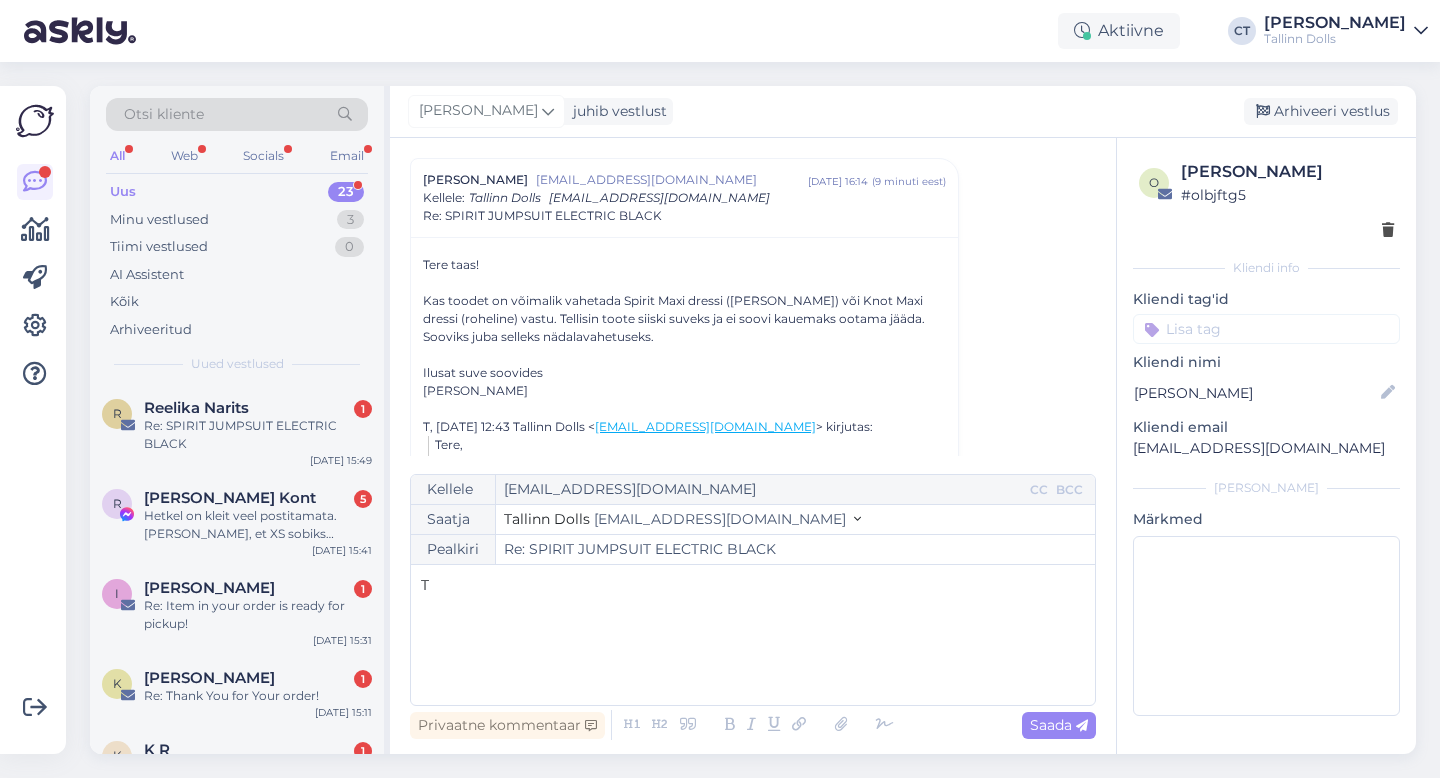type 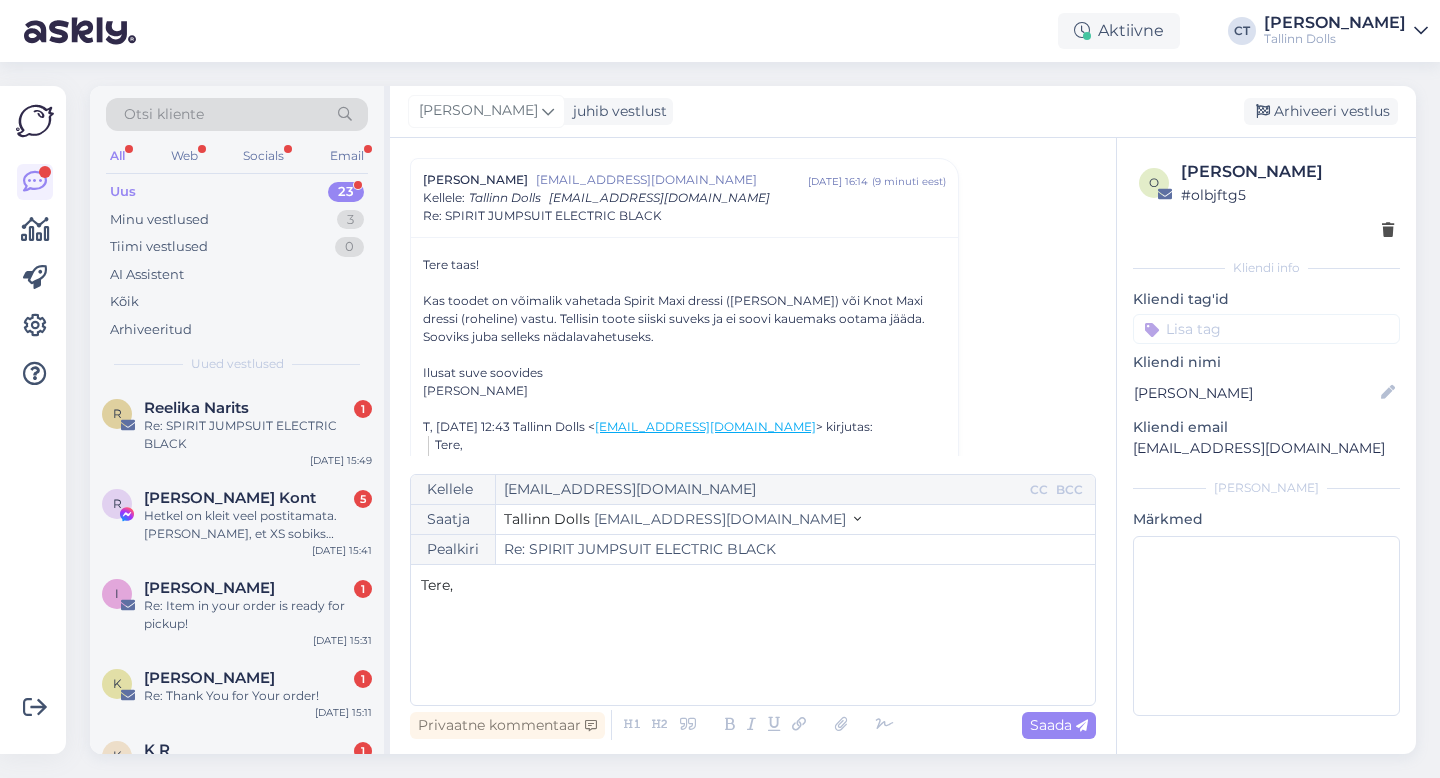 click on "Tere,  ﻿ ﻿" at bounding box center [753, 635] 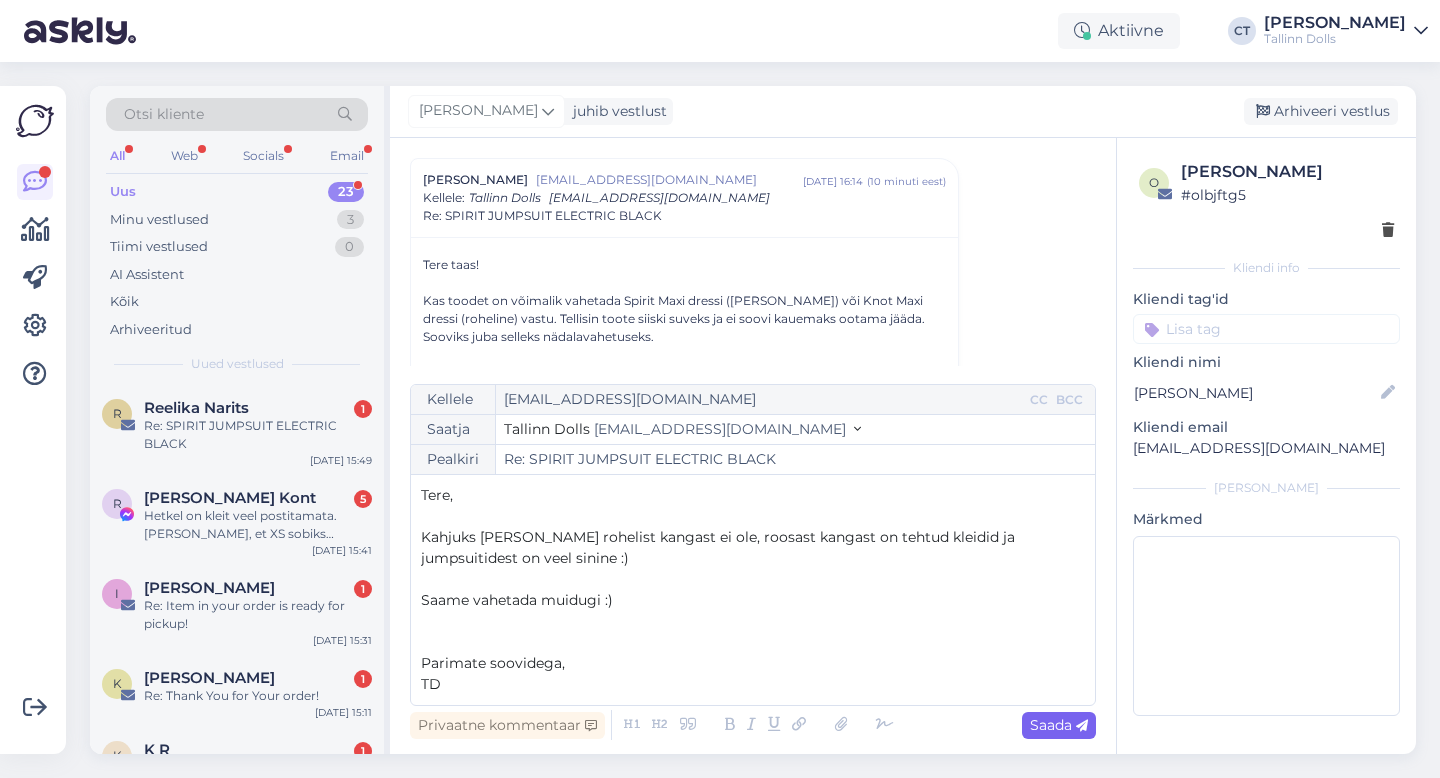 click on "Saada" at bounding box center [1059, 725] 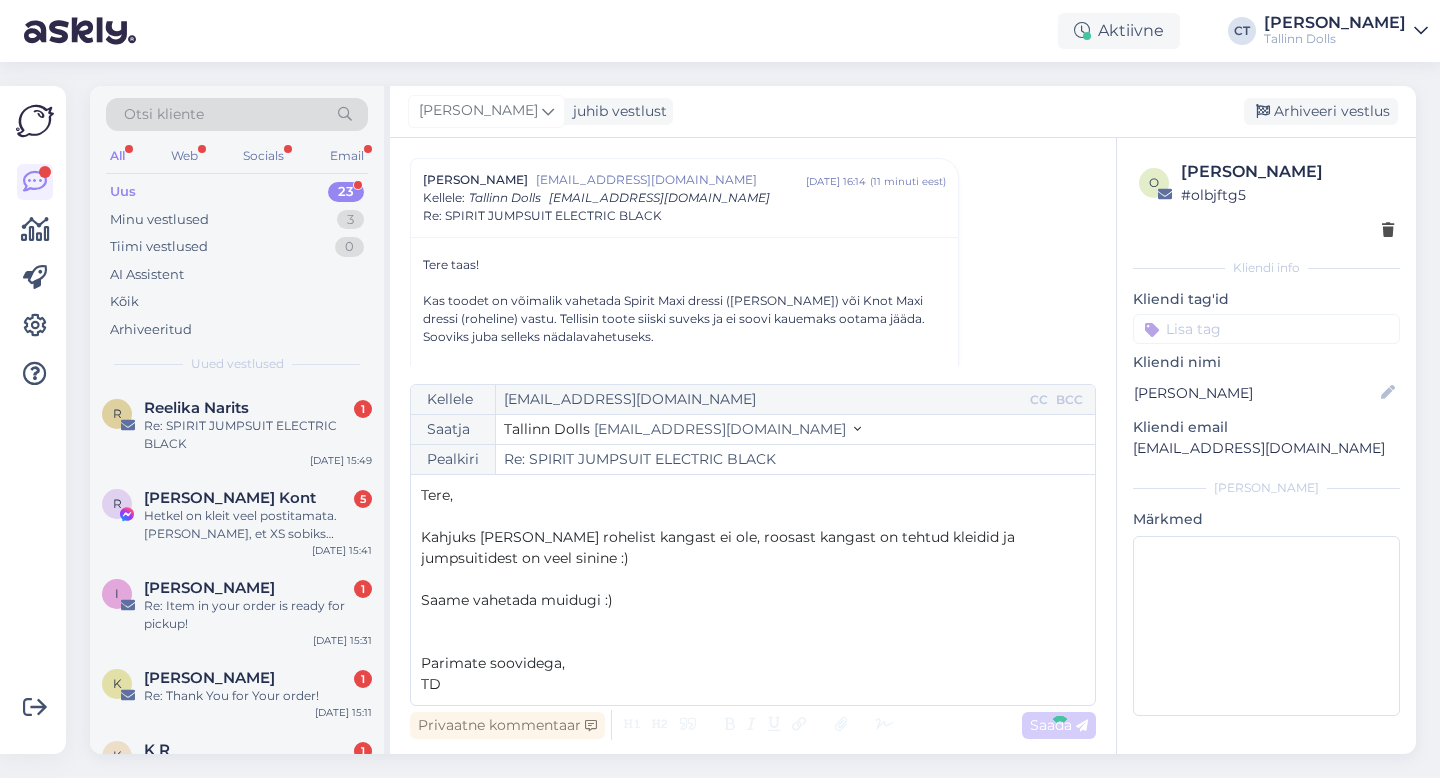 type on "Re: Re: SPIRIT JUMPSUIT ELECTRIC BLACK" 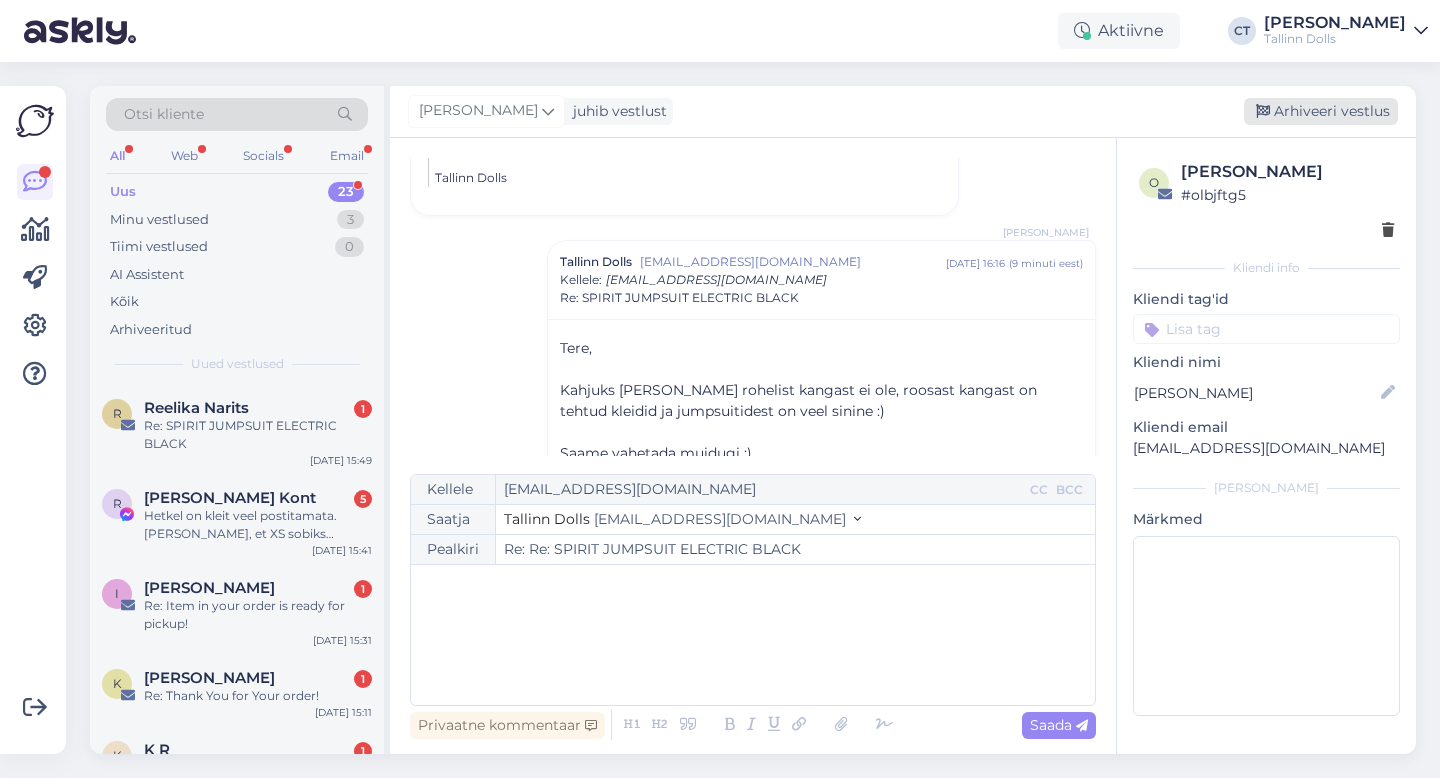 click on "Arhiveeri vestlus" at bounding box center [1321, 111] 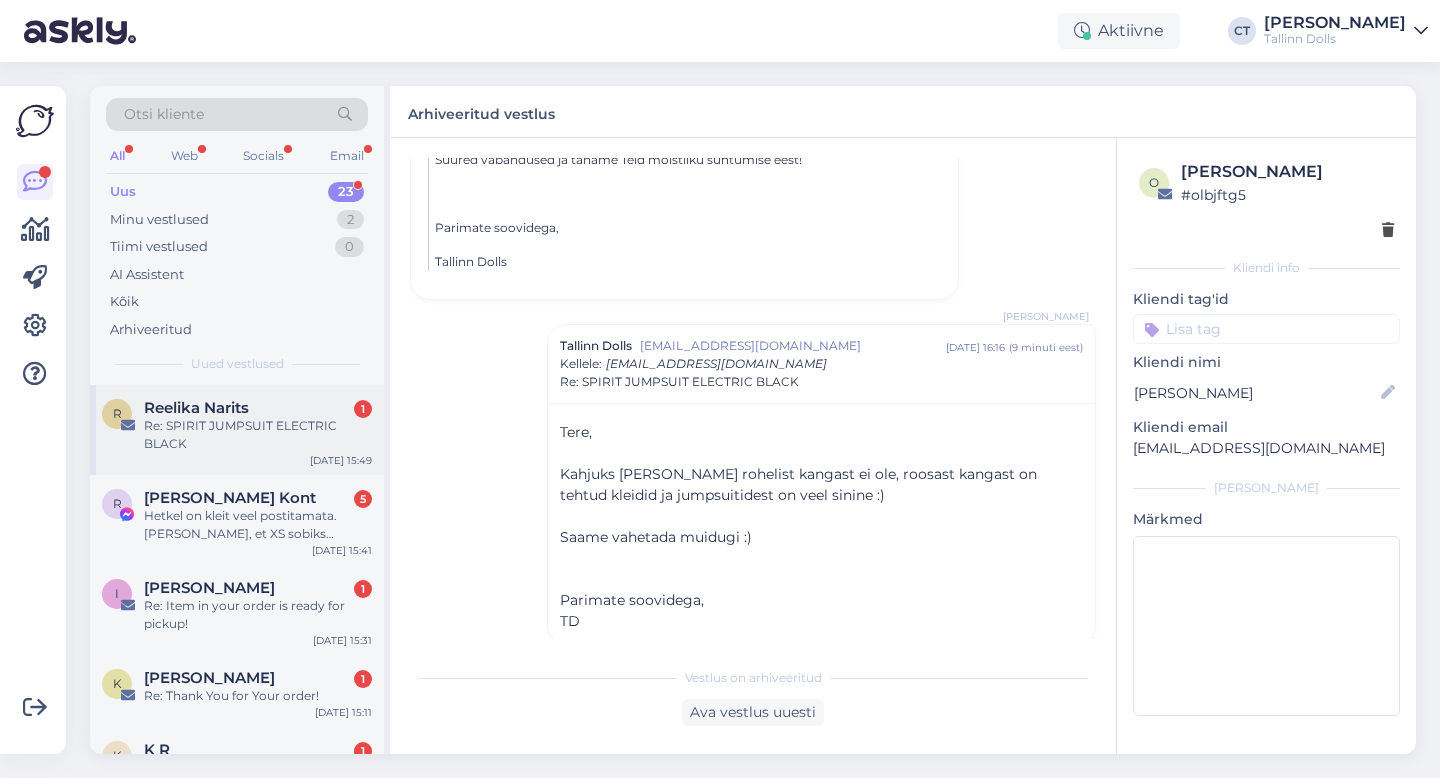 click on "Re: SPIRIT JUMPSUIT ELECTRIC BLACK" at bounding box center (258, 435) 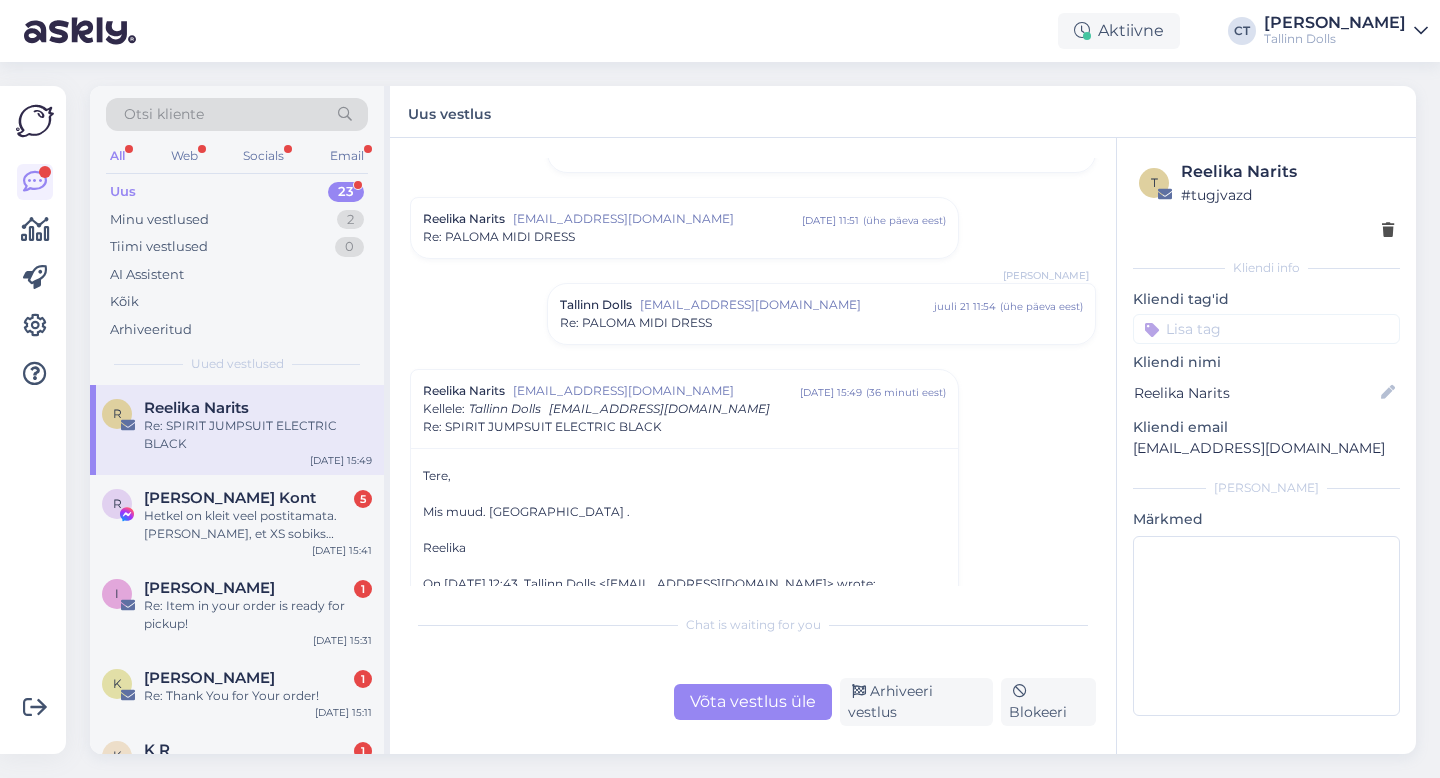 scroll, scrollTop: 664, scrollLeft: 0, axis: vertical 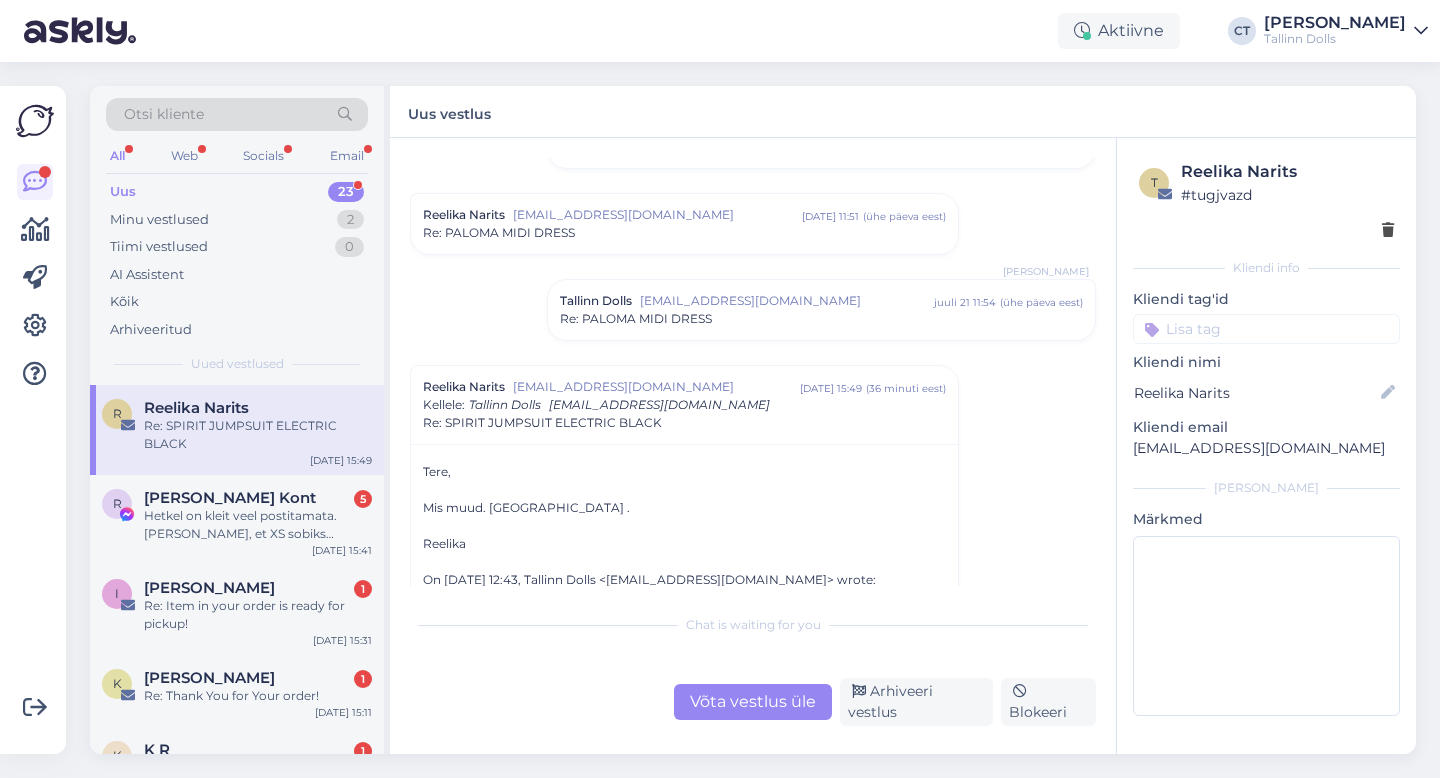 click on "Re: PALOMA MIDI DRESS" at bounding box center [636, 319] 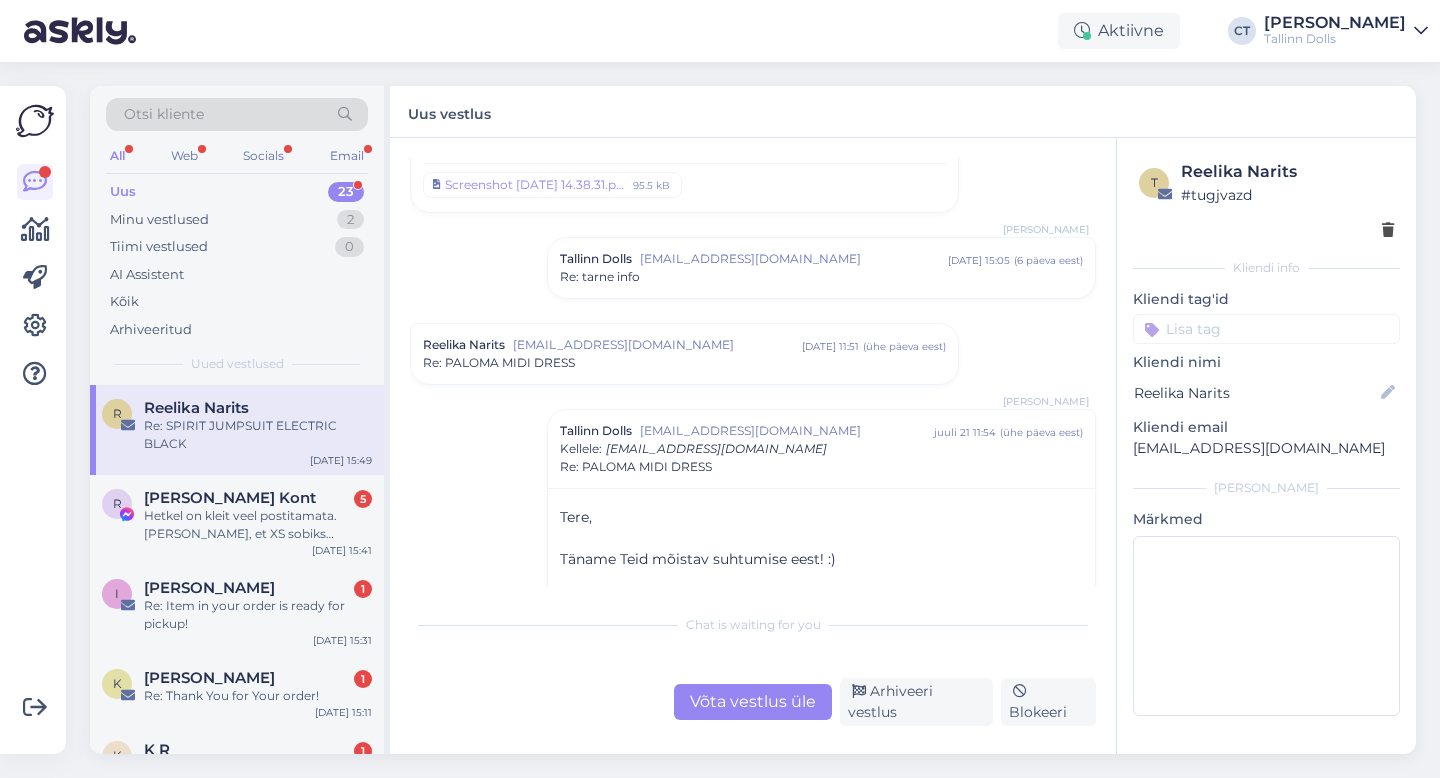 scroll, scrollTop: 515, scrollLeft: 0, axis: vertical 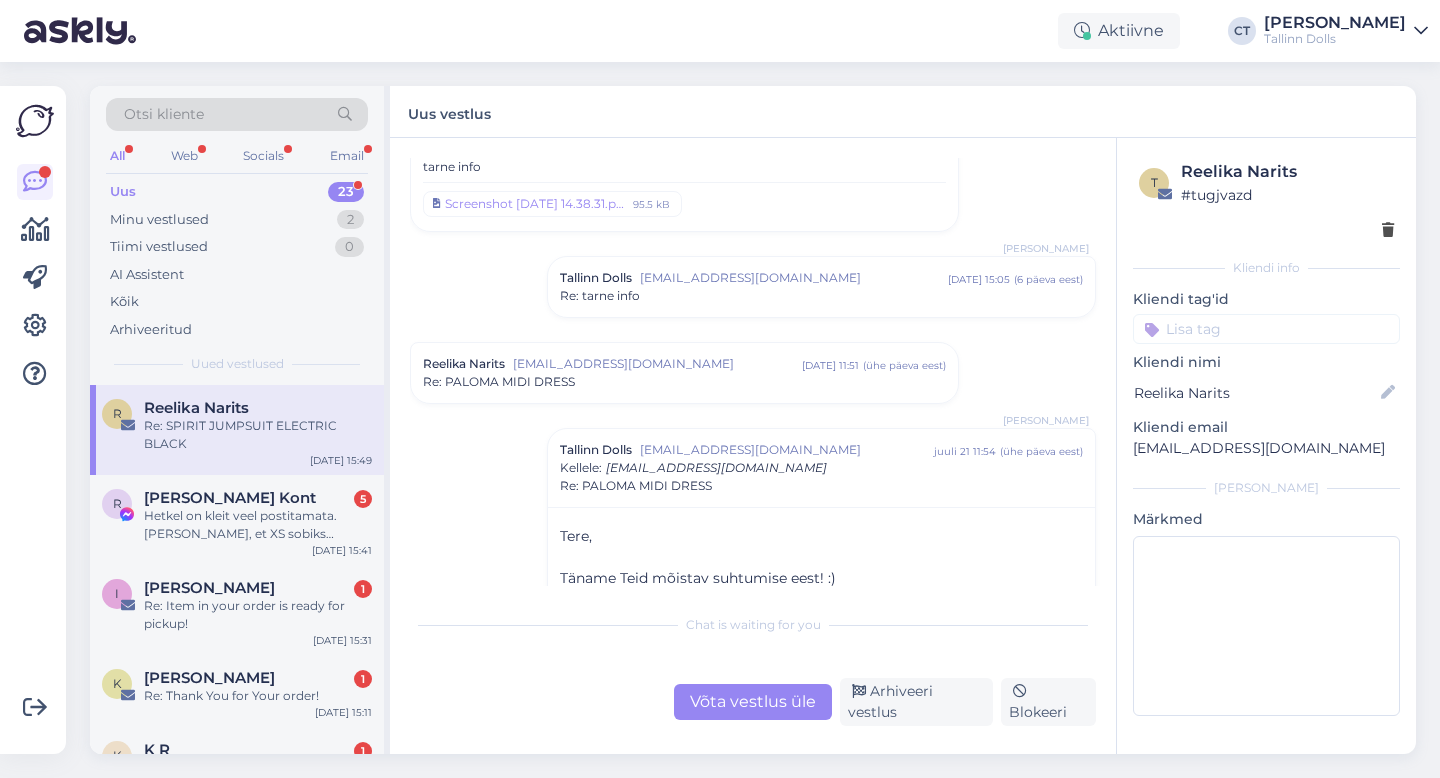 click on "[EMAIL_ADDRESS][DOMAIN_NAME]" at bounding box center (657, 364) 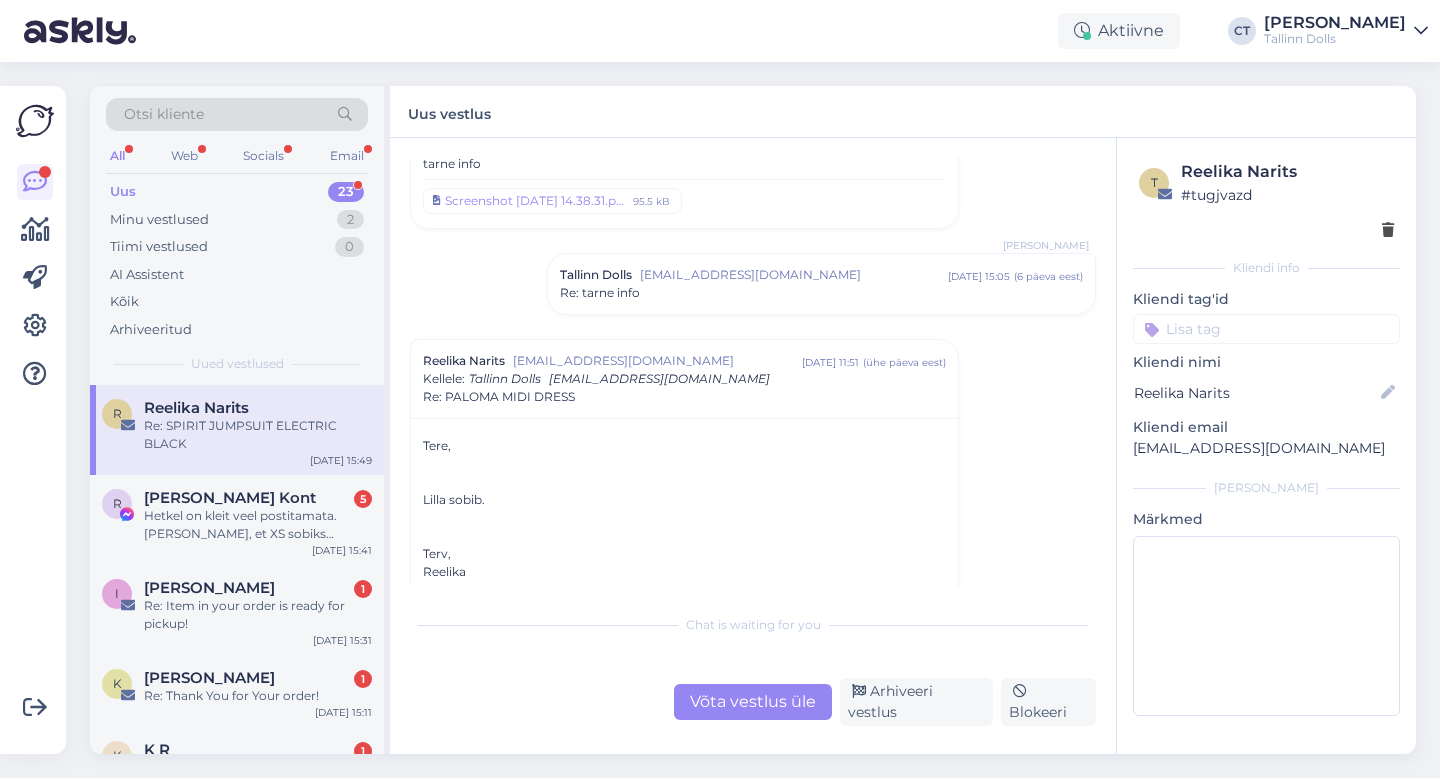 scroll, scrollTop: 513, scrollLeft: 0, axis: vertical 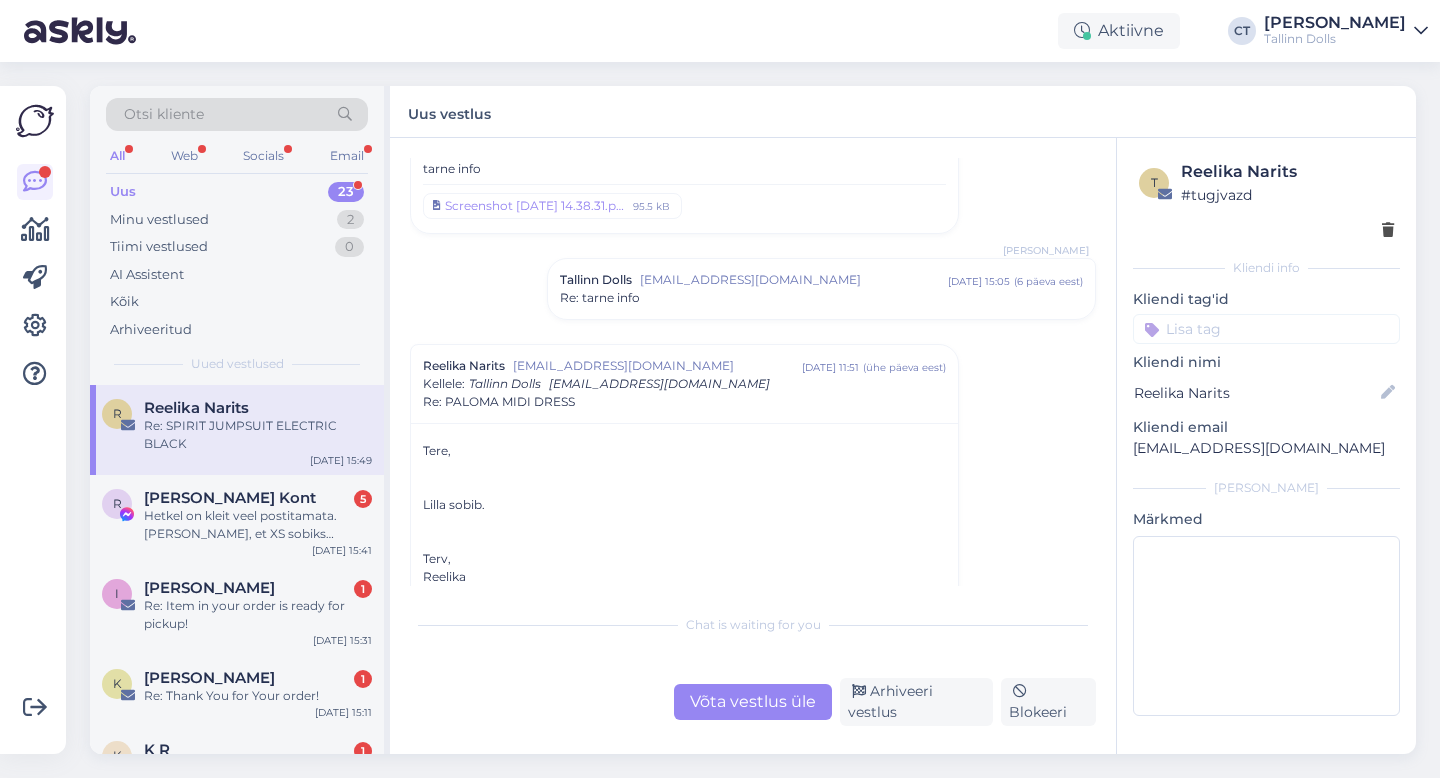 click on "Tallinn Dolls [EMAIL_ADDRESS][DOMAIN_NAME] [DATE] 15:05 ( 6 päeva eest ) Re: tarne info" at bounding box center (821, 289) 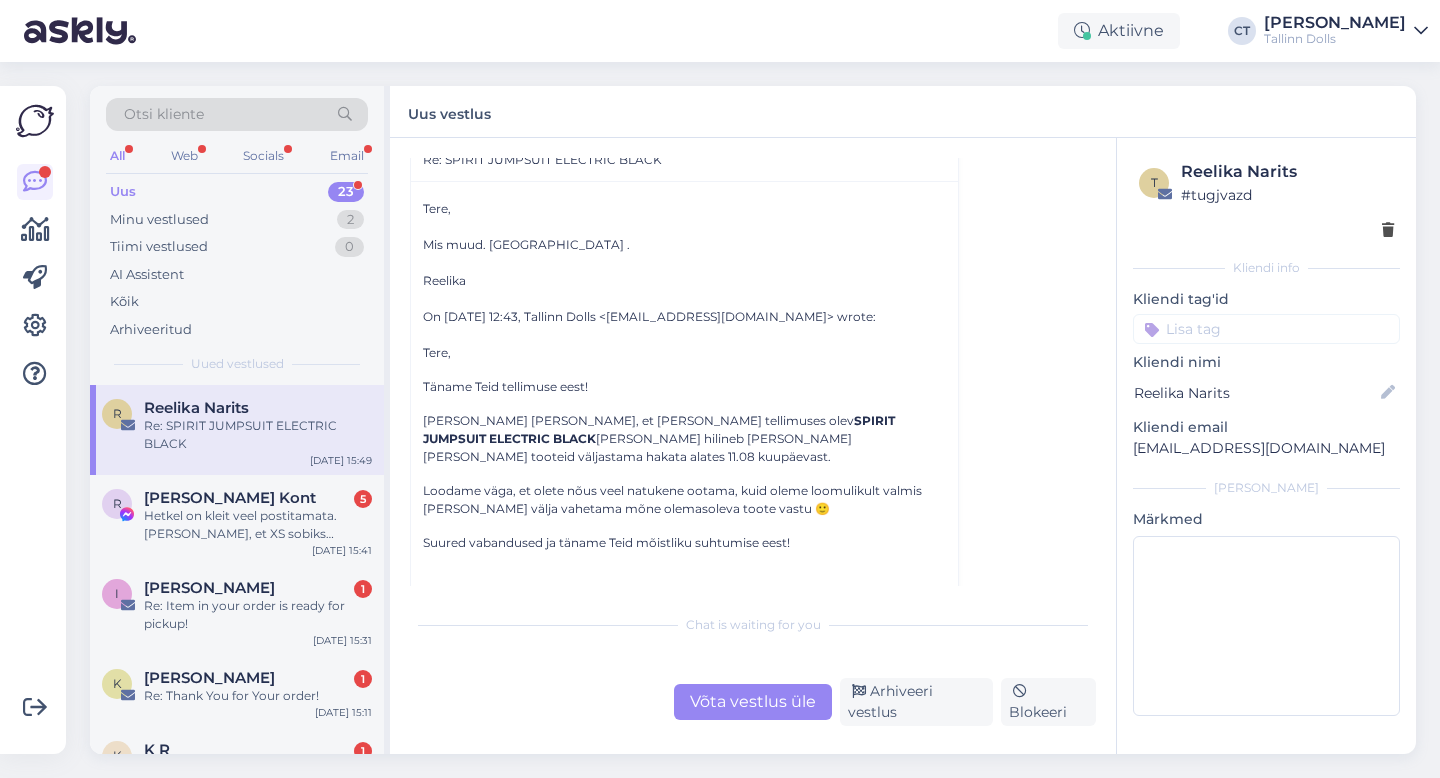 scroll, scrollTop: 2101, scrollLeft: 0, axis: vertical 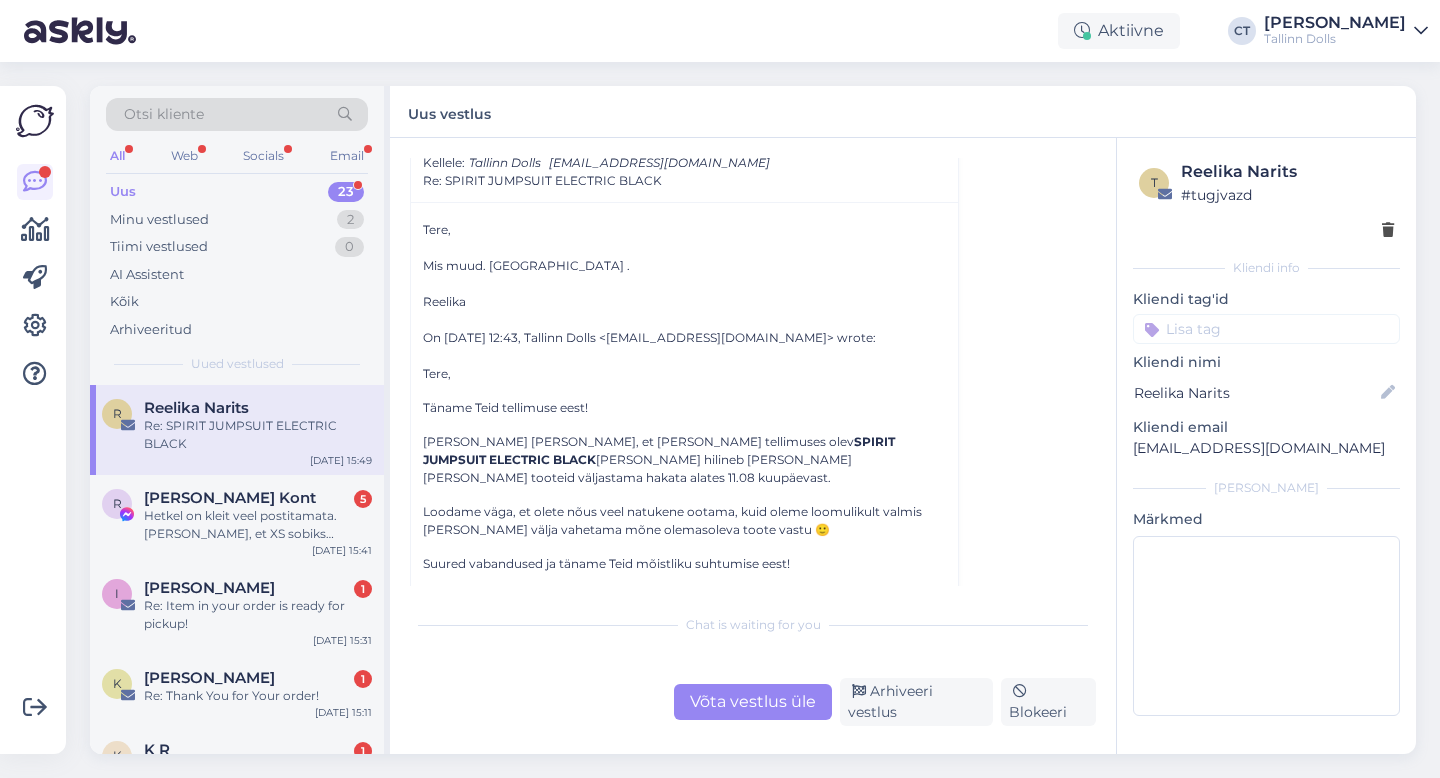 click on "Võta vestlus üle" at bounding box center (753, 702) 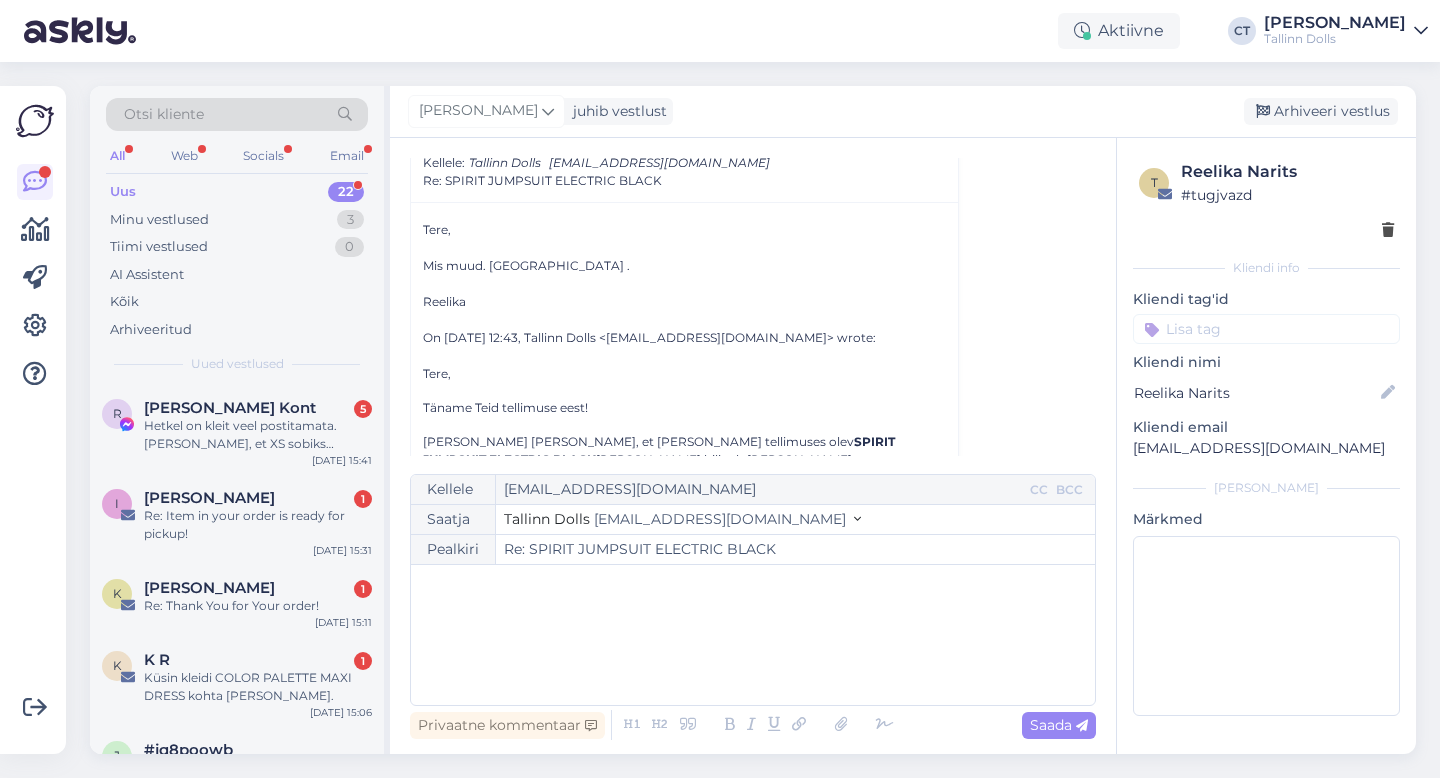 scroll, scrollTop: 2066, scrollLeft: 0, axis: vertical 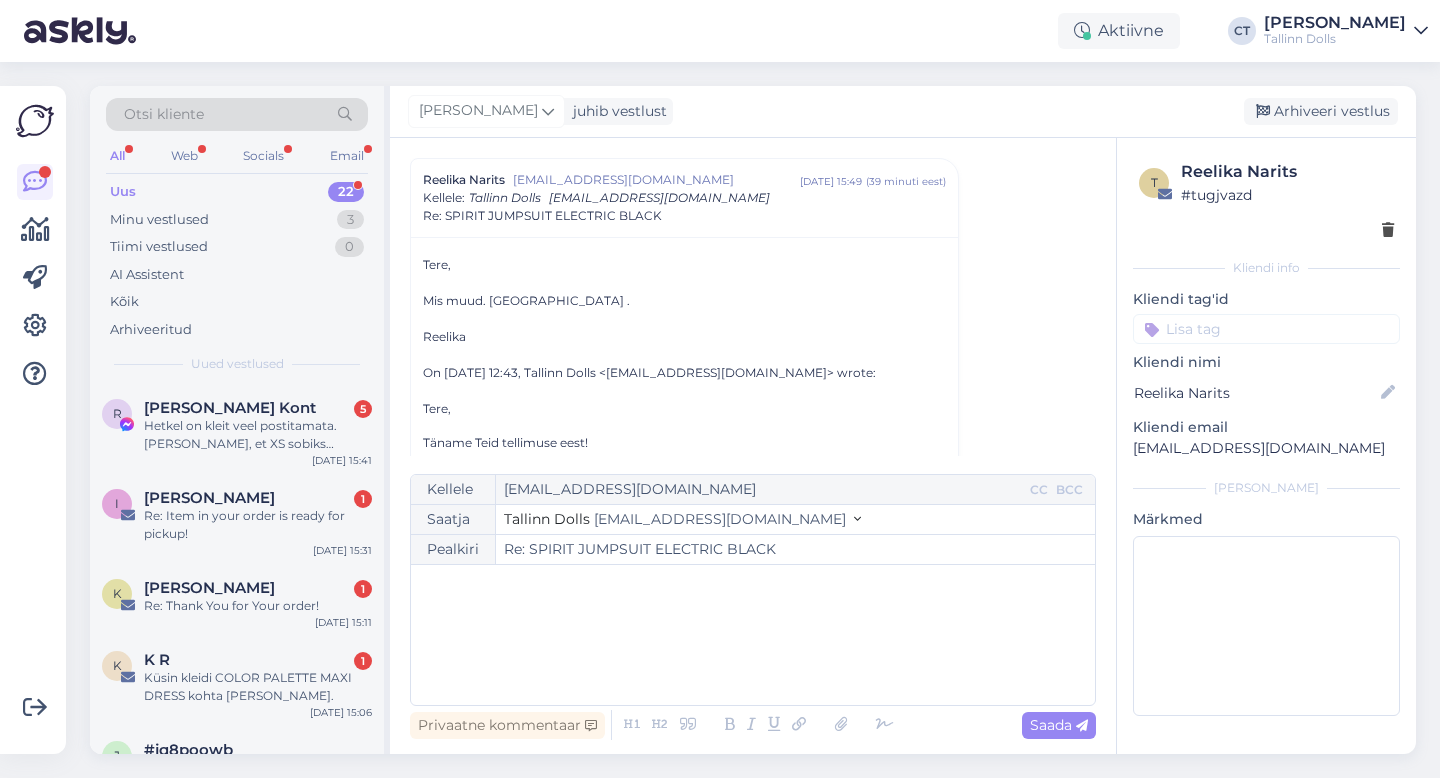 click on "﻿" at bounding box center (753, 635) 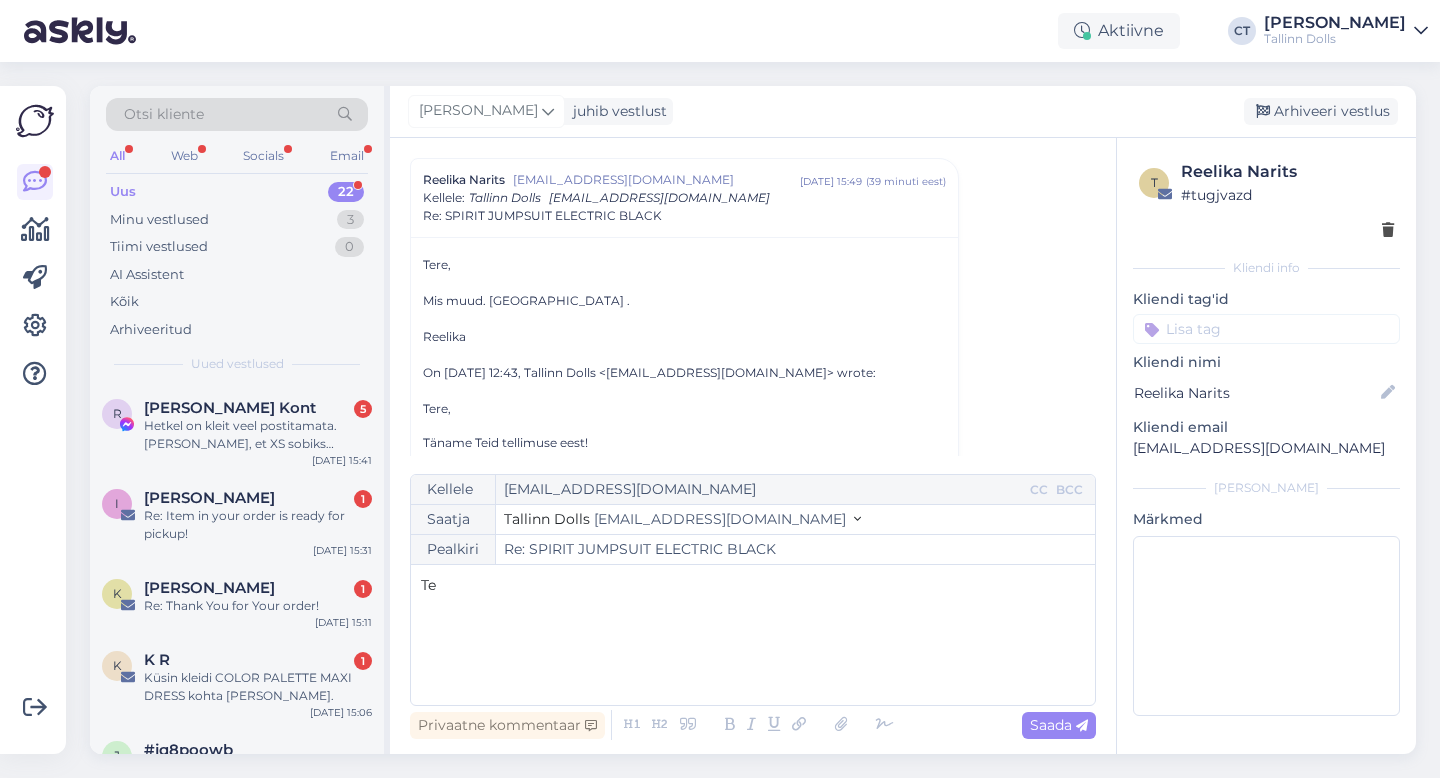 type 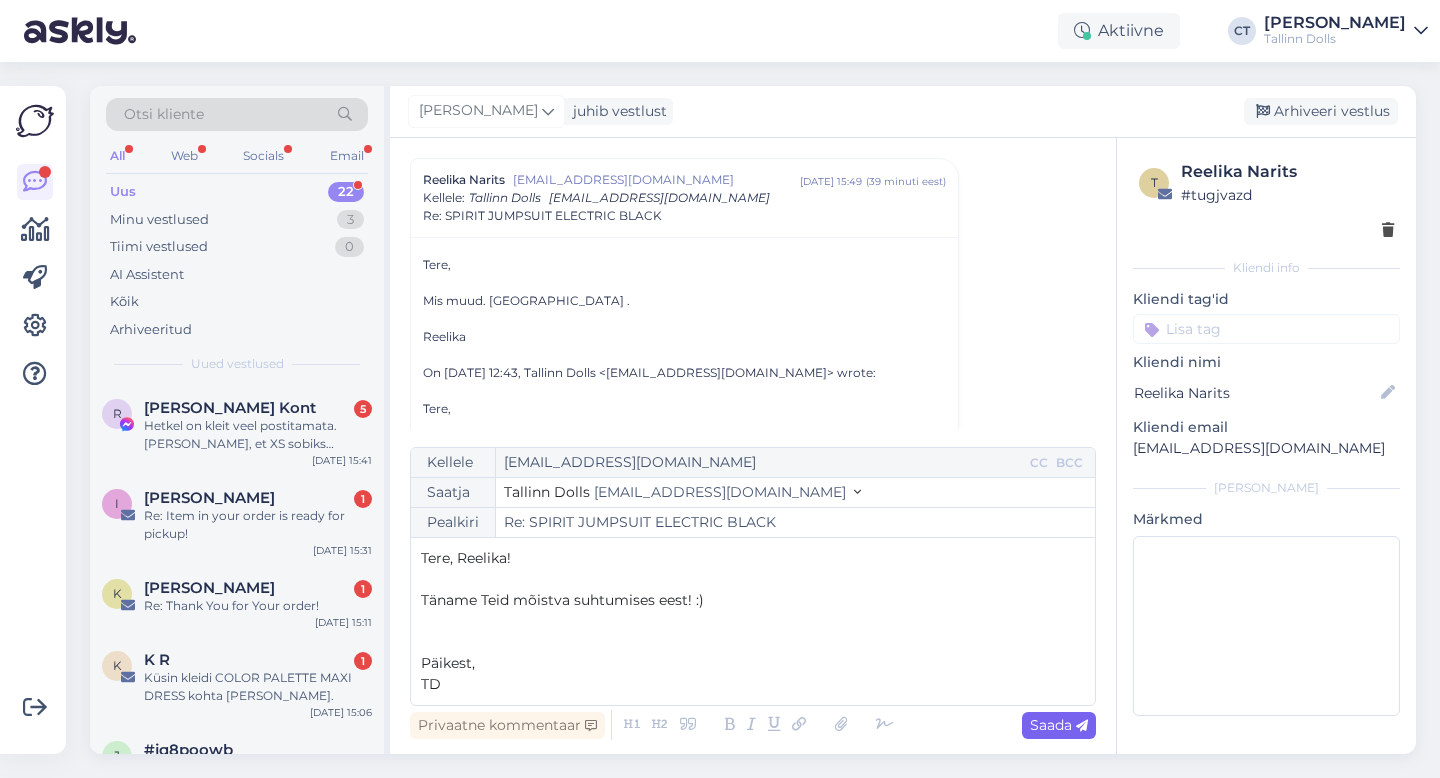 click at bounding box center [1082, 726] 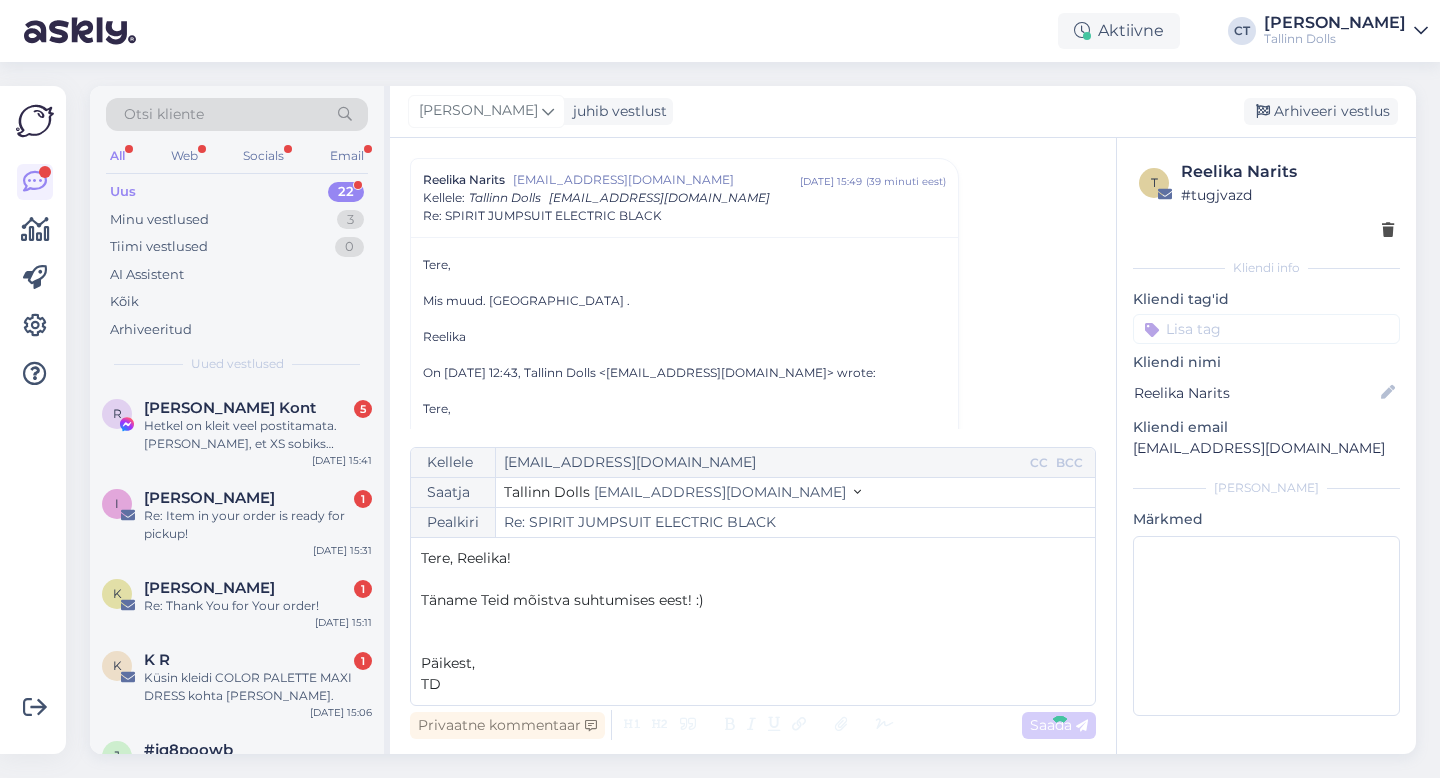 type on "Re: Re: SPIRIT JUMPSUIT ELECTRIC BLACK" 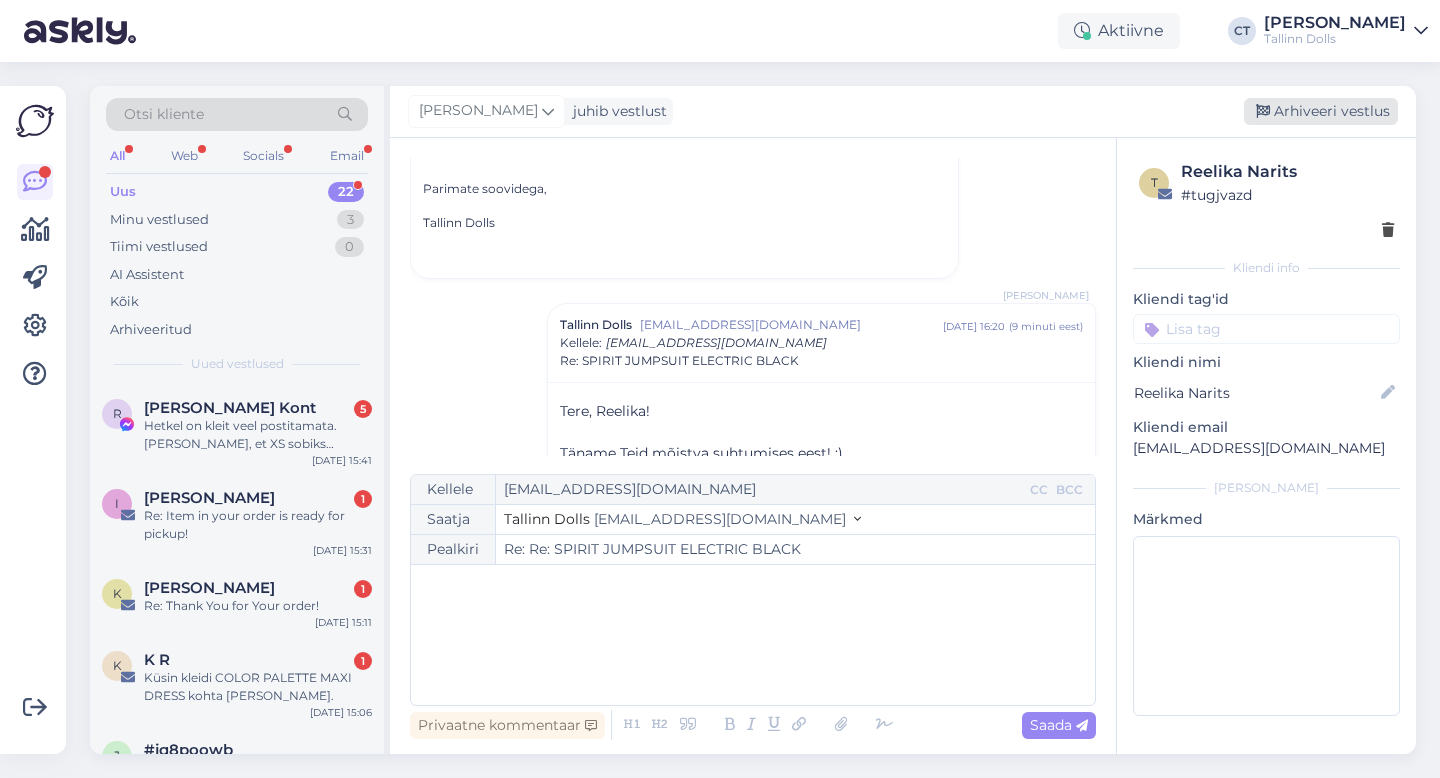 click on "Arhiveeri vestlus" at bounding box center [1321, 111] 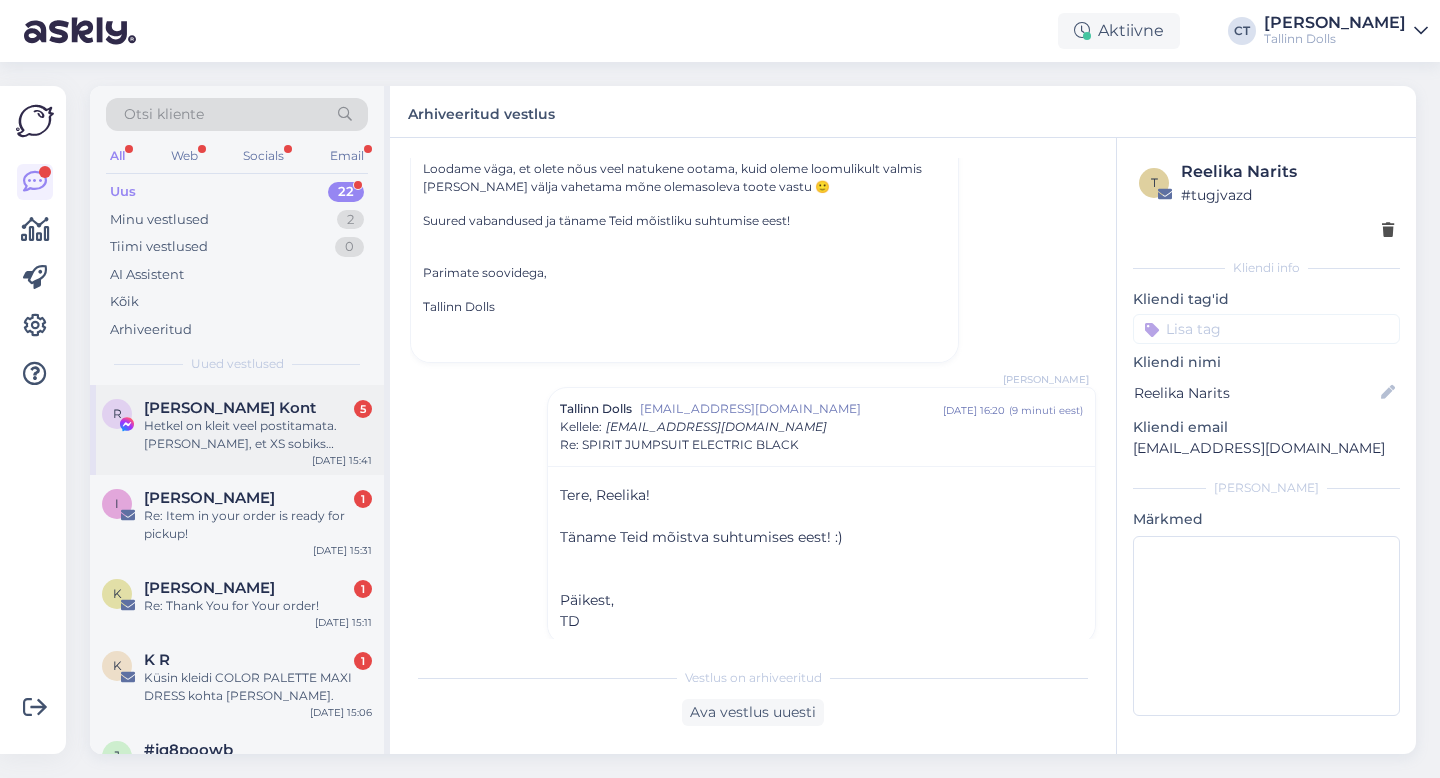 click on "[PERSON_NAME] Kont 5" at bounding box center (258, 408) 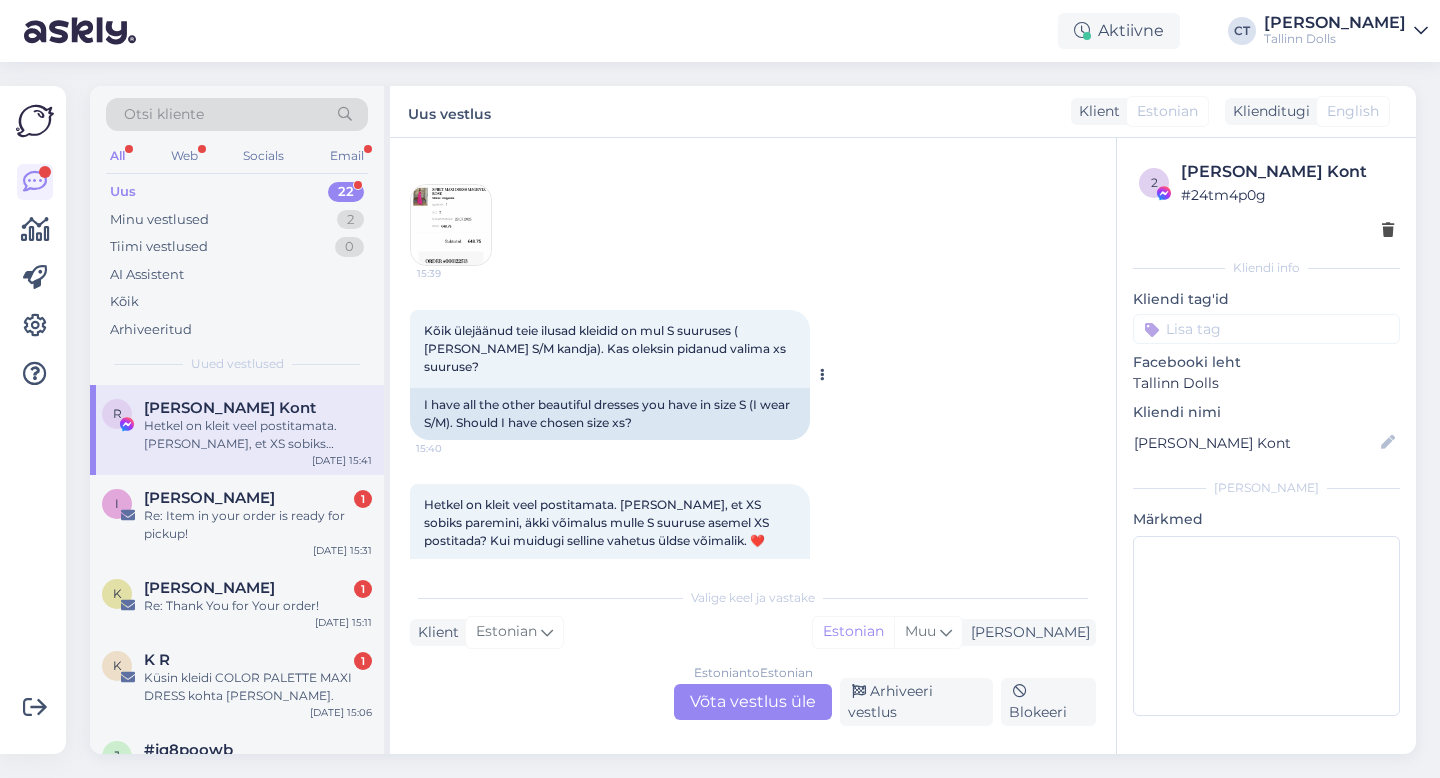 scroll, scrollTop: 975, scrollLeft: 0, axis: vertical 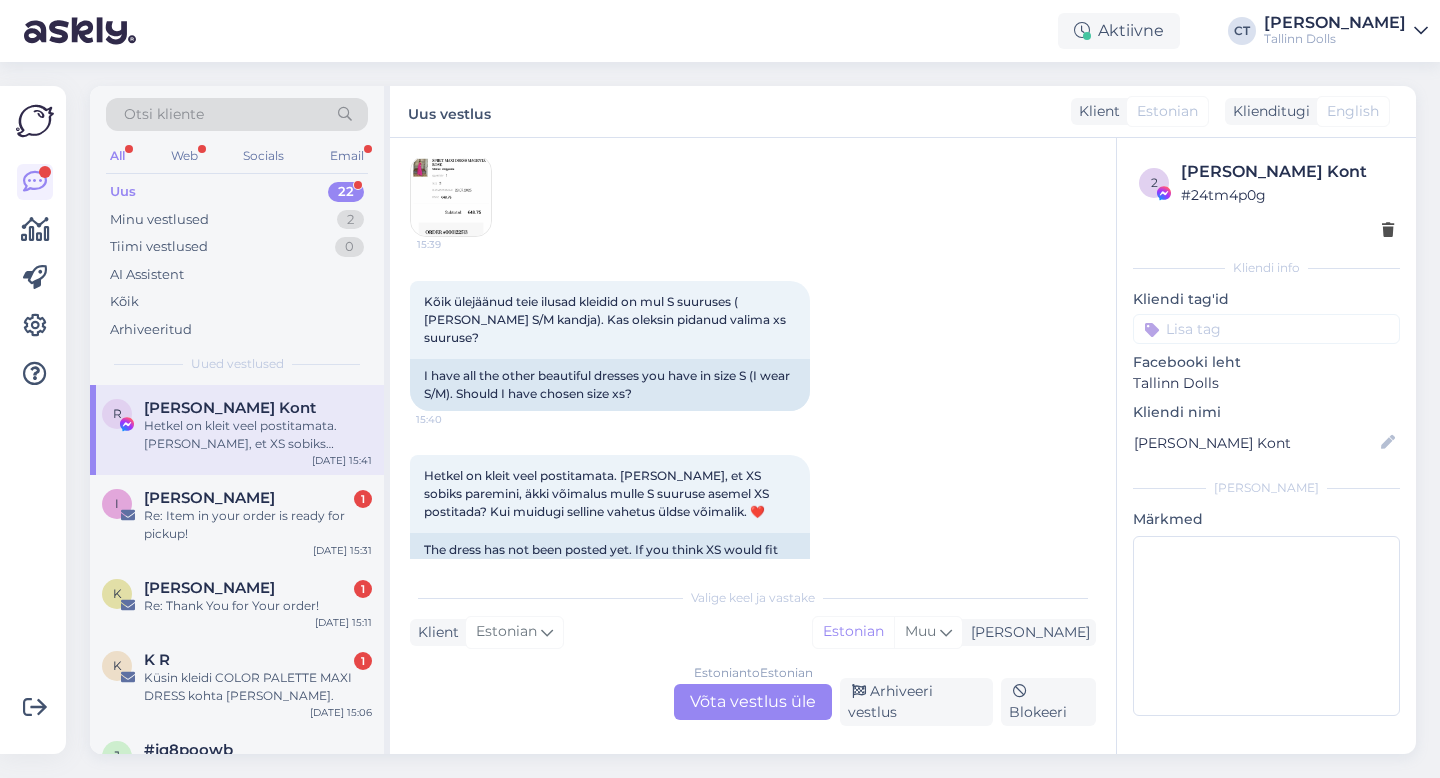 click on "Estonian  to  Estonian" at bounding box center [753, 673] 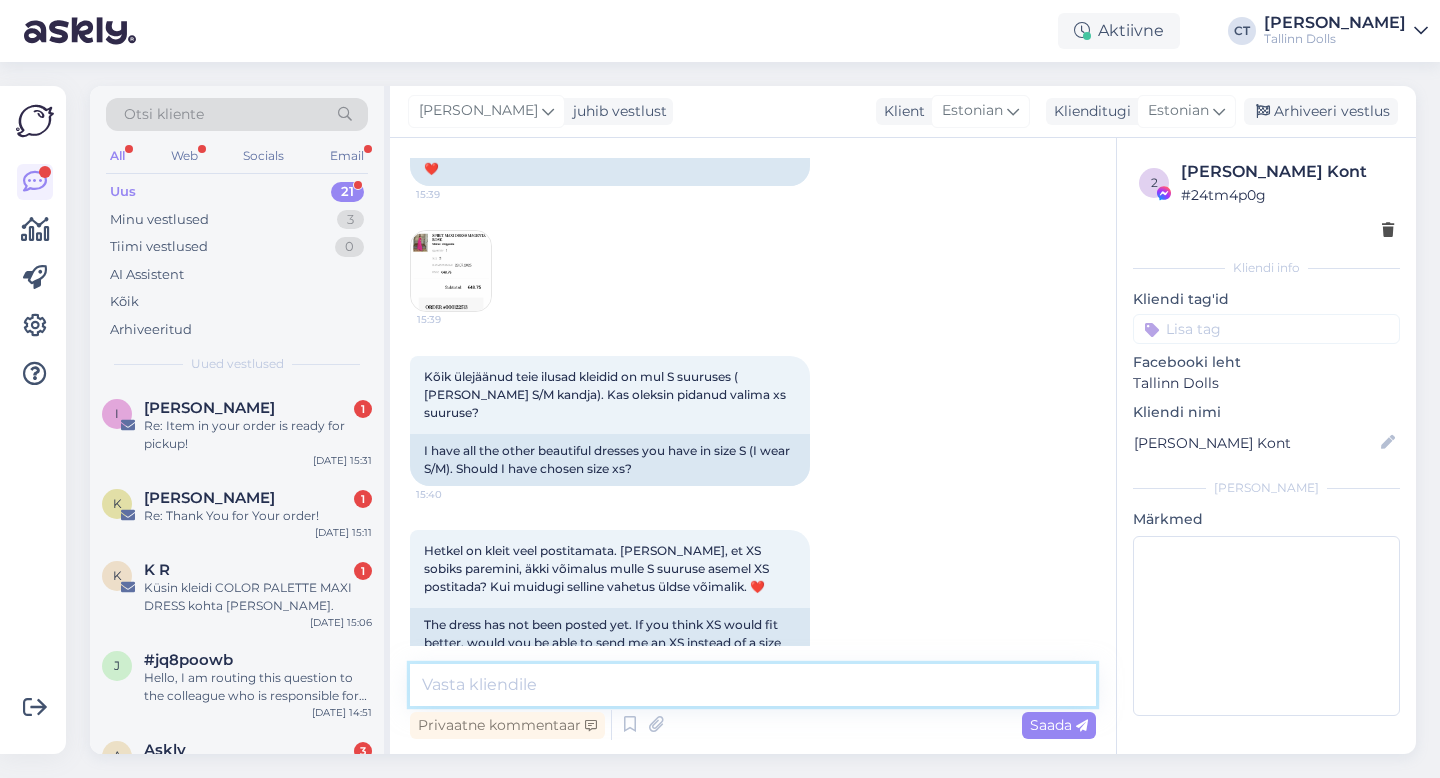 click at bounding box center [753, 685] 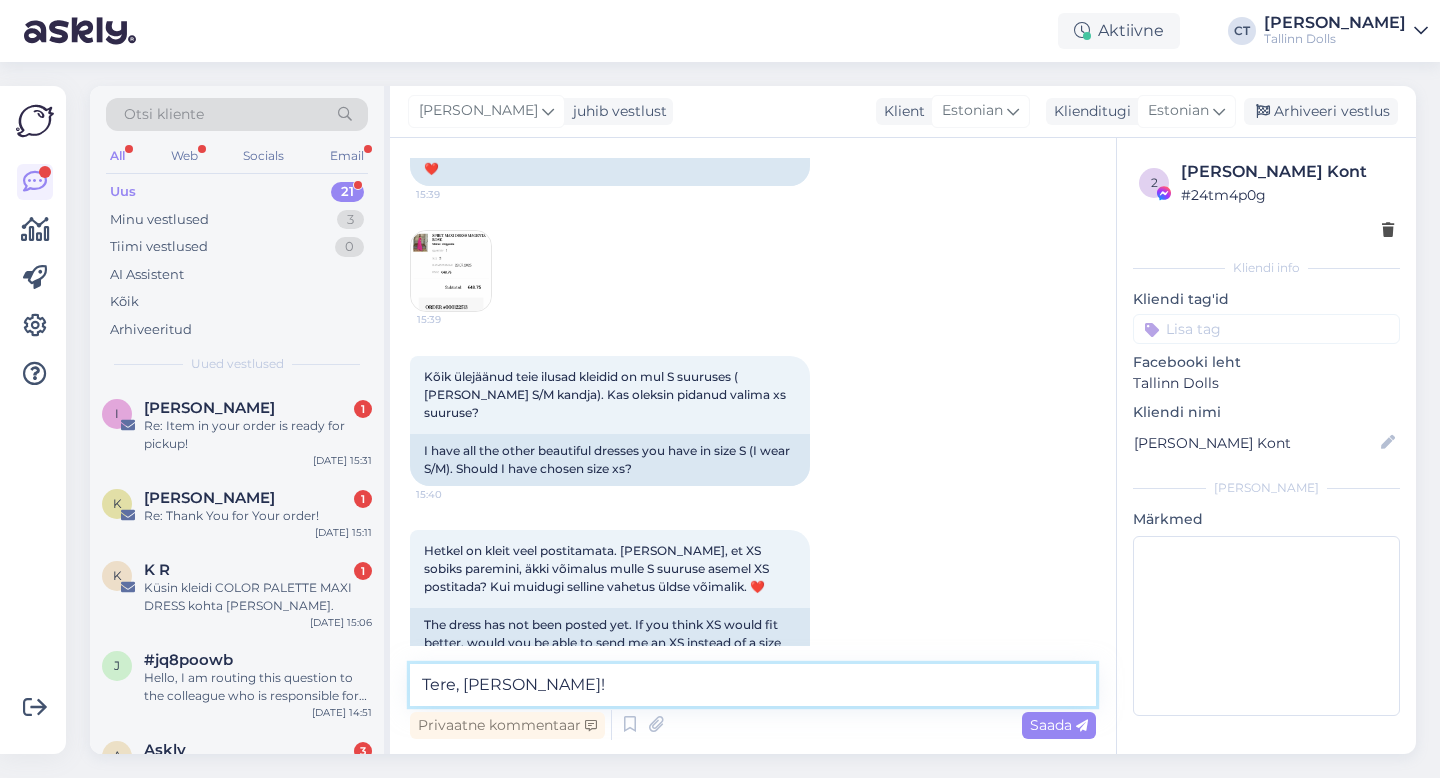 type on "Tere, [PERSON_NAME]!" 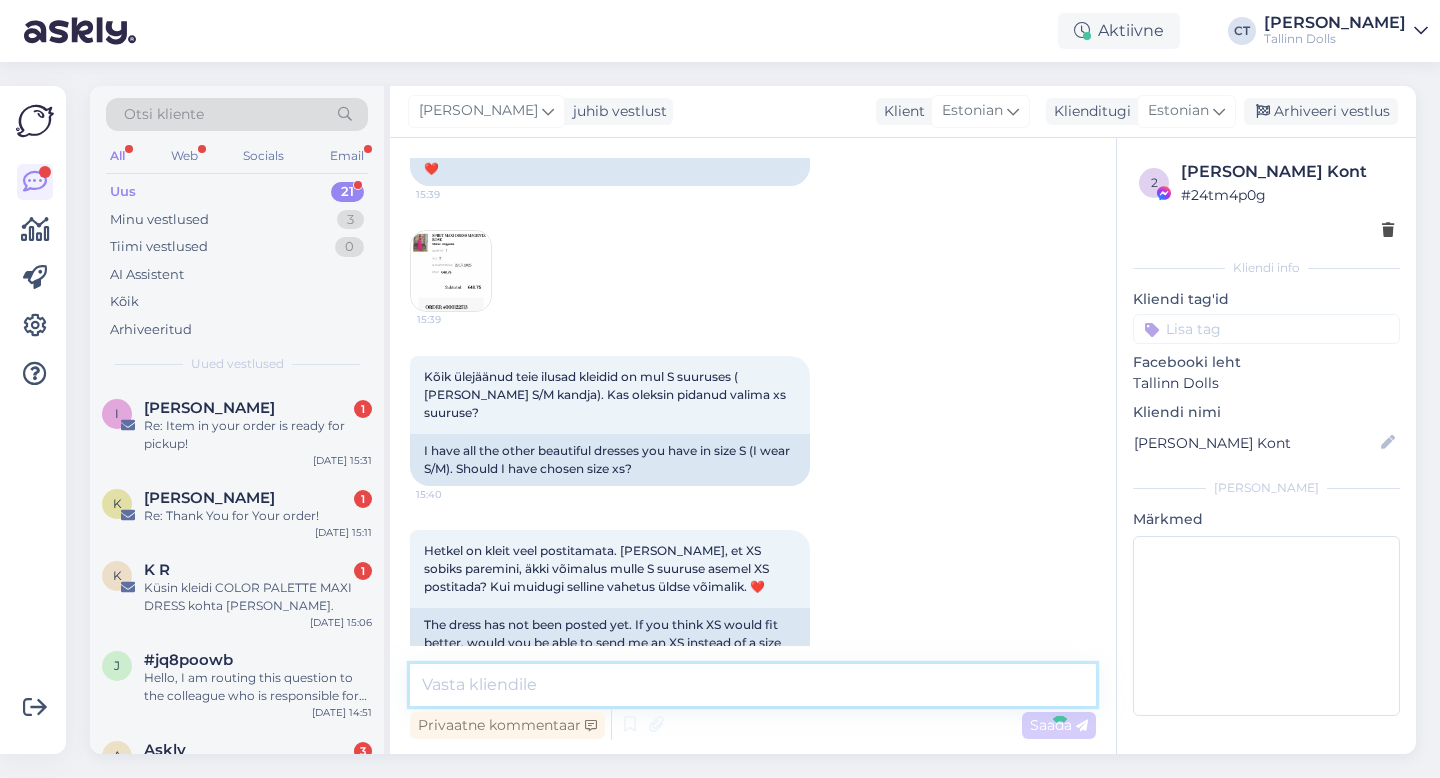 scroll, scrollTop: 986, scrollLeft: 0, axis: vertical 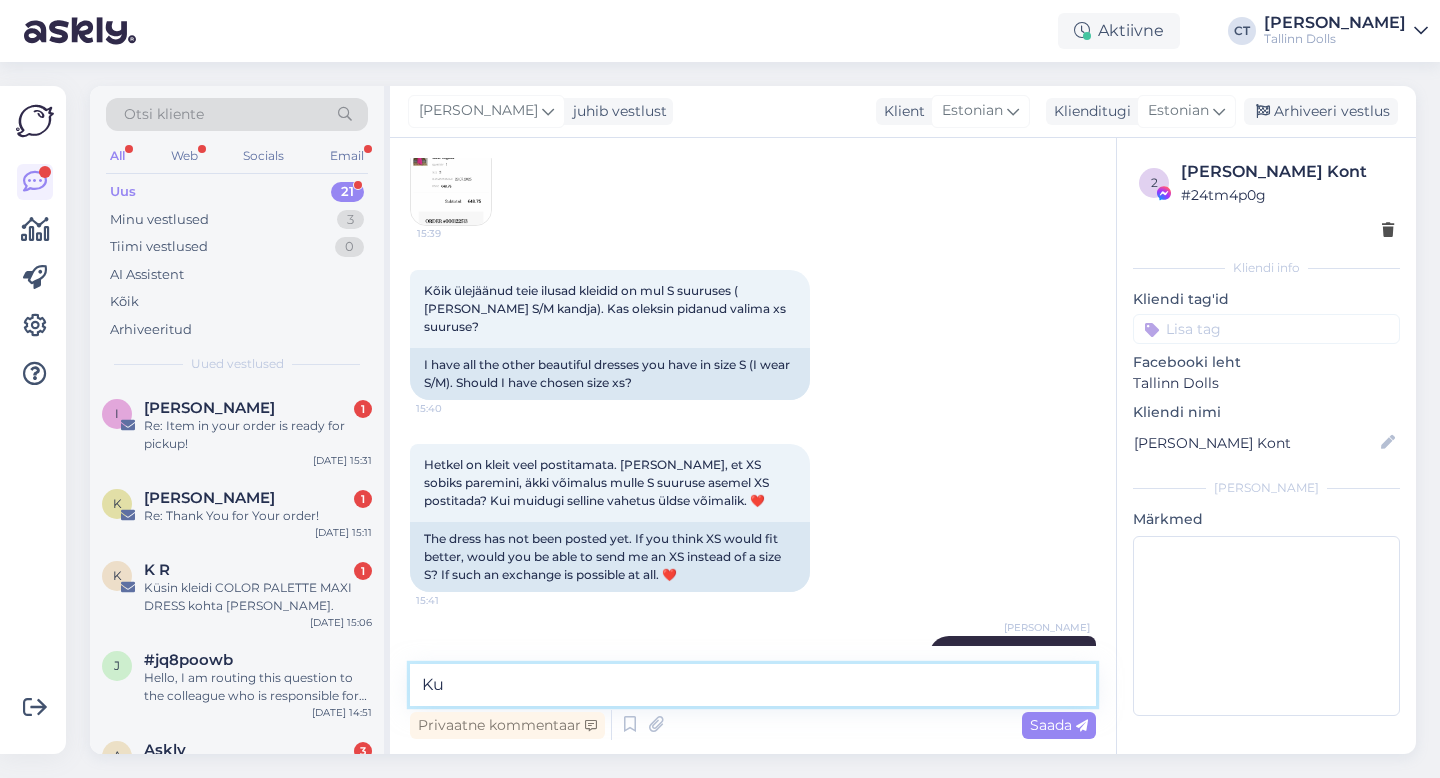 type on "K" 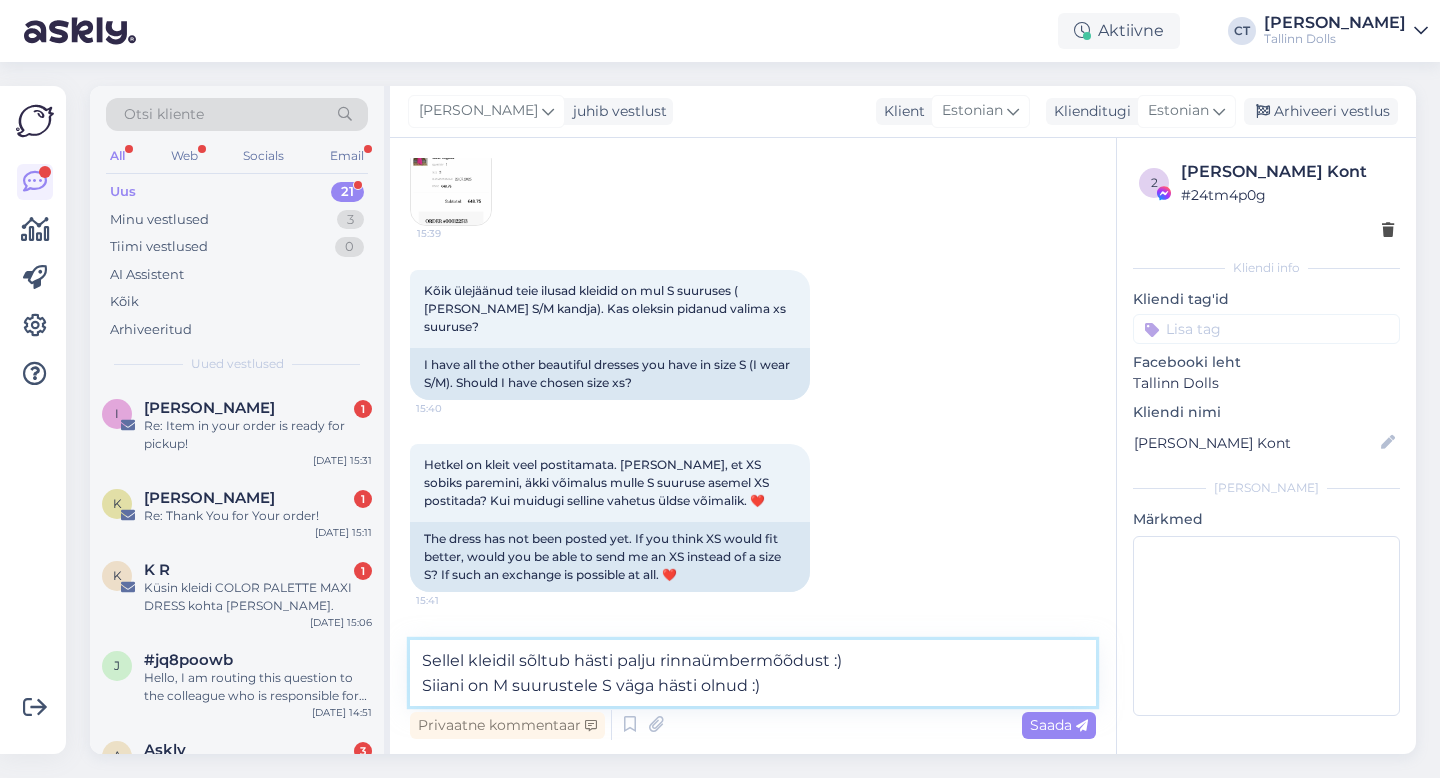 click on "Sellel kleidil sõltub hästi palju rinnaümbermõõdust :)
Siiani on M suurustele S väga hästi olnud :)" at bounding box center (753, 673) 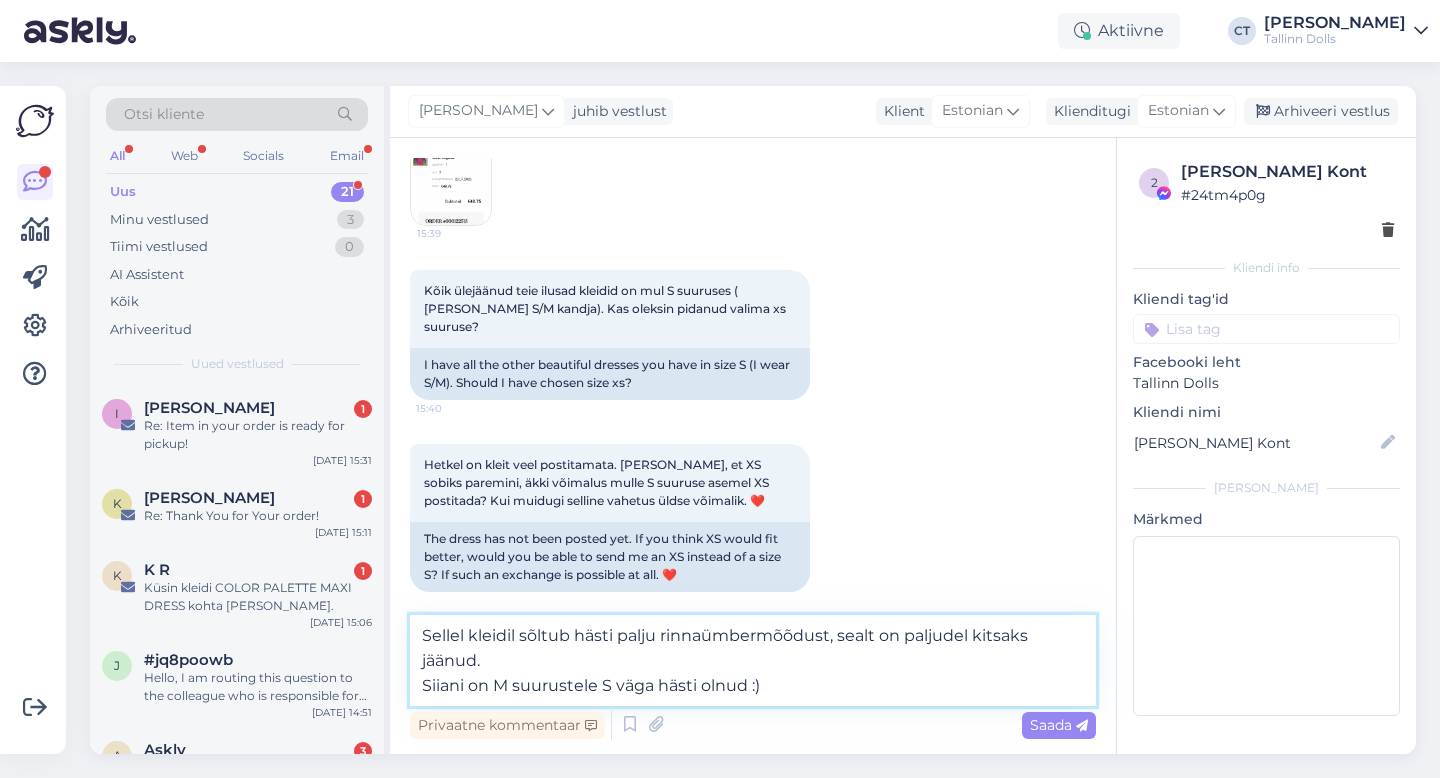 click on "Sellel kleidil sõltub hästi palju rinnaümbermõõdust, sealt on paljudel kitsaks jäänud.
Siiani on M suurustele S väga hästi olnud :)" at bounding box center [753, 660] 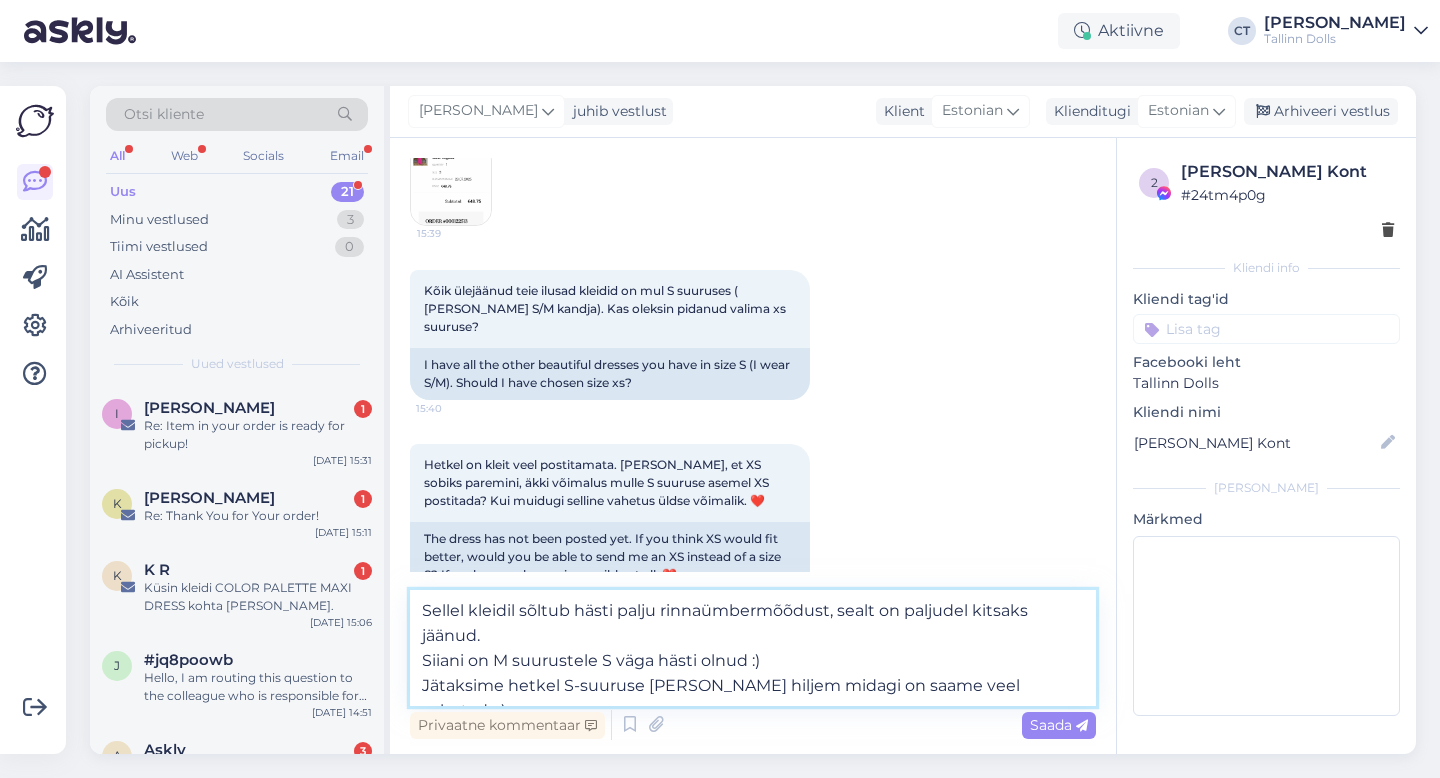 type on "Sellel kleidil sõltub hästi palju rinnaümbermõõdust, sealt on paljudel kitsaks jäänud.
Siiani on M suurustele S väga hästi olnud :)
Jätaksime hetkel S-suuruse [PERSON_NAME] hiljem midagi on saame veel vahetada )" 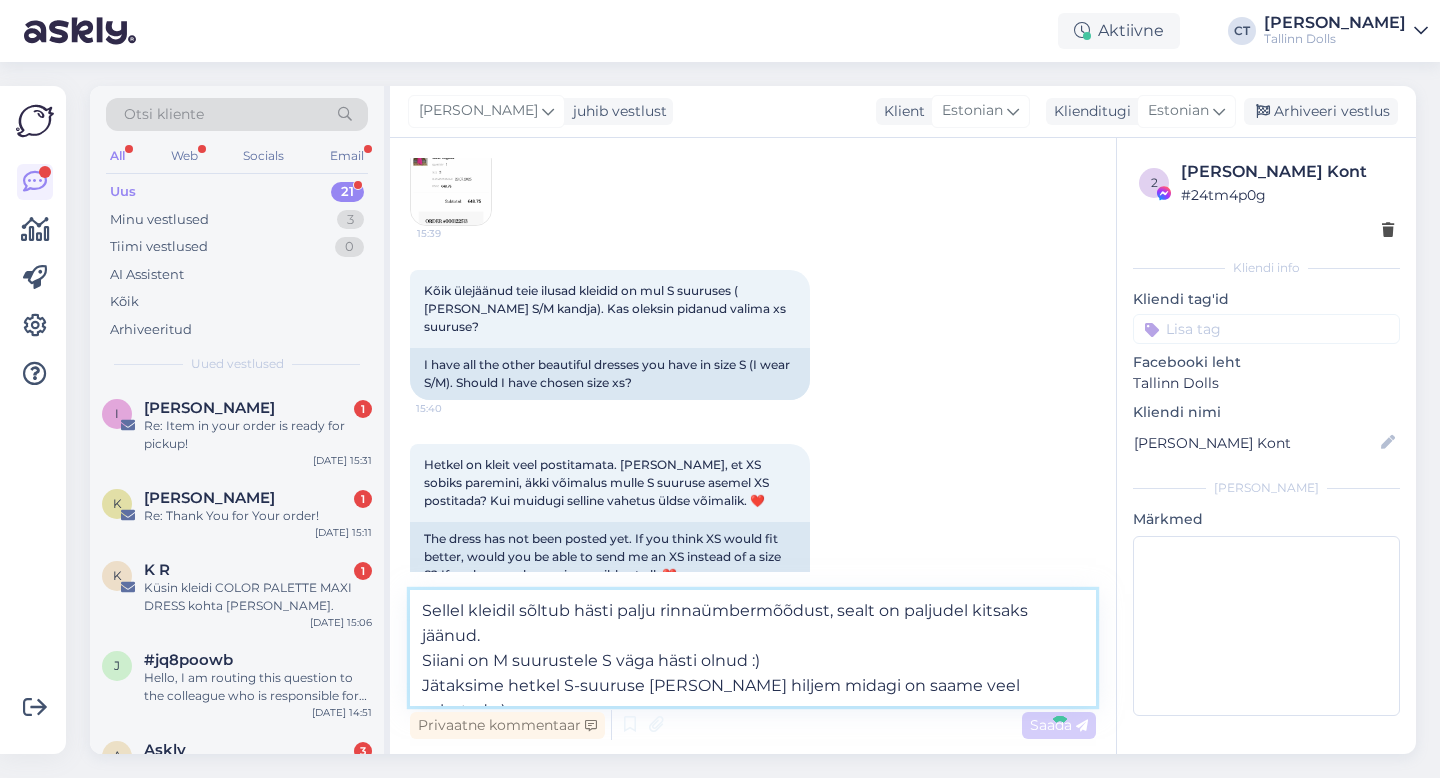 type 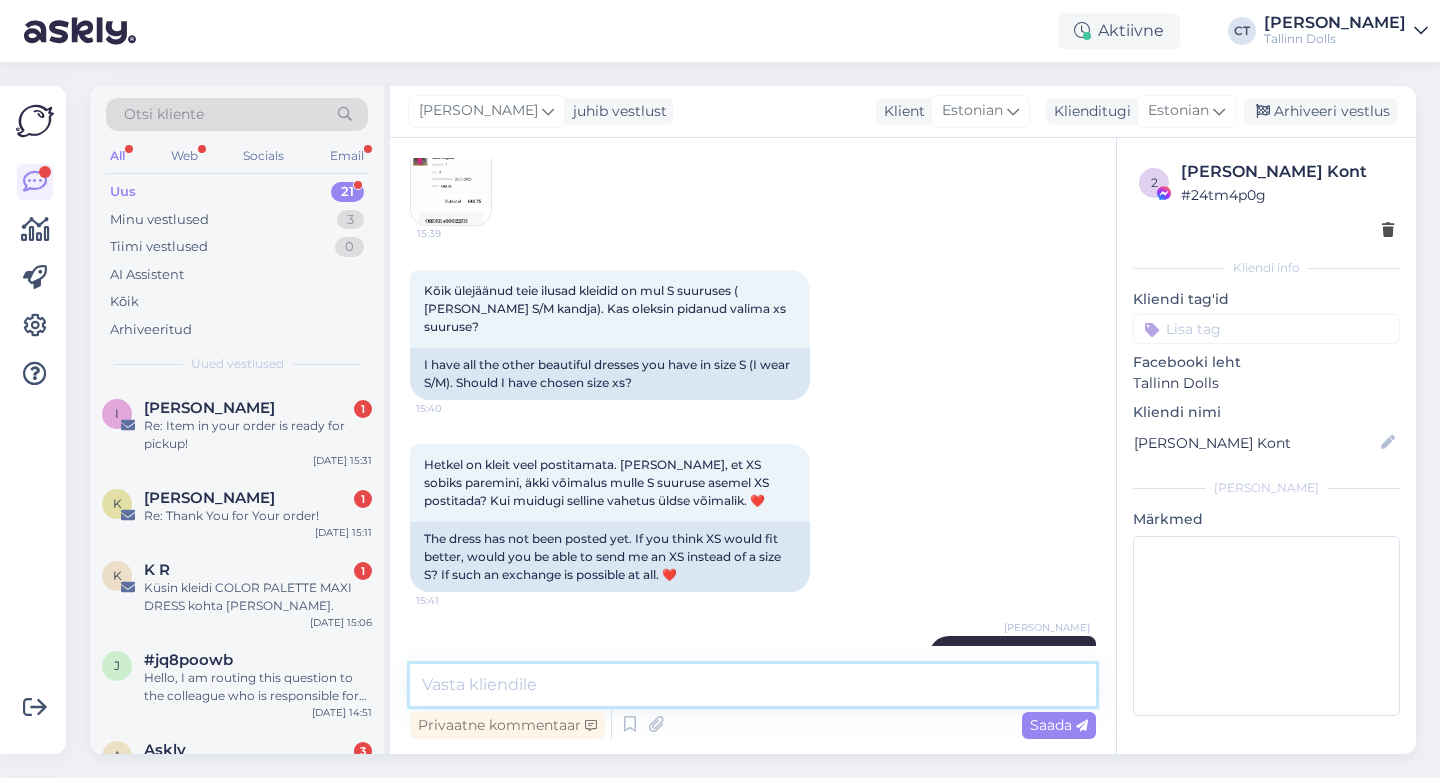 scroll, scrollTop: 1144, scrollLeft: 0, axis: vertical 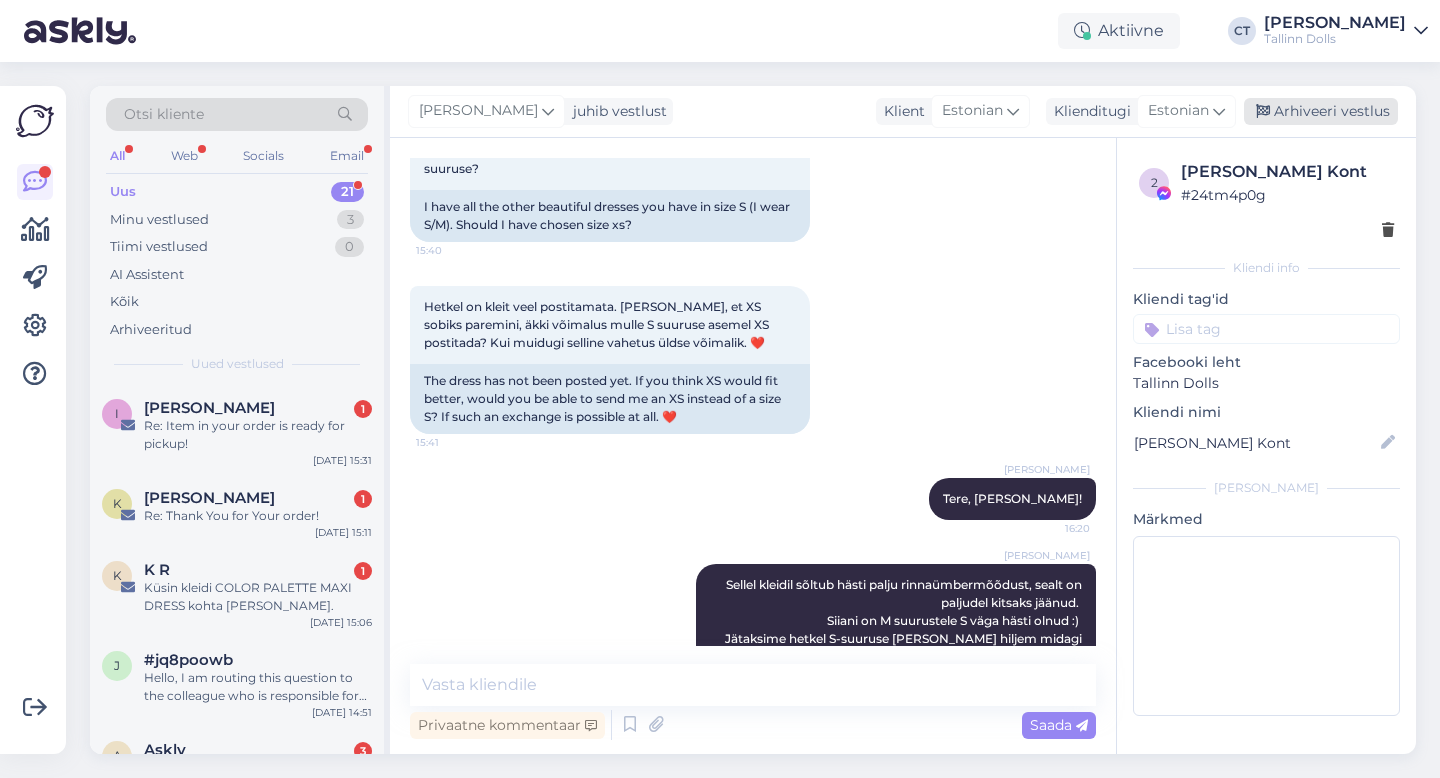click on "Arhiveeri vestlus" at bounding box center (1321, 111) 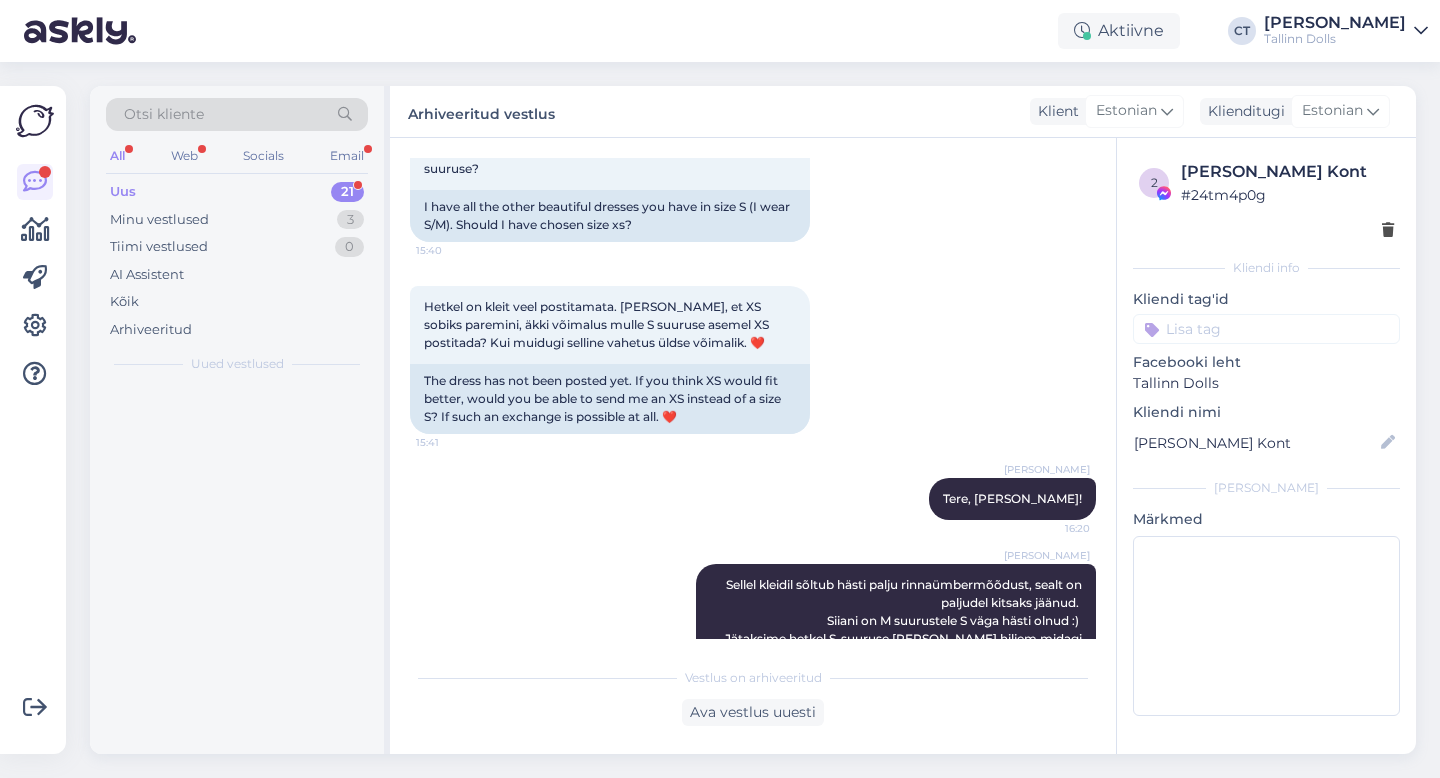 scroll, scrollTop: 1151, scrollLeft: 0, axis: vertical 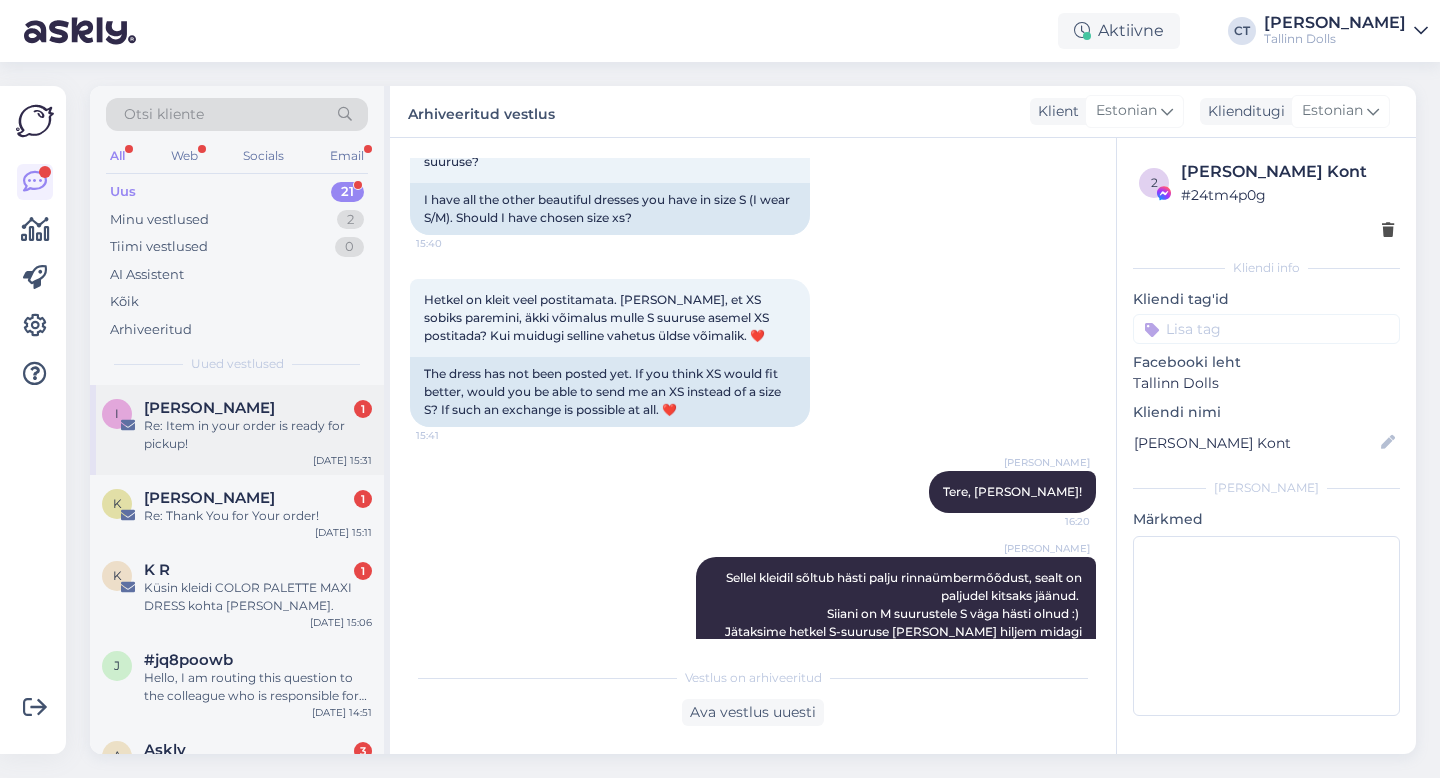 click on "Re: Item in your order is ready for pickup!" at bounding box center (258, 435) 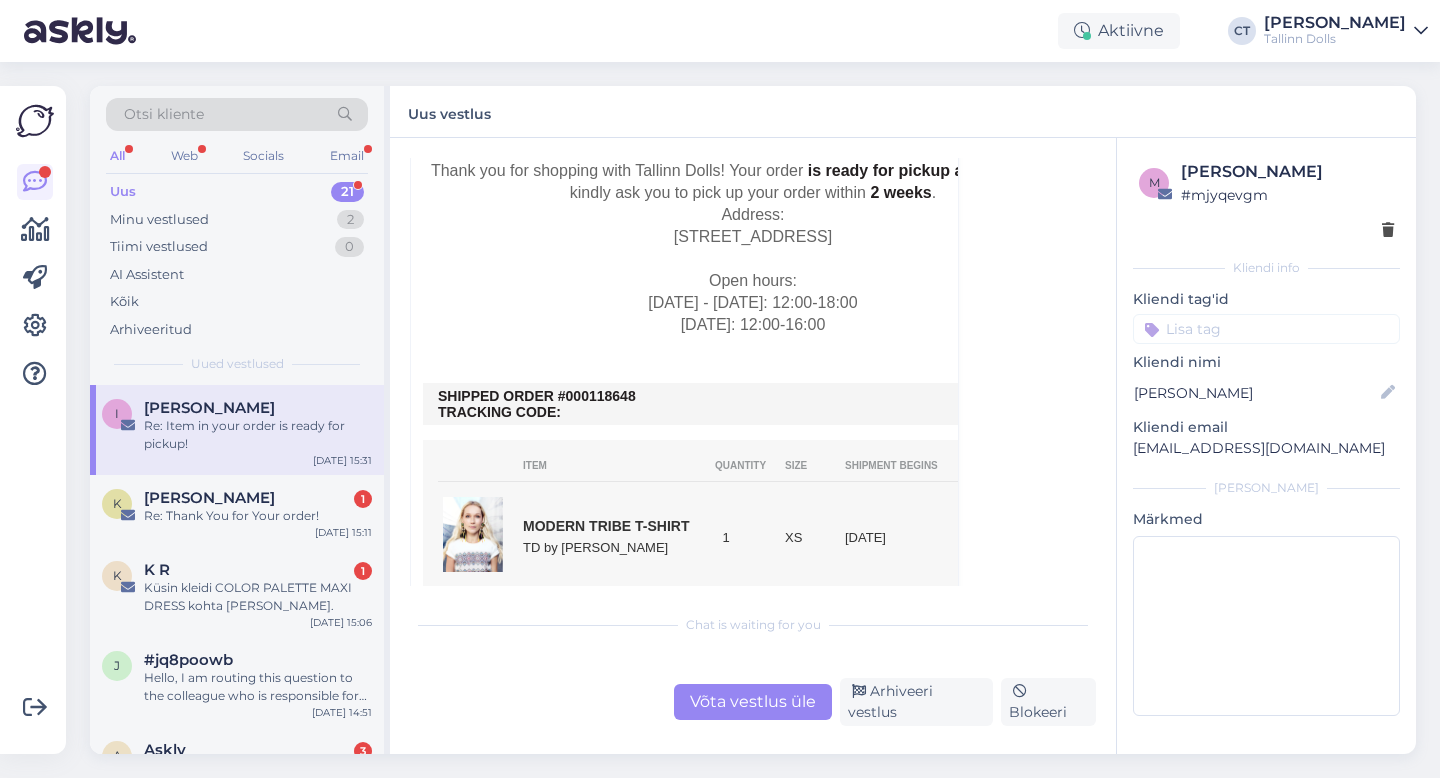 scroll, scrollTop: 594, scrollLeft: 0, axis: vertical 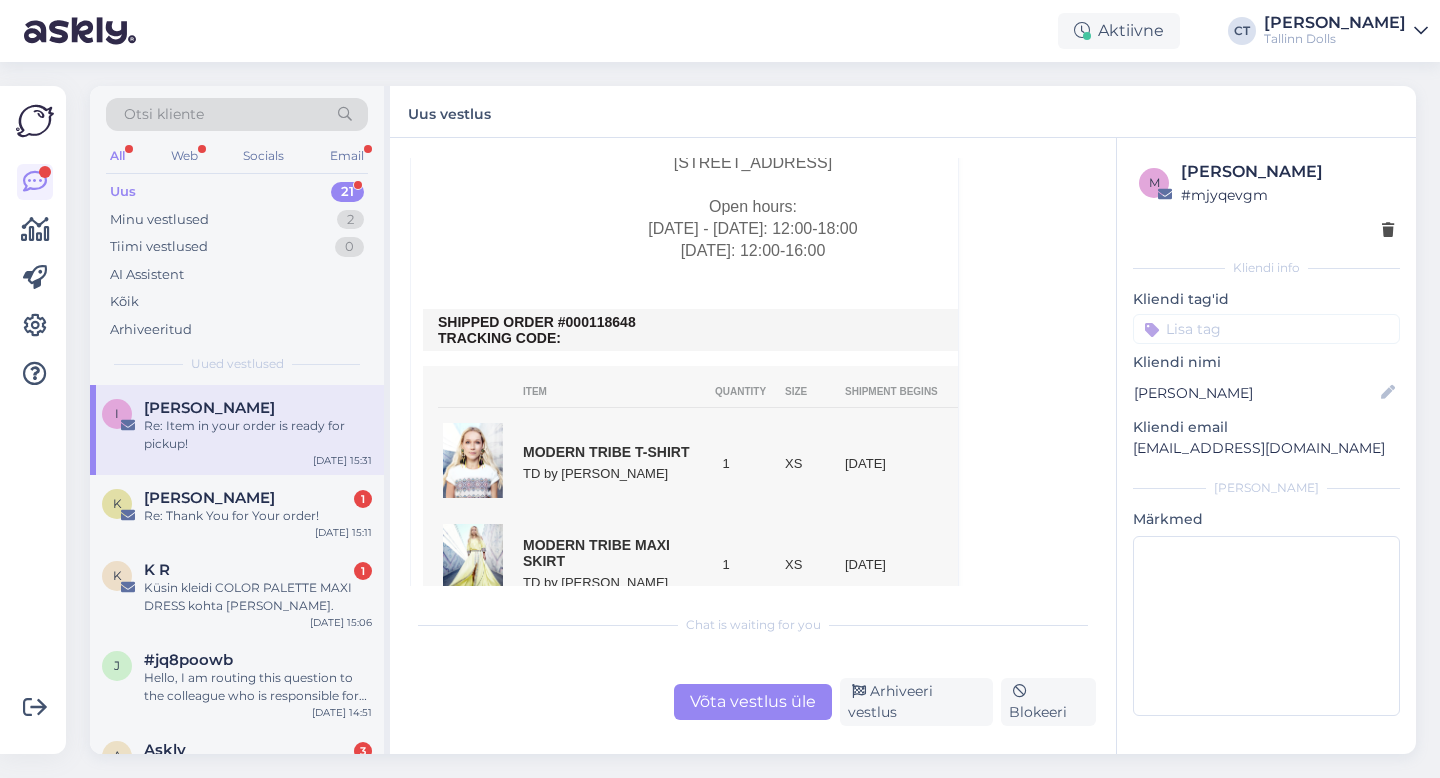 click on "Võta vestlus üle" at bounding box center [753, 702] 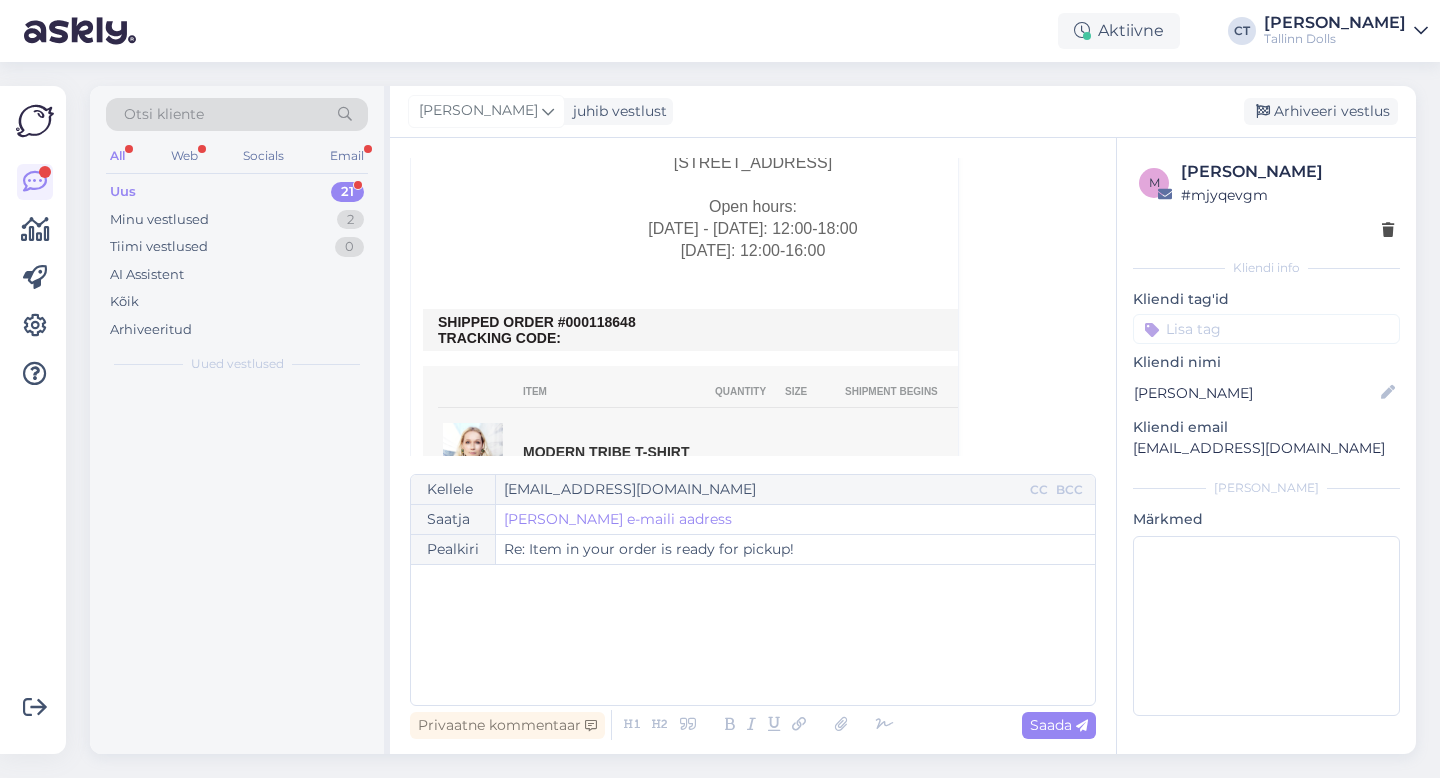 scroll, scrollTop: 54, scrollLeft: 0, axis: vertical 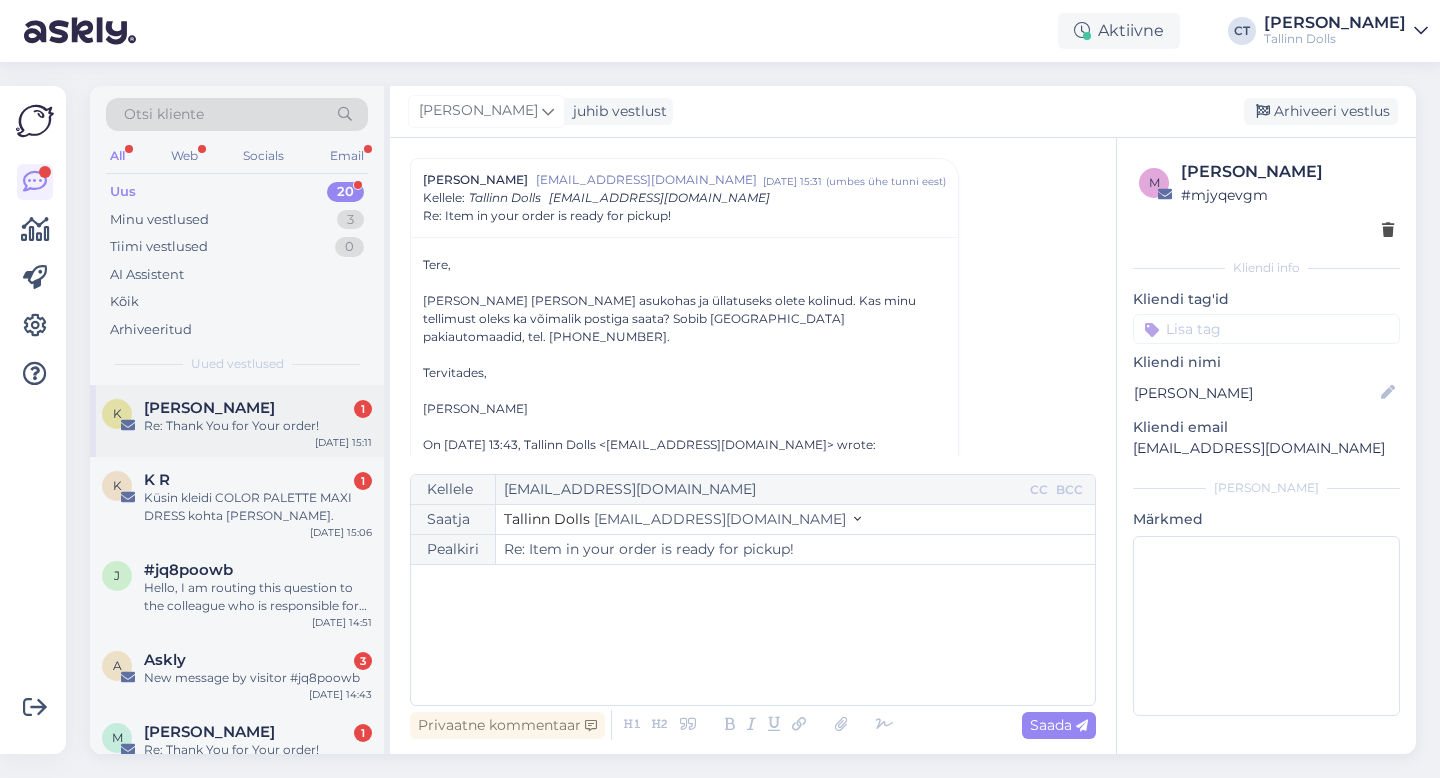 click on "[PERSON_NAME]" at bounding box center (209, 408) 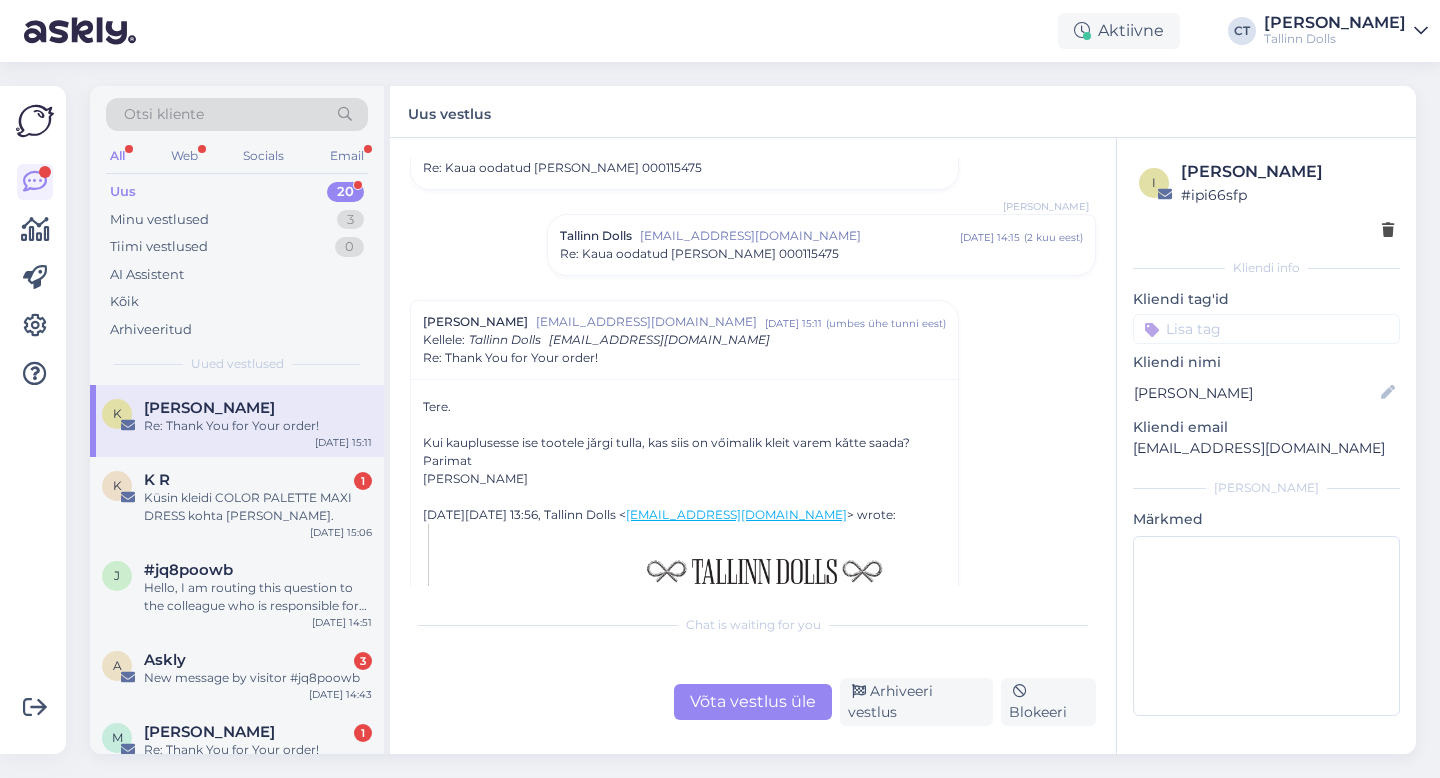 scroll, scrollTop: 860, scrollLeft: 0, axis: vertical 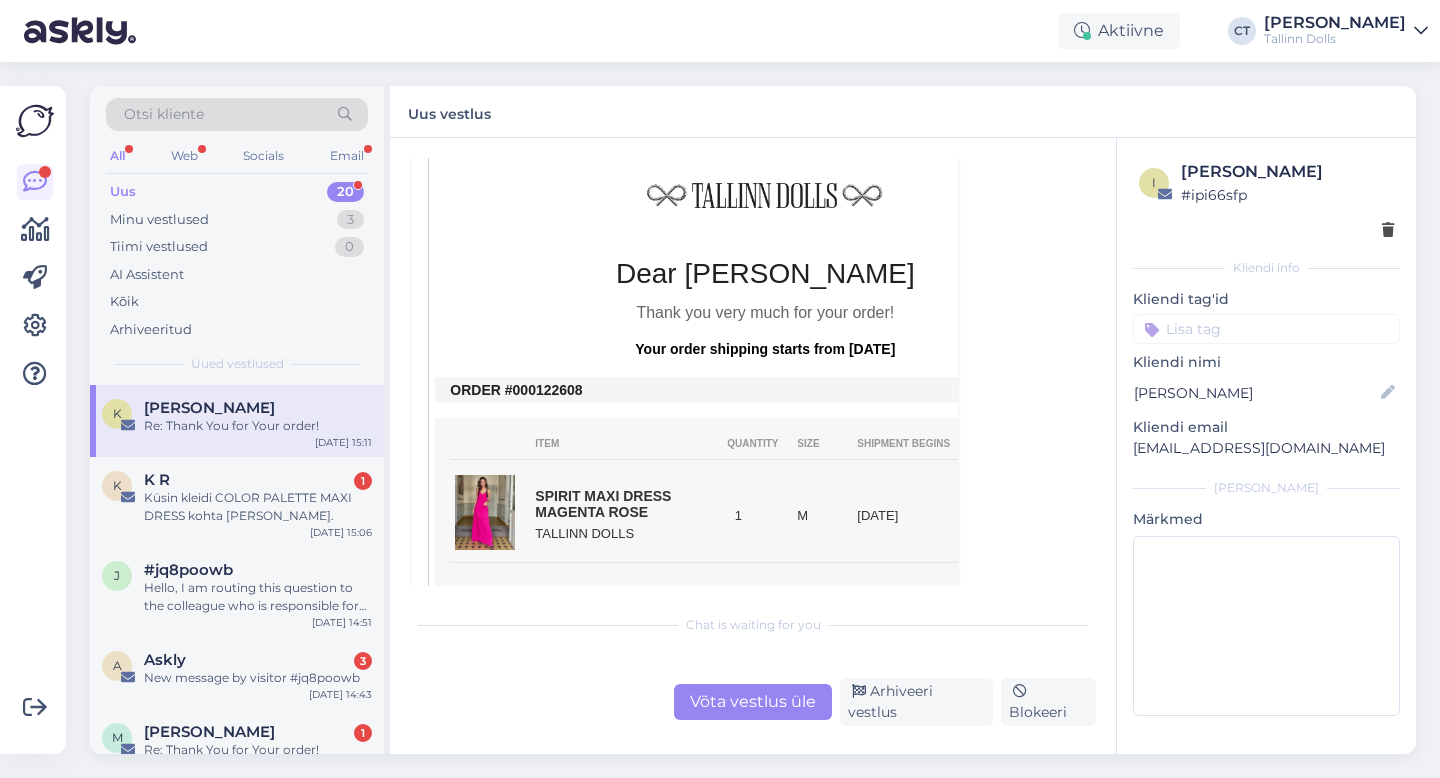 click on "Võta vestlus üle" at bounding box center (753, 702) 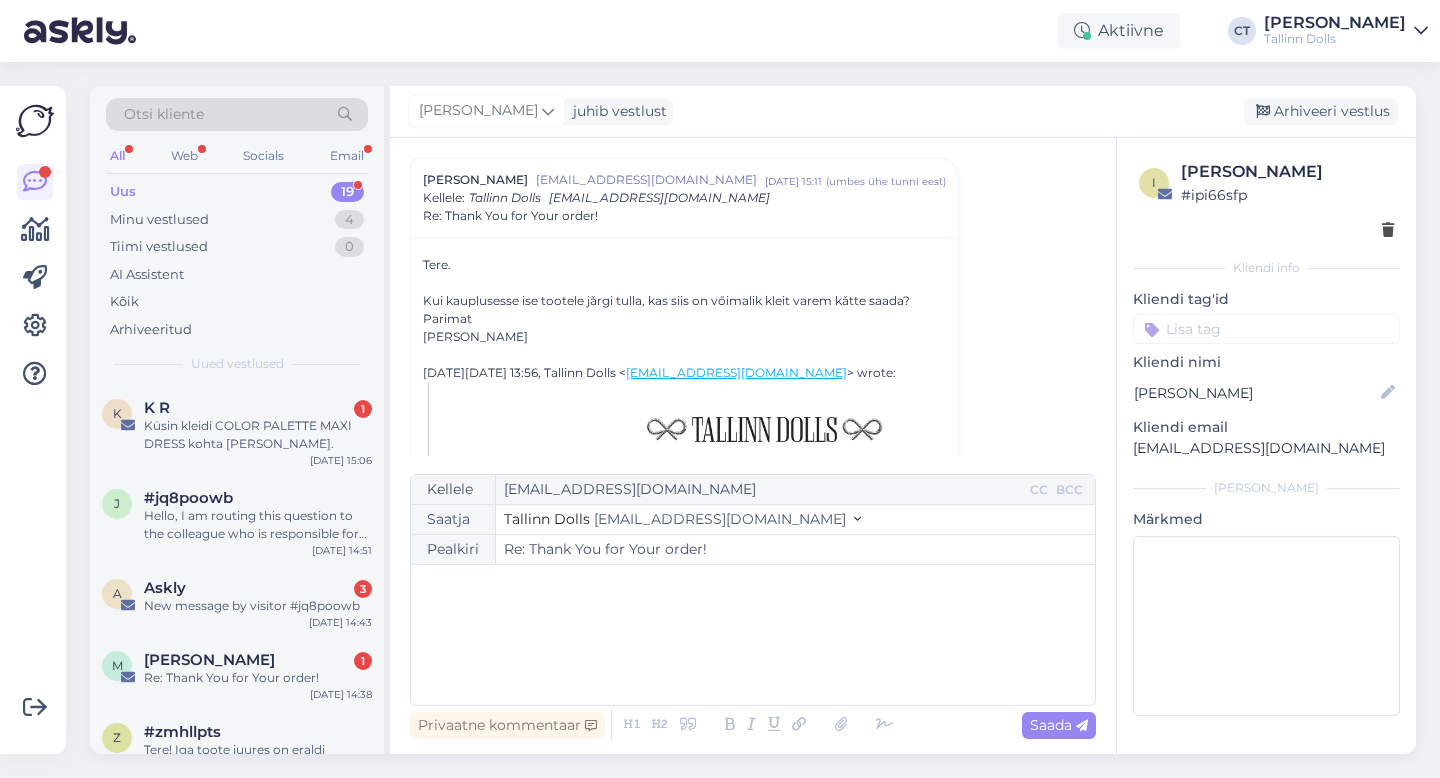 click on "﻿" at bounding box center (753, 635) 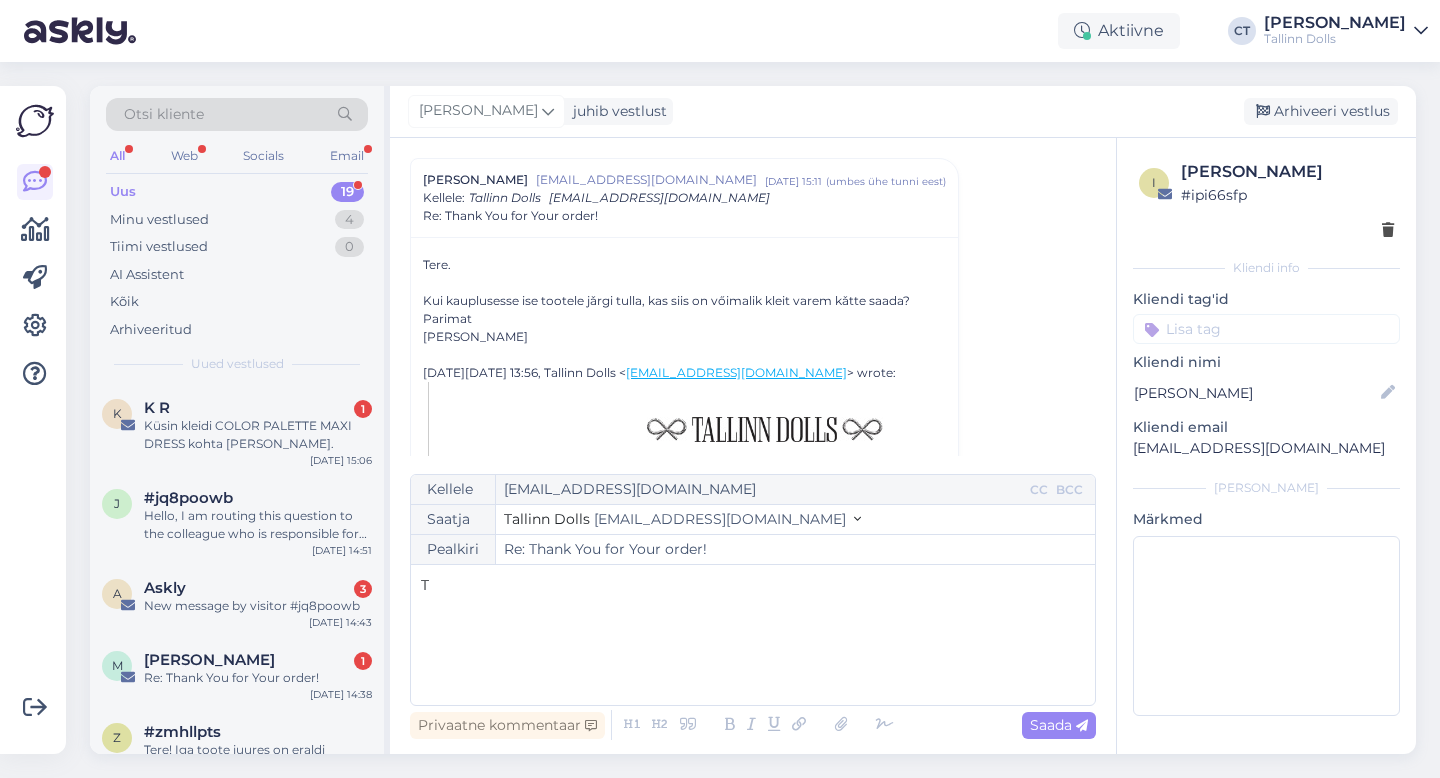 type 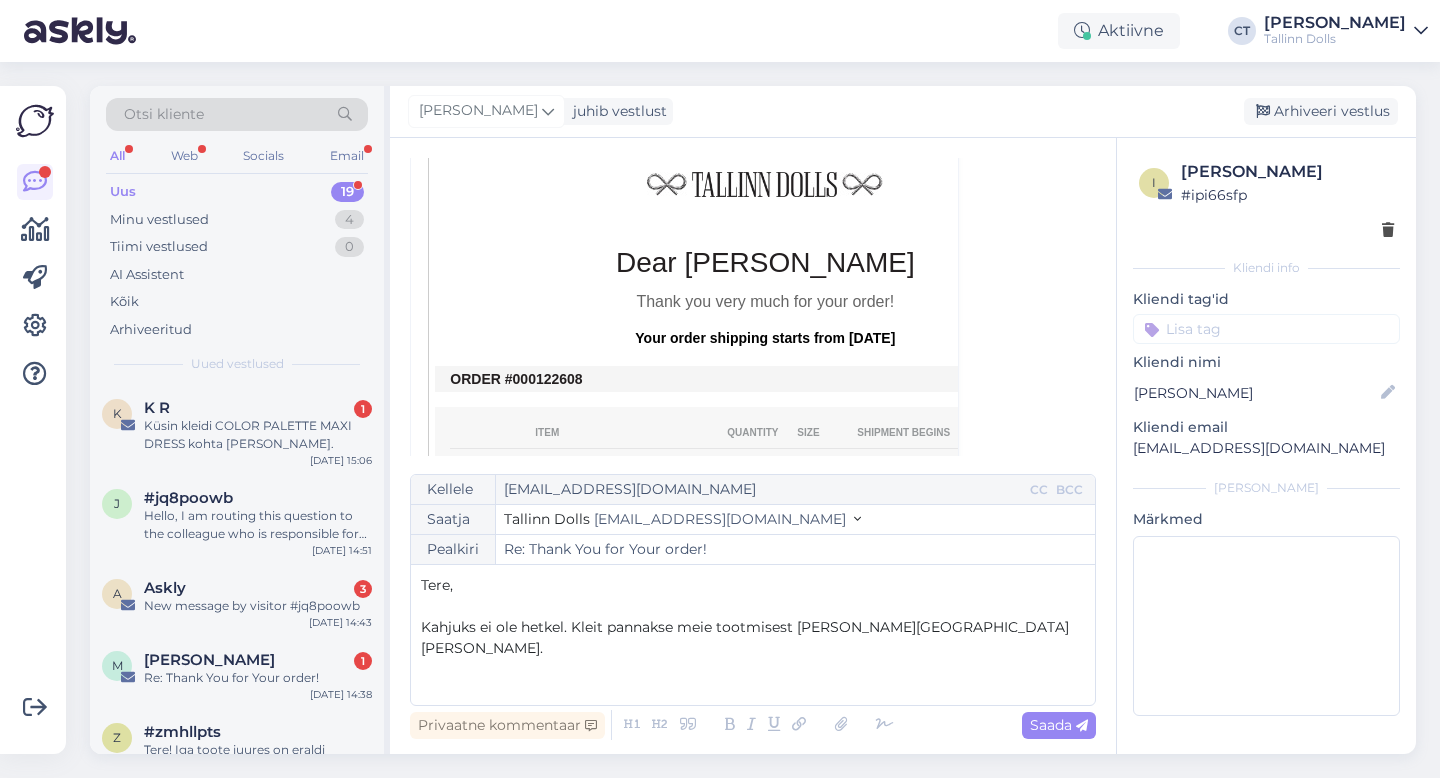 scroll, scrollTop: 1276, scrollLeft: 0, axis: vertical 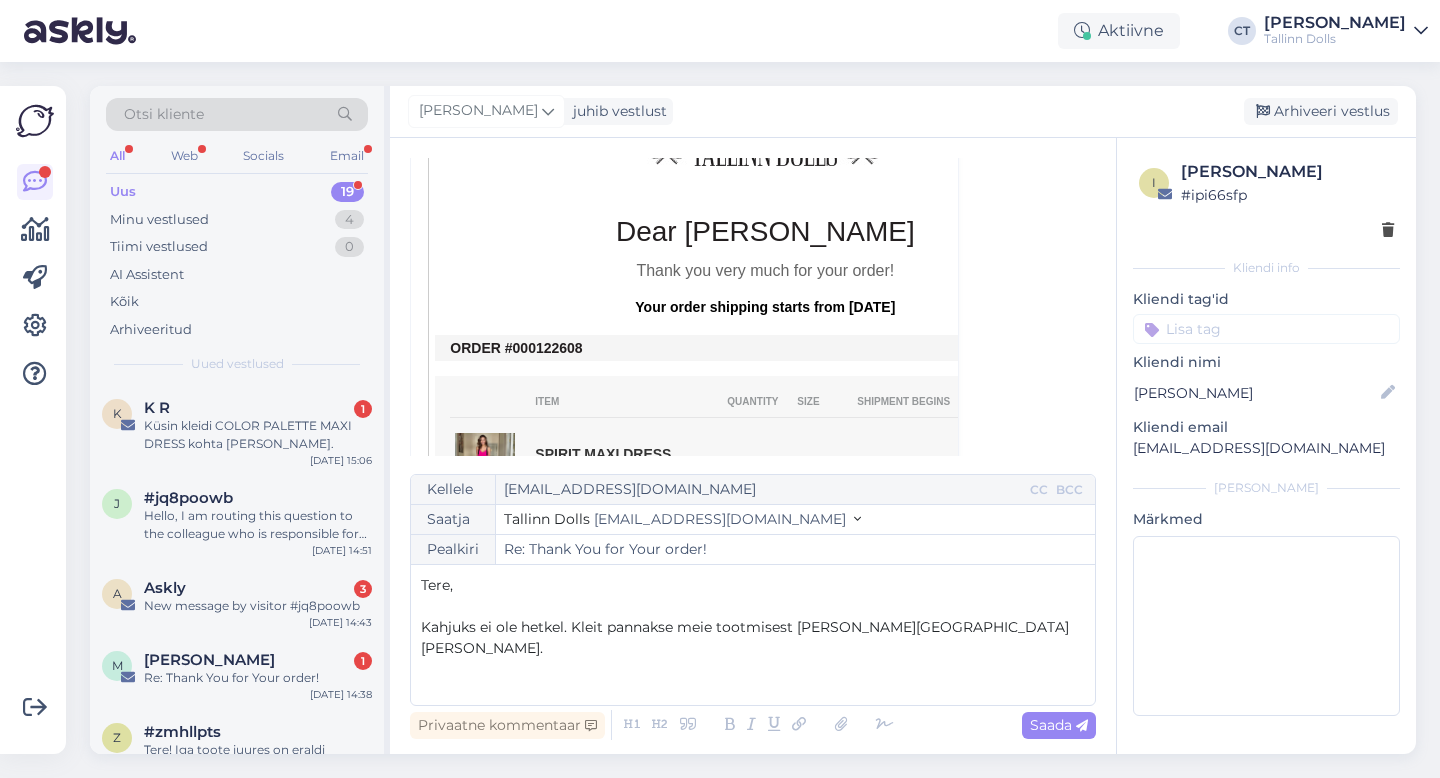 drag, startPoint x: 600, startPoint y: 347, endPoint x: 533, endPoint y: 345, distance: 67.02985 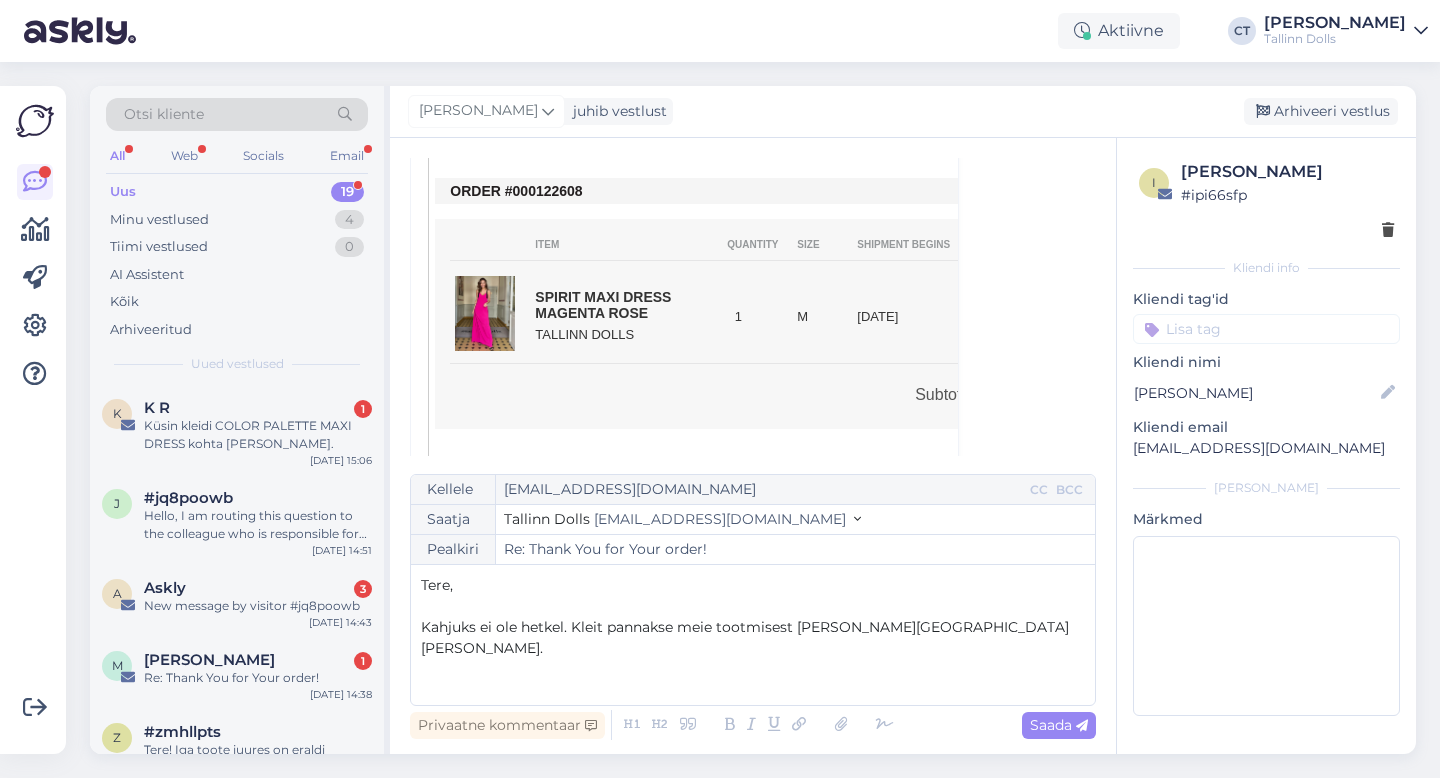 scroll, scrollTop: 1434, scrollLeft: 0, axis: vertical 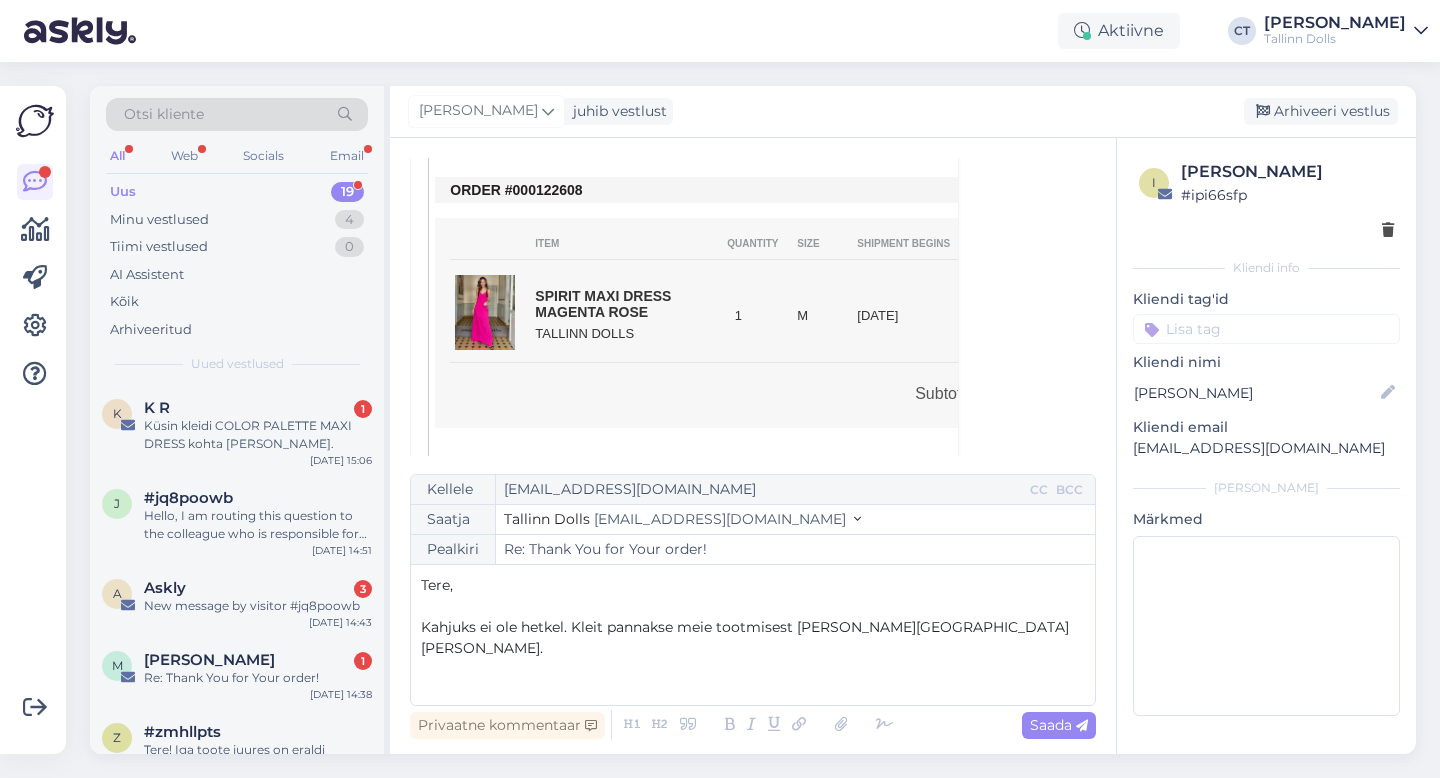 click on "Kahjuks ei ole hetkel. Kleit pannakse meie tootmisest [PERSON_NAME][GEOGRAPHIC_DATA] [PERSON_NAME]." at bounding box center (753, 638) 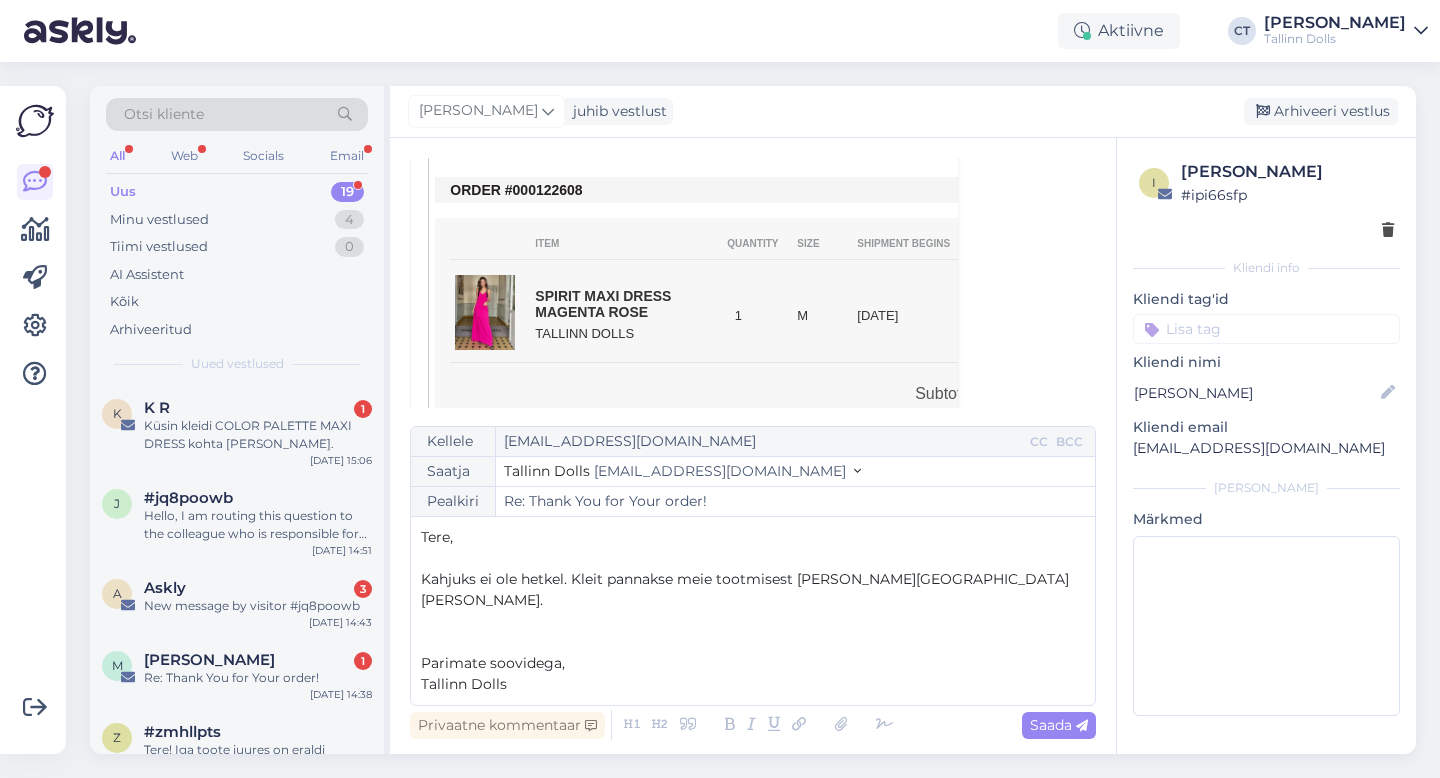 click on "﻿" at bounding box center [753, 558] 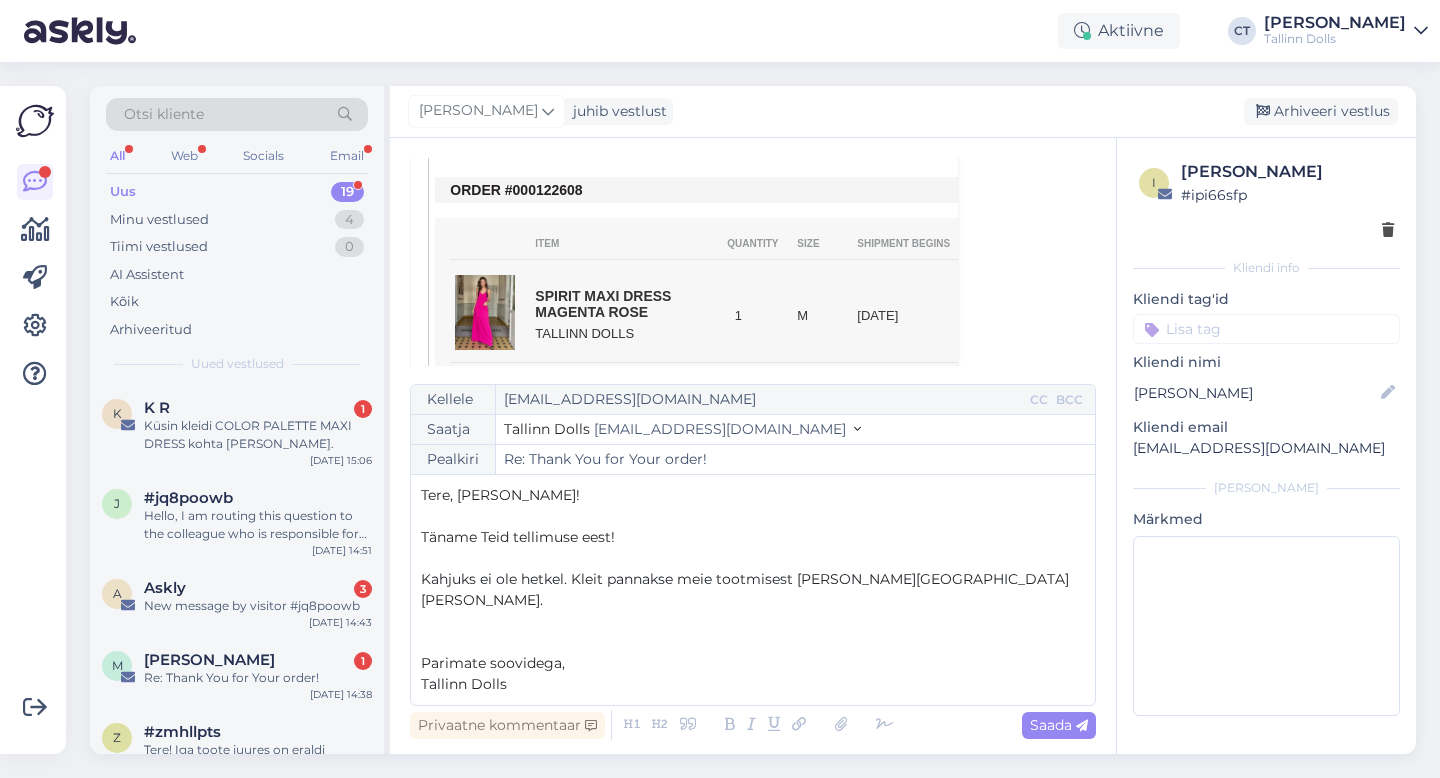 click on "Kahjuks ei ole hetkel. Kleit pannakse meie tootmisest [PERSON_NAME][GEOGRAPHIC_DATA] [PERSON_NAME]." at bounding box center [747, 589] 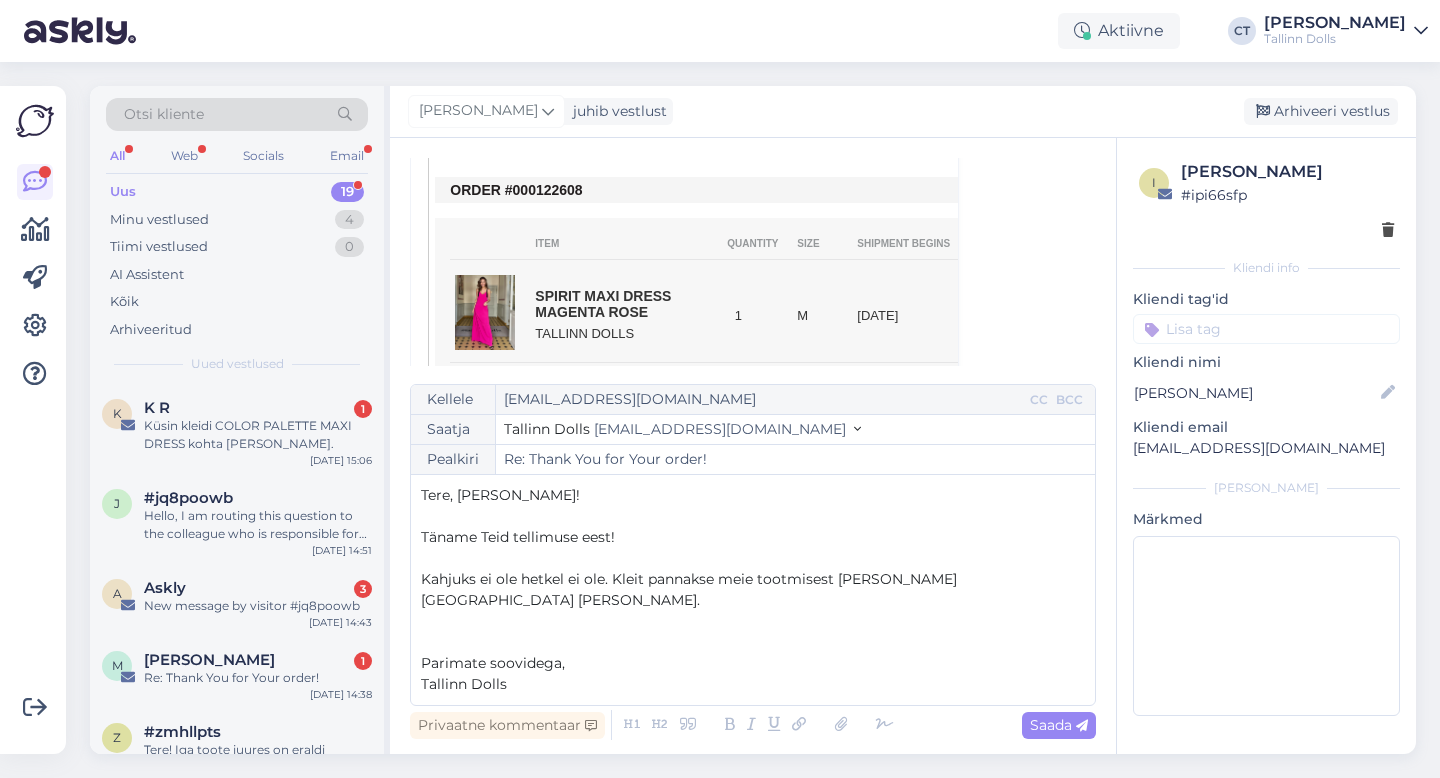 click on "Kahjuks ei ole hetkel ei ole. Kleit pannakse meie tootmisest [PERSON_NAME][GEOGRAPHIC_DATA] [PERSON_NAME]." at bounding box center [689, 589] 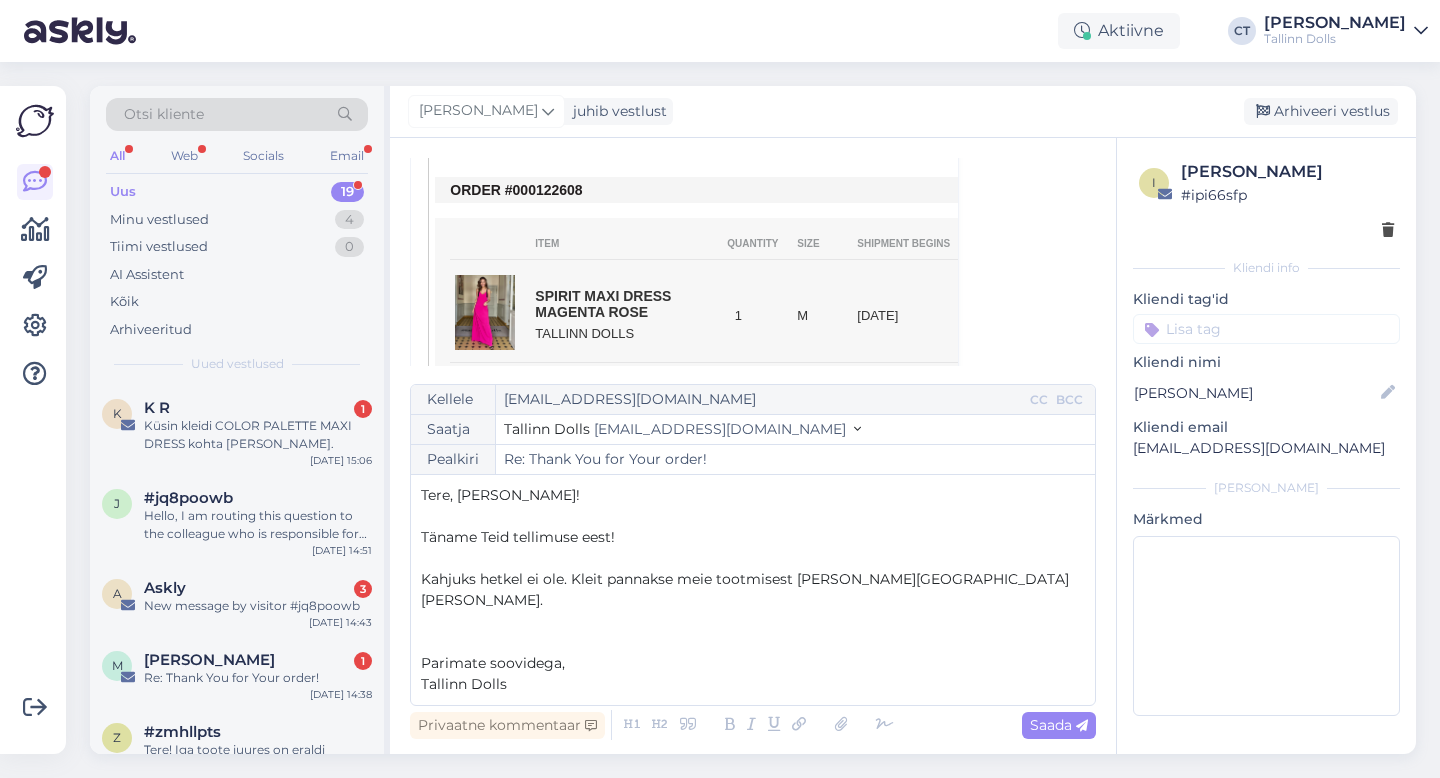 click on "Kahjuks hetkel ei ole. Kleit pannakse meie tootmisest [PERSON_NAME][GEOGRAPHIC_DATA] [PERSON_NAME]." at bounding box center (753, 590) 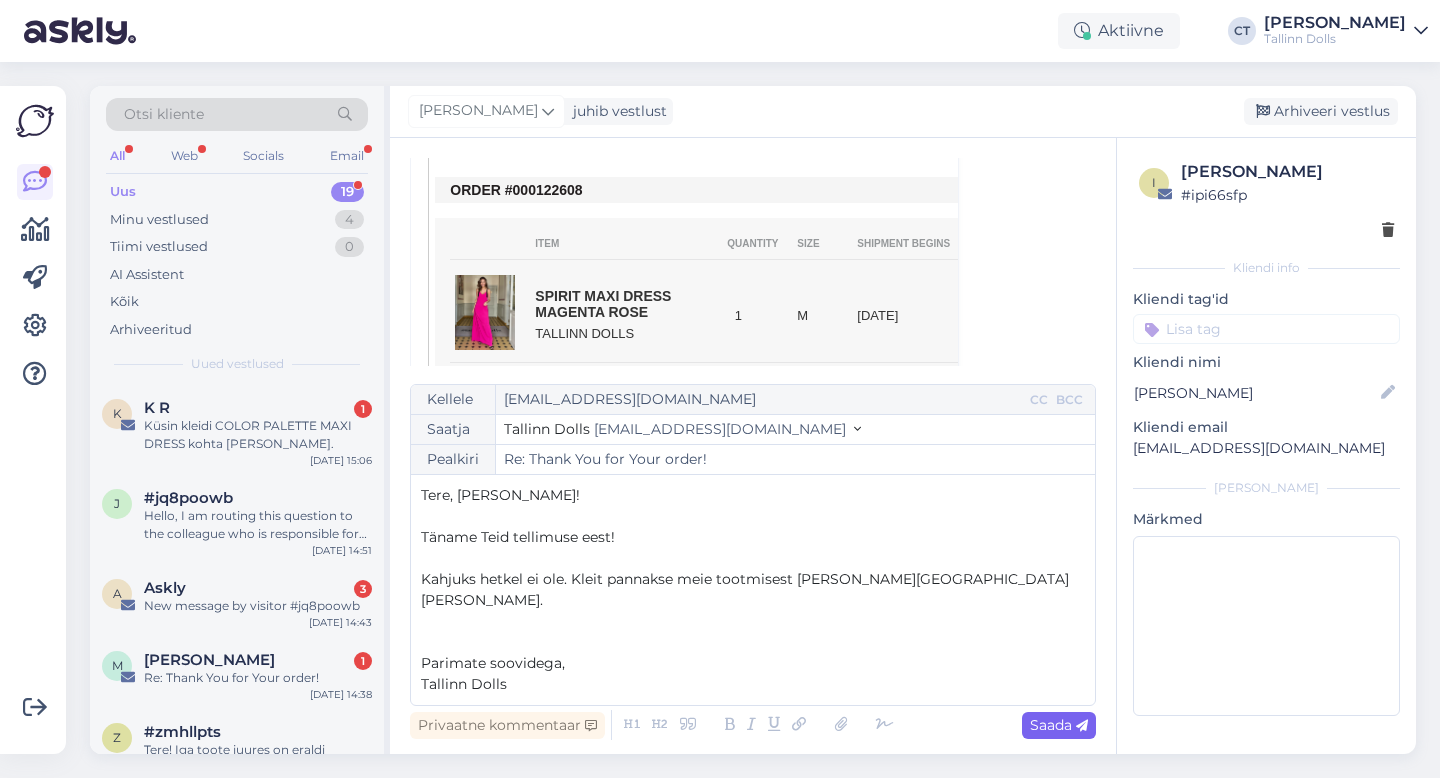 click on "Saada" at bounding box center (1059, 725) 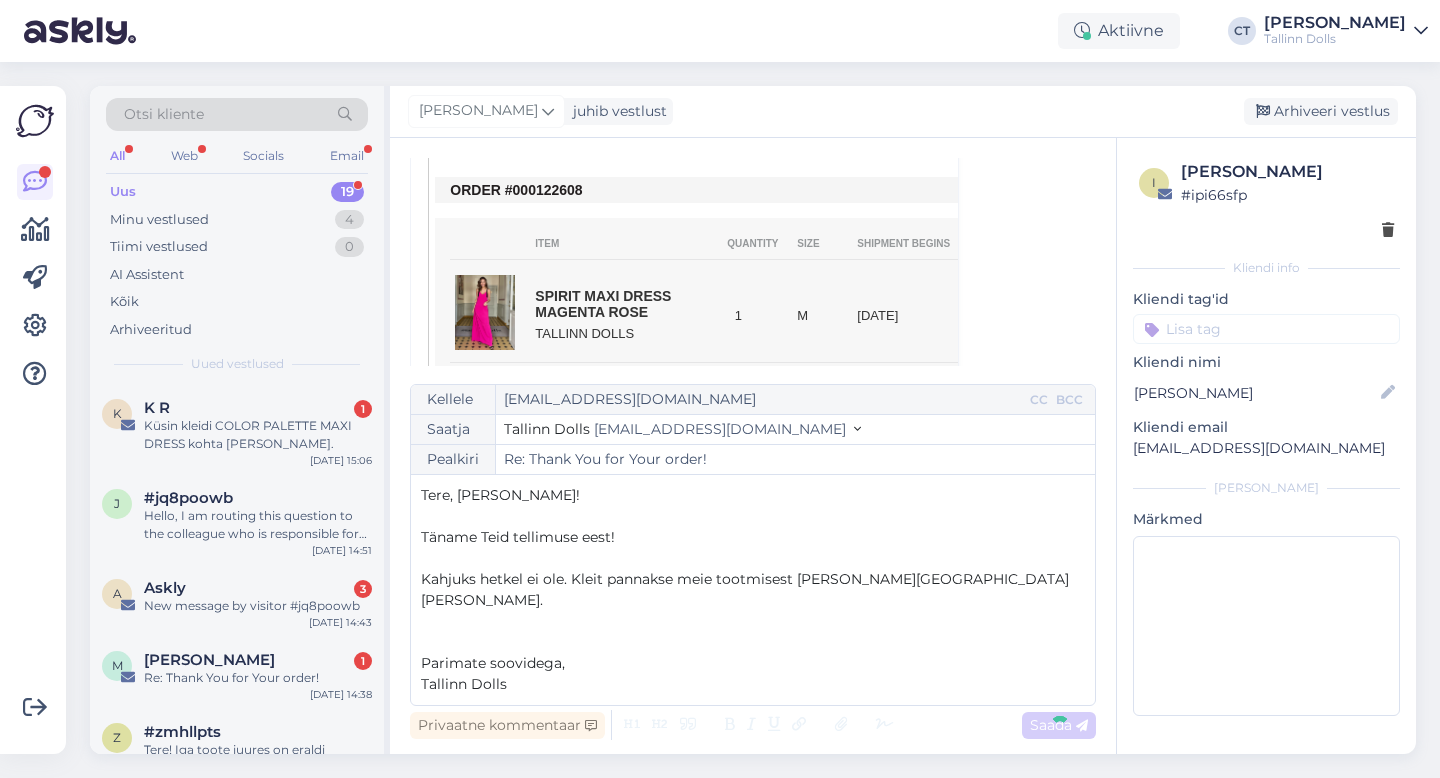 type on "Re: Re: Thank You for Your order!" 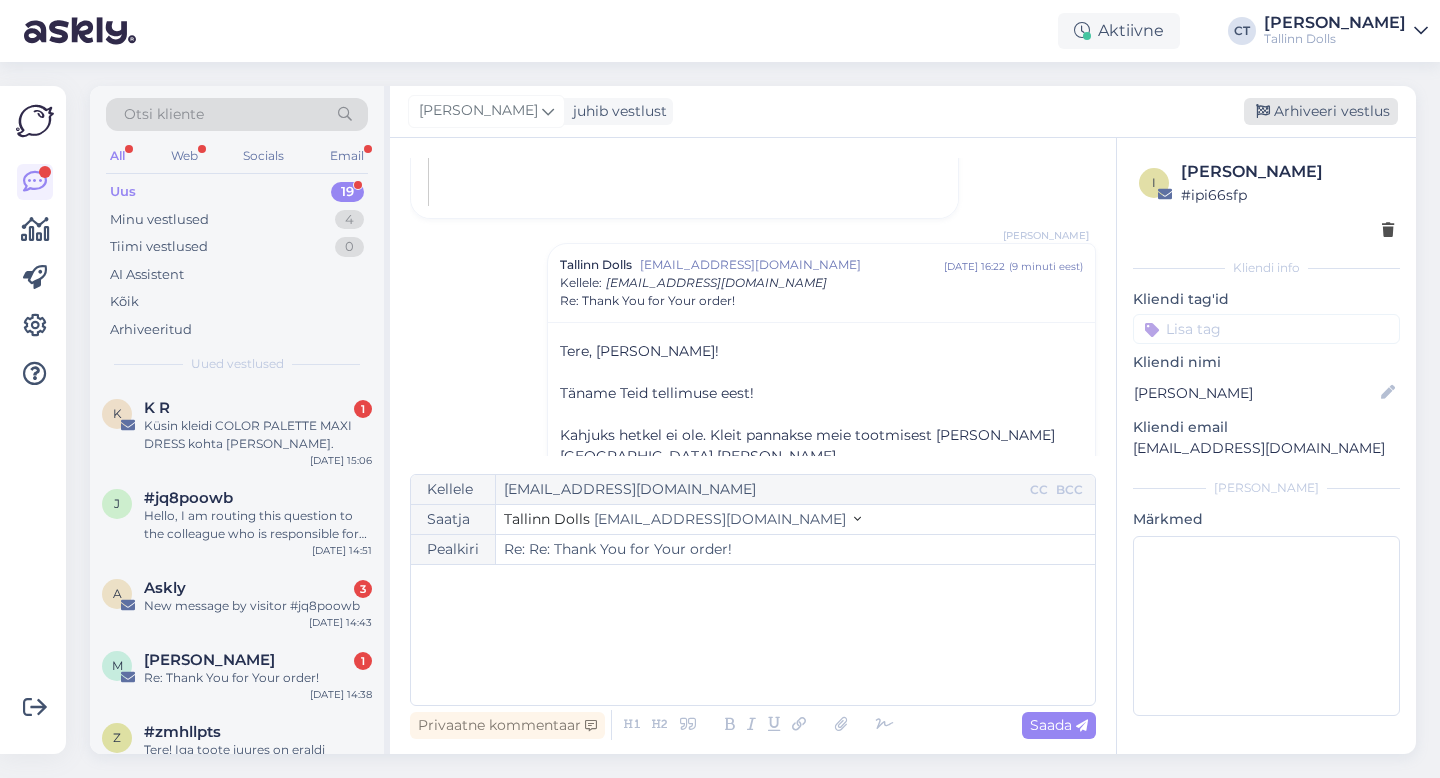 click on "Arhiveeri vestlus" at bounding box center (1321, 111) 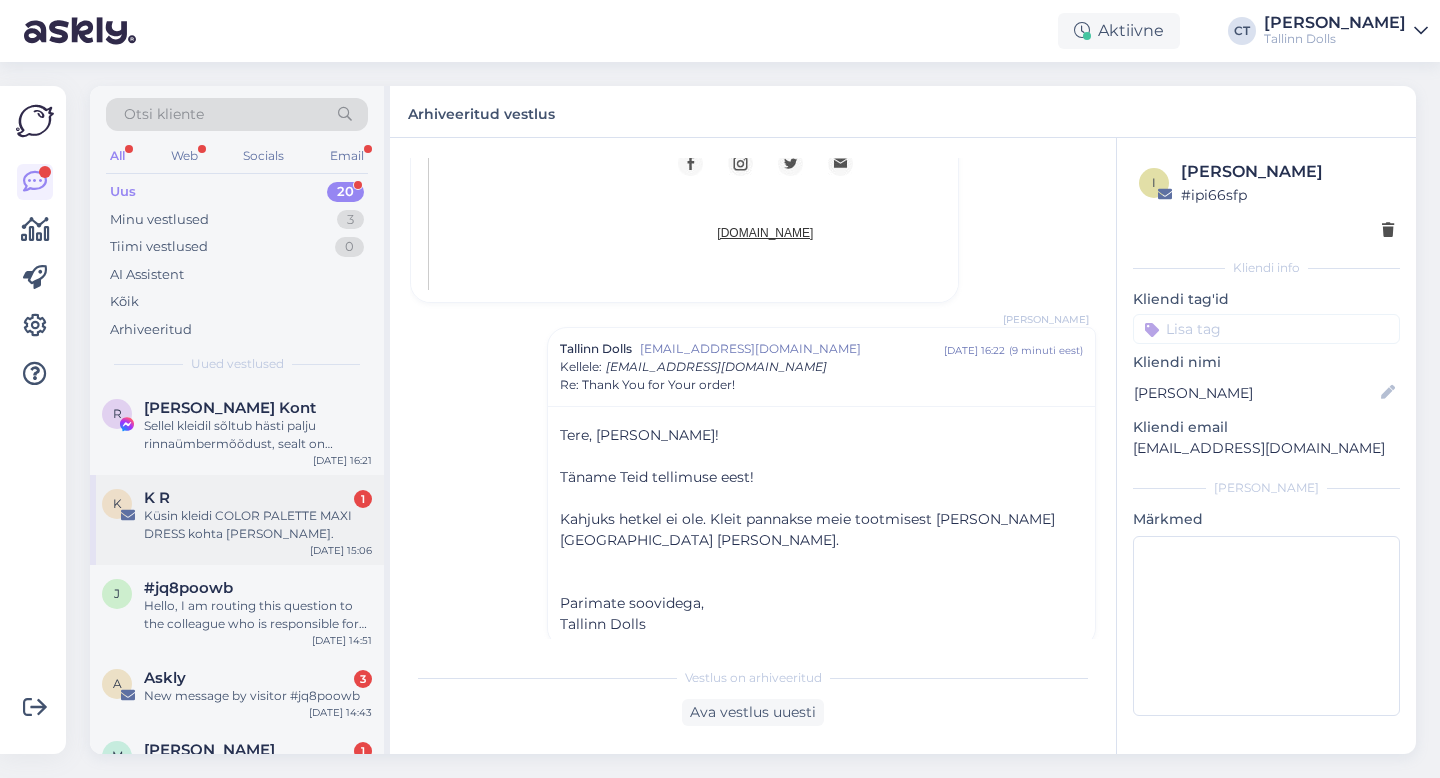 click on "K R 1" at bounding box center [258, 498] 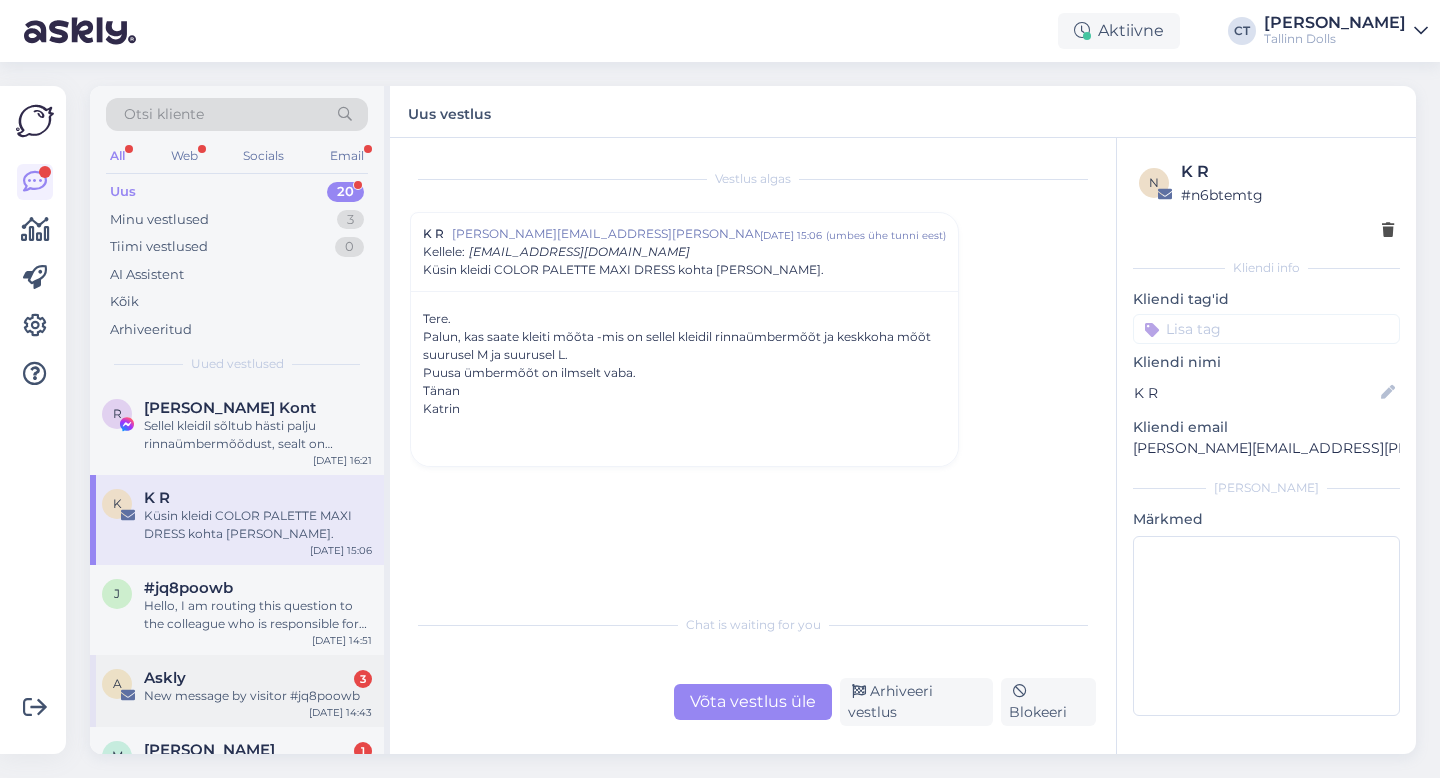 click on "A Askly 3 New message by visitor #jq8poowb [DATE] 14:43" at bounding box center [237, 691] 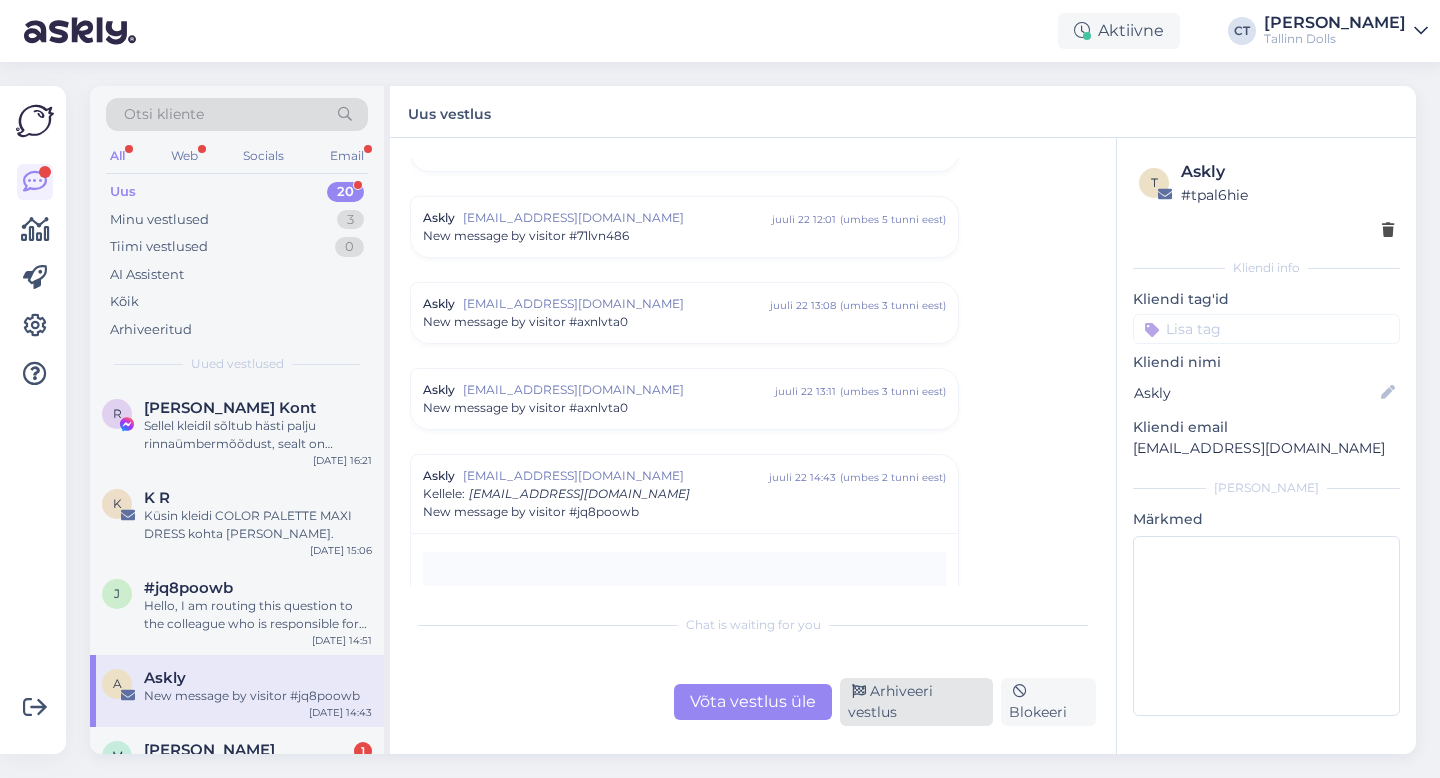 click on "Arhiveeri vestlus" at bounding box center (916, 702) 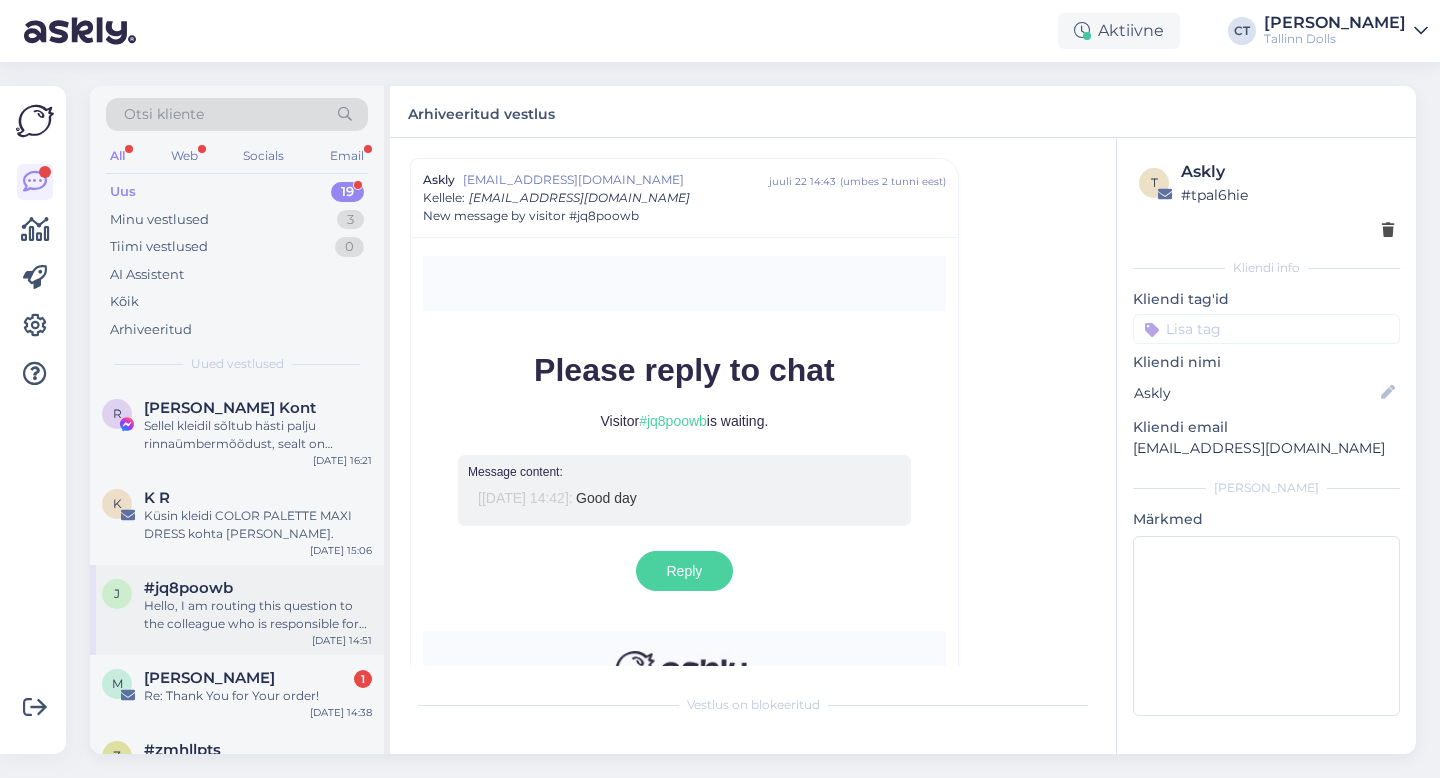 click on "#jq8poowb" at bounding box center (258, 588) 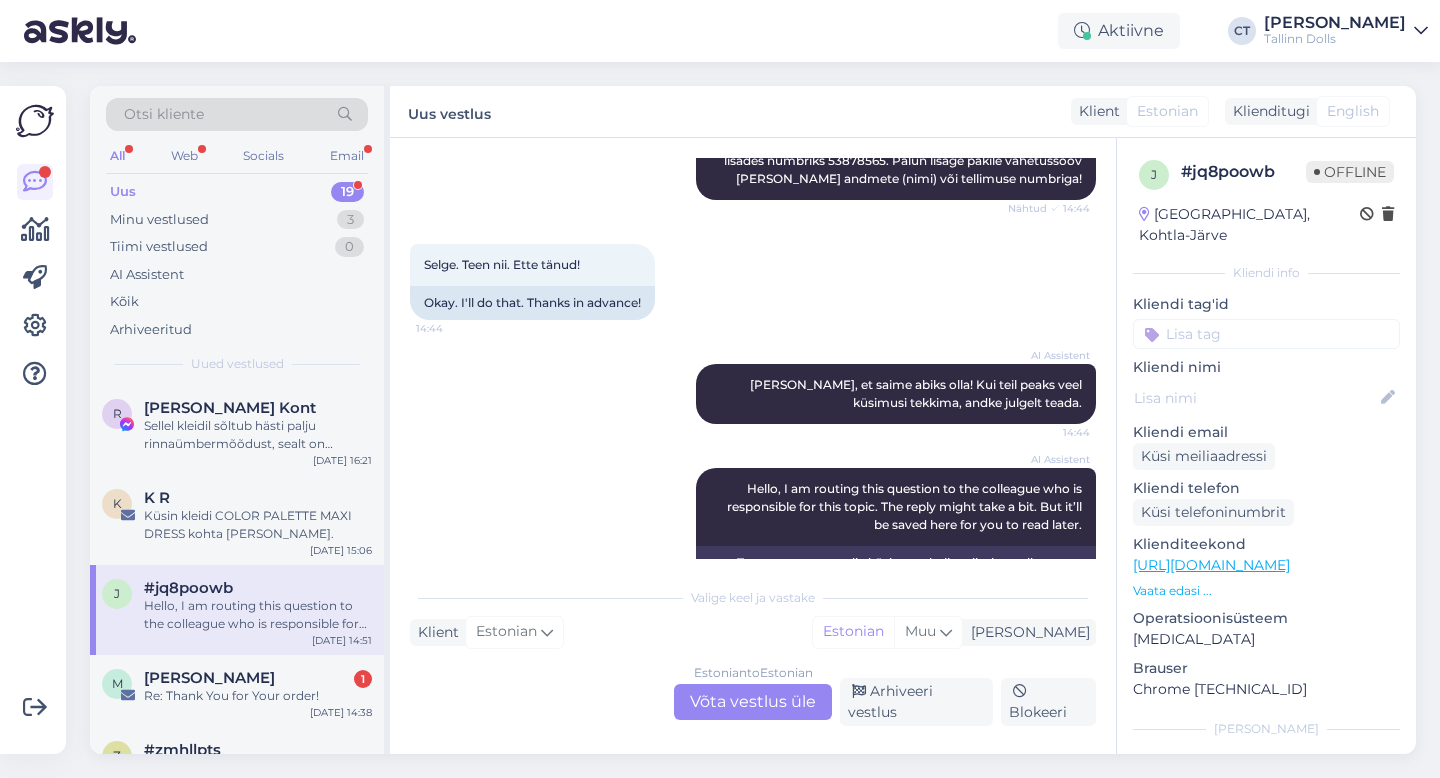 scroll, scrollTop: 539, scrollLeft: 0, axis: vertical 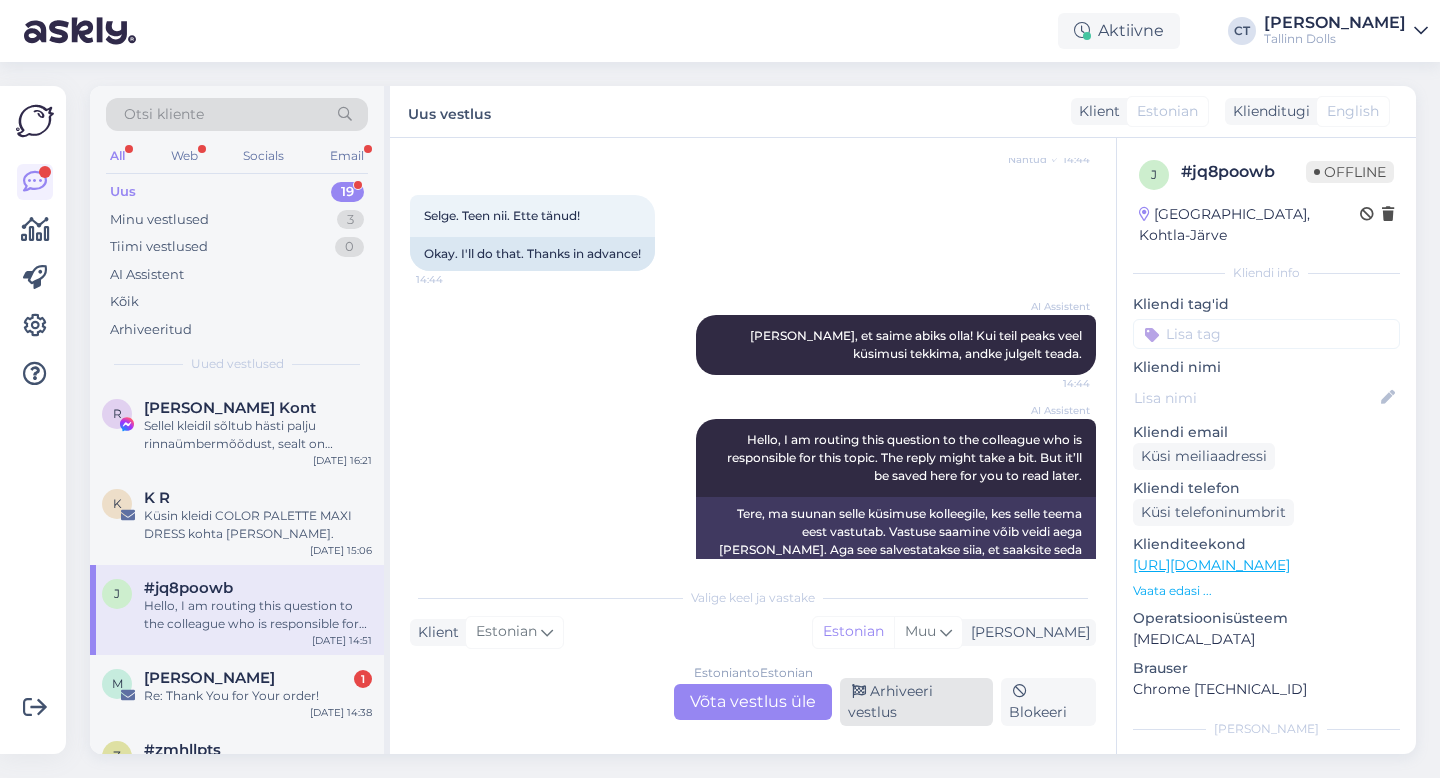 click on "Arhiveeri vestlus" at bounding box center (916, 702) 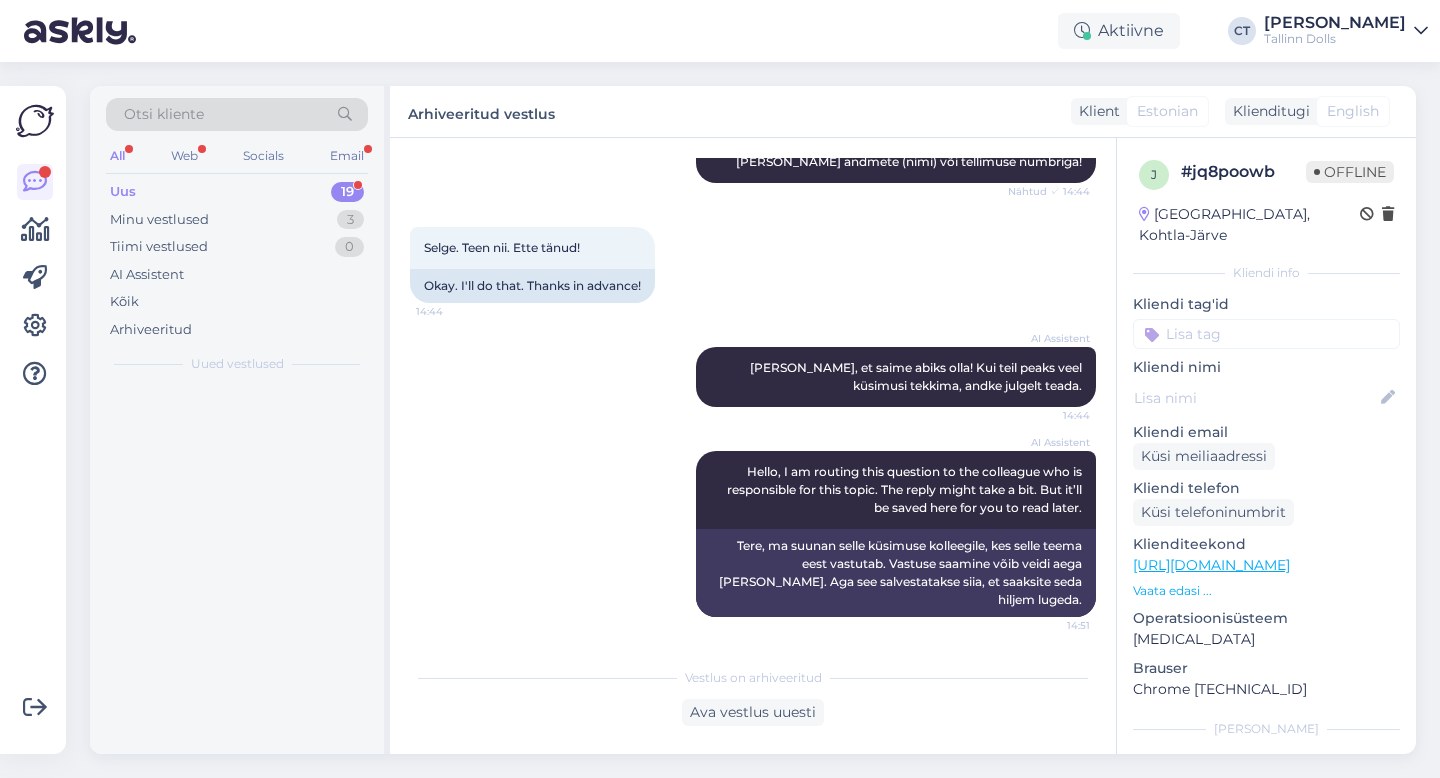 scroll, scrollTop: 471, scrollLeft: 0, axis: vertical 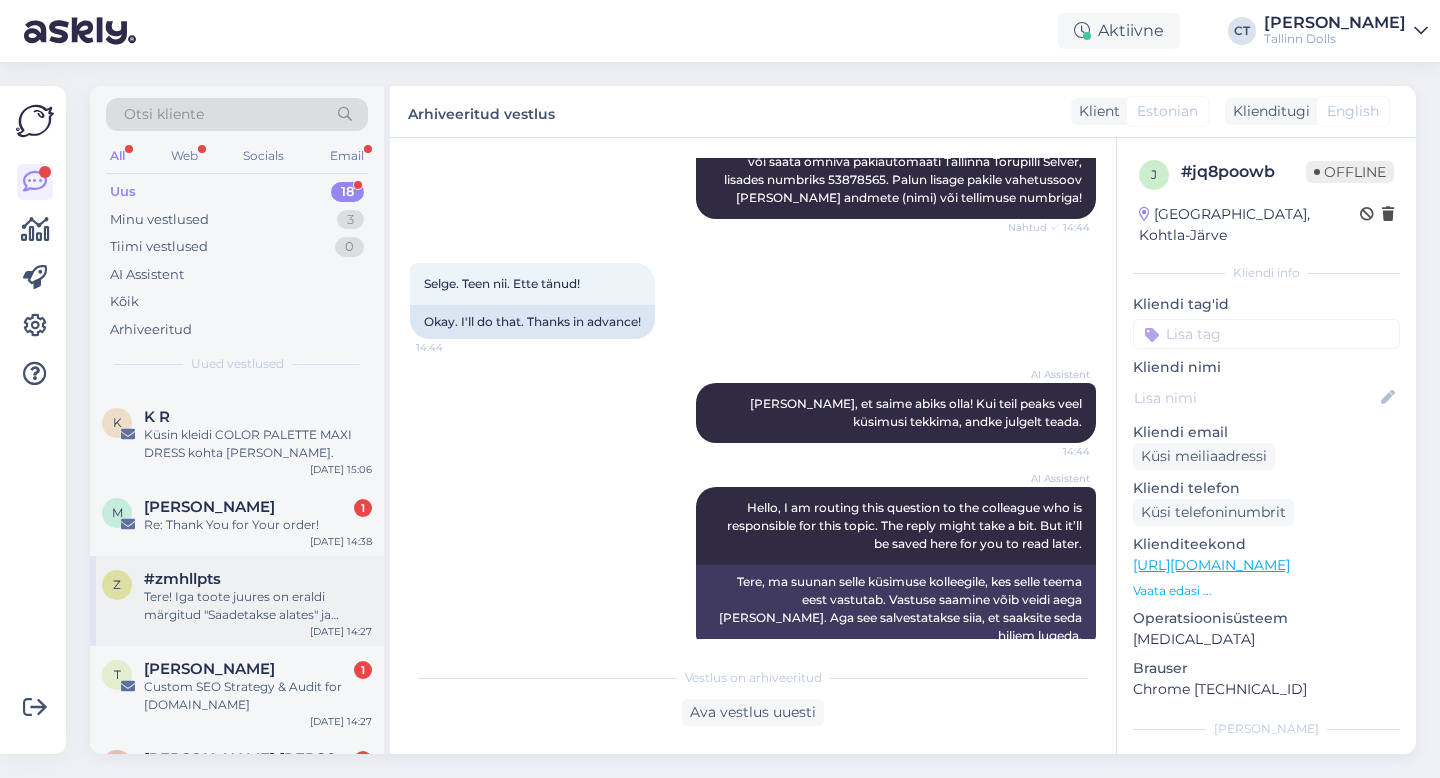 click on "#zmhllpts" at bounding box center [258, 579] 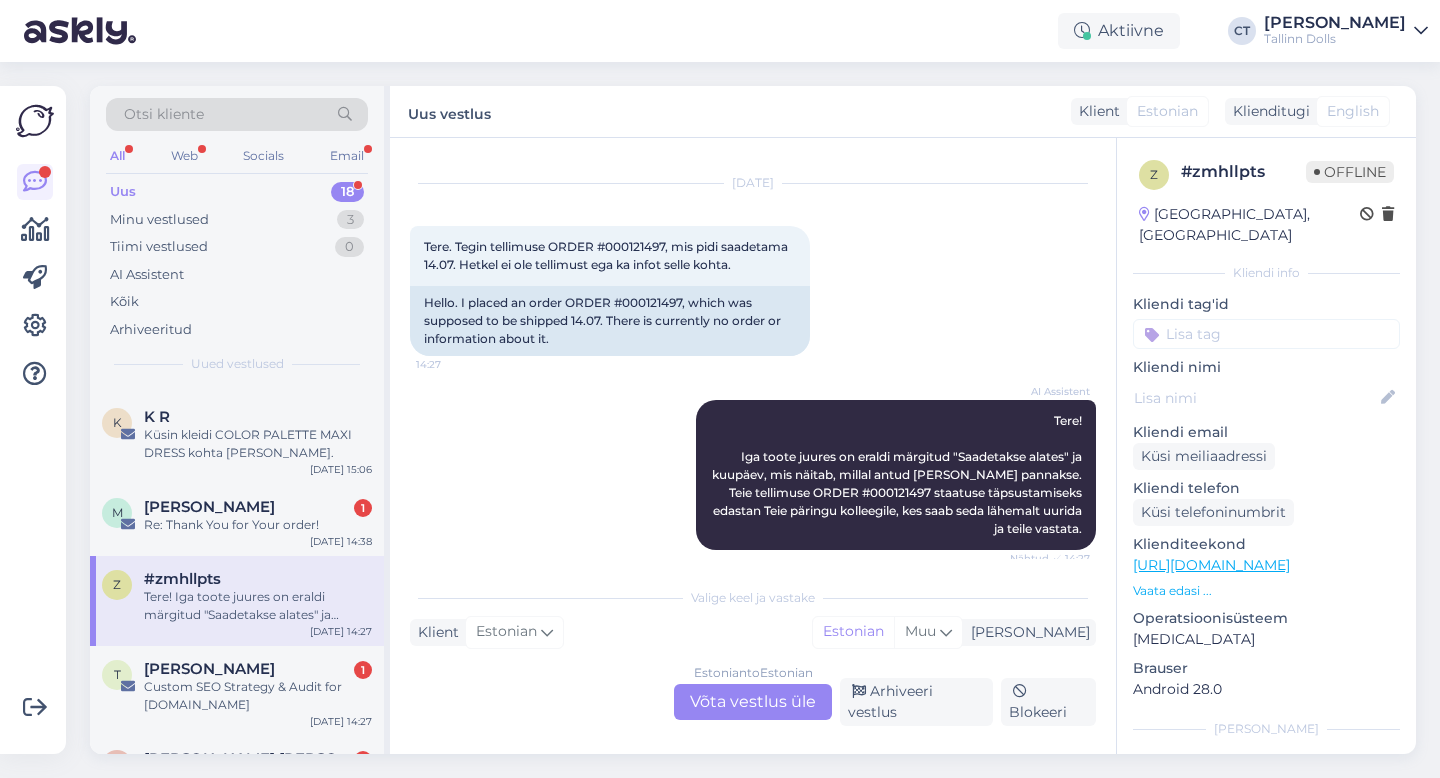 scroll, scrollTop: 39, scrollLeft: 0, axis: vertical 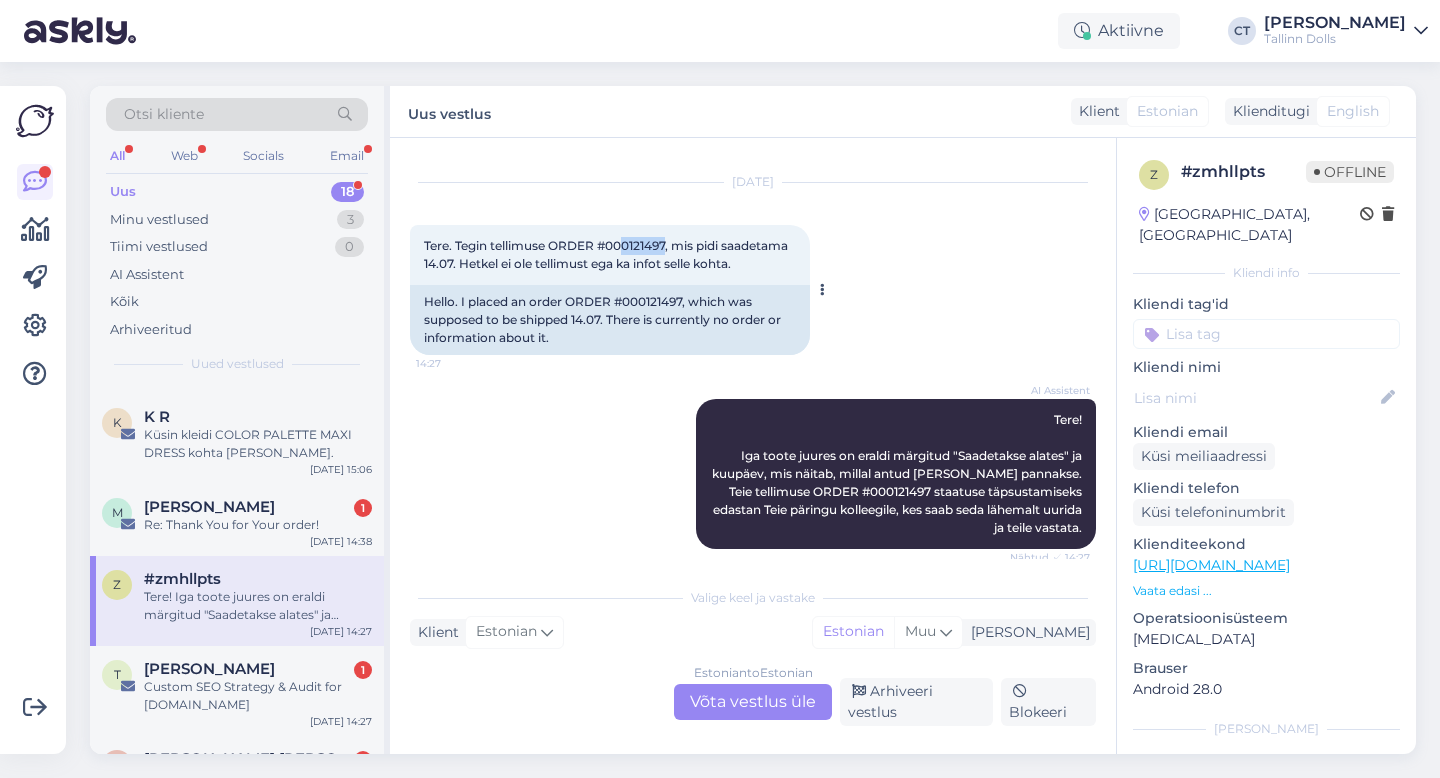 drag, startPoint x: 672, startPoint y: 245, endPoint x: 629, endPoint y: 245, distance: 43 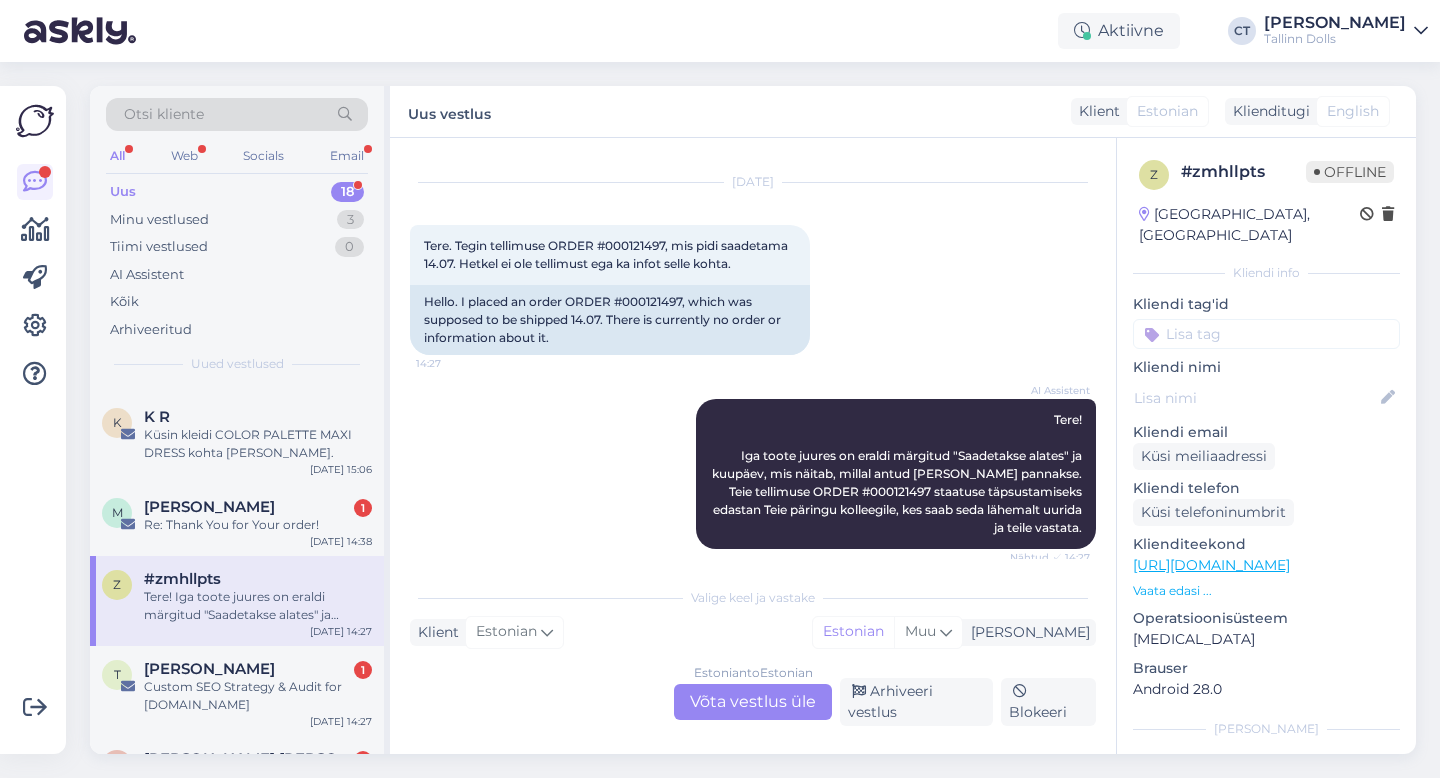 click at bounding box center (1266, 334) 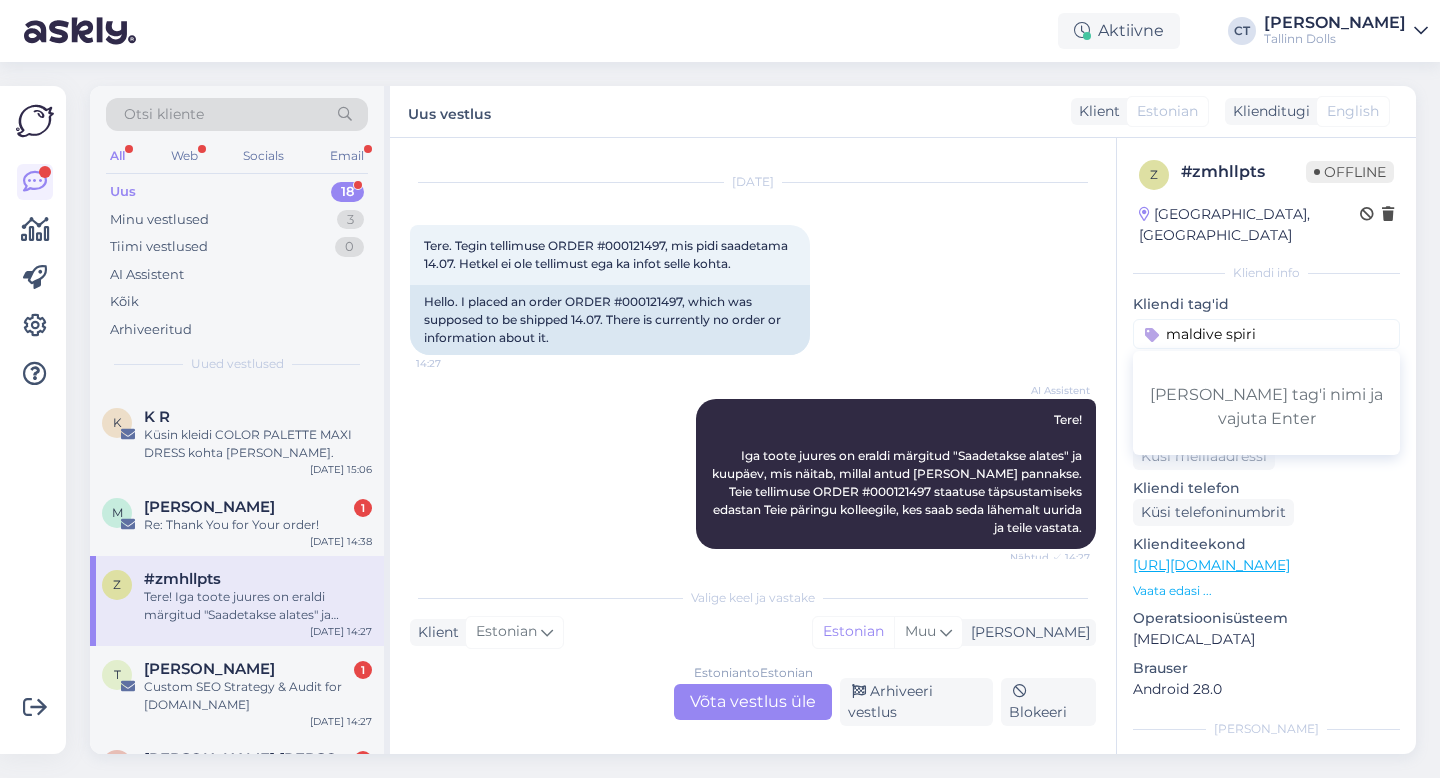 type on "maldive spirit" 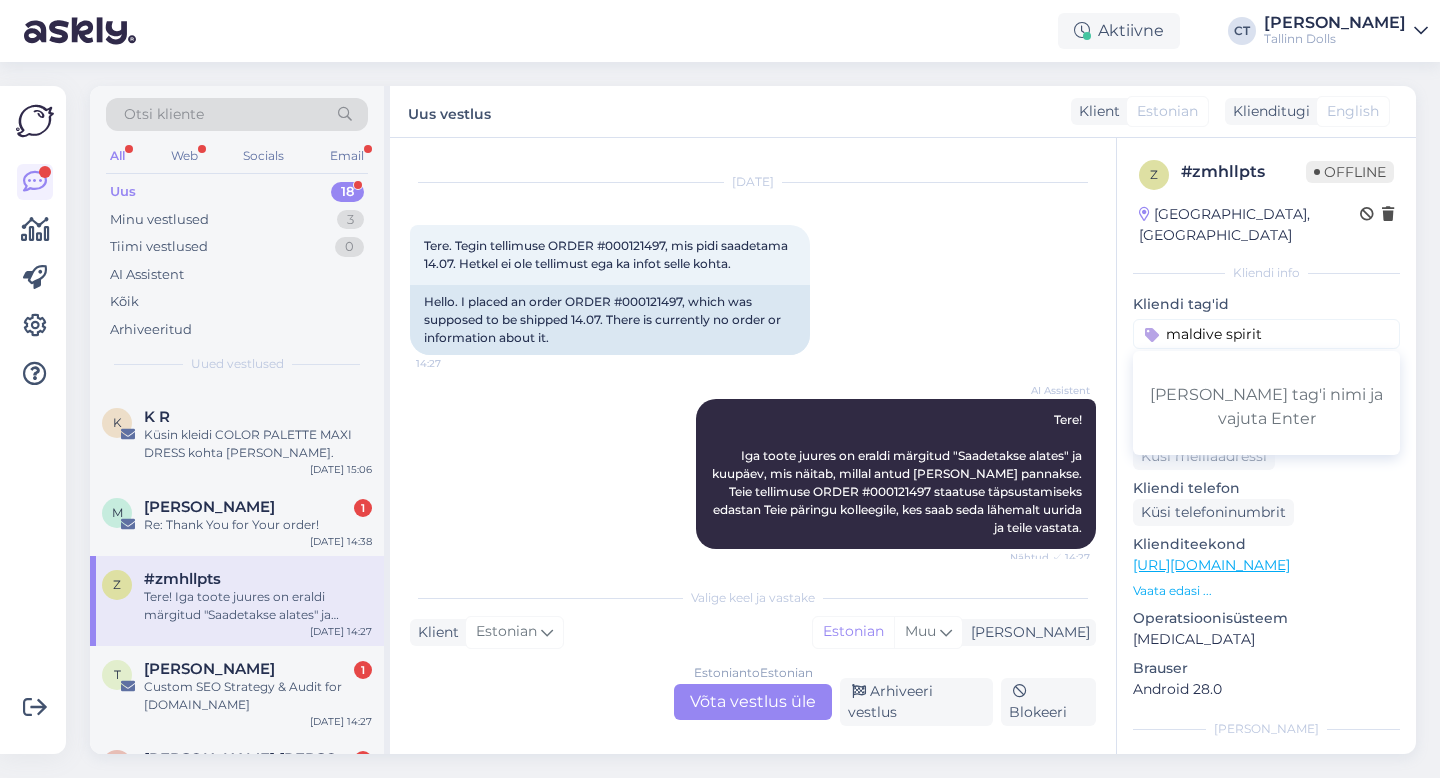 type 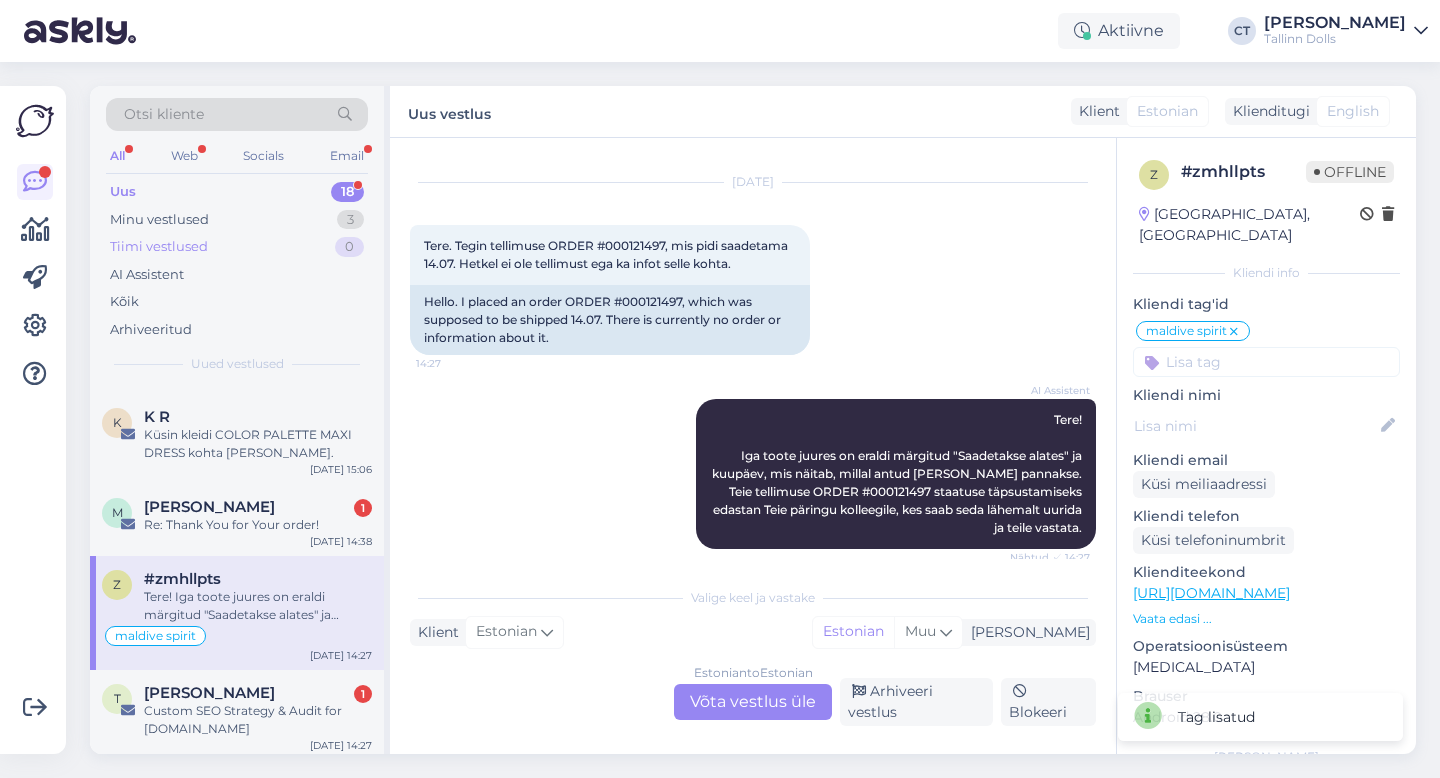 click on "Tiimi vestlused 0" at bounding box center [237, 247] 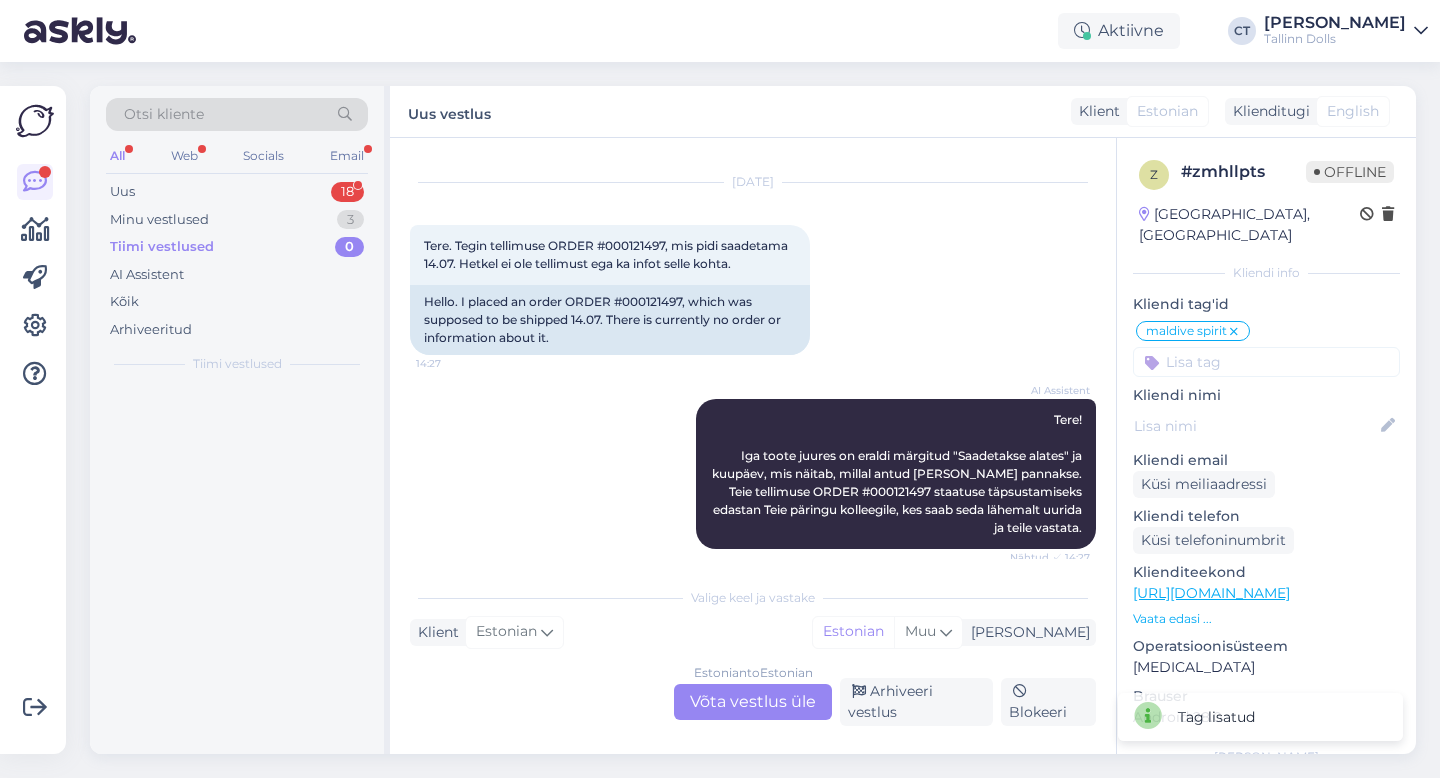 scroll, scrollTop: 0, scrollLeft: 0, axis: both 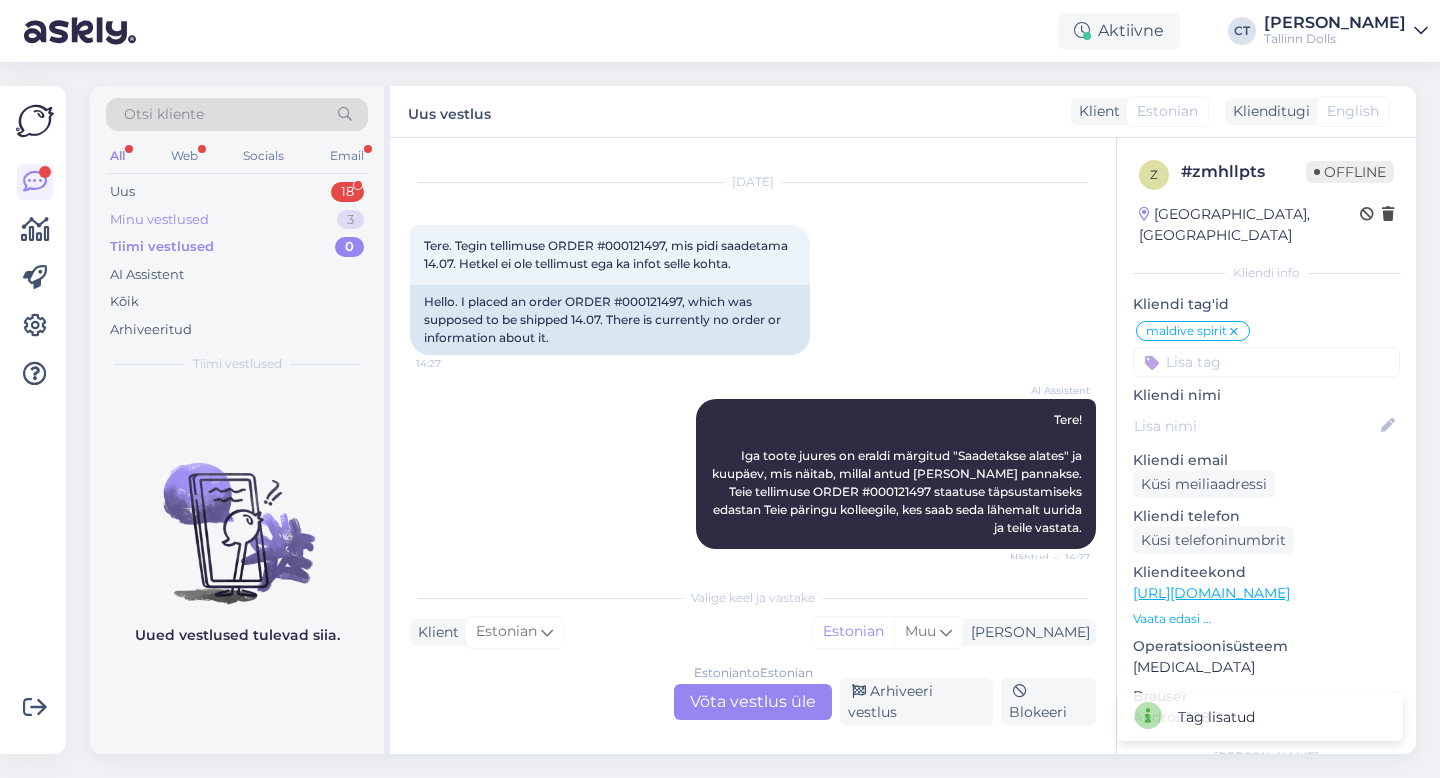click on "Minu vestlused 3" at bounding box center [237, 220] 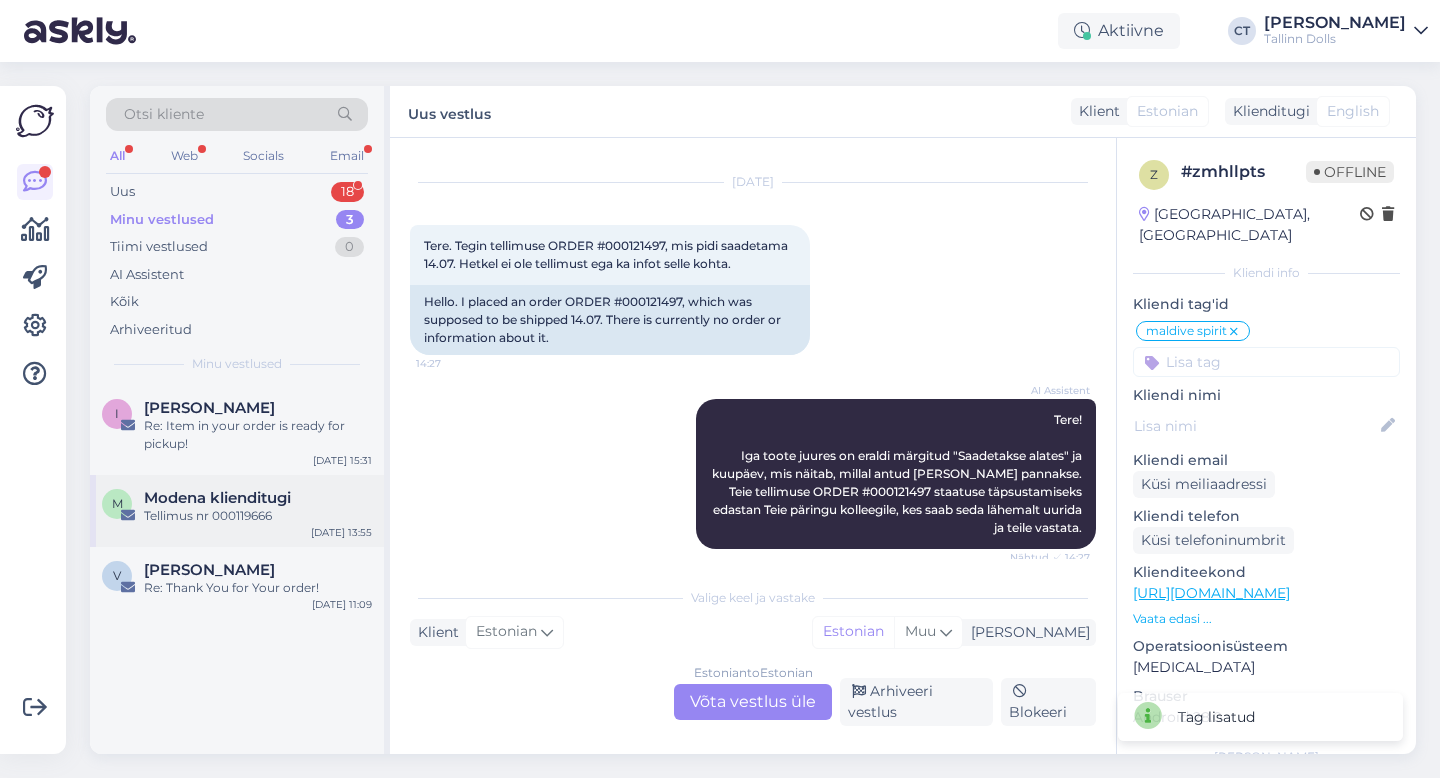 click on "Tellimus nr 000119666" at bounding box center (258, 516) 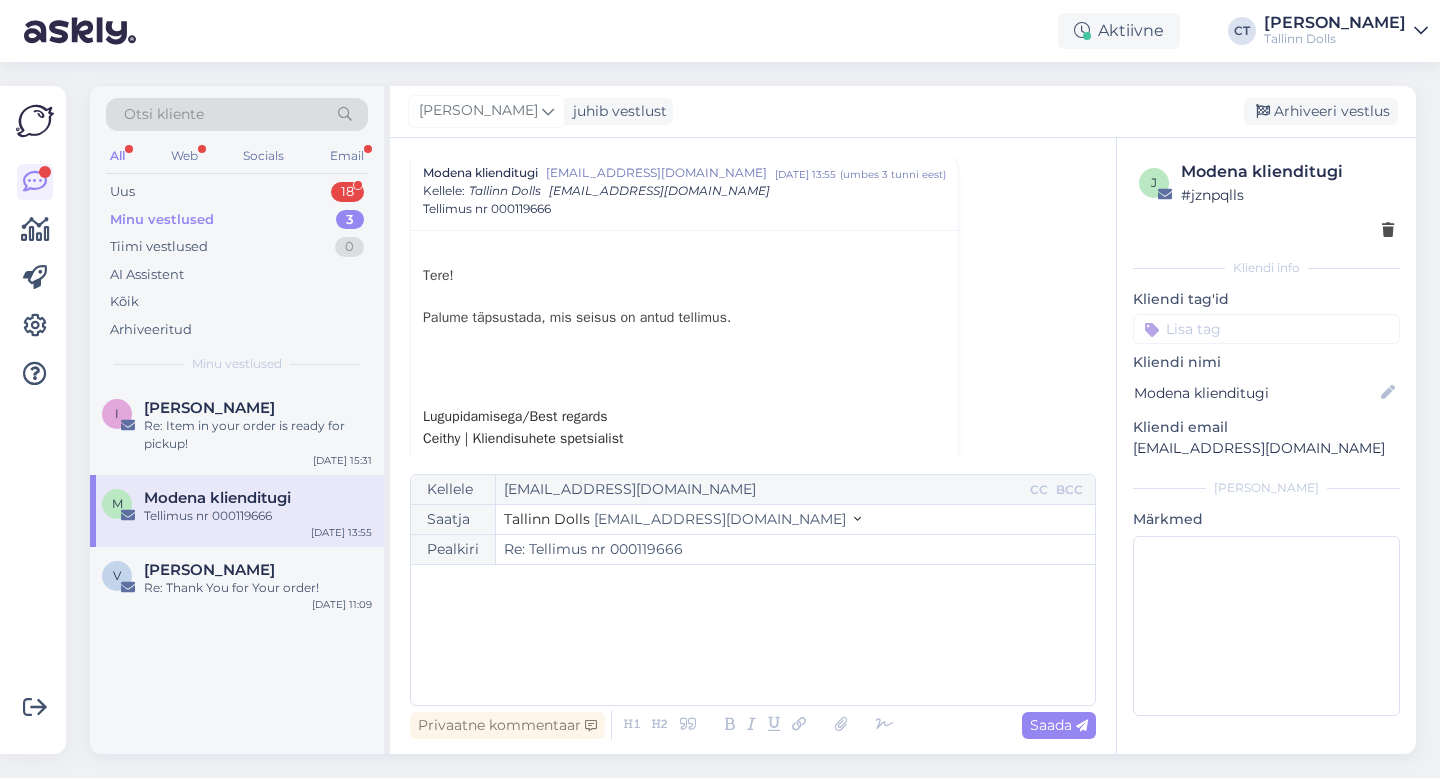 scroll, scrollTop: 838, scrollLeft: 0, axis: vertical 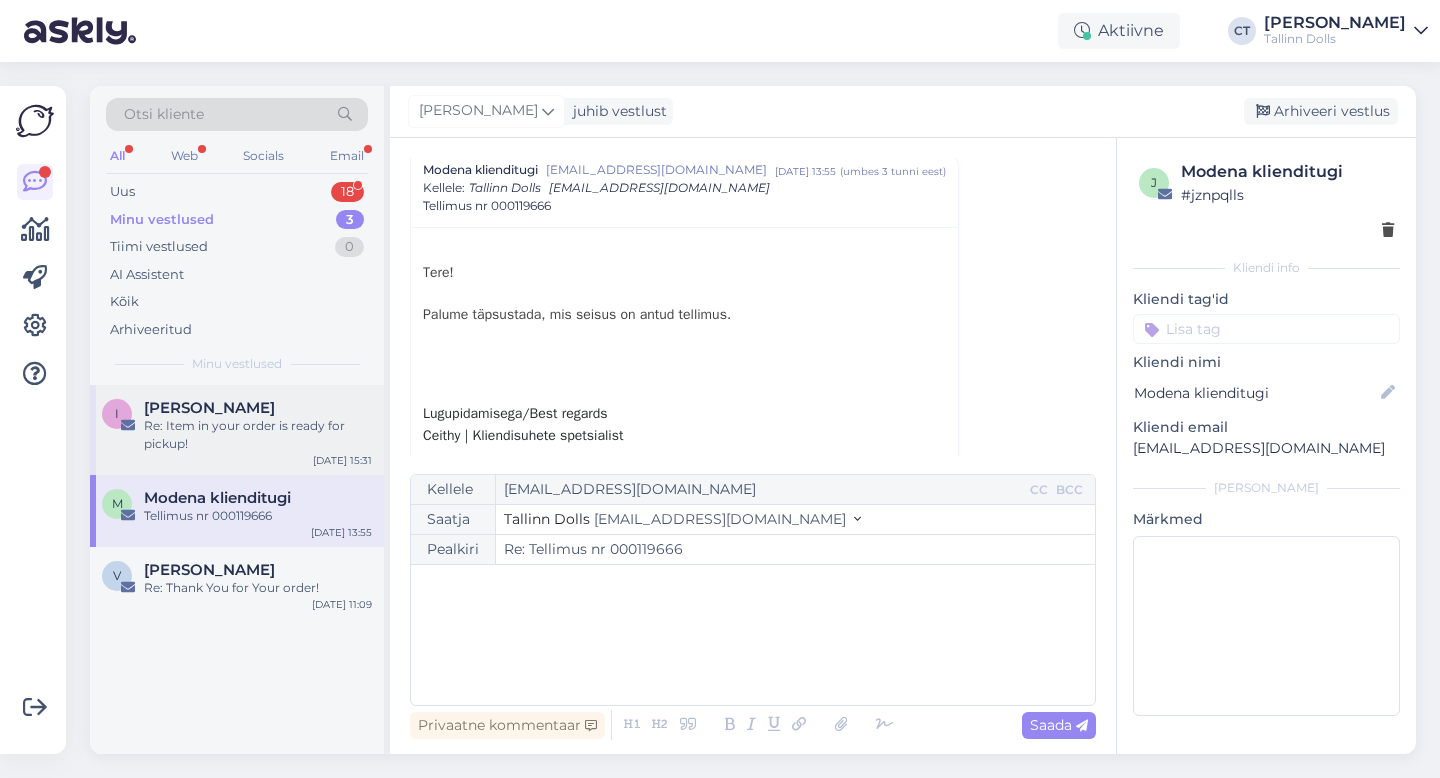 click on "Re: Item in your order is ready for pickup!" at bounding box center (258, 435) 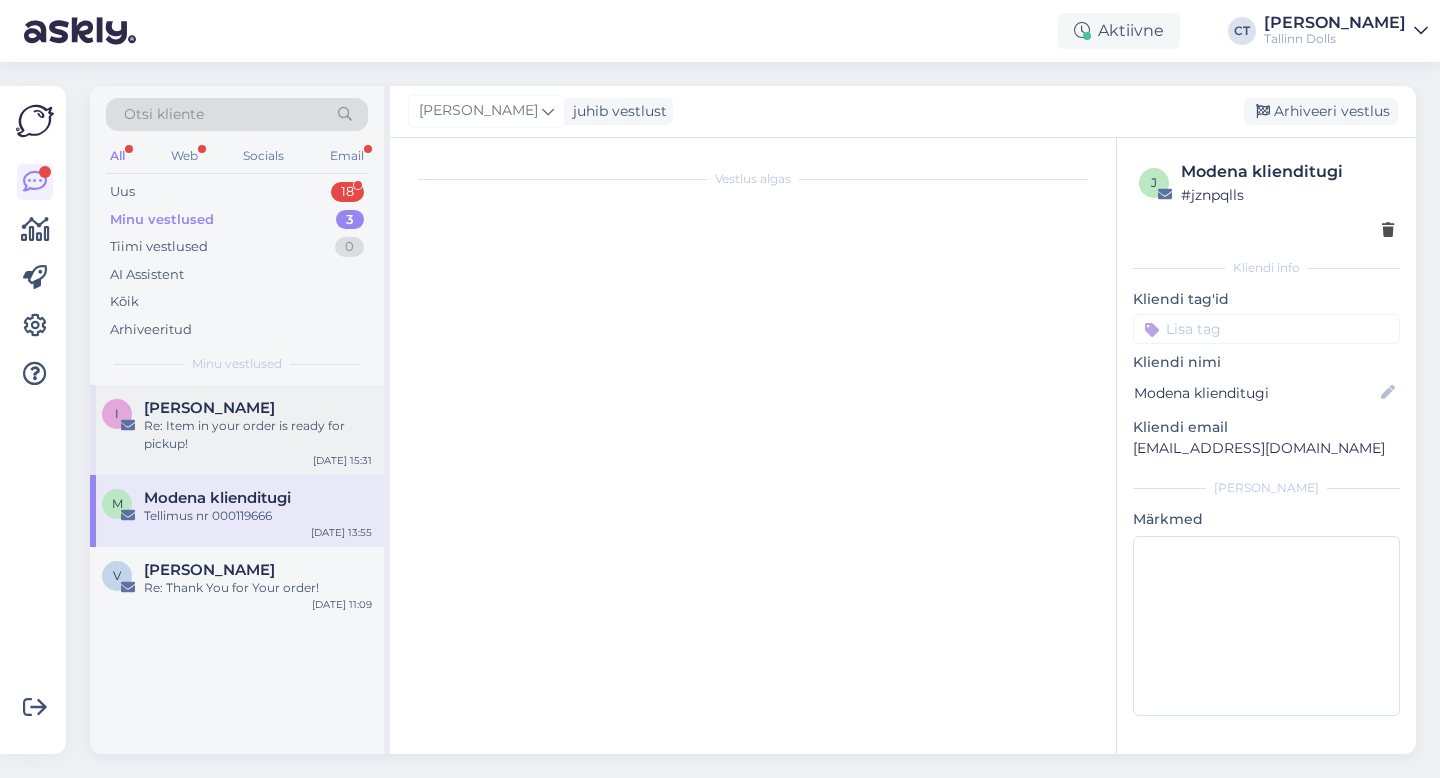 scroll, scrollTop: 0, scrollLeft: 0, axis: both 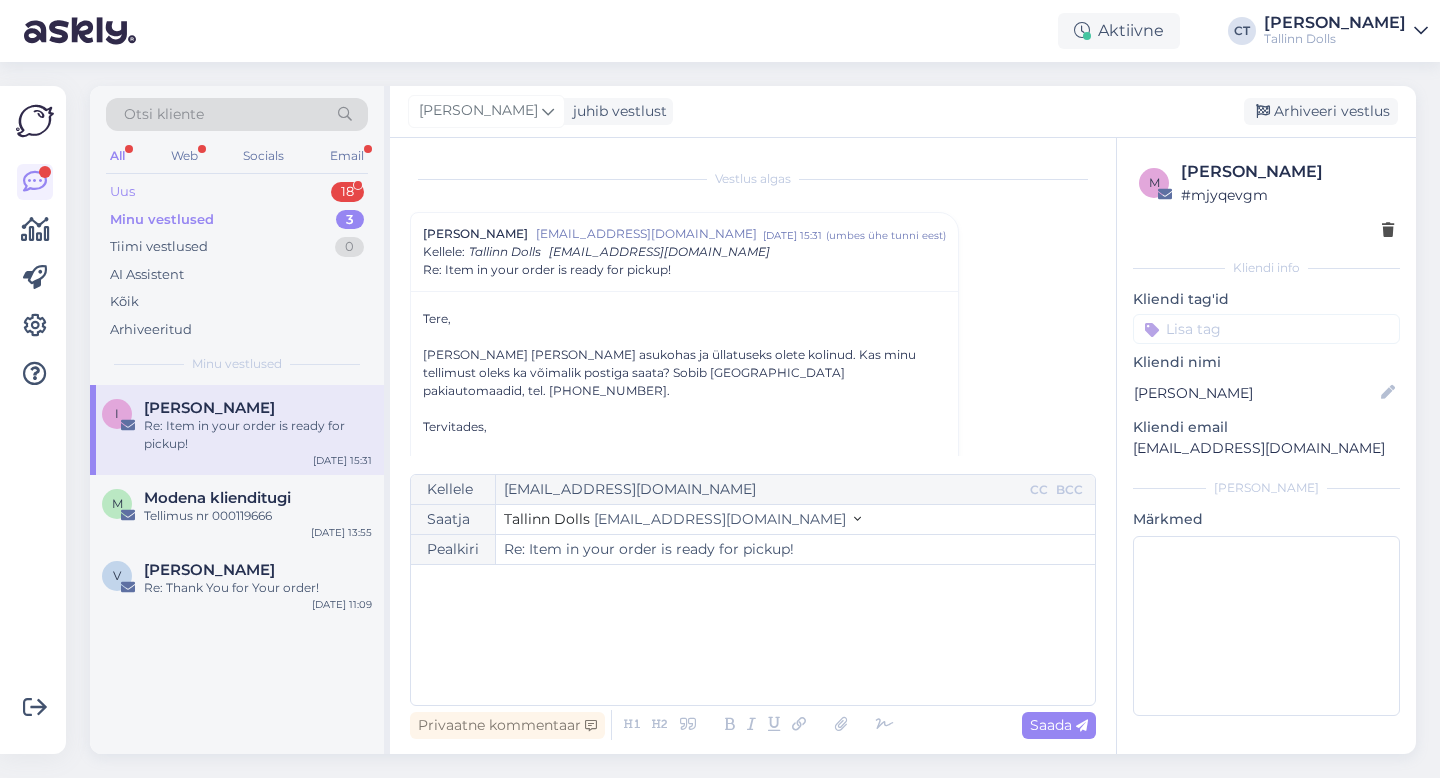 click on "Uus 18" at bounding box center [237, 192] 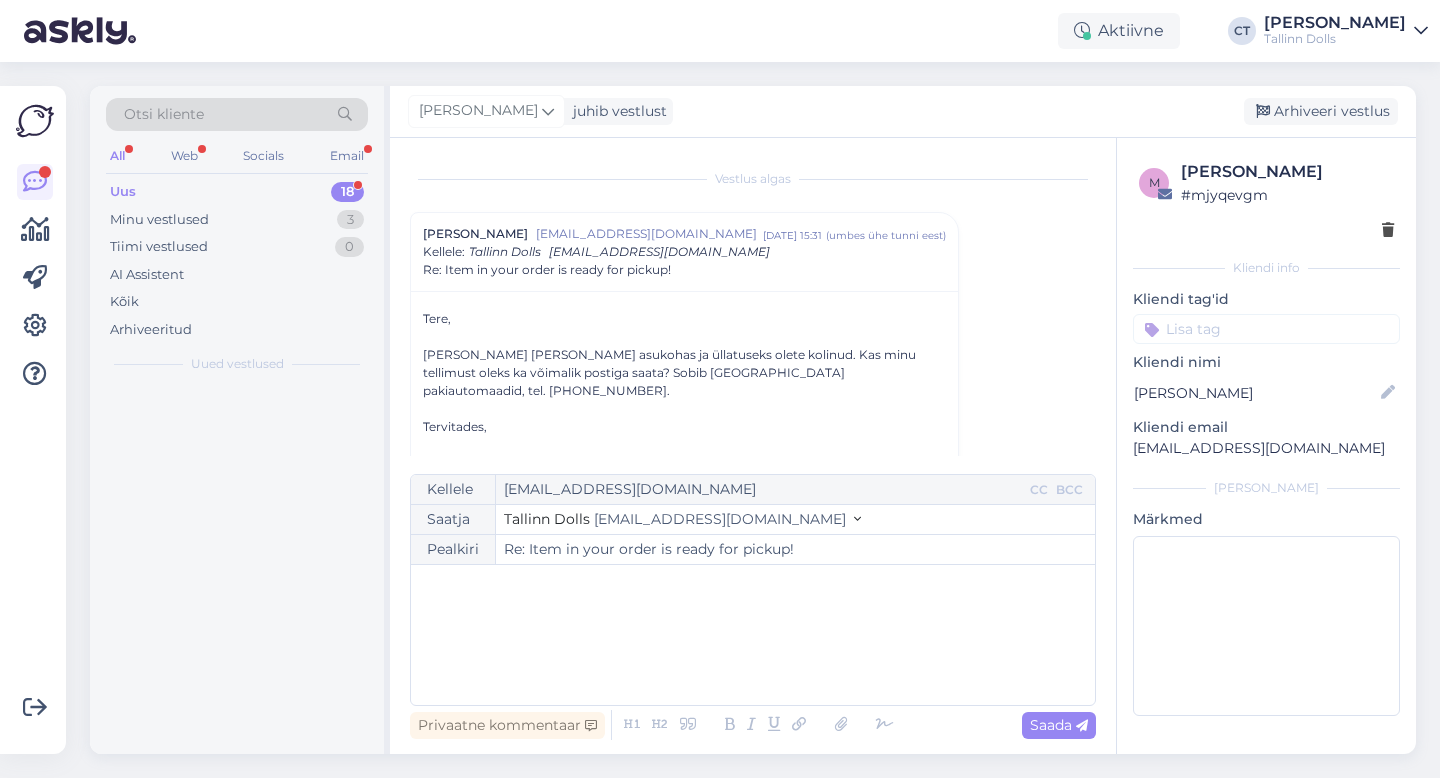 click on "Uus 18" at bounding box center [237, 192] 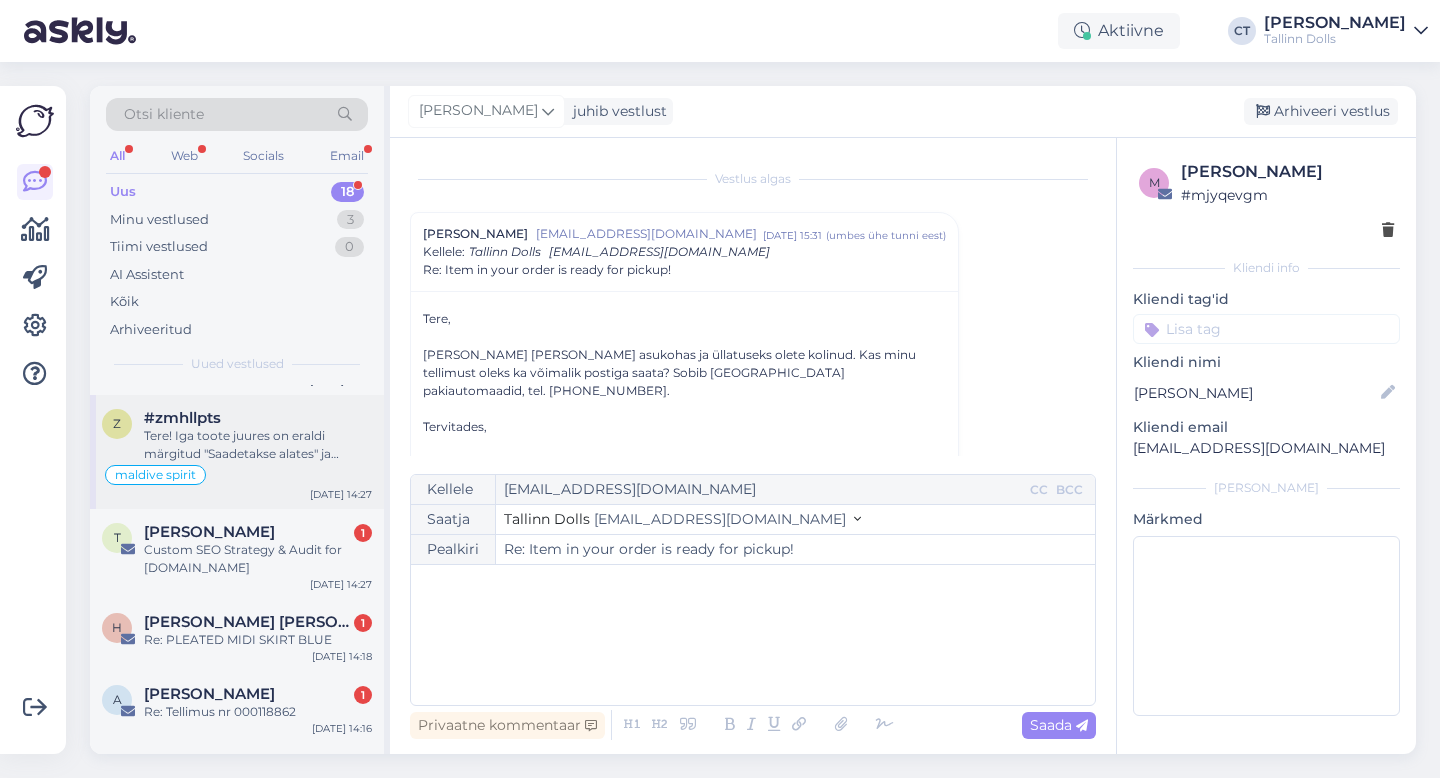 scroll, scrollTop: 126, scrollLeft: 0, axis: vertical 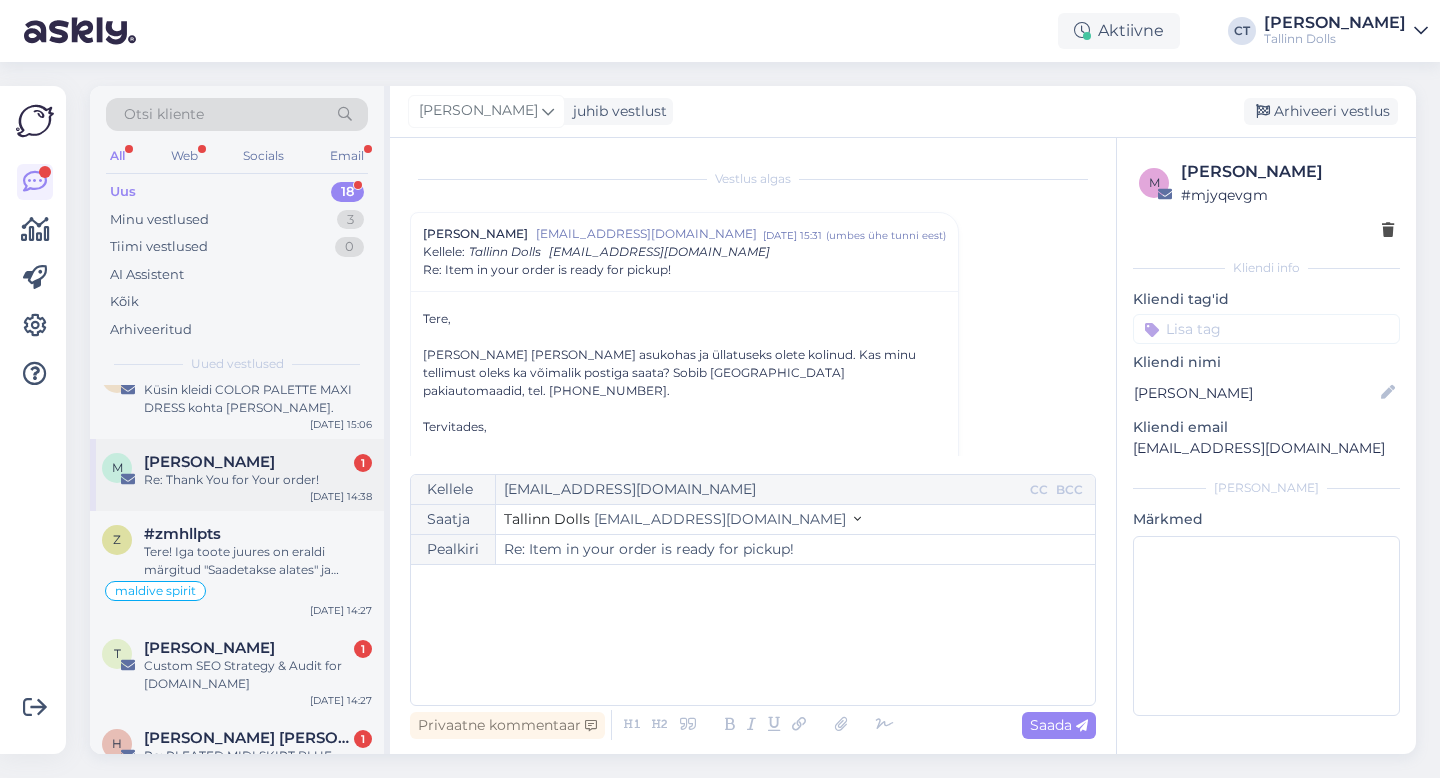 click on "Re: Thank You for Your order!" at bounding box center (258, 480) 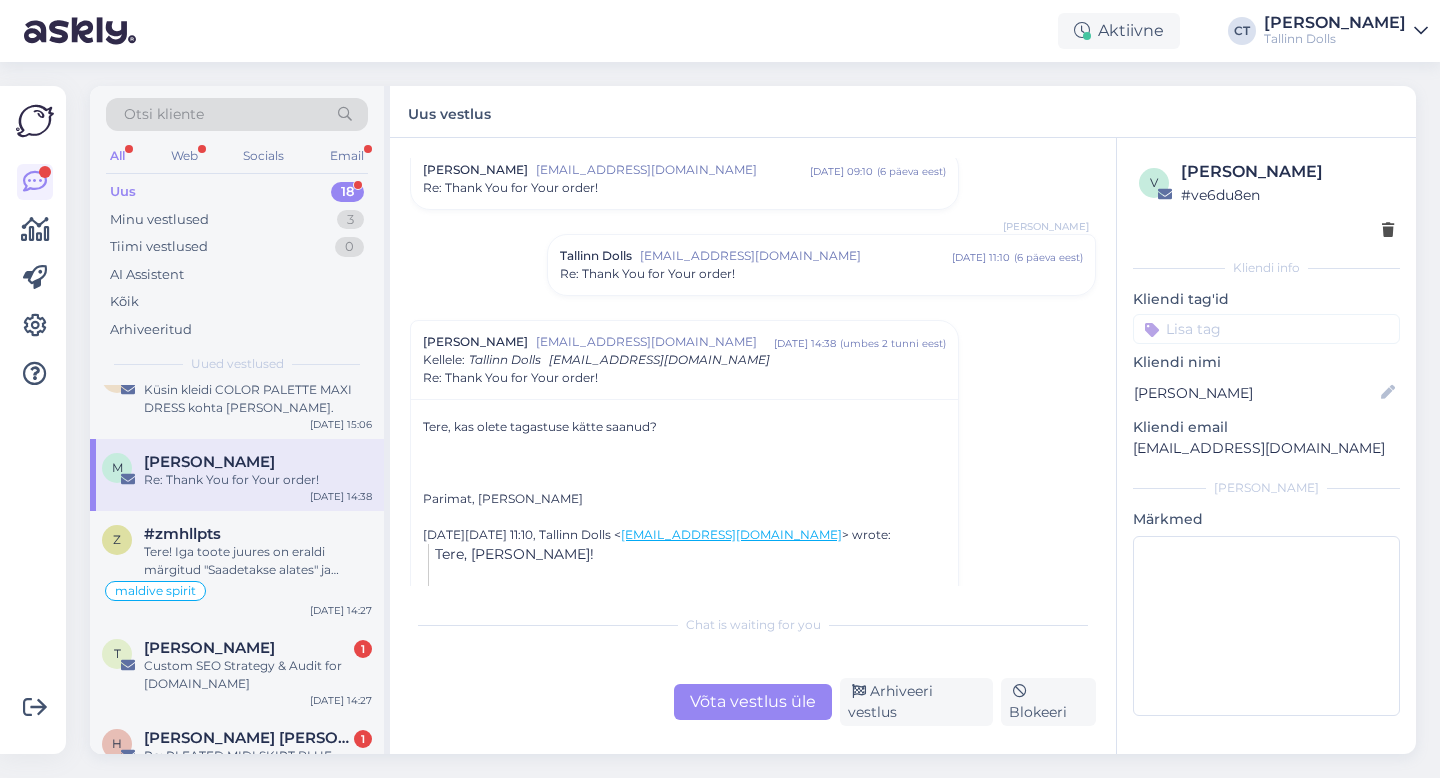 scroll, scrollTop: 612, scrollLeft: 0, axis: vertical 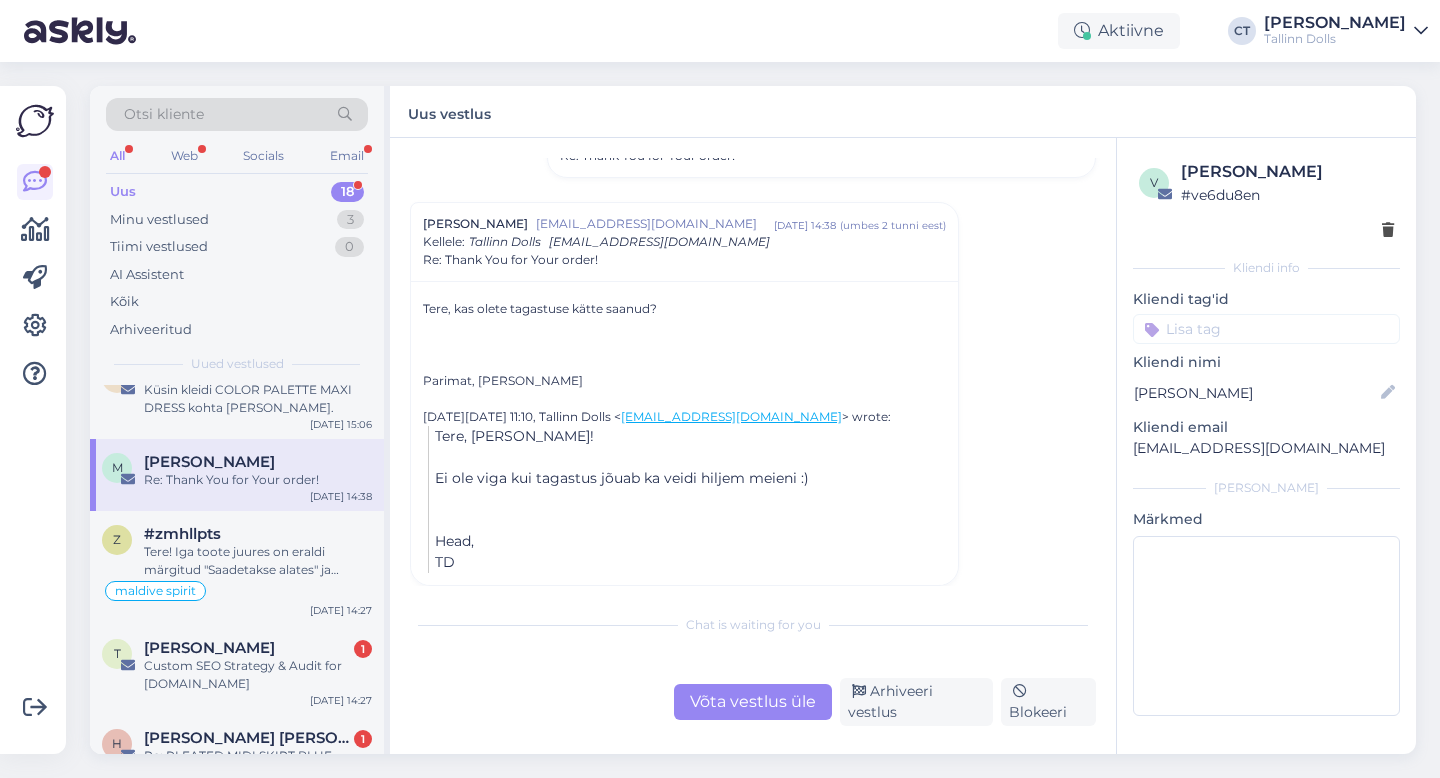 click on "Võta vestlus üle" at bounding box center (753, 702) 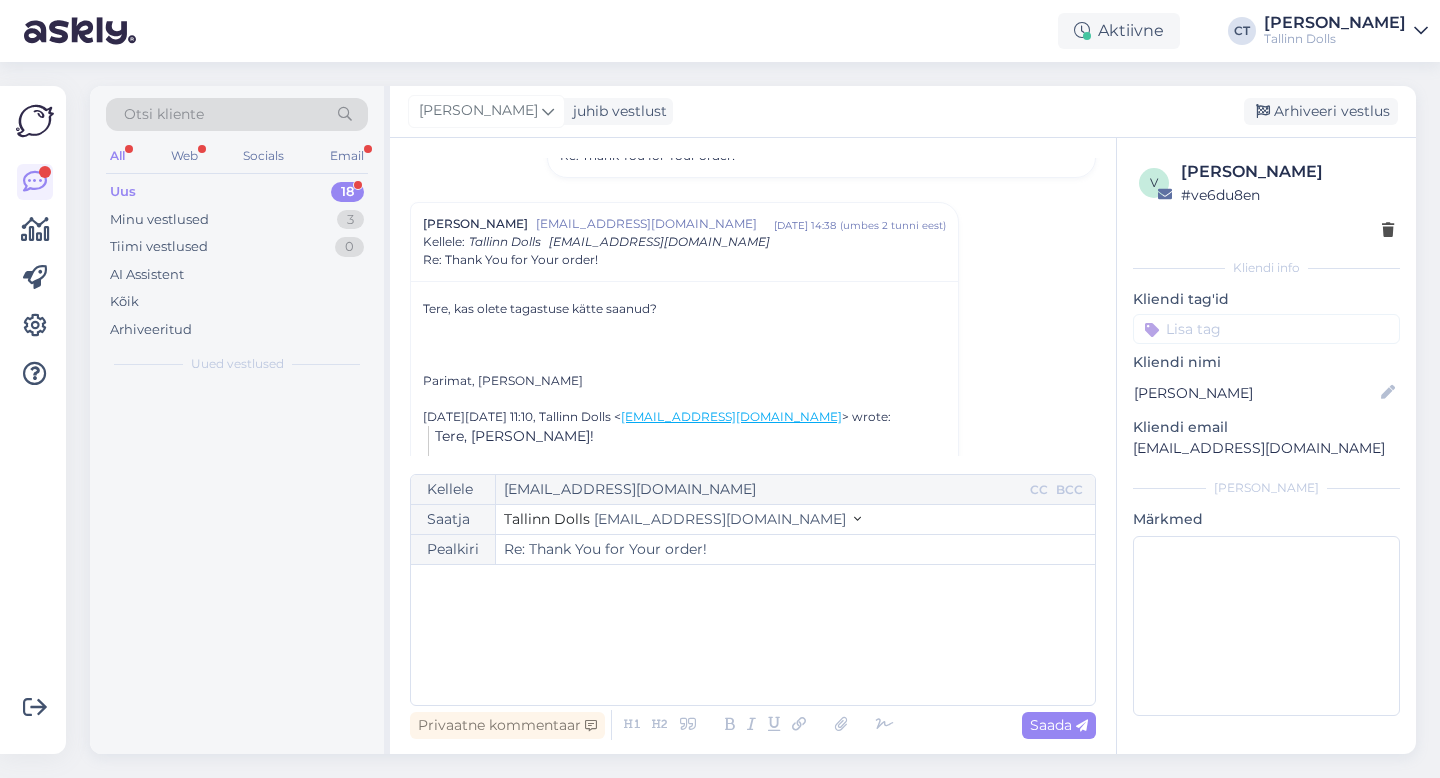 scroll, scrollTop: 656, scrollLeft: 0, axis: vertical 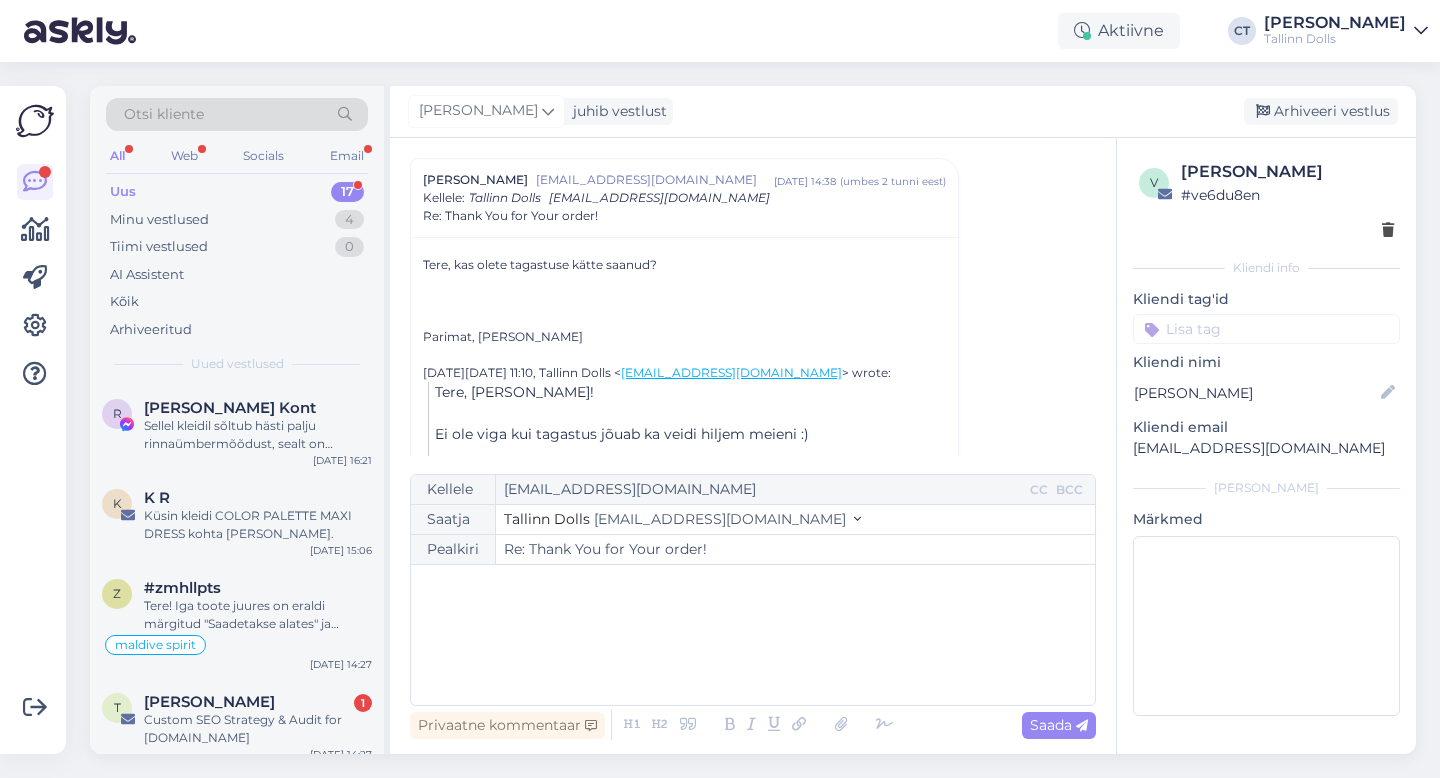 click on "﻿" at bounding box center [753, 635] 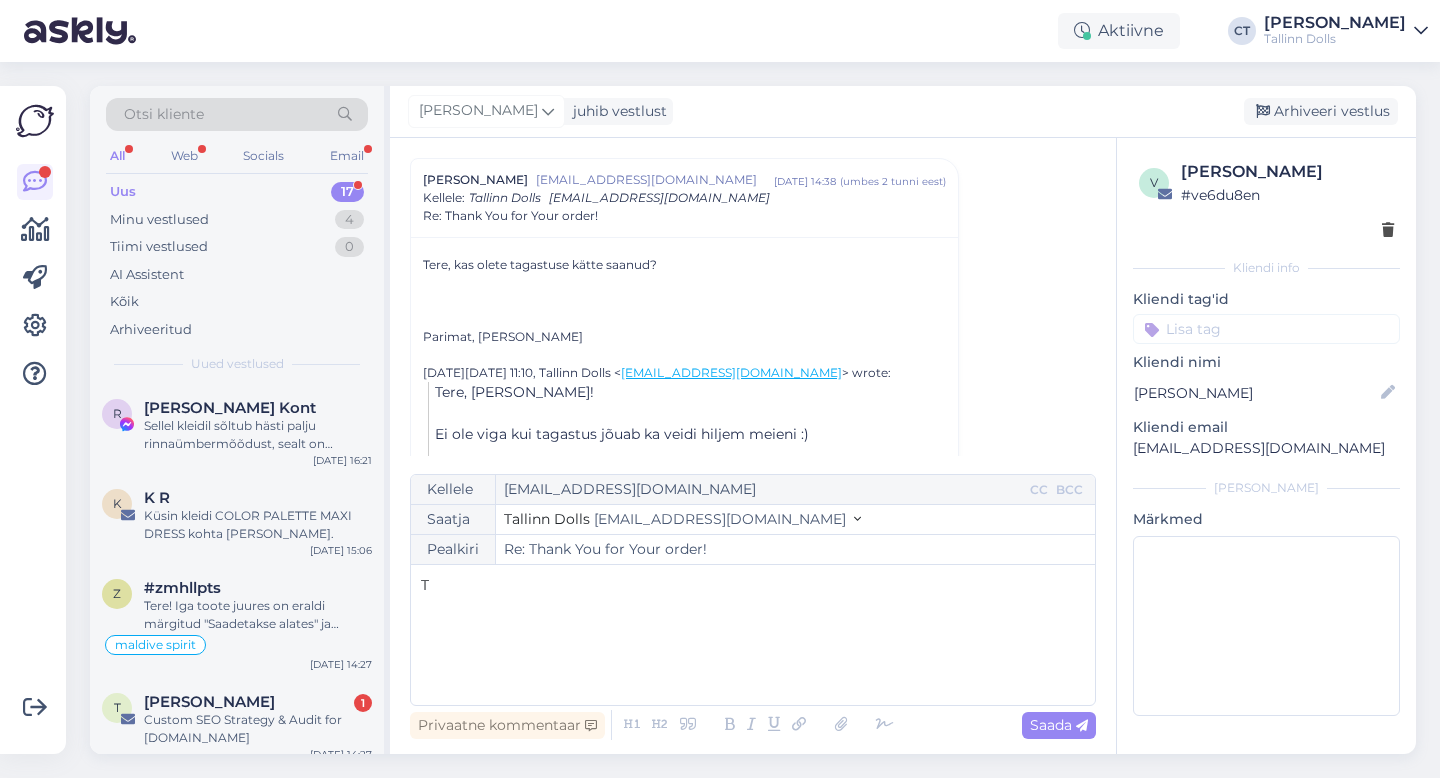 type 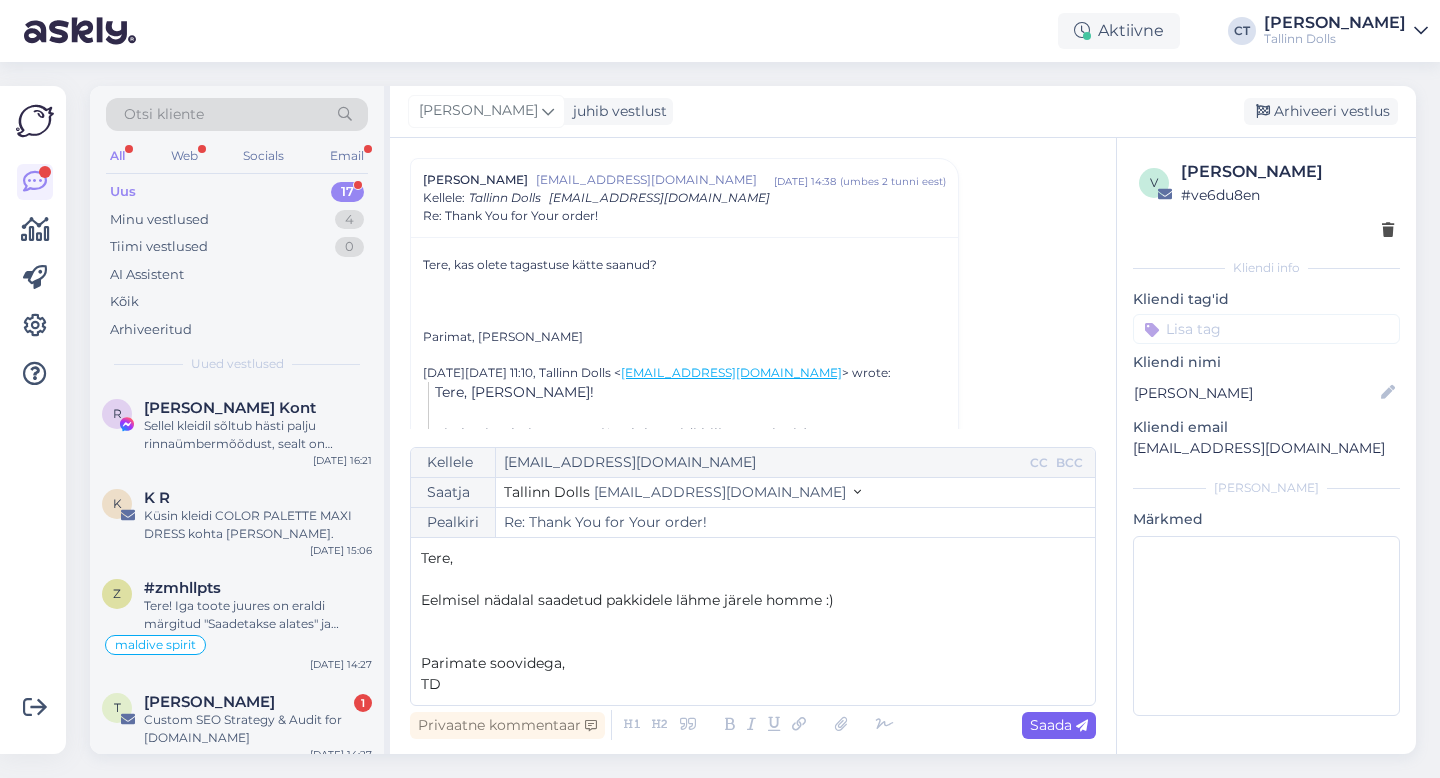 click on "Saada" at bounding box center (1059, 725) 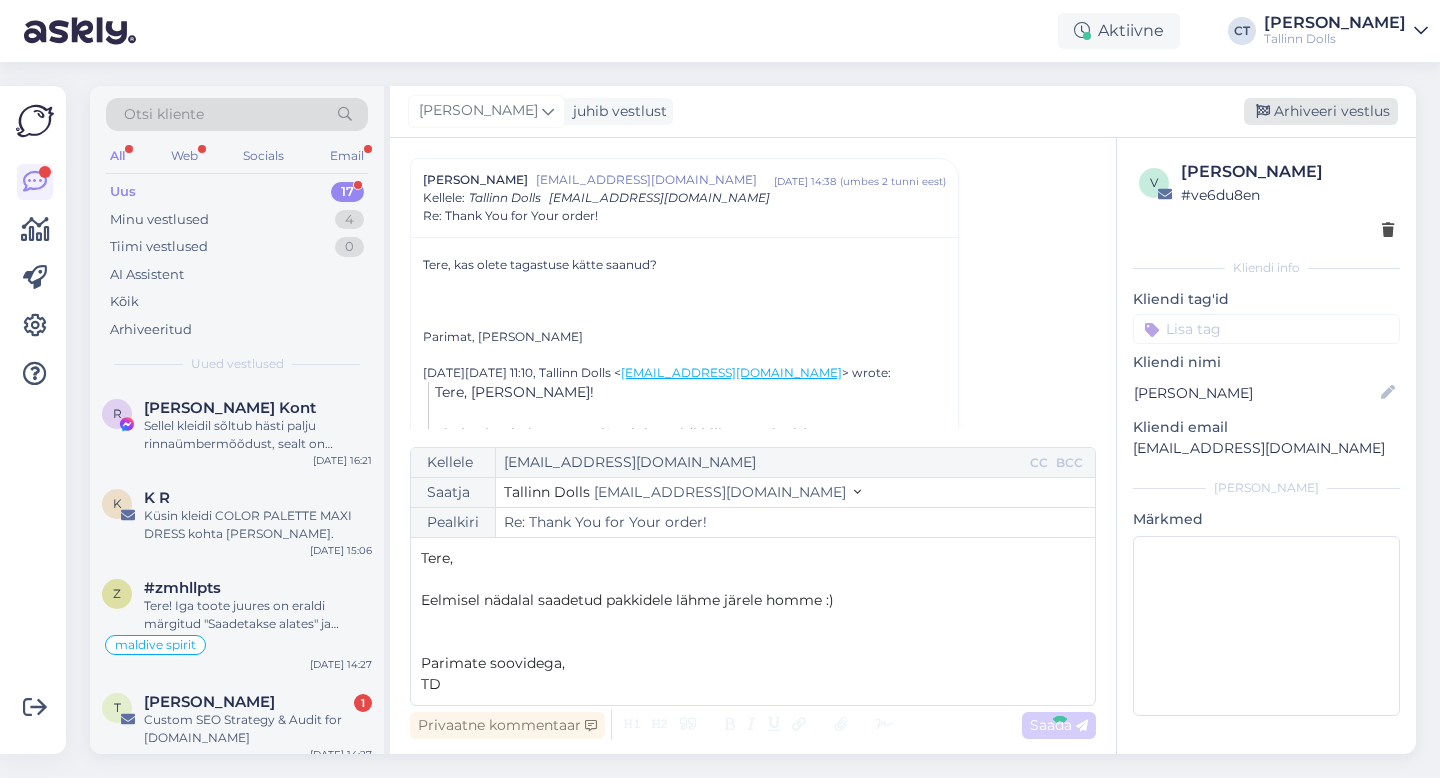 type on "Re: Re: Thank You for Your order!" 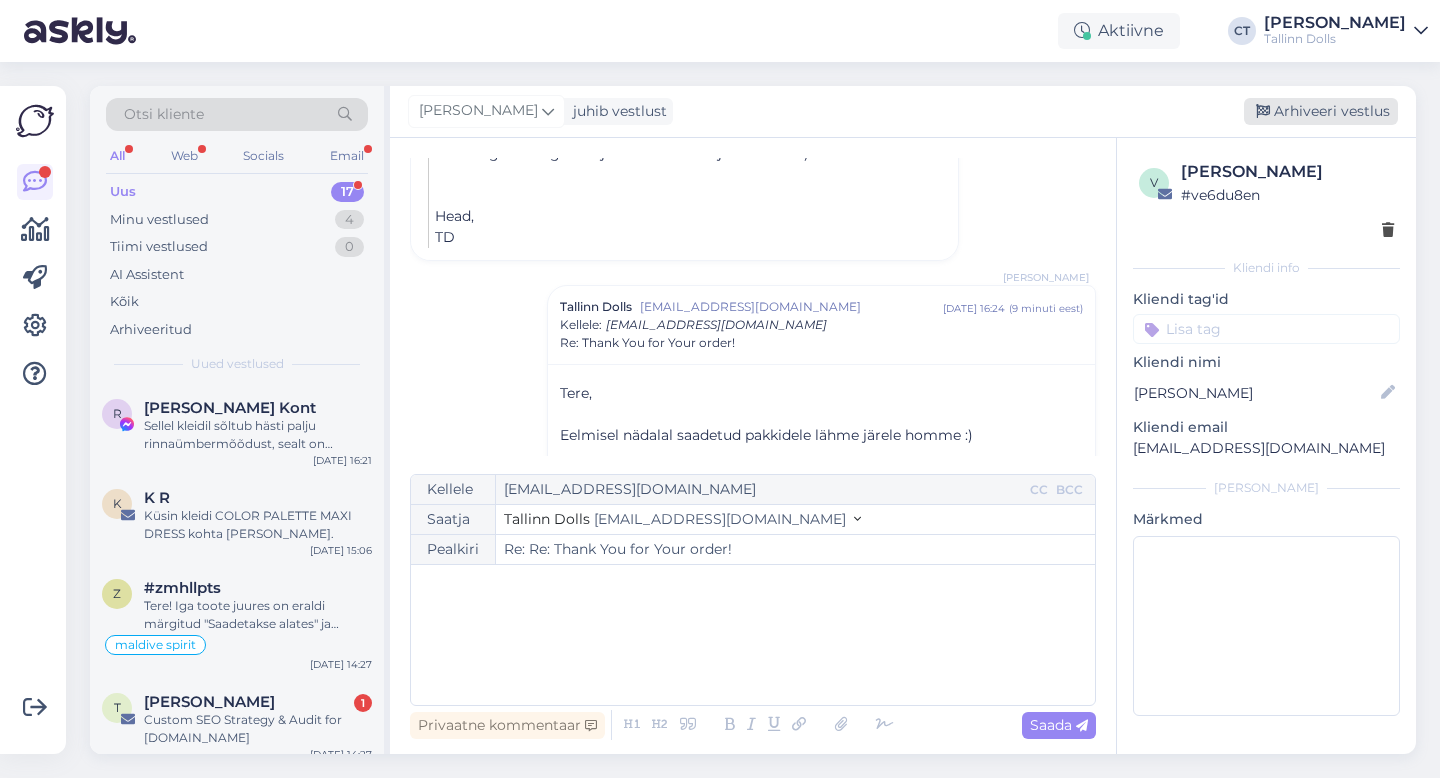 click on "Arhiveeri vestlus" at bounding box center (1321, 111) 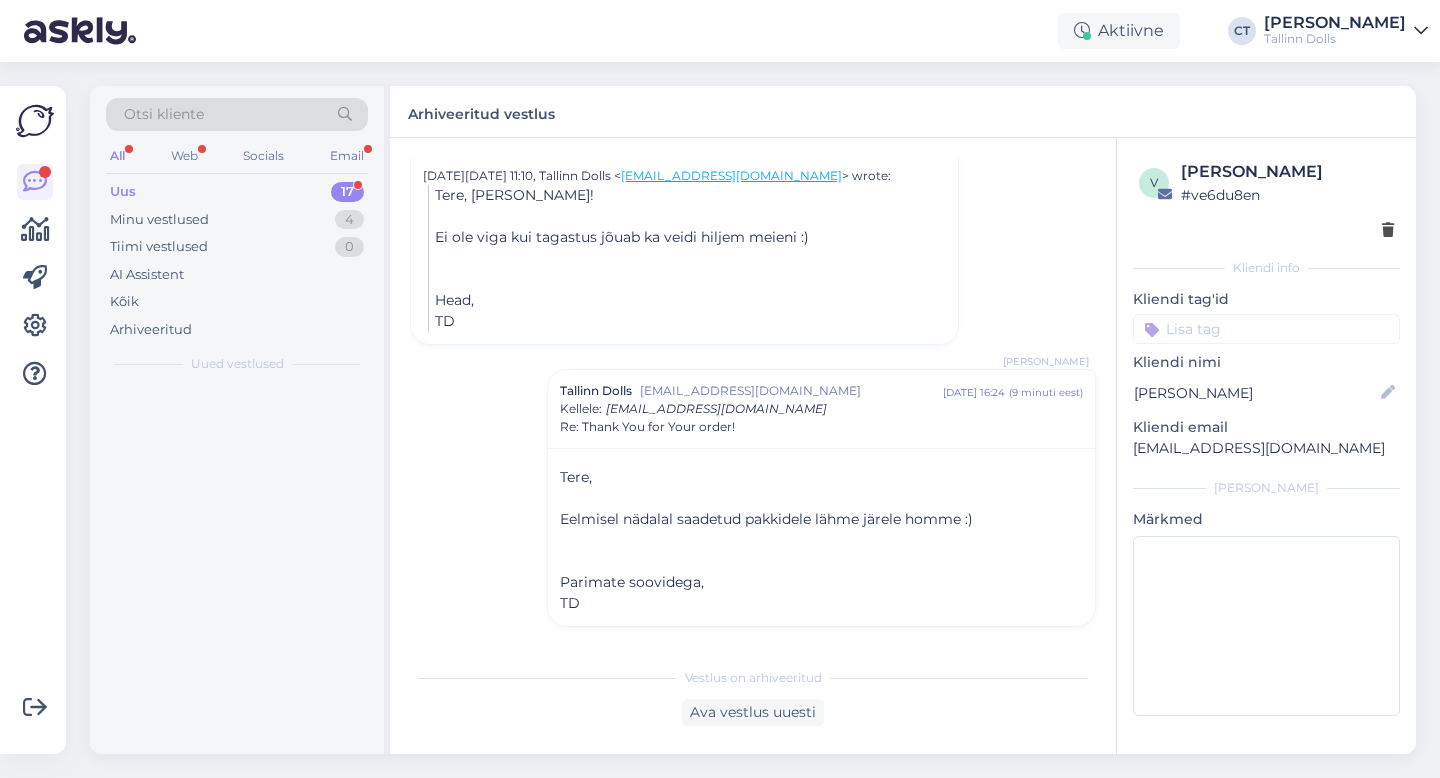 scroll, scrollTop: 853, scrollLeft: 0, axis: vertical 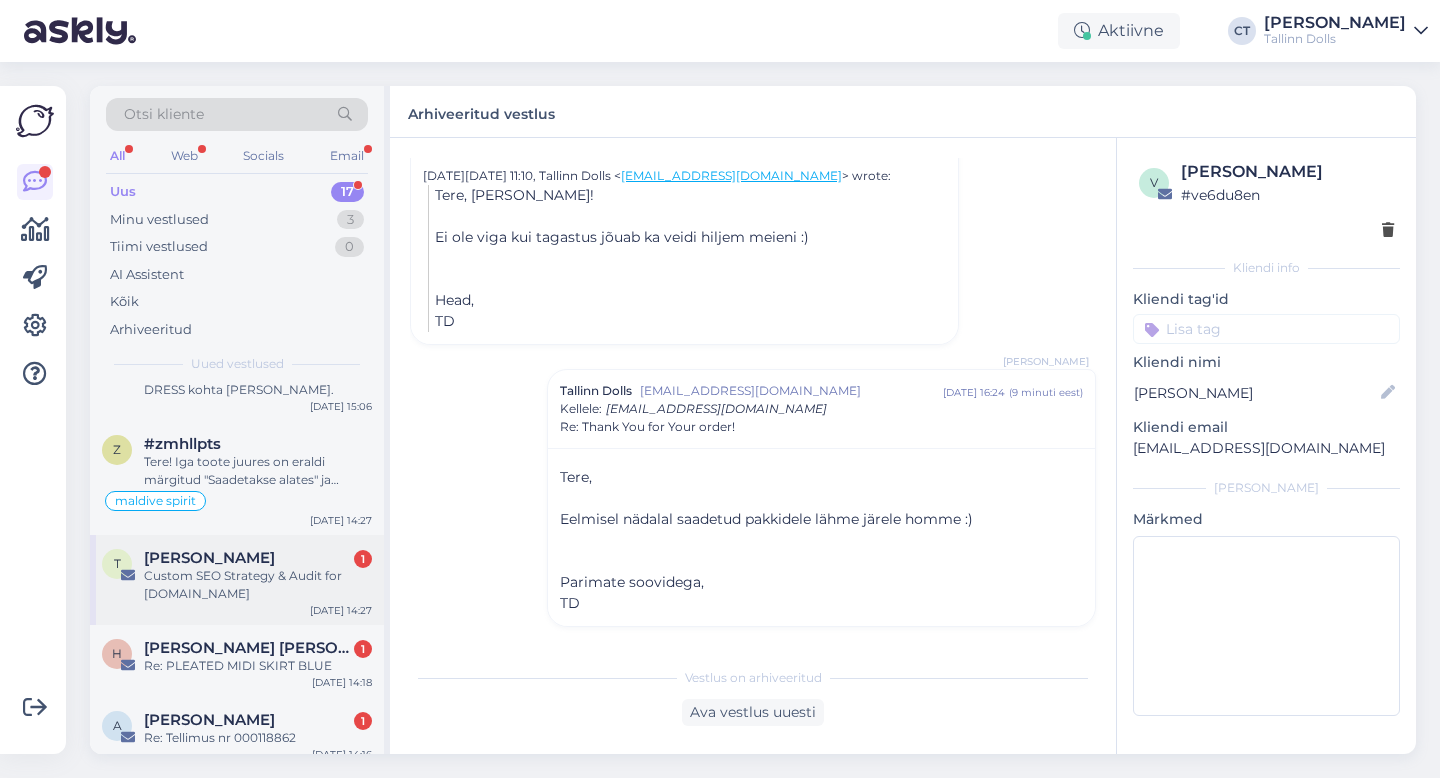click on "Custom SEO Strategy & Audit for [DOMAIN_NAME]" at bounding box center (258, 585) 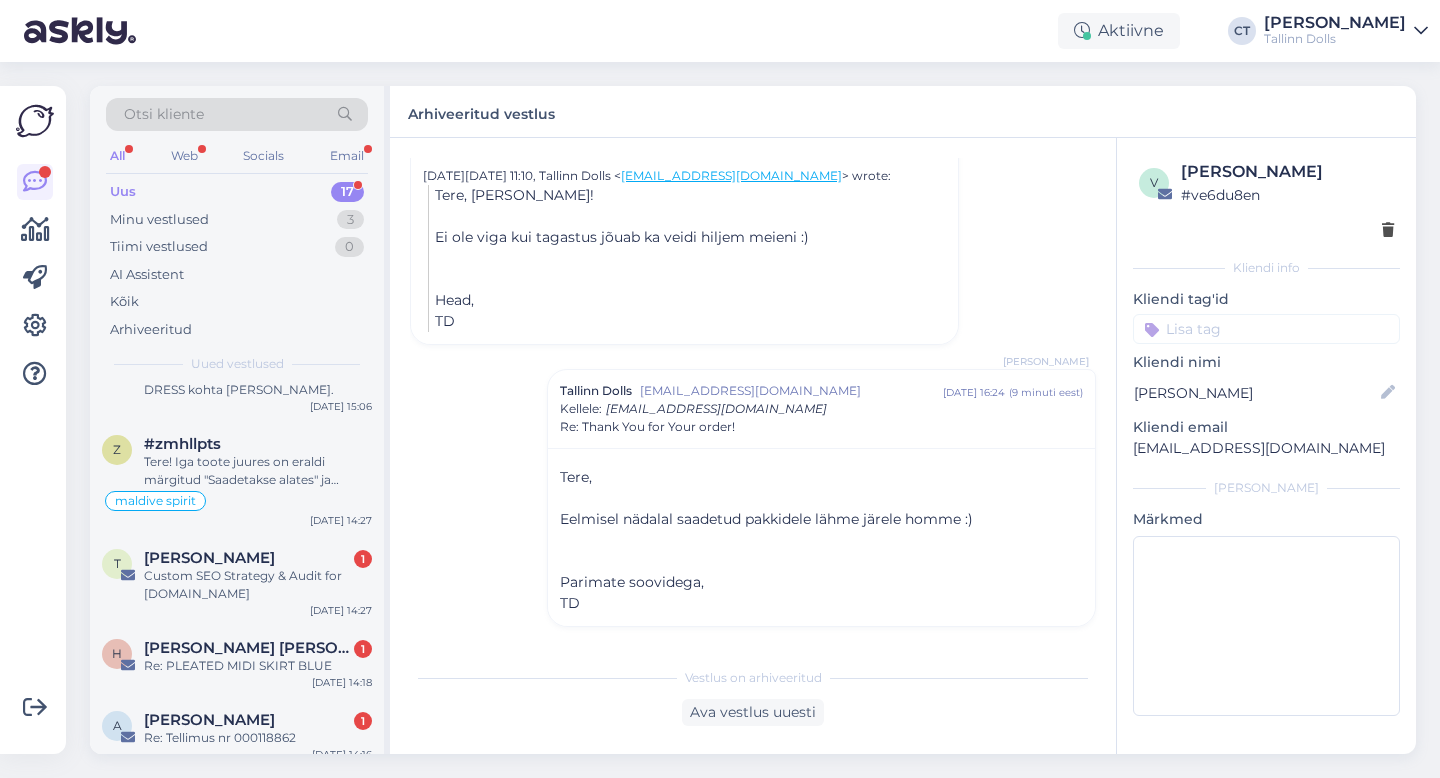 scroll, scrollTop: 0, scrollLeft: 0, axis: both 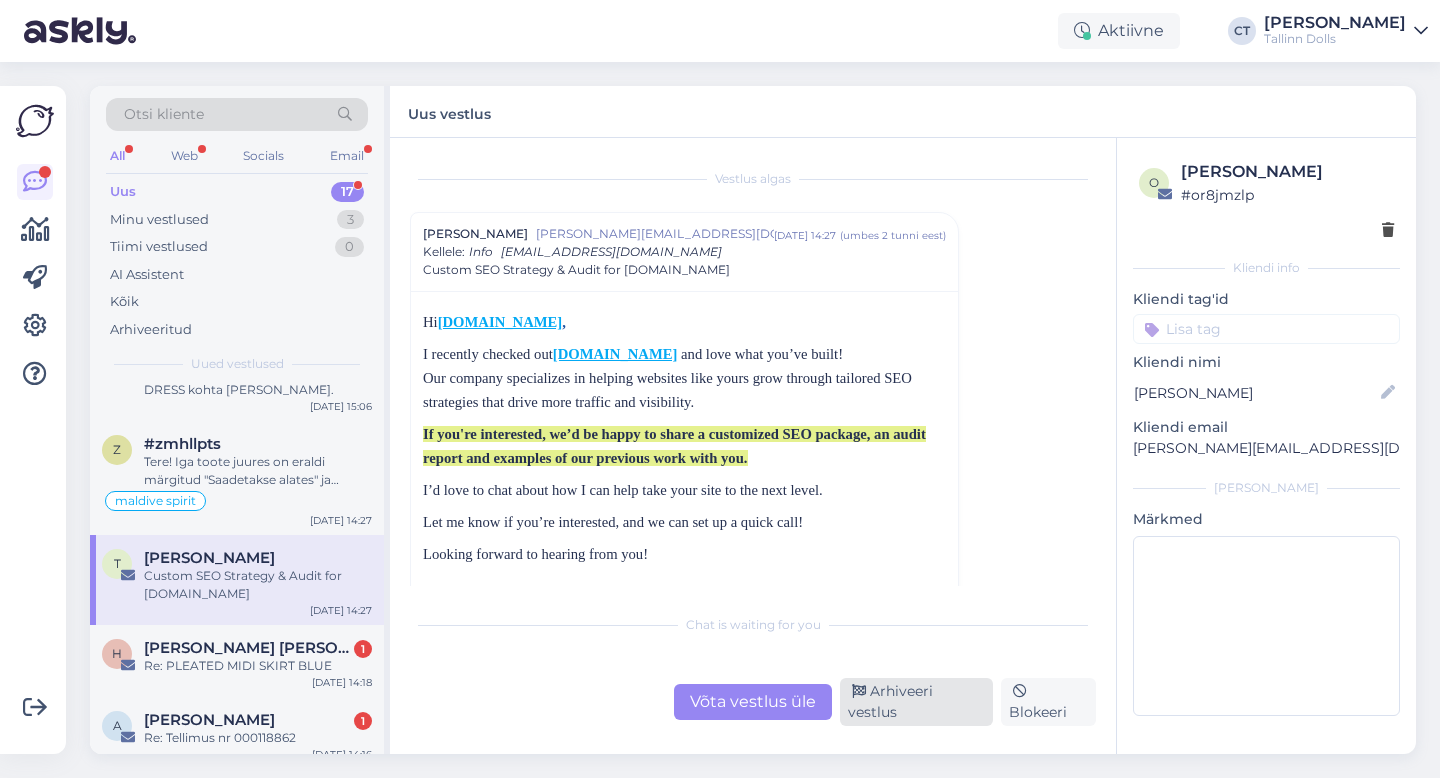 click on "Arhiveeri vestlus" at bounding box center [916, 702] 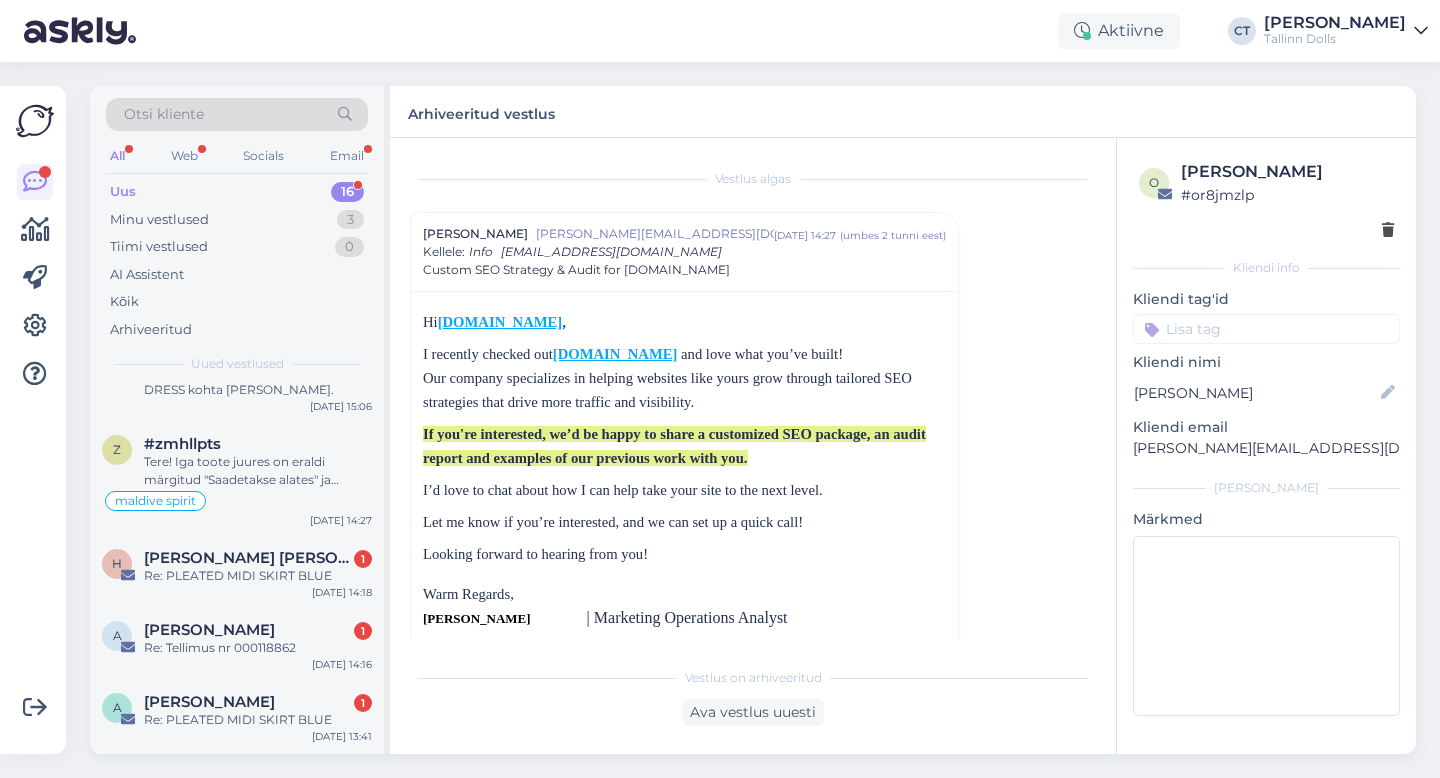 scroll, scrollTop: 54, scrollLeft: 0, axis: vertical 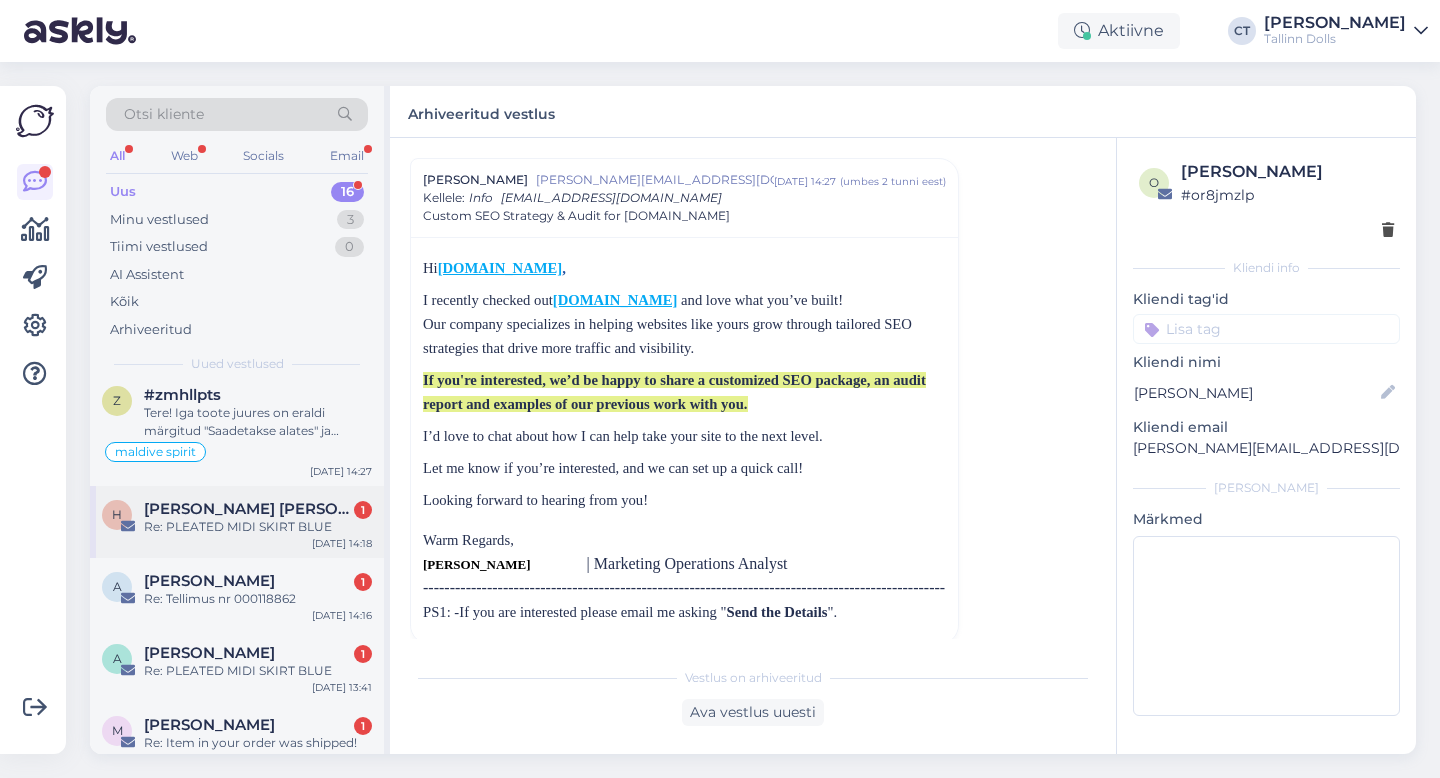 click on "H [PERSON_NAME] [PERSON_NAME] 1 Re: PLEATED MIDI SKIRT BLUE [DATE] 14:18" at bounding box center [237, 522] 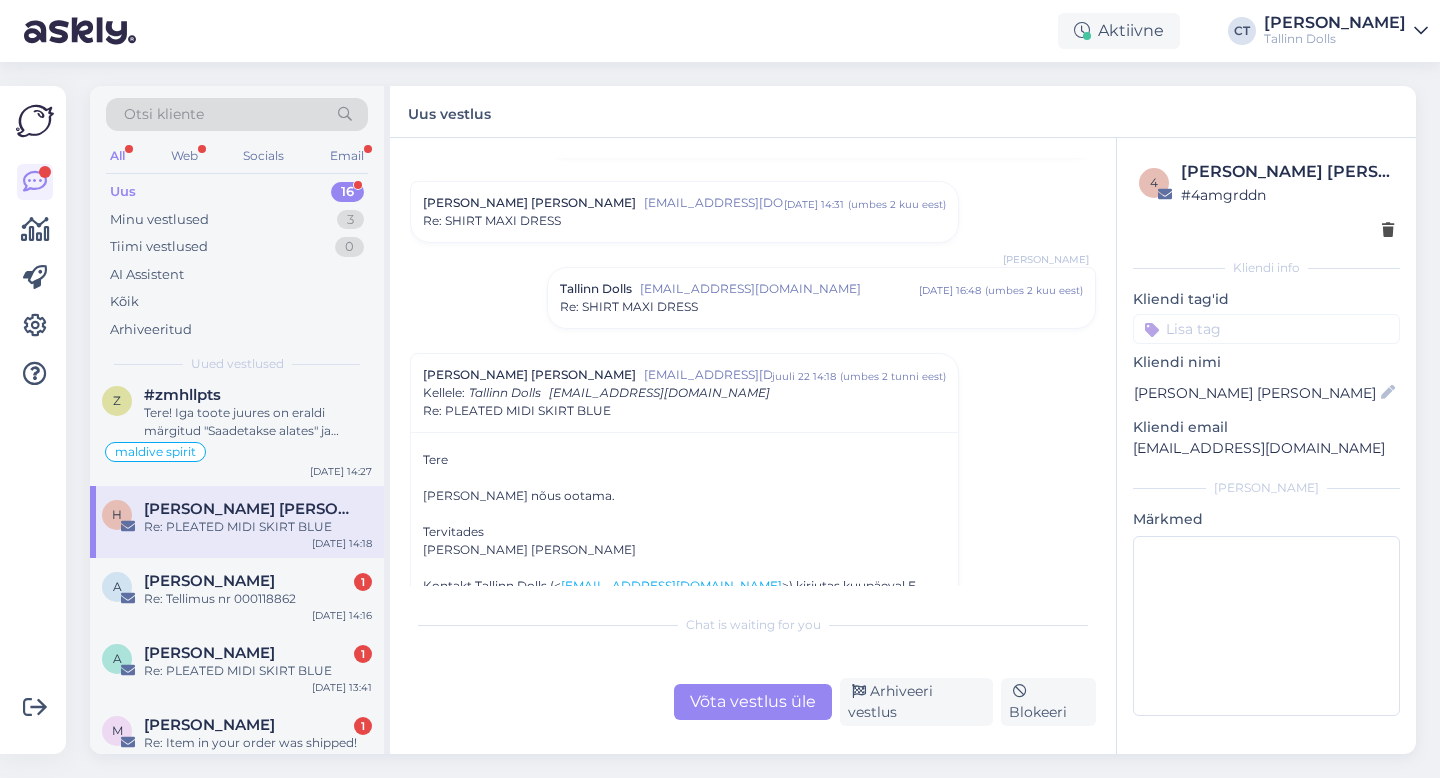 scroll, scrollTop: 1153, scrollLeft: 0, axis: vertical 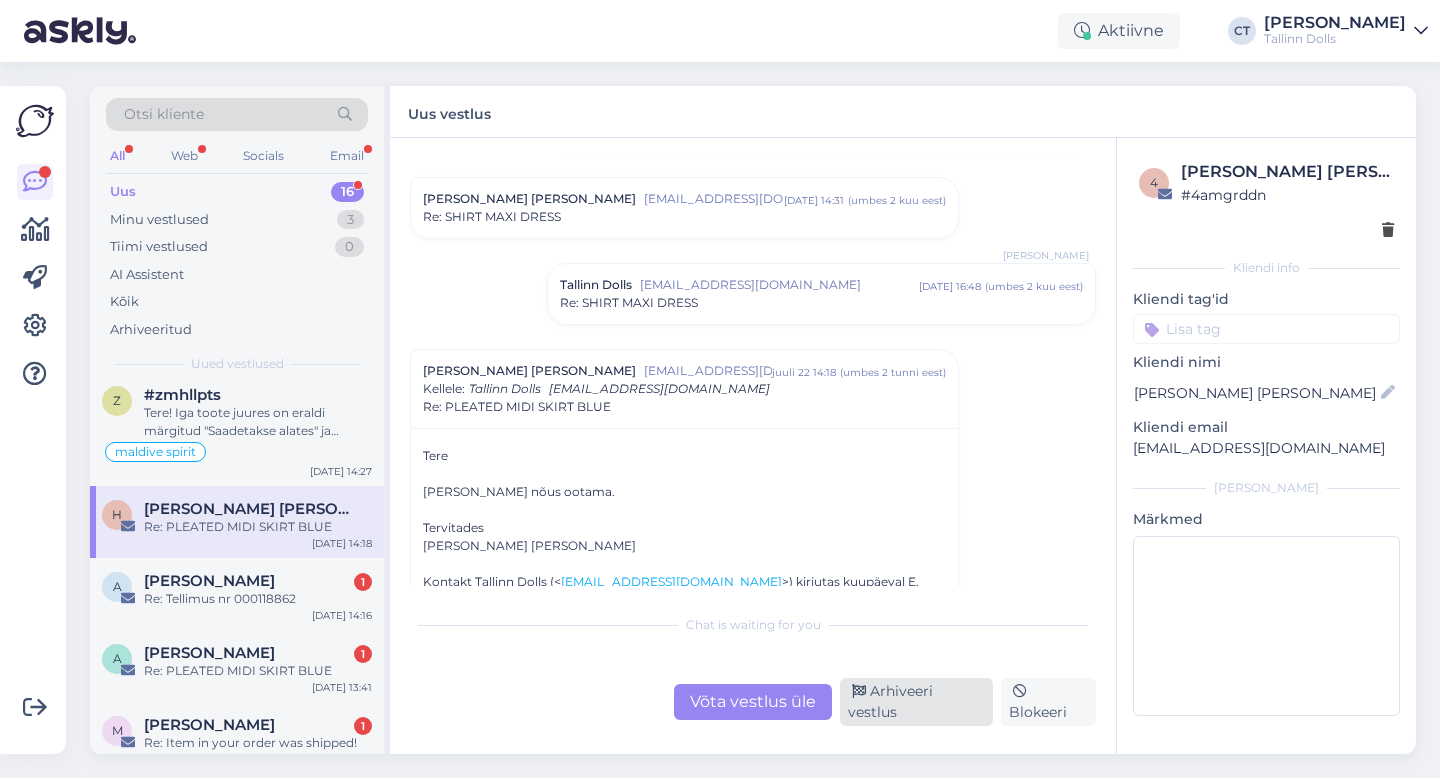 click on "Arhiveeri vestlus" at bounding box center (916, 702) 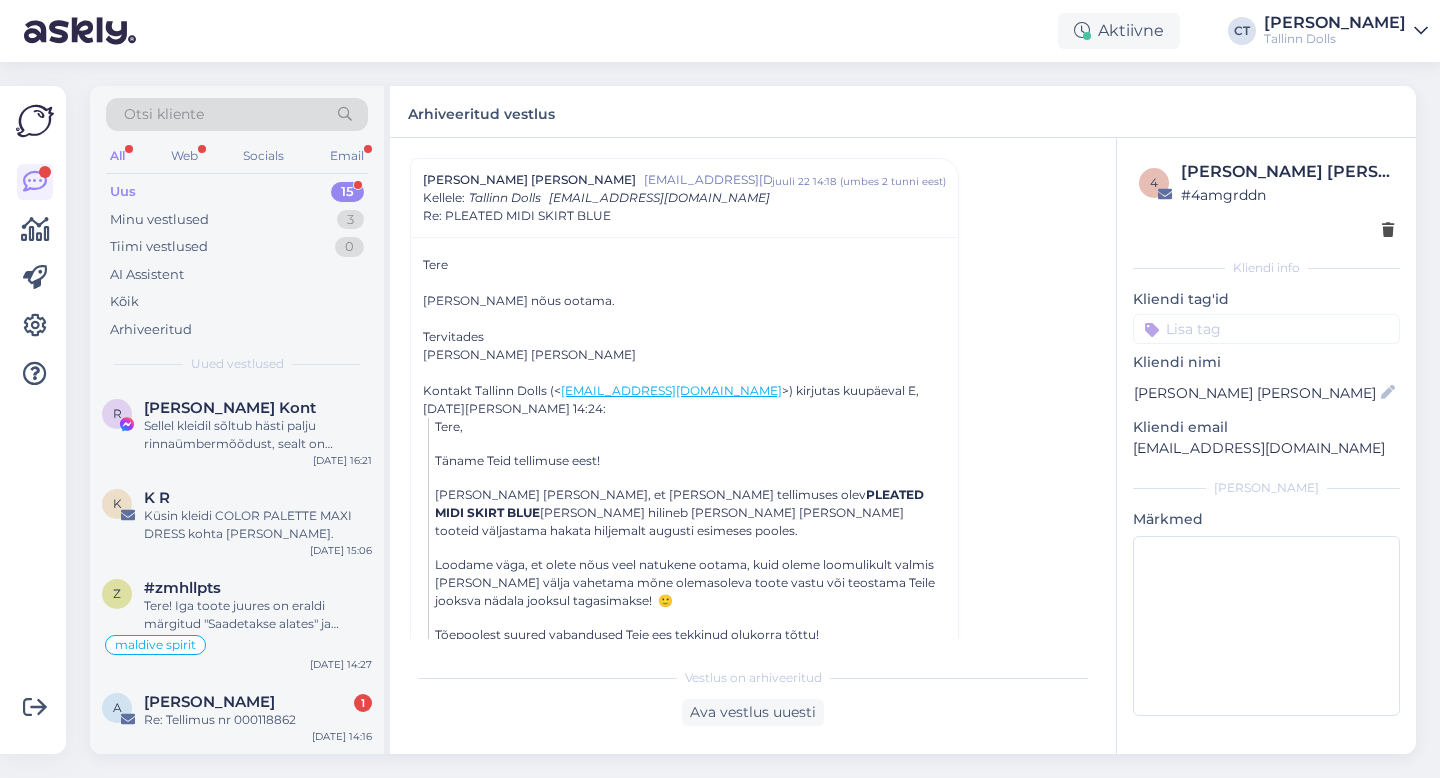 scroll, scrollTop: 1474, scrollLeft: 0, axis: vertical 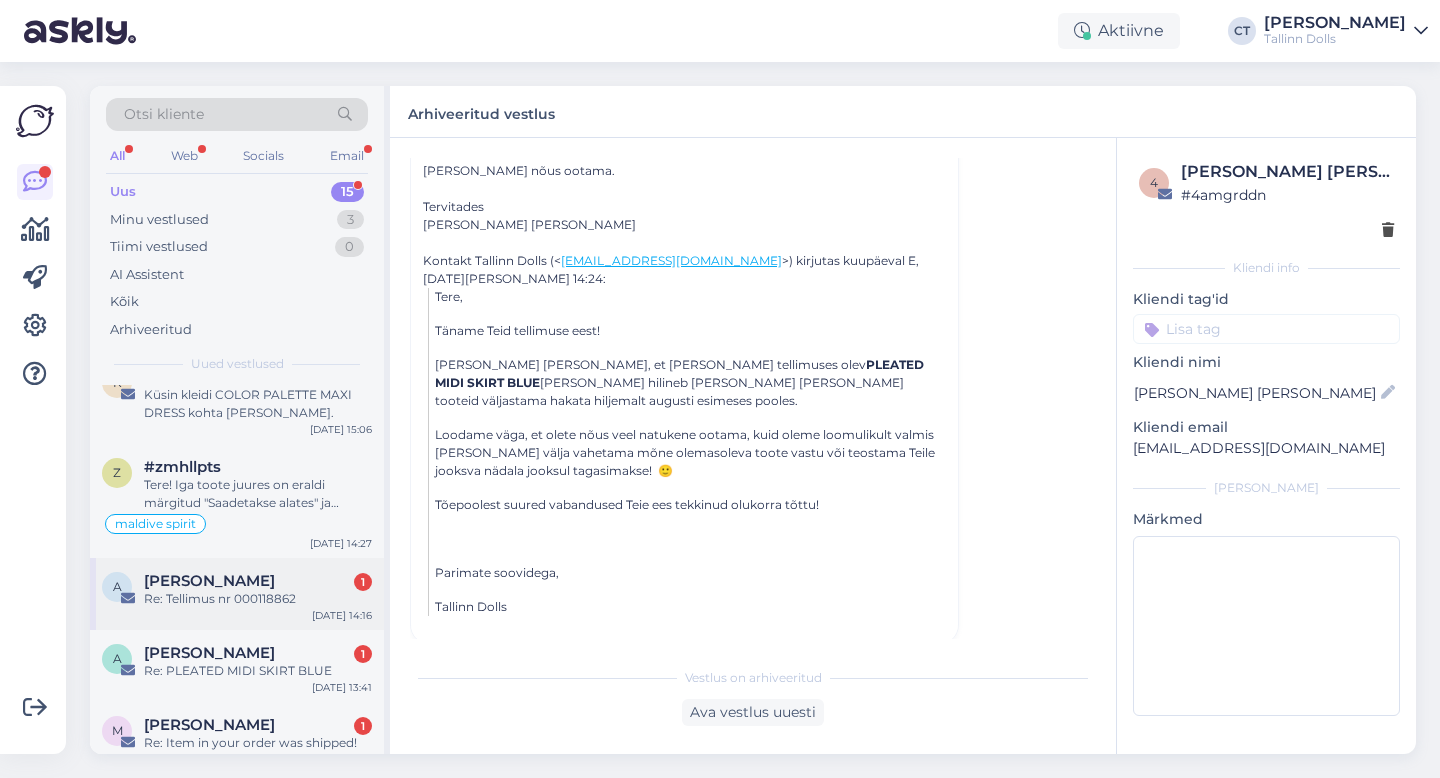 click on "[PERSON_NAME]" at bounding box center [209, 581] 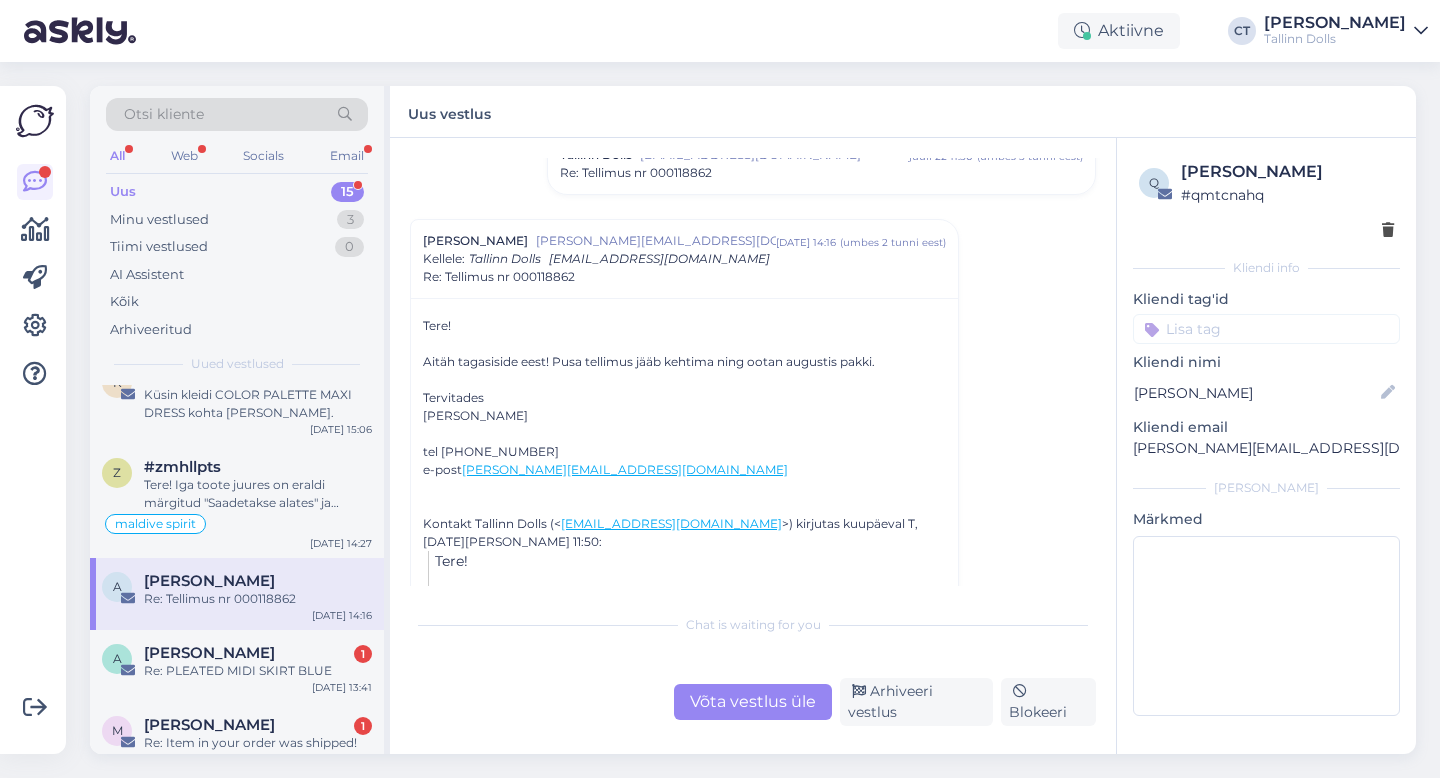 scroll, scrollTop: 169, scrollLeft: 0, axis: vertical 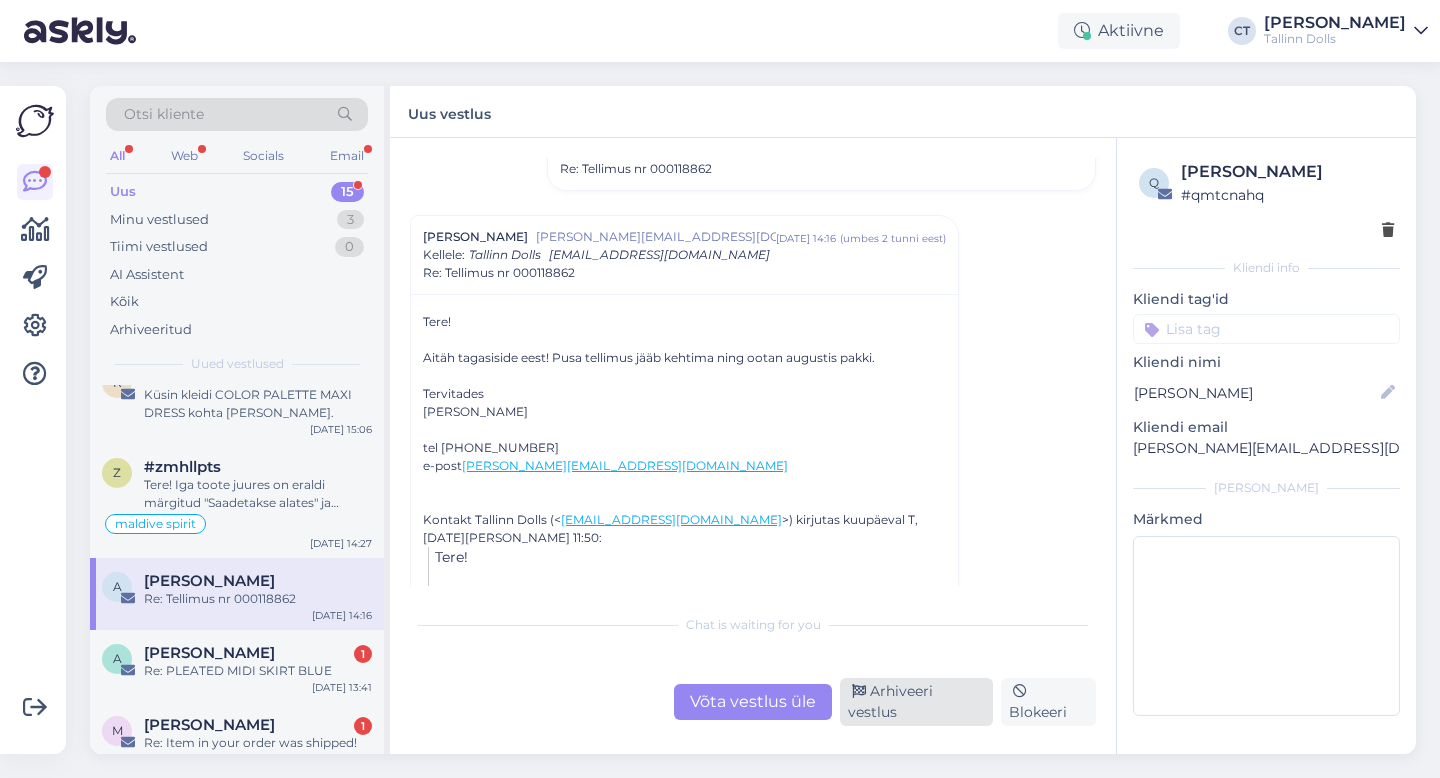 click on "Arhiveeri vestlus" at bounding box center [916, 702] 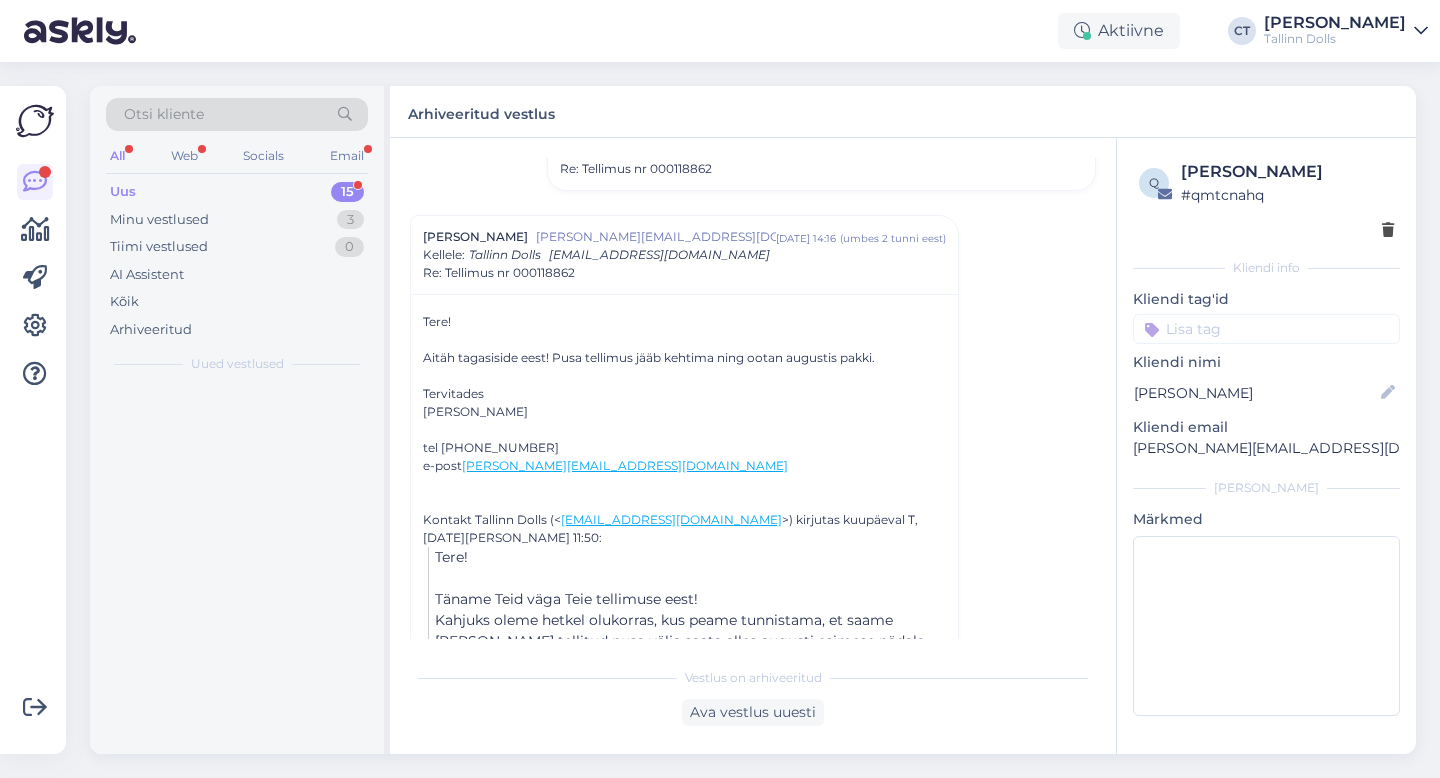 scroll, scrollTop: 226, scrollLeft: 0, axis: vertical 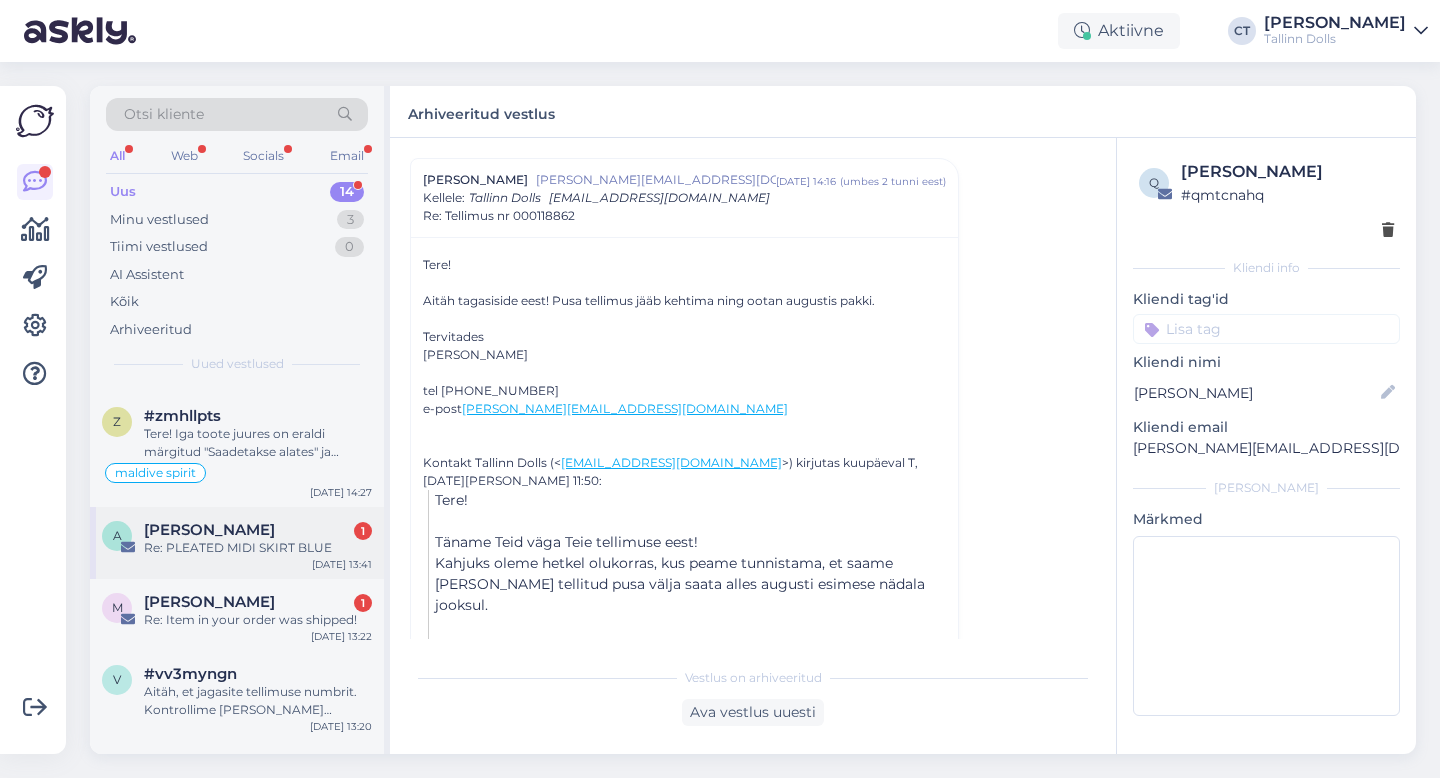 click on "Re: PLEATED MIDI SKIRT BLUE" at bounding box center [258, 548] 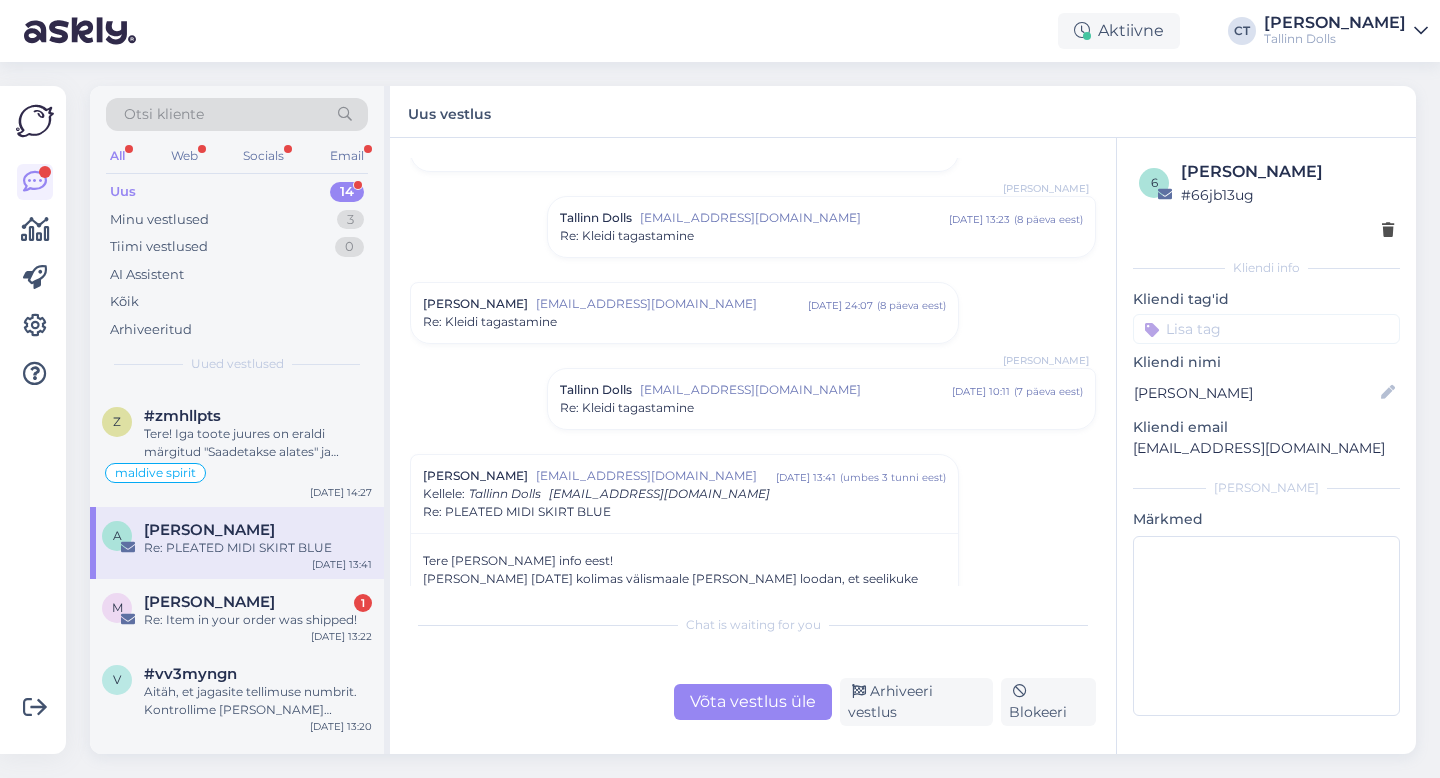 scroll, scrollTop: 212, scrollLeft: 0, axis: vertical 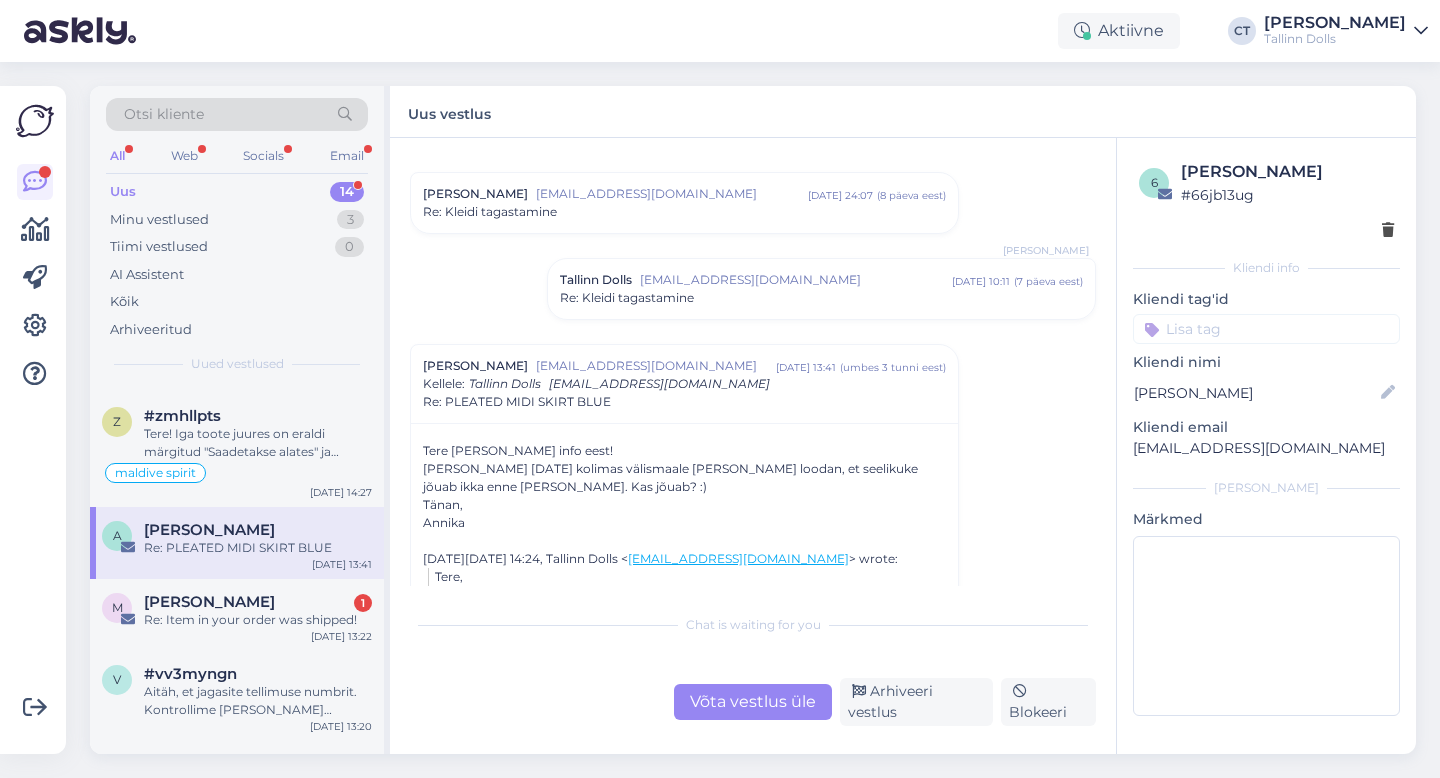 click on "Võta vestlus üle" at bounding box center (753, 702) 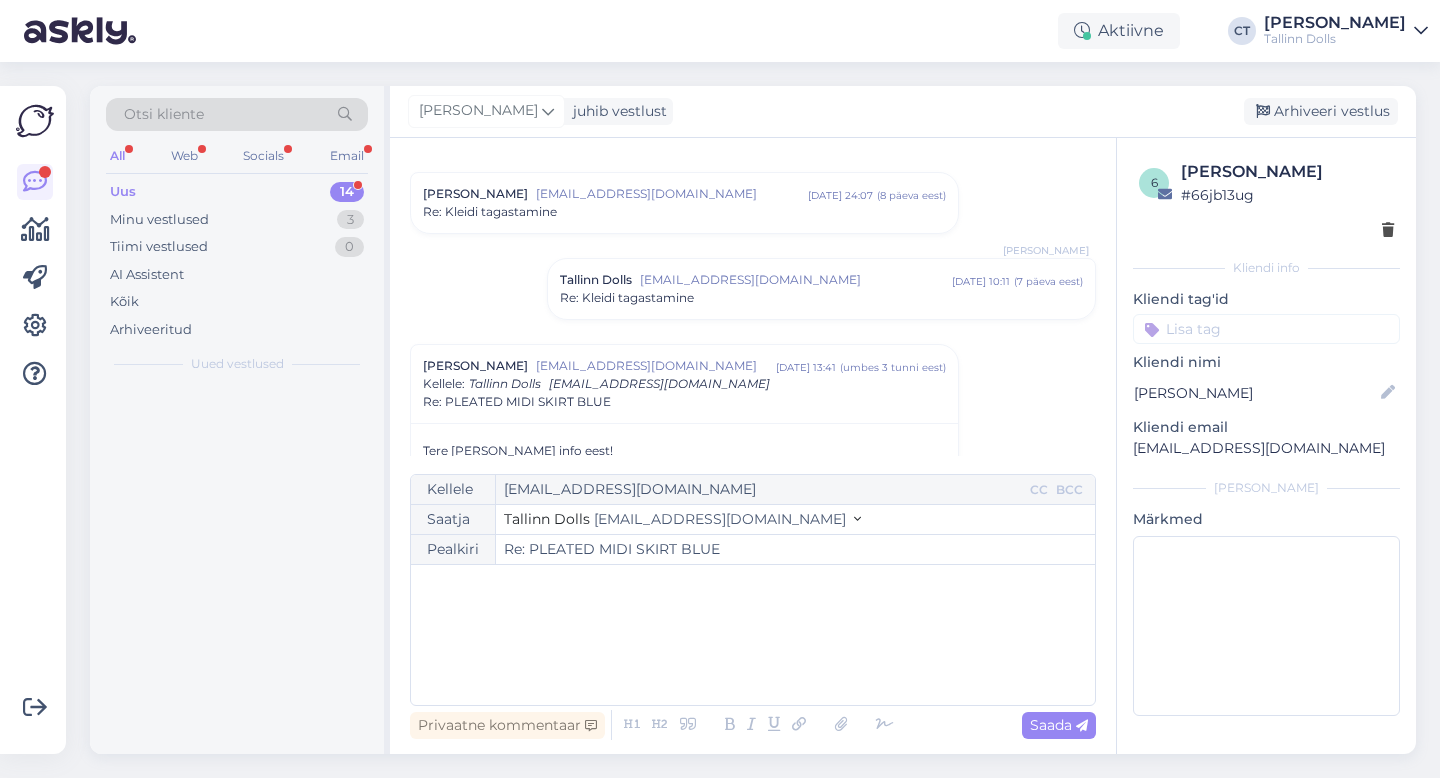 scroll, scrollTop: 398, scrollLeft: 0, axis: vertical 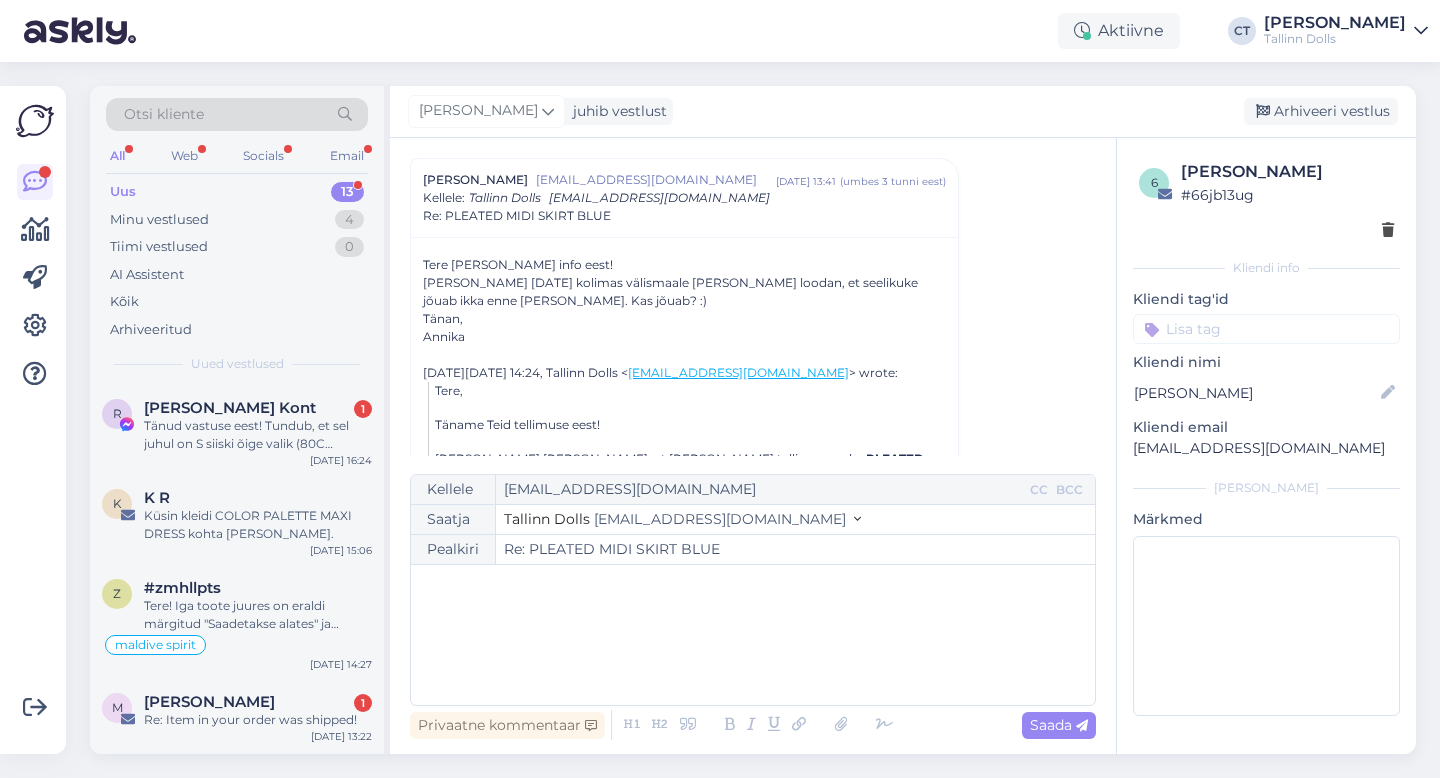 click on "﻿" at bounding box center [753, 635] 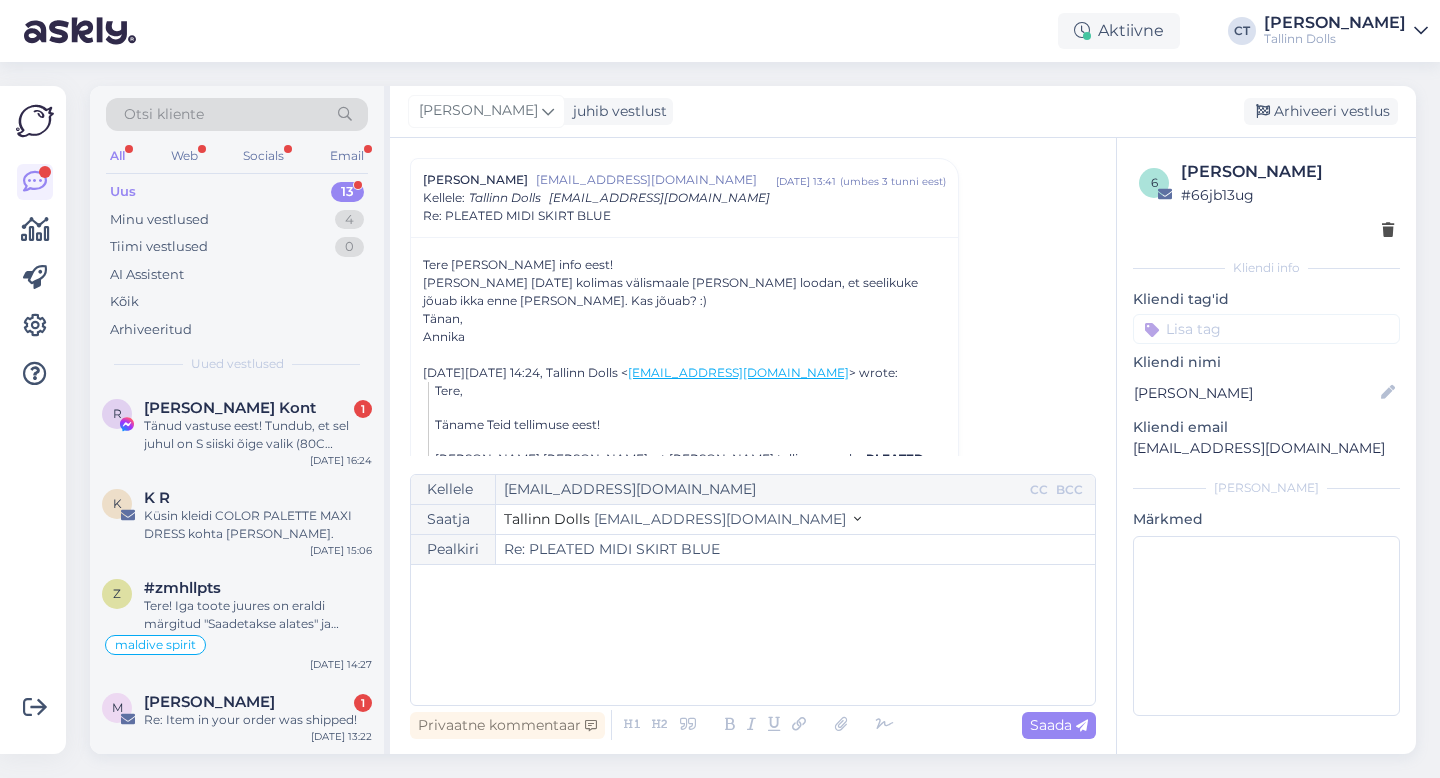 type 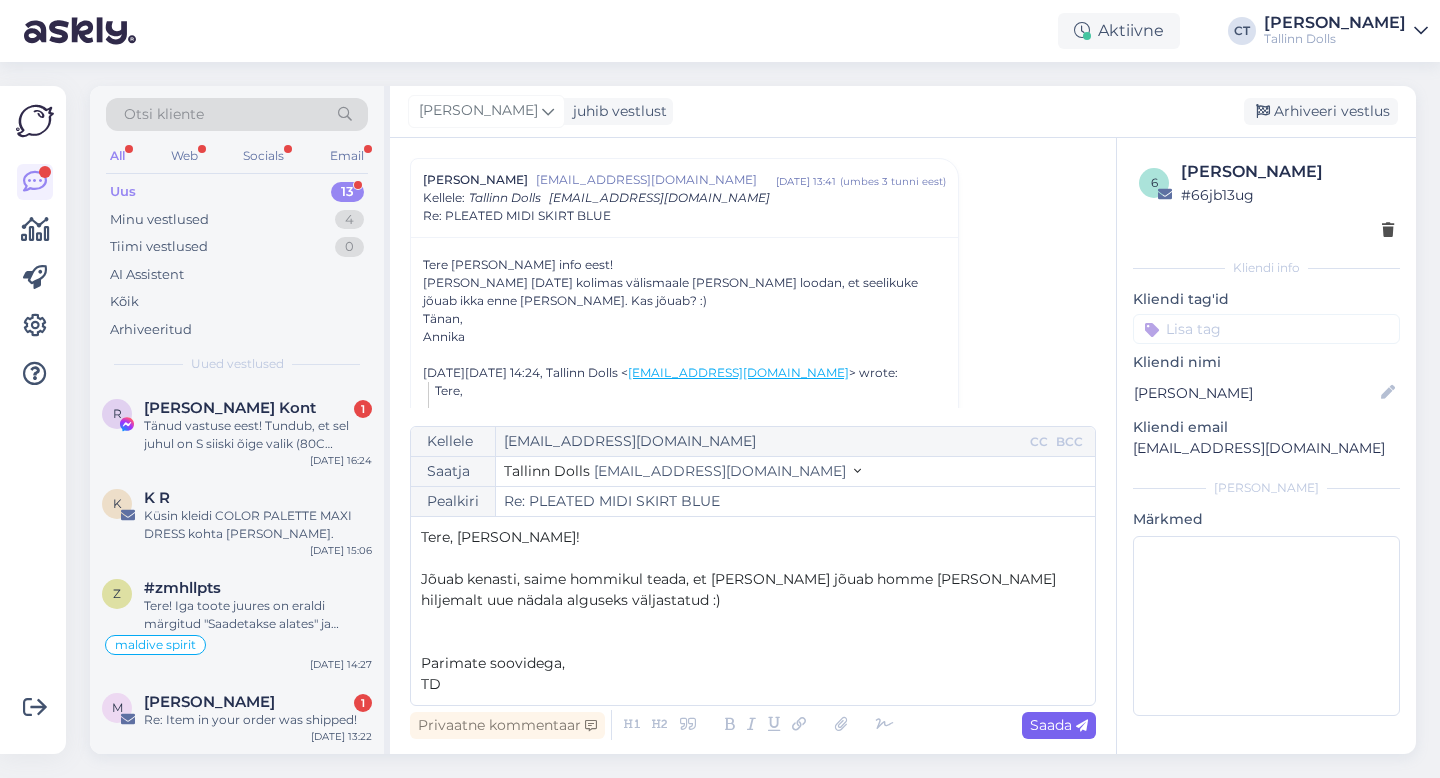 click on "Saada" at bounding box center (1059, 725) 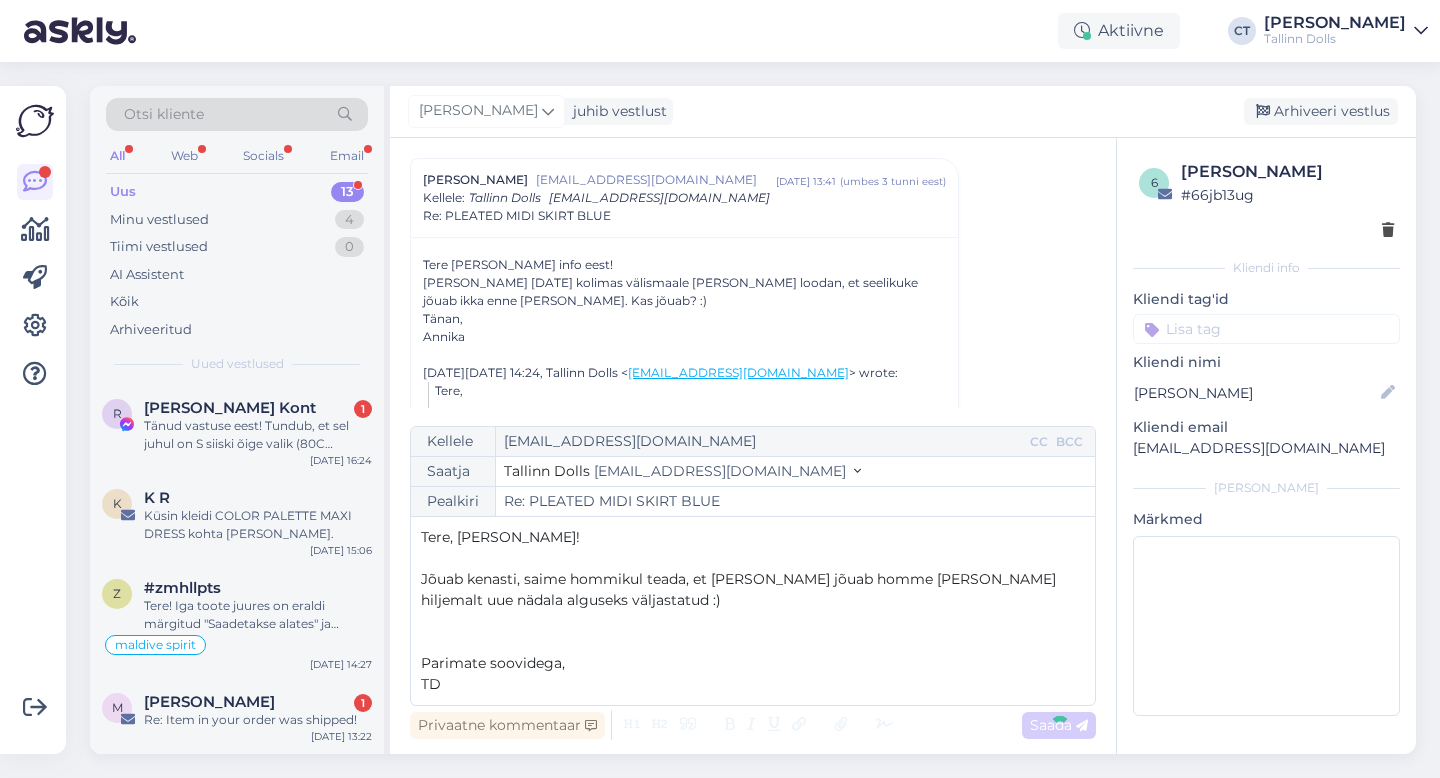 type on "Re: Re: PLEATED MIDI SKIRT BLUE" 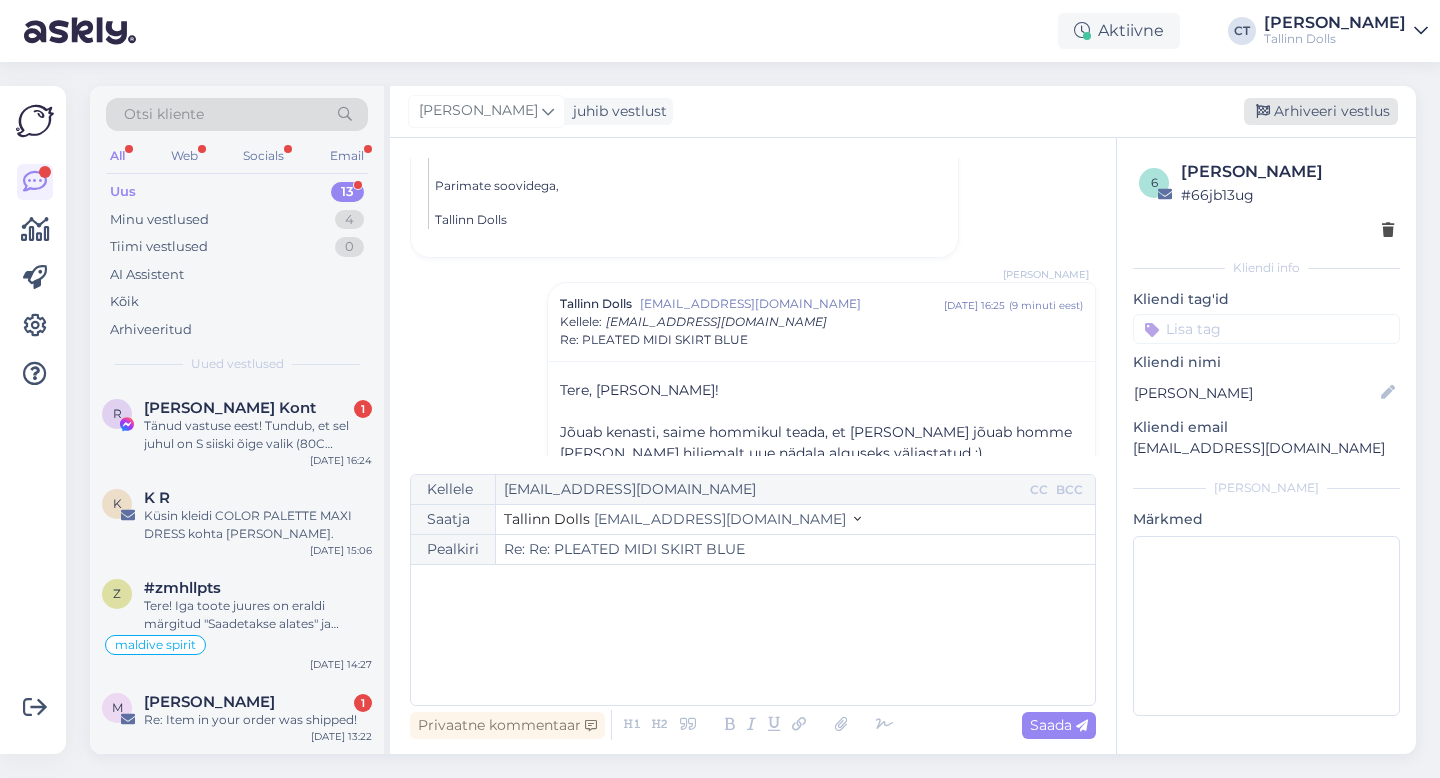 click on "Arhiveeri vestlus" at bounding box center (1321, 111) 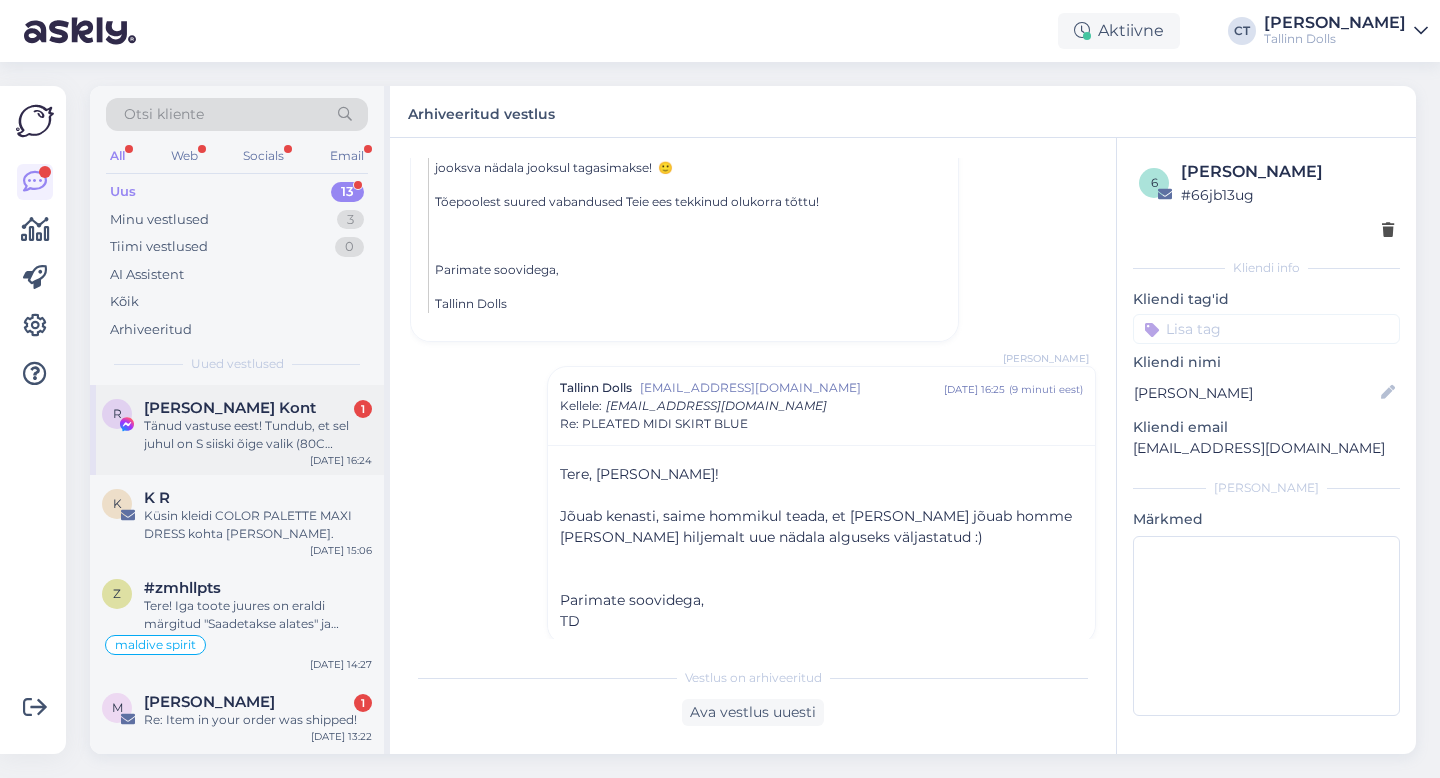 click on "Tänud vastuse eest!  Tundub, et sel juhul on S siiski õige valik (80C rinnale) ❤️ Kõike ilusat! 🥰" at bounding box center (258, 435) 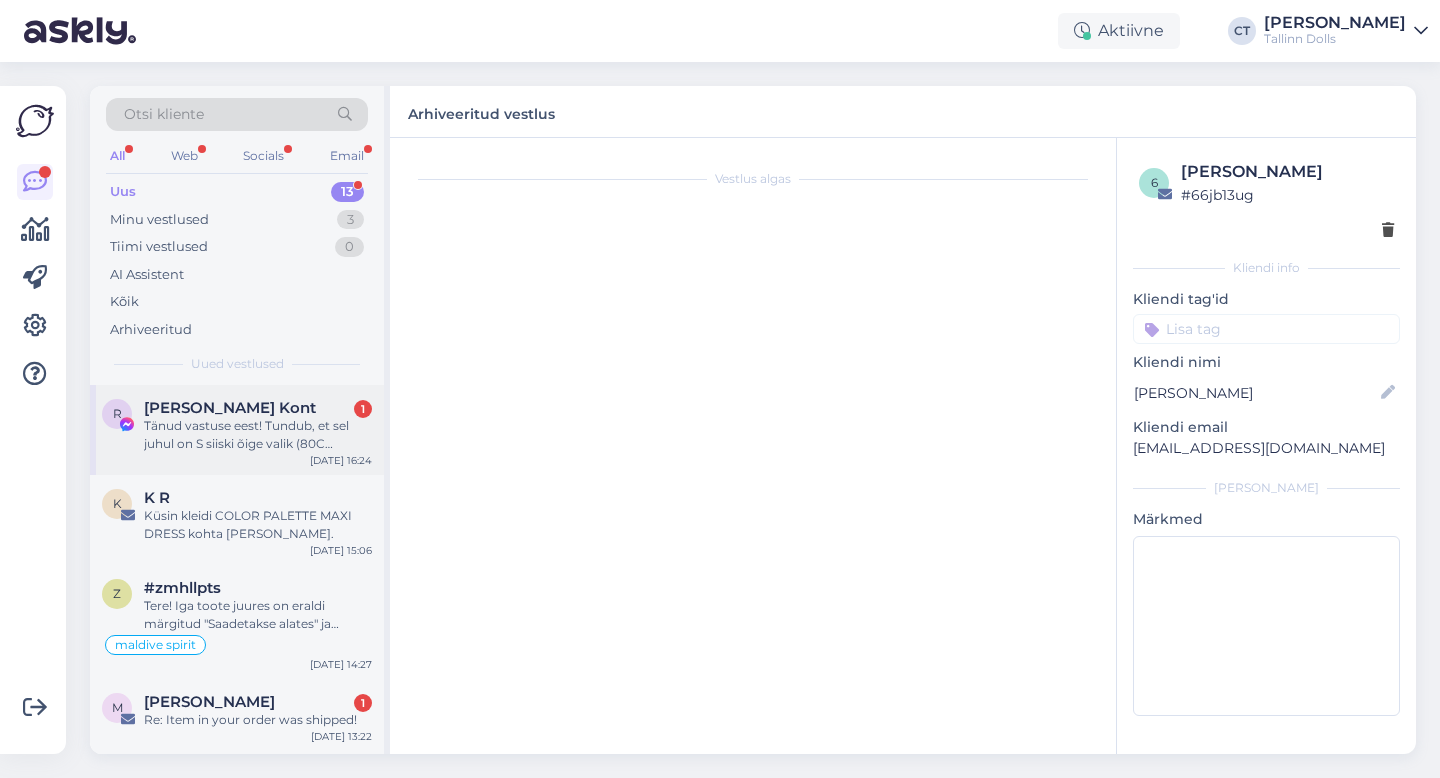 scroll, scrollTop: 1323, scrollLeft: 0, axis: vertical 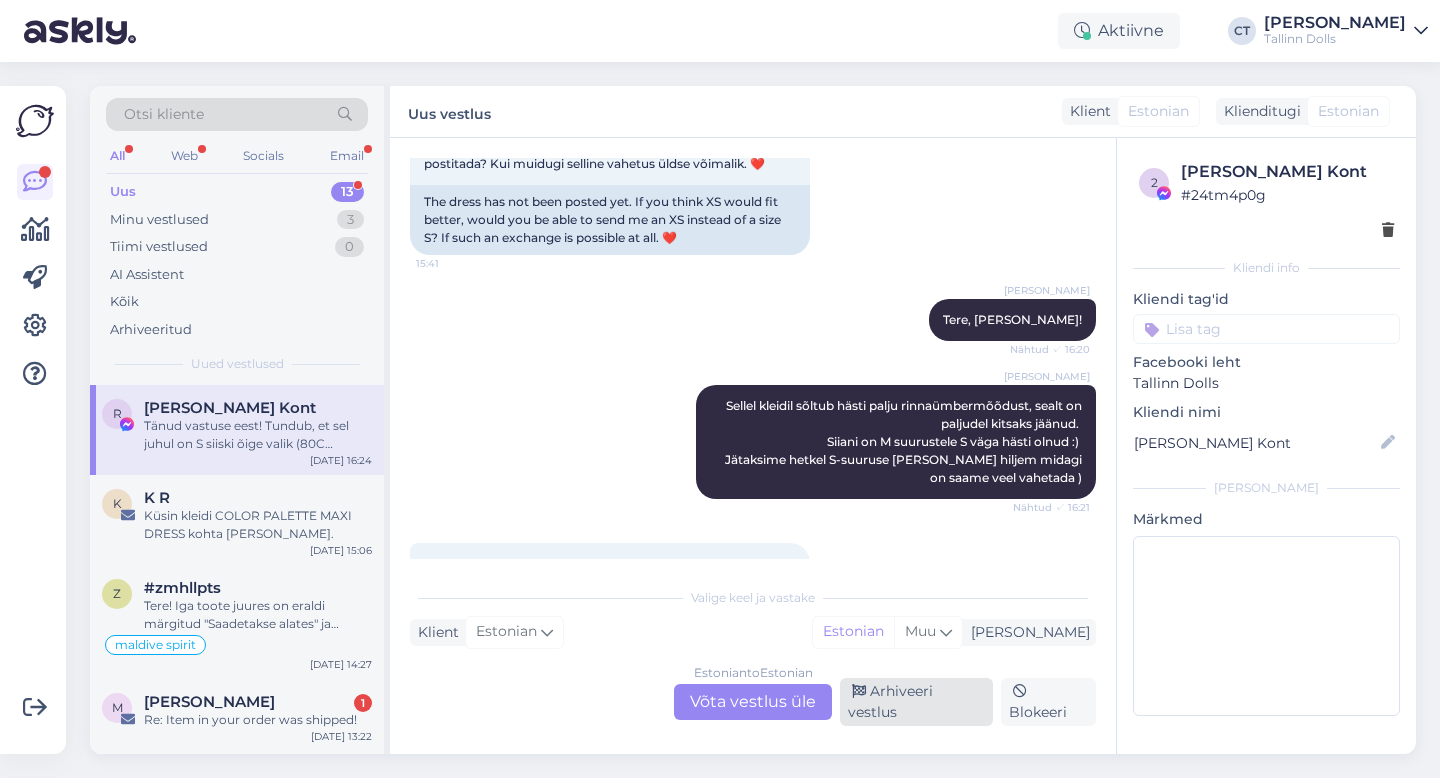 click on "Arhiveeri vestlus" at bounding box center (916, 702) 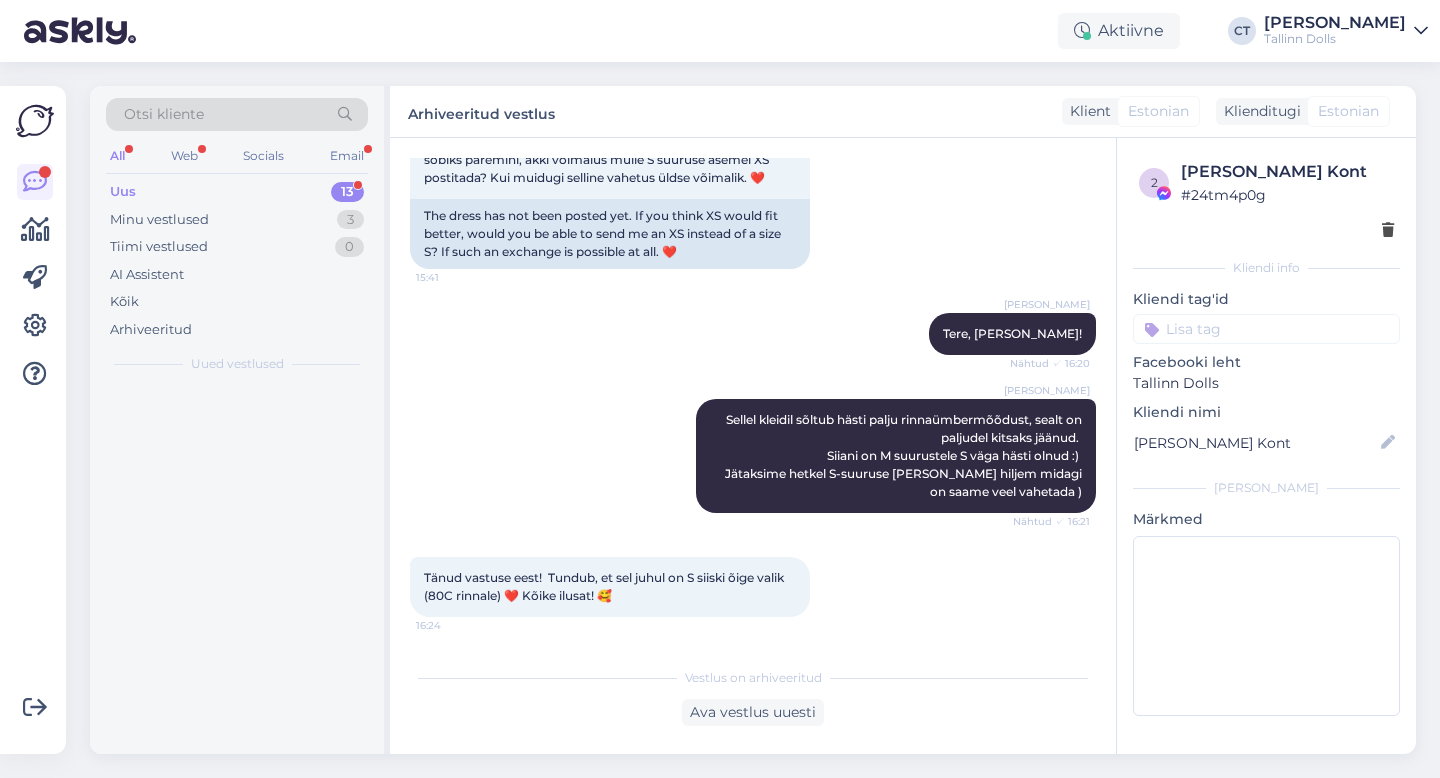 scroll, scrollTop: 1255, scrollLeft: 0, axis: vertical 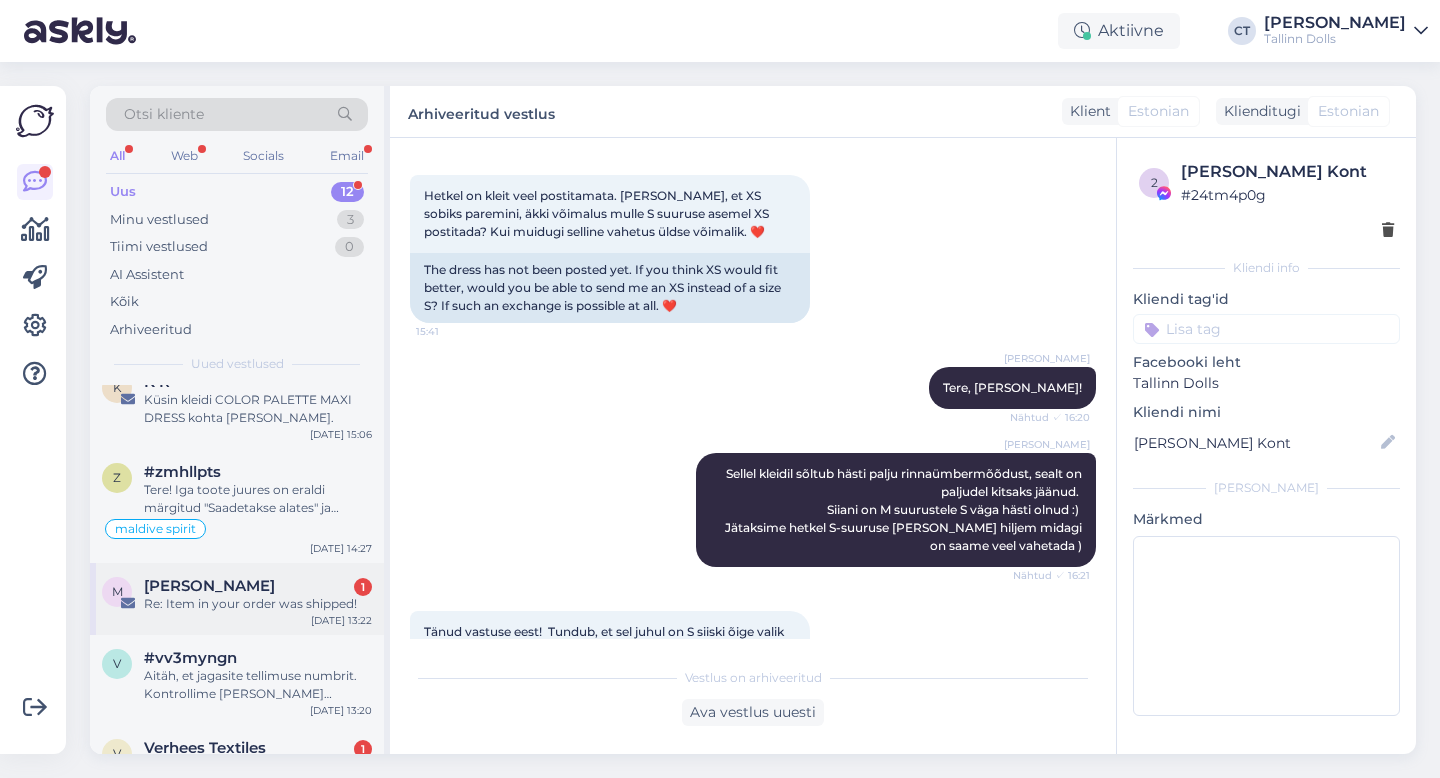 click on "[PERSON_NAME]" at bounding box center [209, 586] 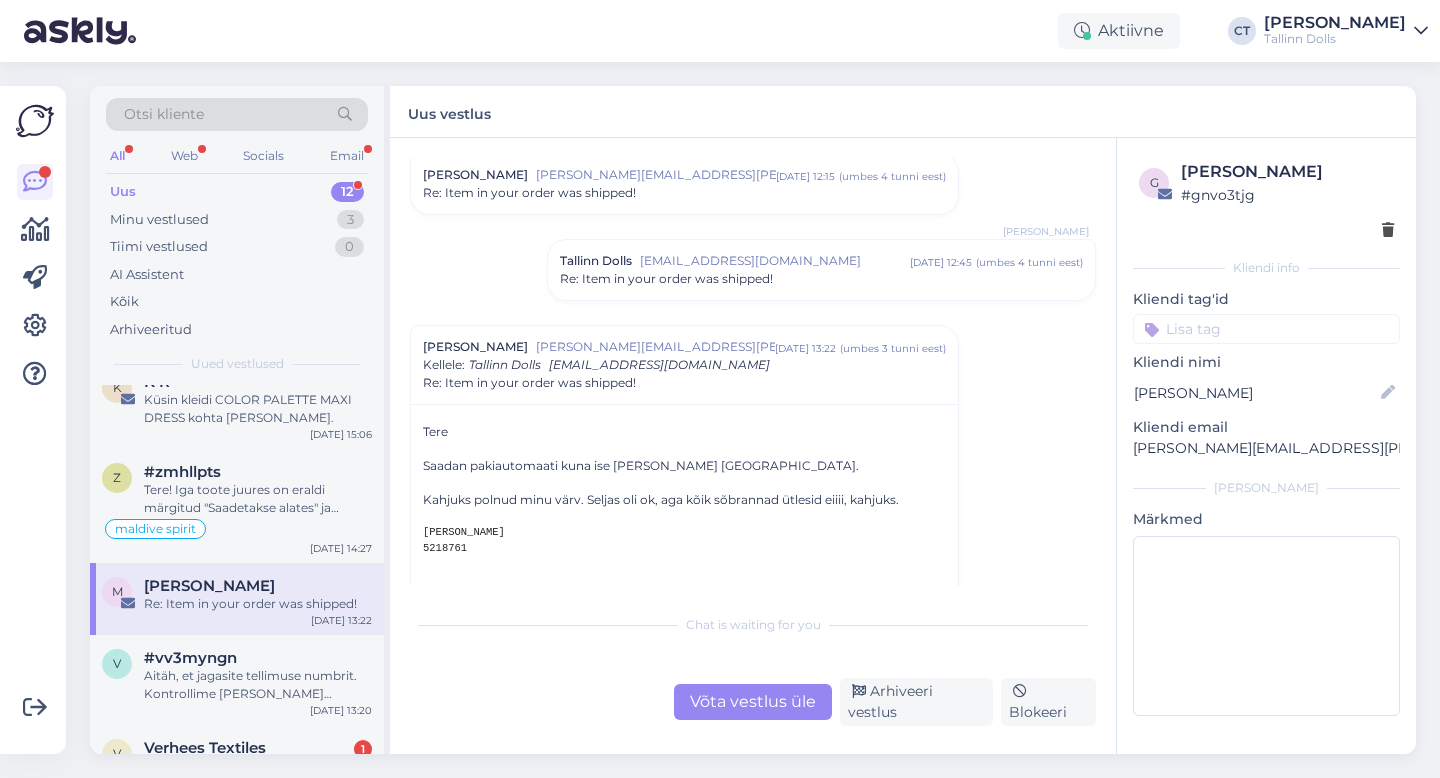 scroll, scrollTop: 58, scrollLeft: 0, axis: vertical 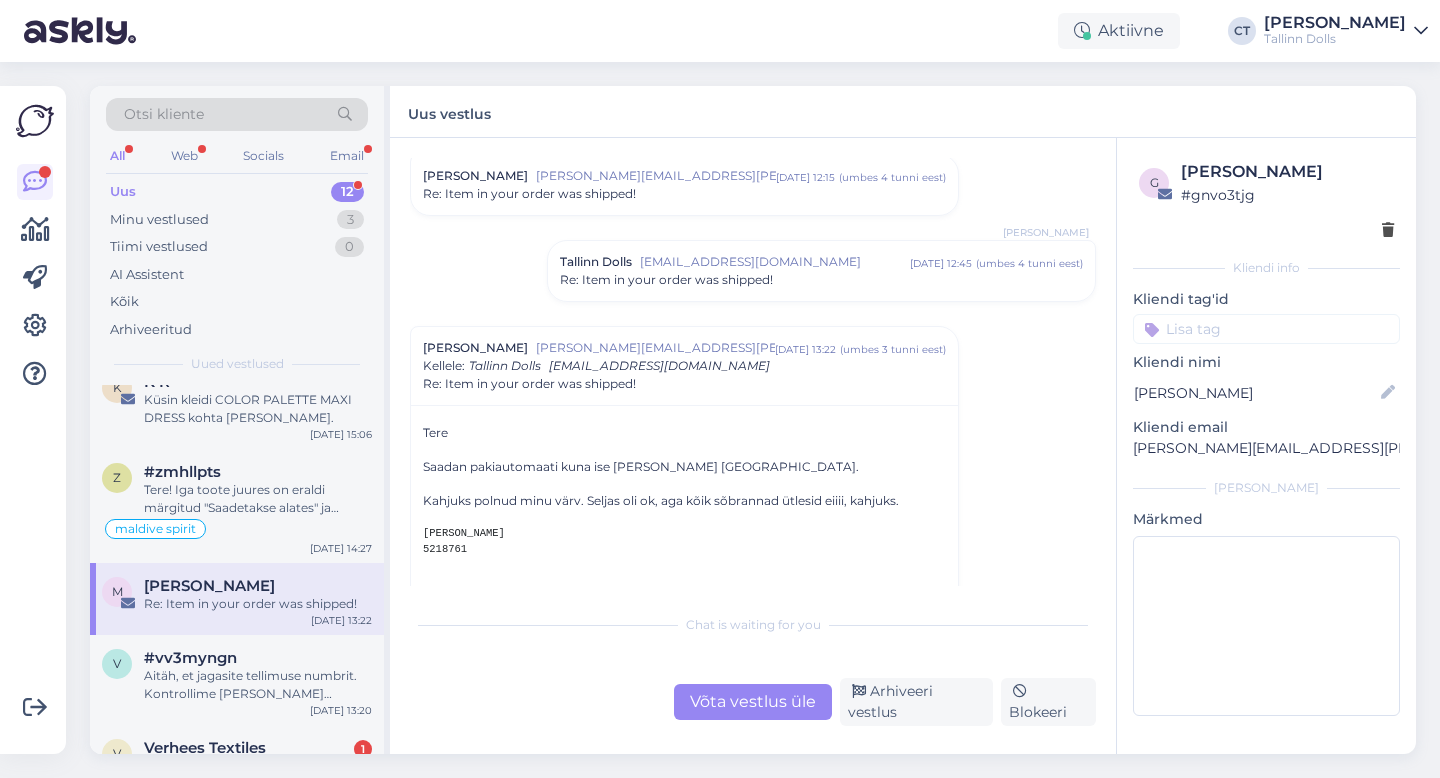 click on "Vestlus [PERSON_NAME] [PERSON_NAME][EMAIL_ADDRESS][PERSON_NAME][DOMAIN_NAME] [DATE] 12:15 ( umbes 4 tunni eest ) Re: Item in your order was shipped! [PERSON_NAME] Tallinn Dolls [EMAIL_ADDRESS][DOMAIN_NAME] [DATE] 12:45 ( umbes 4 tunni eest ) Re: Item in your order was shipped! [PERSON_NAME] [PERSON_NAME][EMAIL_ADDRESS][PERSON_NAME][DOMAIN_NAME] [DATE] 13:22 ( umbes 3 tunni eest ) Kellele : Tallinn Dolls [EMAIL_ADDRESS][DOMAIN_NAME] Re: Item in your order was shipped!
Tere
Saadan pakiautomaati kuna ise [PERSON_NAME] [GEOGRAPHIC_DATA].
Kahjuks polnud minu värv. Seljas oli ok, aga kõik sõbrannad
ütlesid eiiii, kahjuks.
[PERSON_NAME]
5218761
.
On [DATE] 12:45 PM, Tallinn Dolls
wrote:
Tere,
﻿
Tellimuse saate
tagastada meie stuudiopoodi Narva mnt 50 või saates see
Tallinna Torupilli [PERSON_NAME] omniva pakiautomaati, numbriks
lisada 53878565 🙂
﻿
﻿
﻿
﻿
Parimate
soovidega,
﻿" at bounding box center [762, 372] 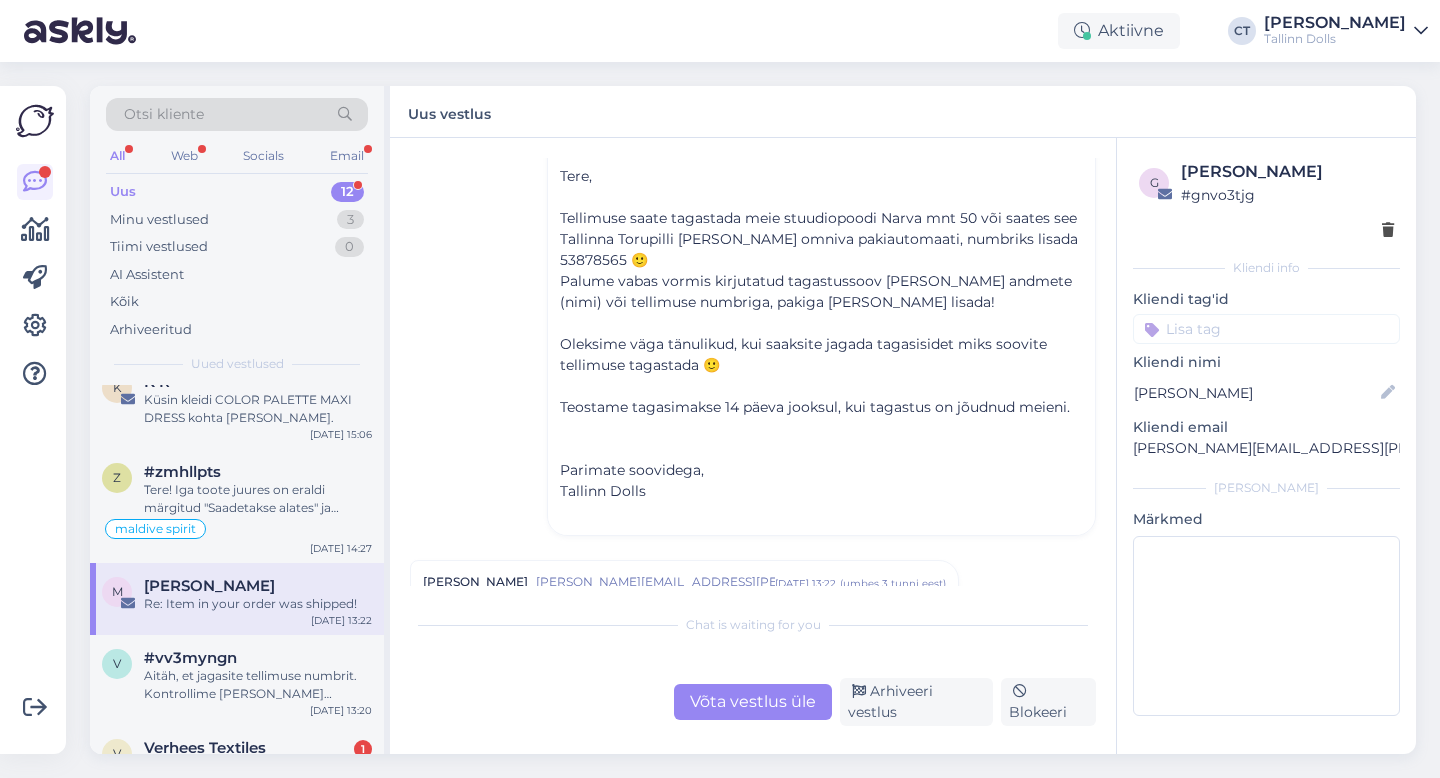 scroll, scrollTop: 603, scrollLeft: 0, axis: vertical 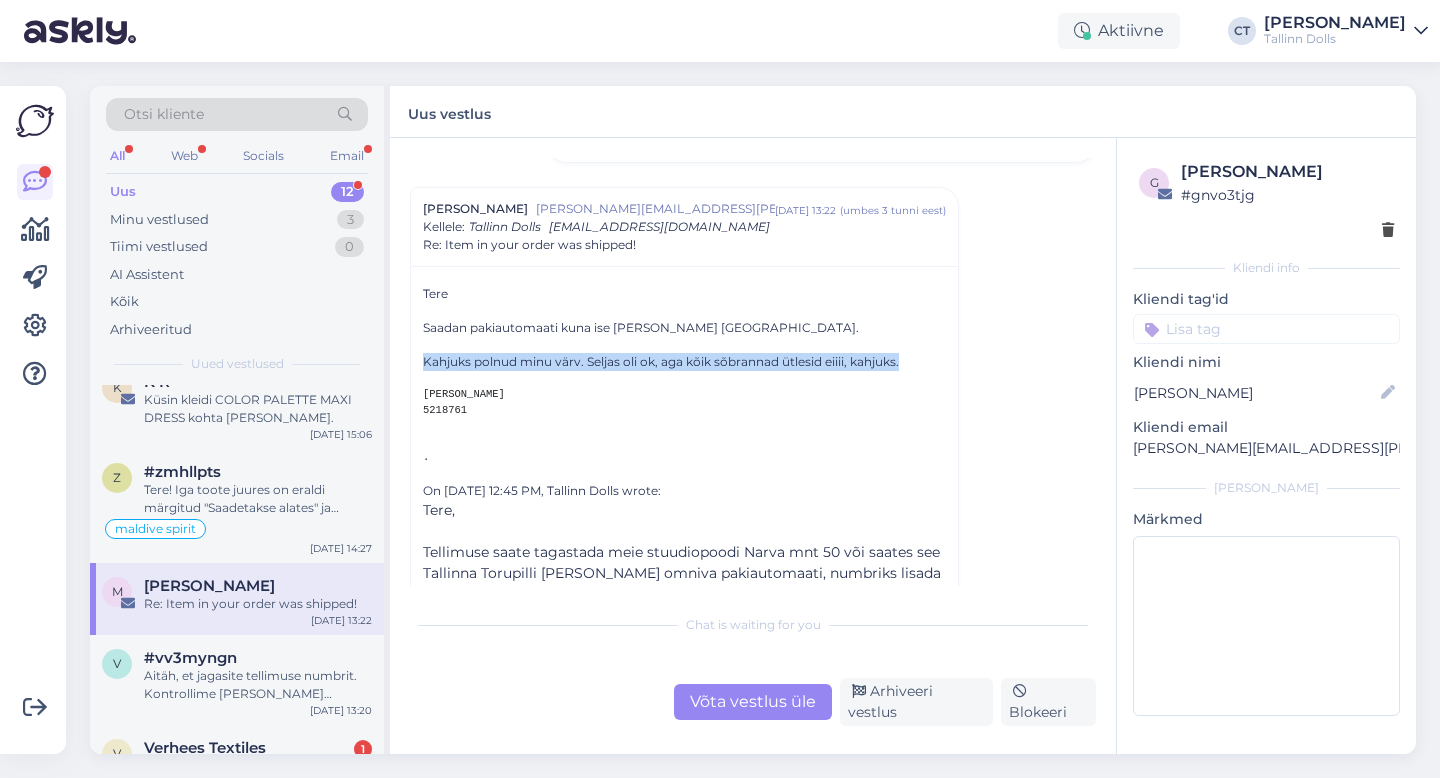 drag, startPoint x: 418, startPoint y: 359, endPoint x: 932, endPoint y: 358, distance: 514.001 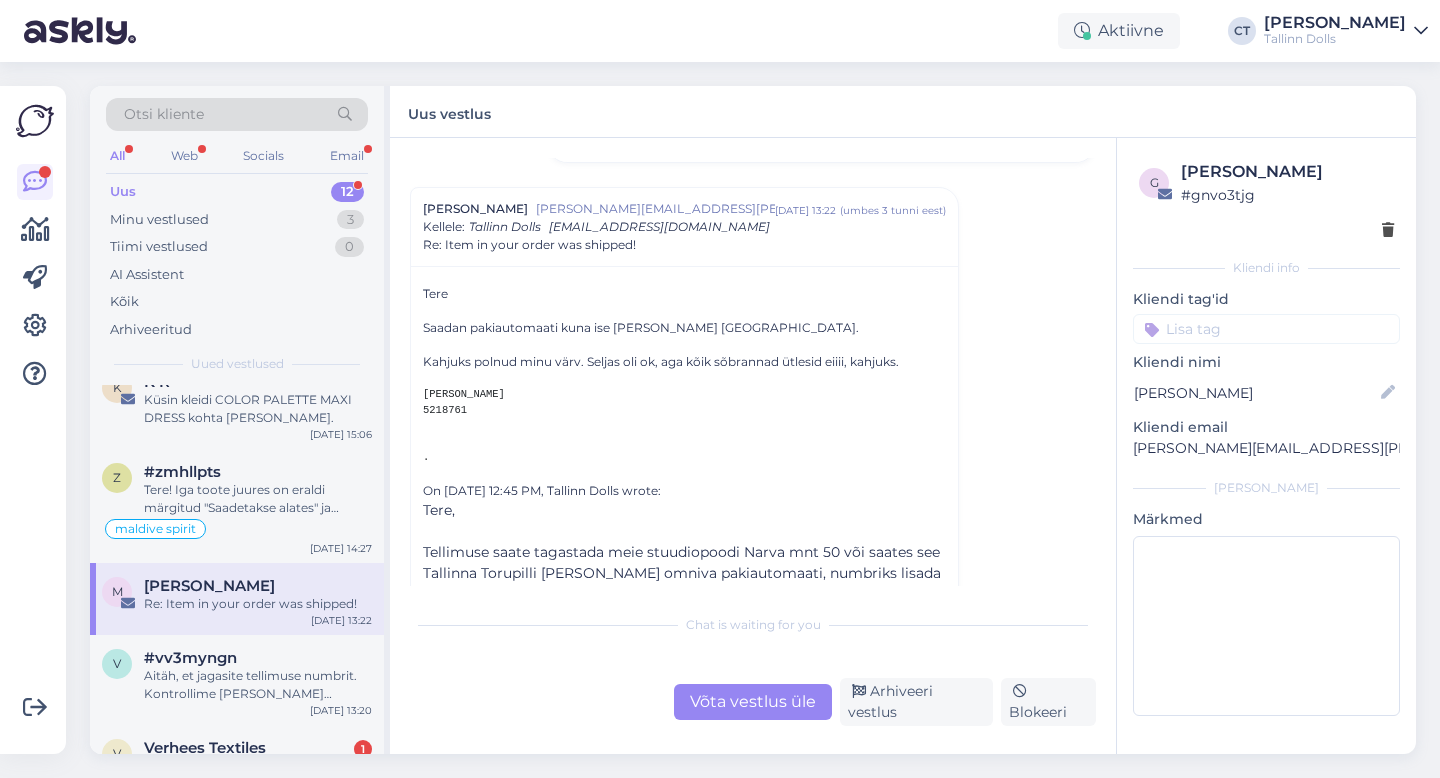 click on "Võta vestlus üle" at bounding box center [753, 702] 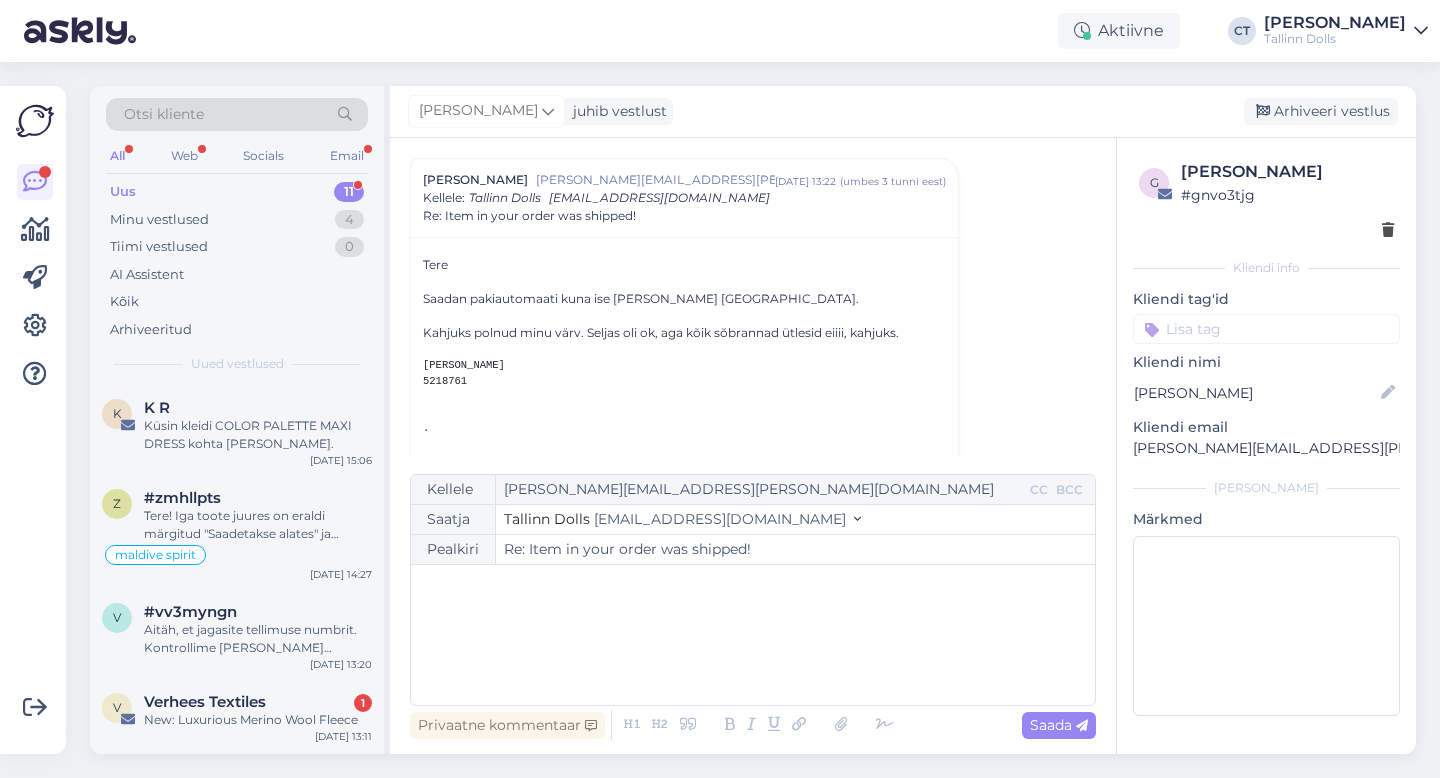 click on "﻿" at bounding box center (753, 635) 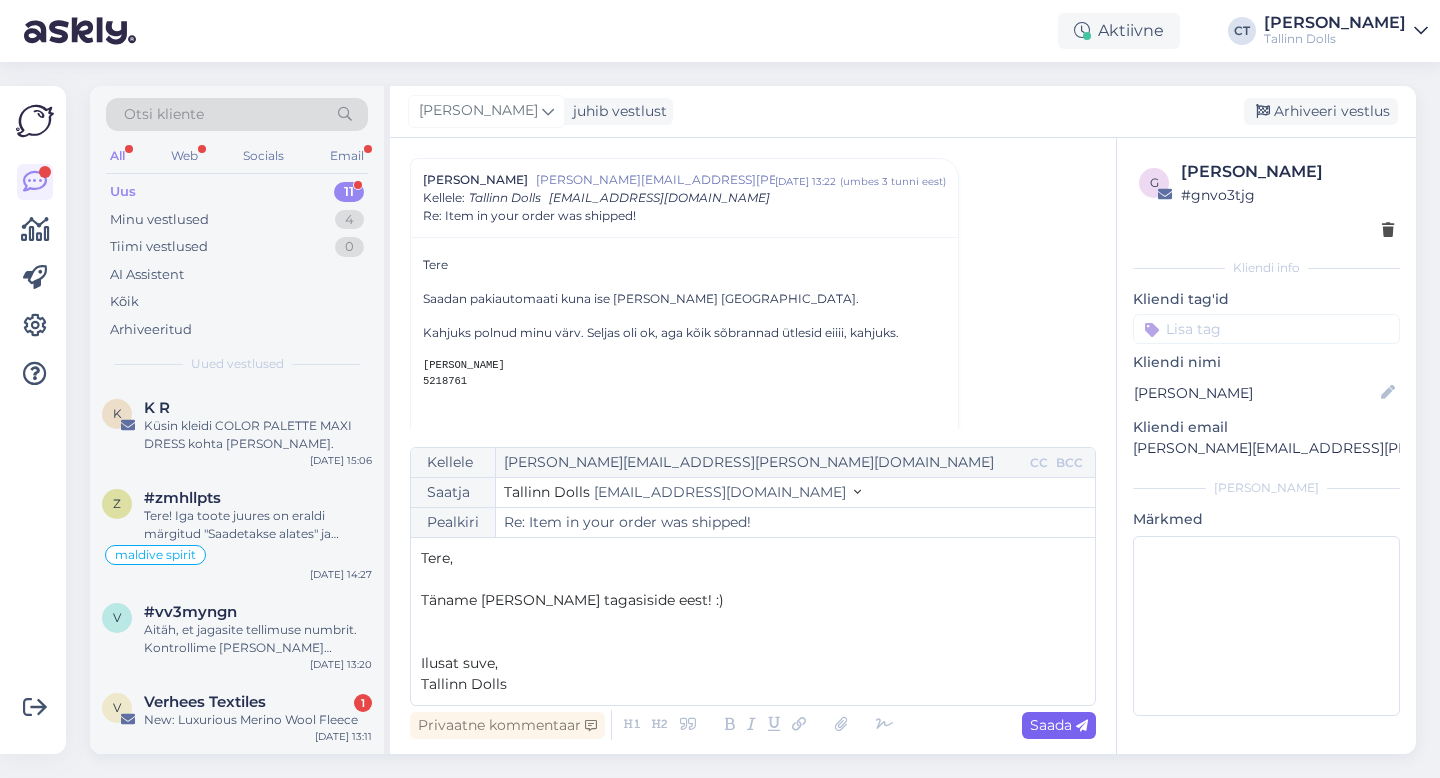 click on "Saada" at bounding box center [1059, 725] 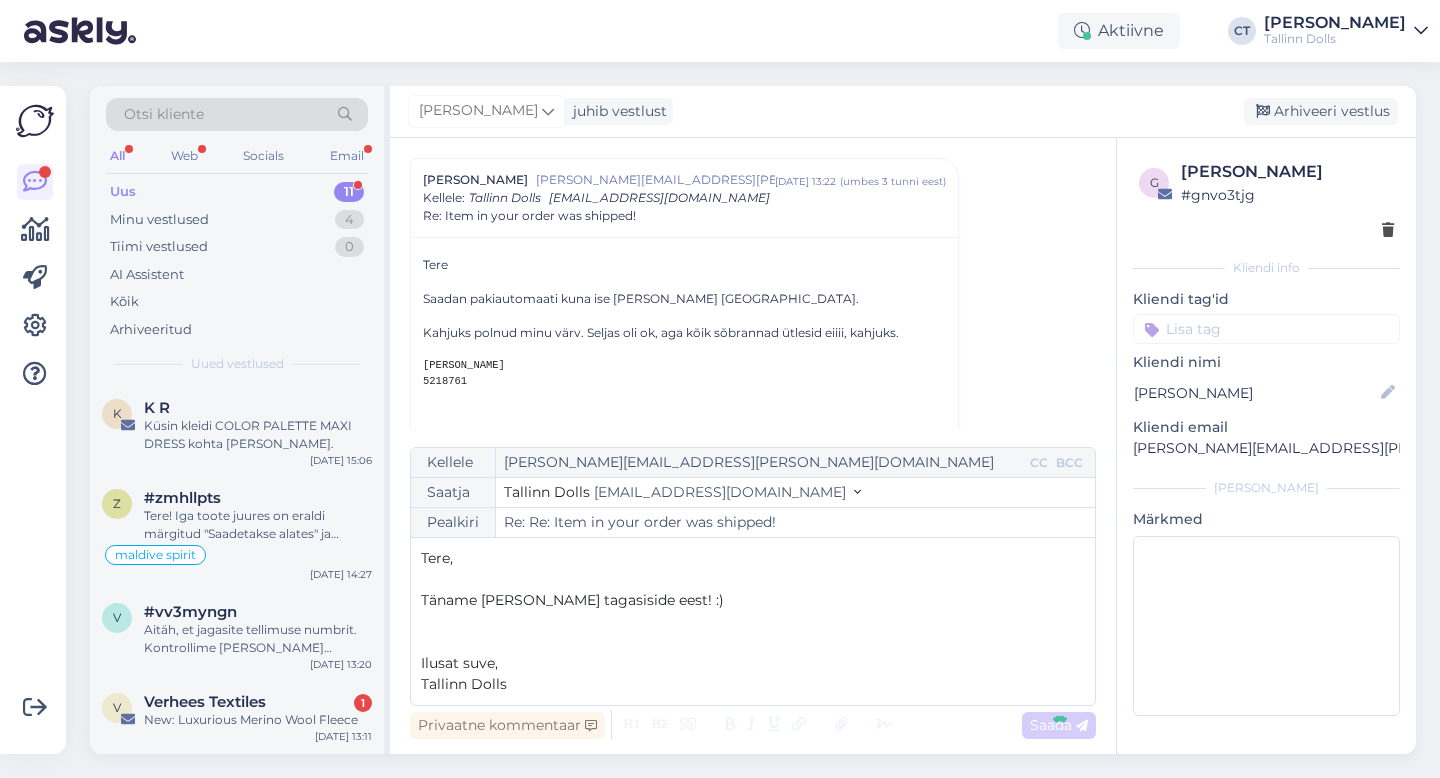 type on "Re: Item in your order was shipped!" 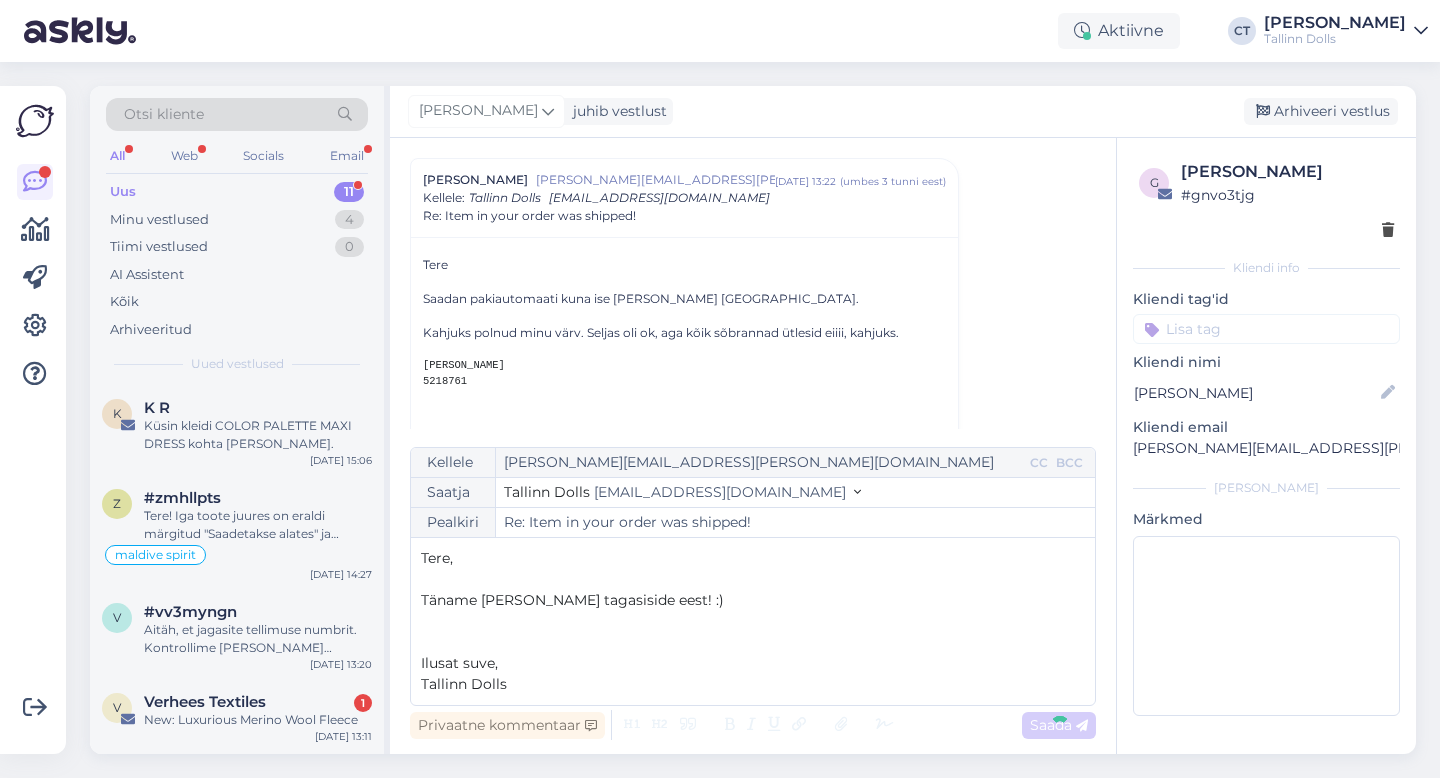scroll, scrollTop: 1201, scrollLeft: 0, axis: vertical 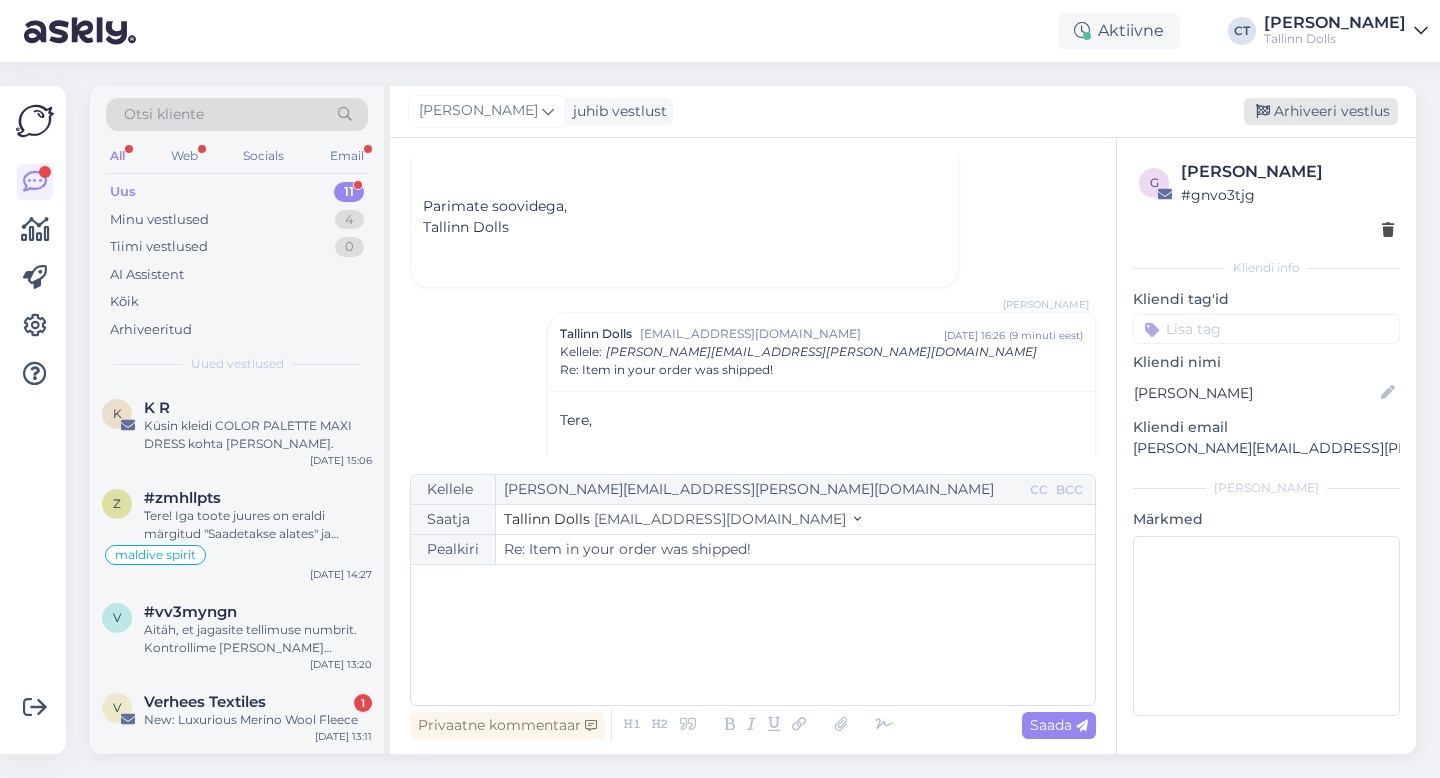 click on "Arhiveeri vestlus" at bounding box center (1321, 111) 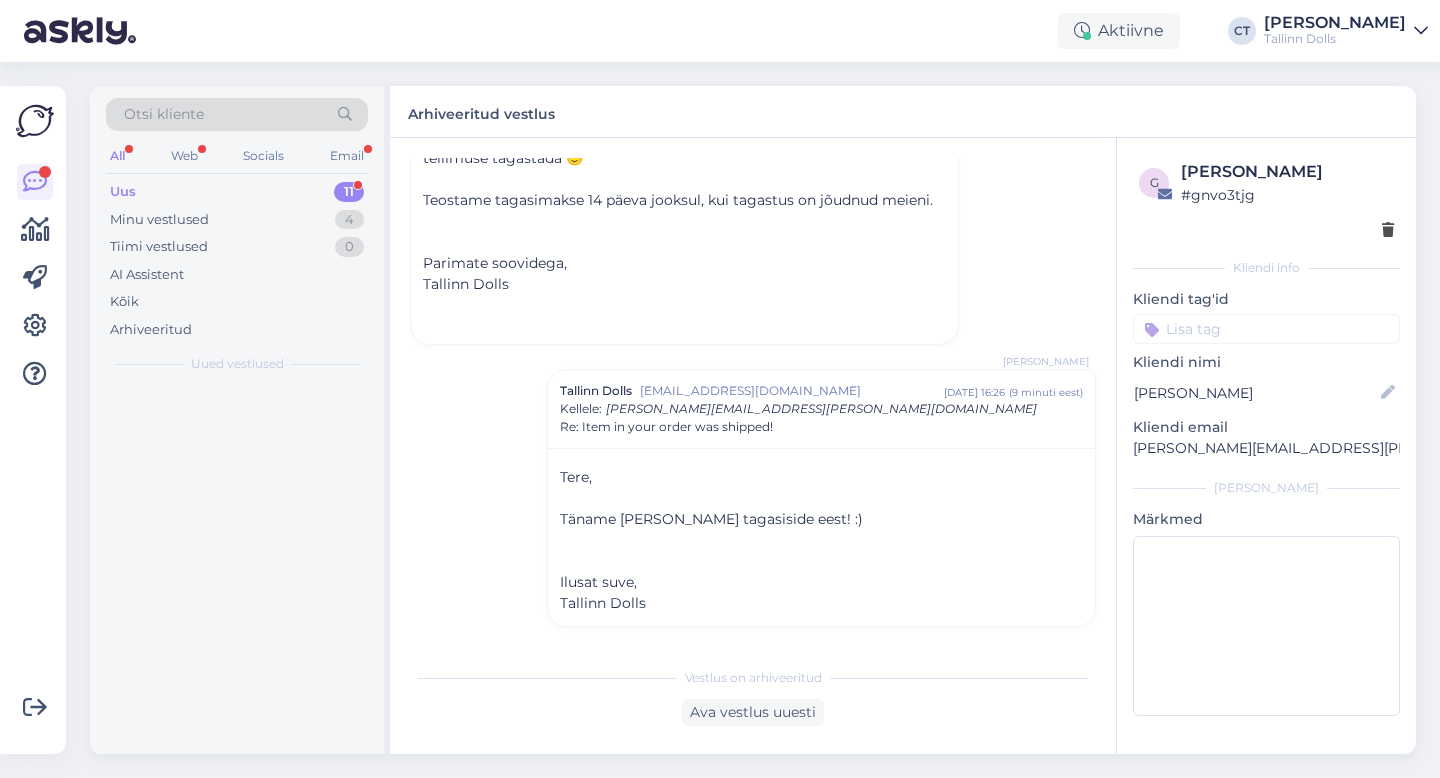 scroll, scrollTop: 1144, scrollLeft: 0, axis: vertical 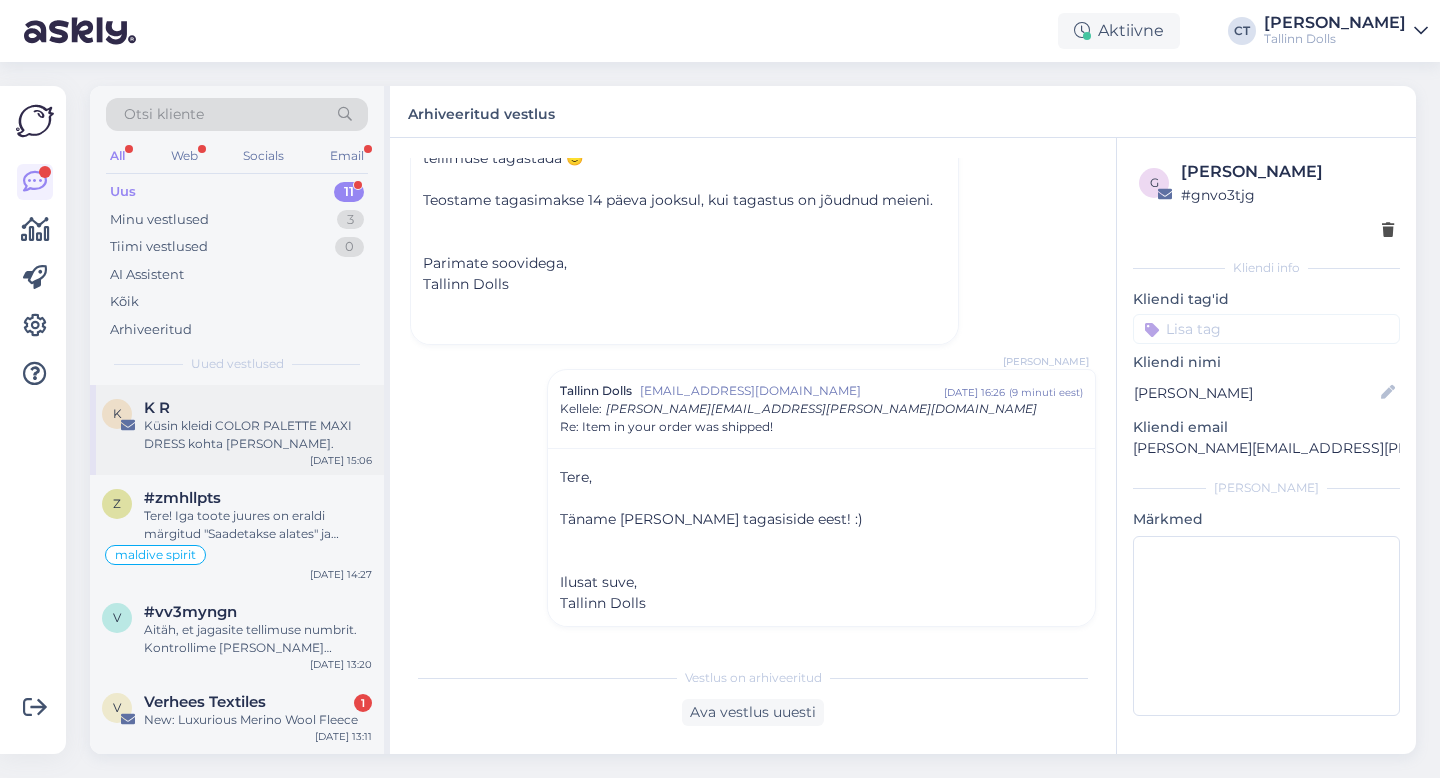 click on "K R" at bounding box center [258, 408] 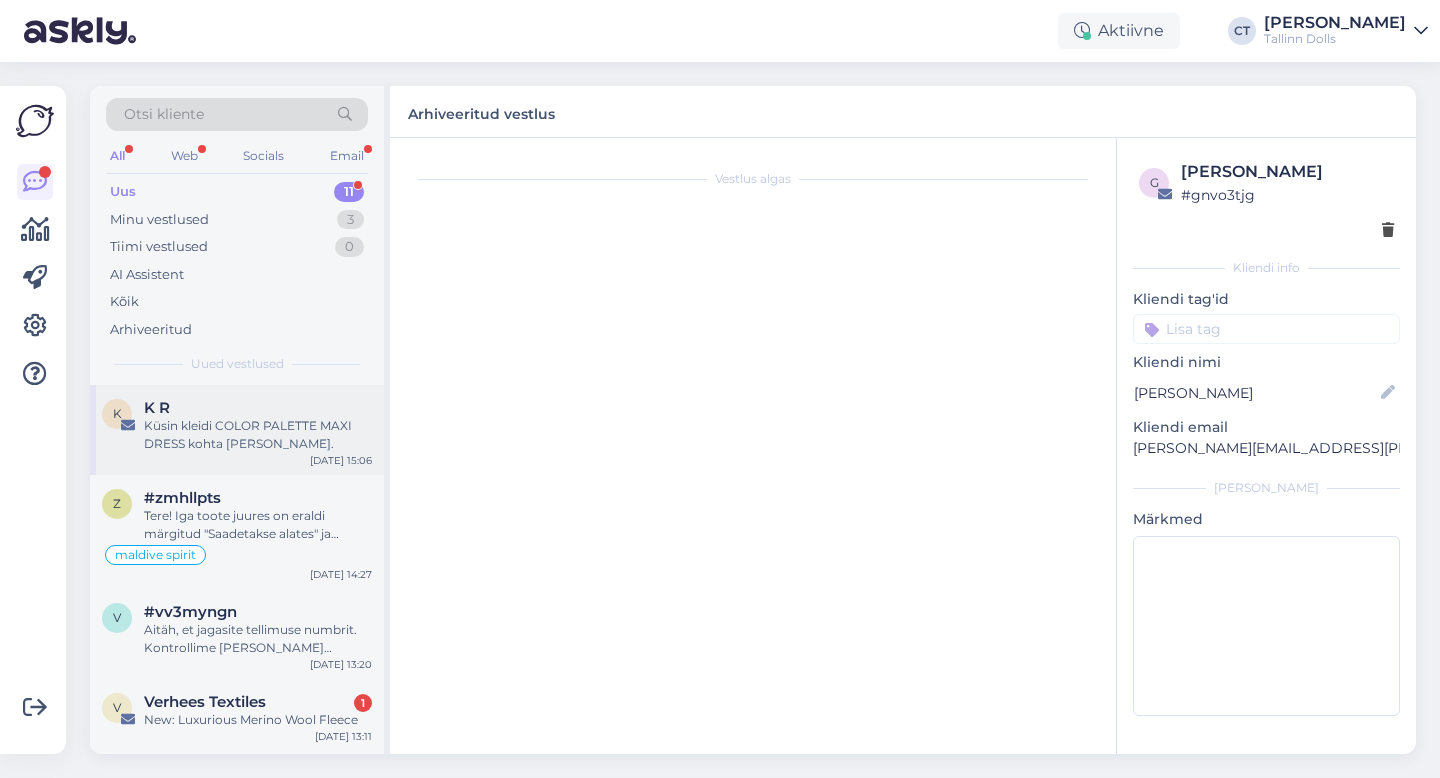 scroll, scrollTop: 0, scrollLeft: 0, axis: both 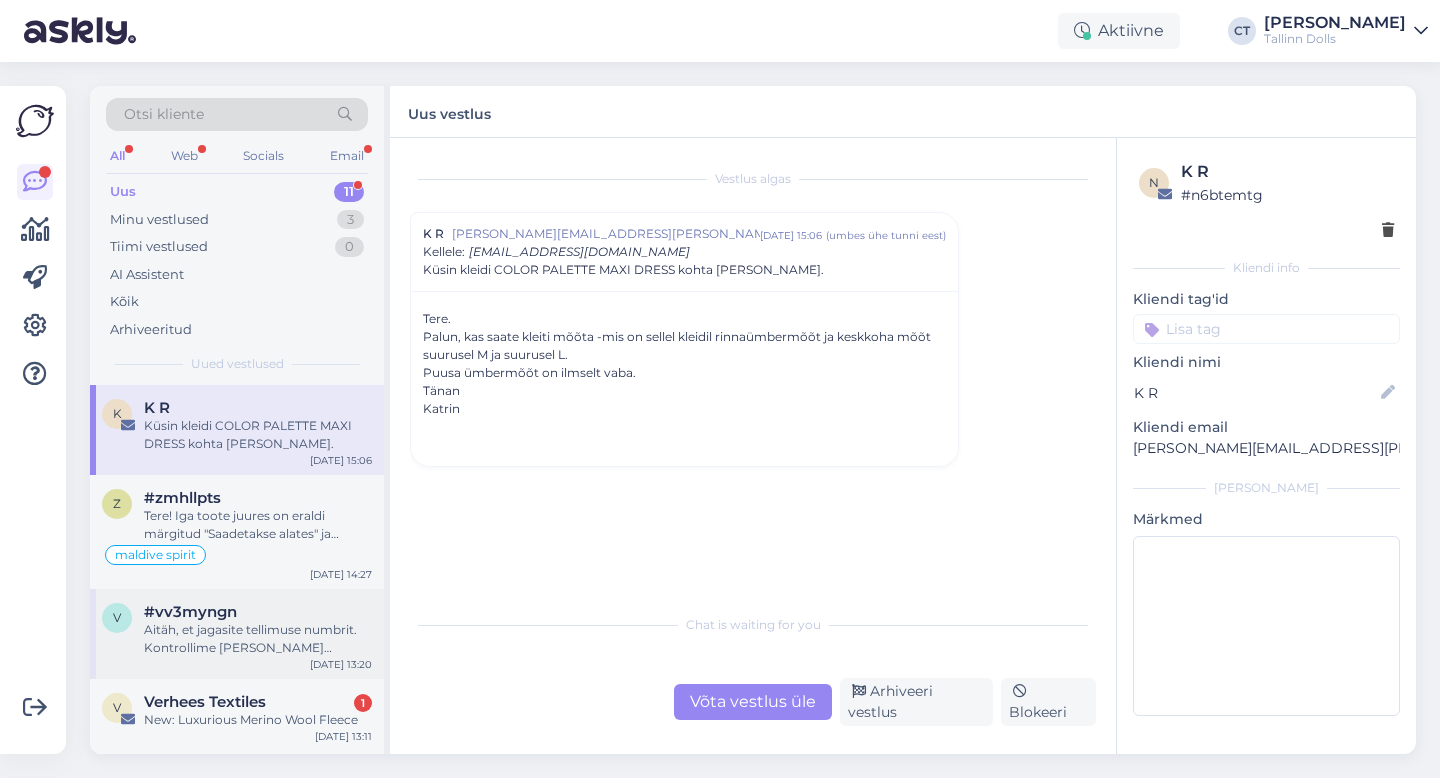 click on "v #vv3myngn Aitäh, et jagasite tellimuse numbrit. Kontrollime [PERSON_NAME] anname teile teada. [DATE] 13:20" at bounding box center [237, 634] 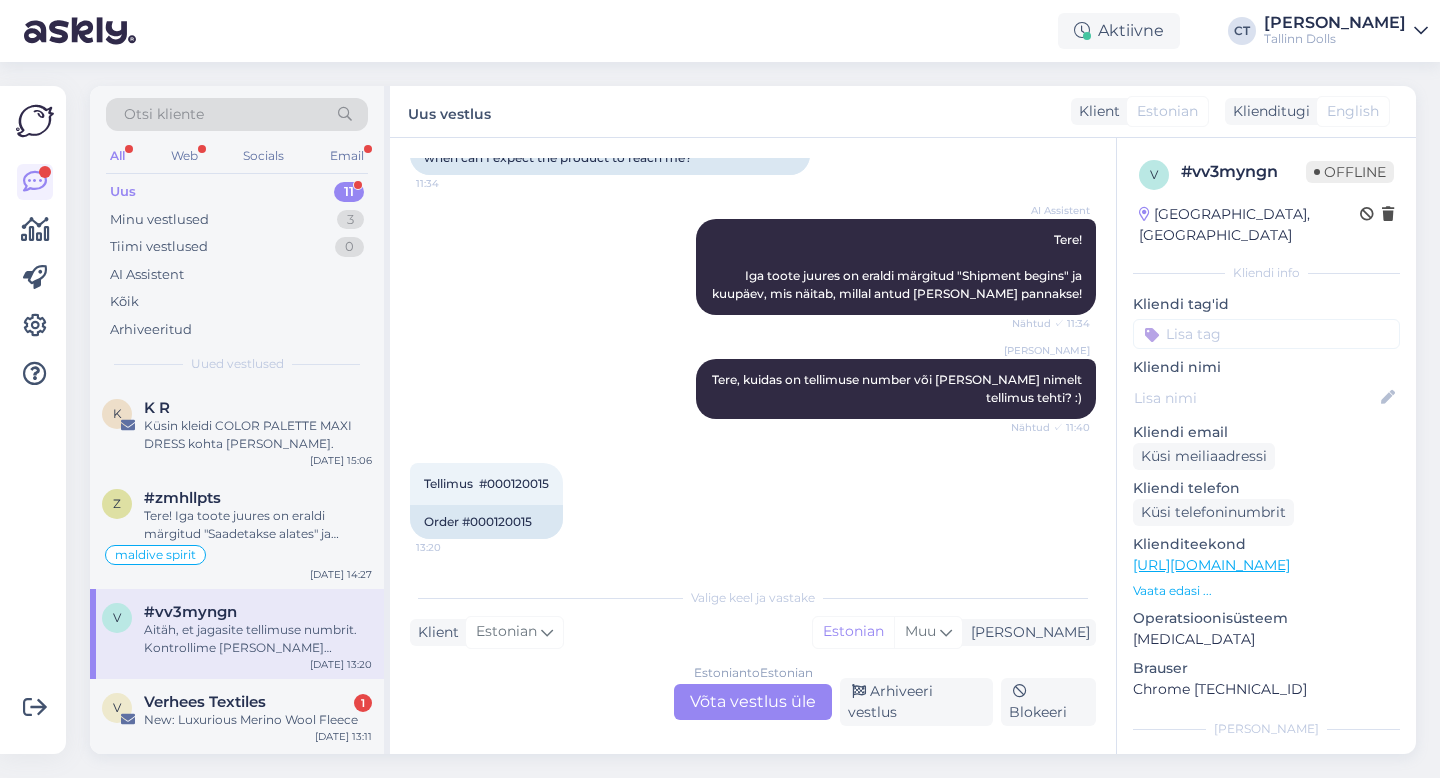 scroll, scrollTop: 295, scrollLeft: 0, axis: vertical 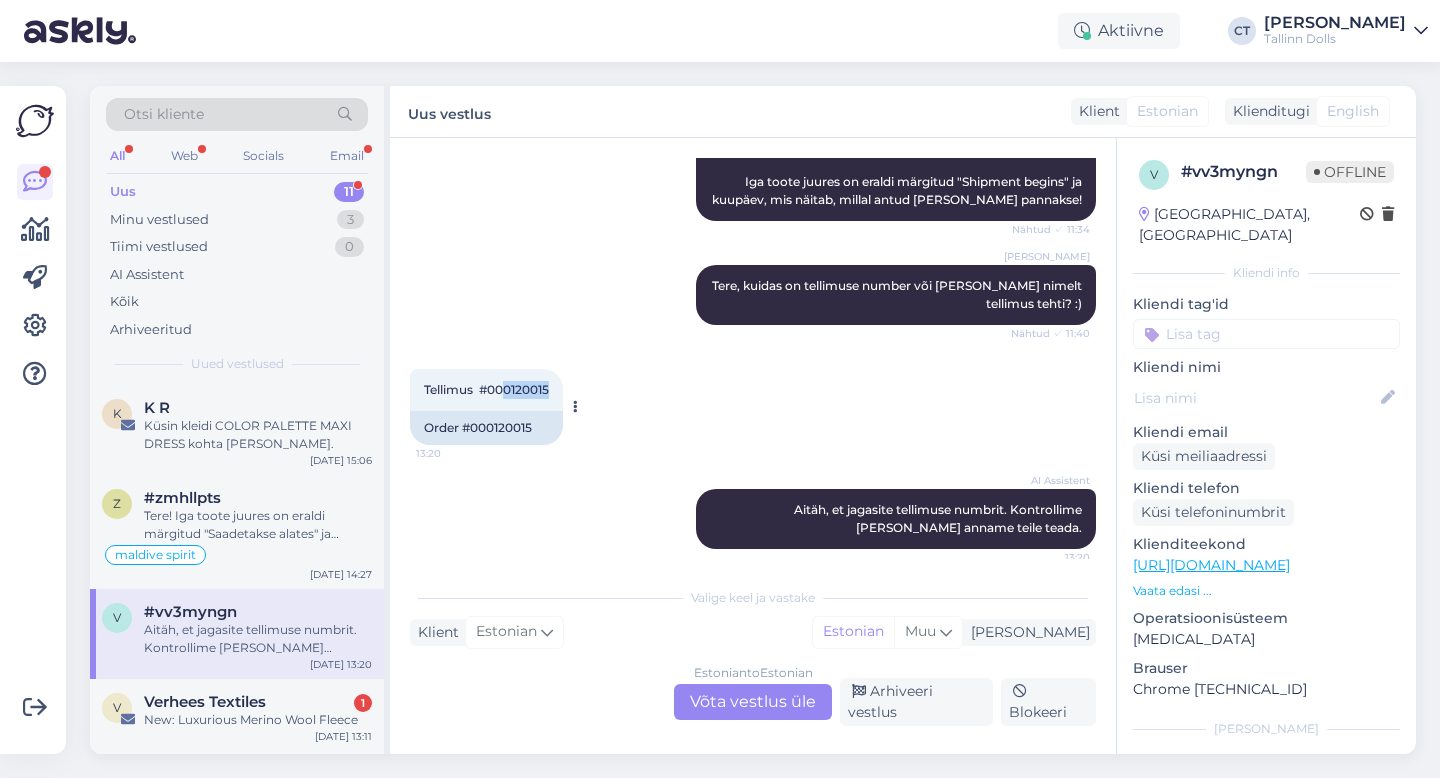drag, startPoint x: 556, startPoint y: 386, endPoint x: 504, endPoint y: 385, distance: 52.009613 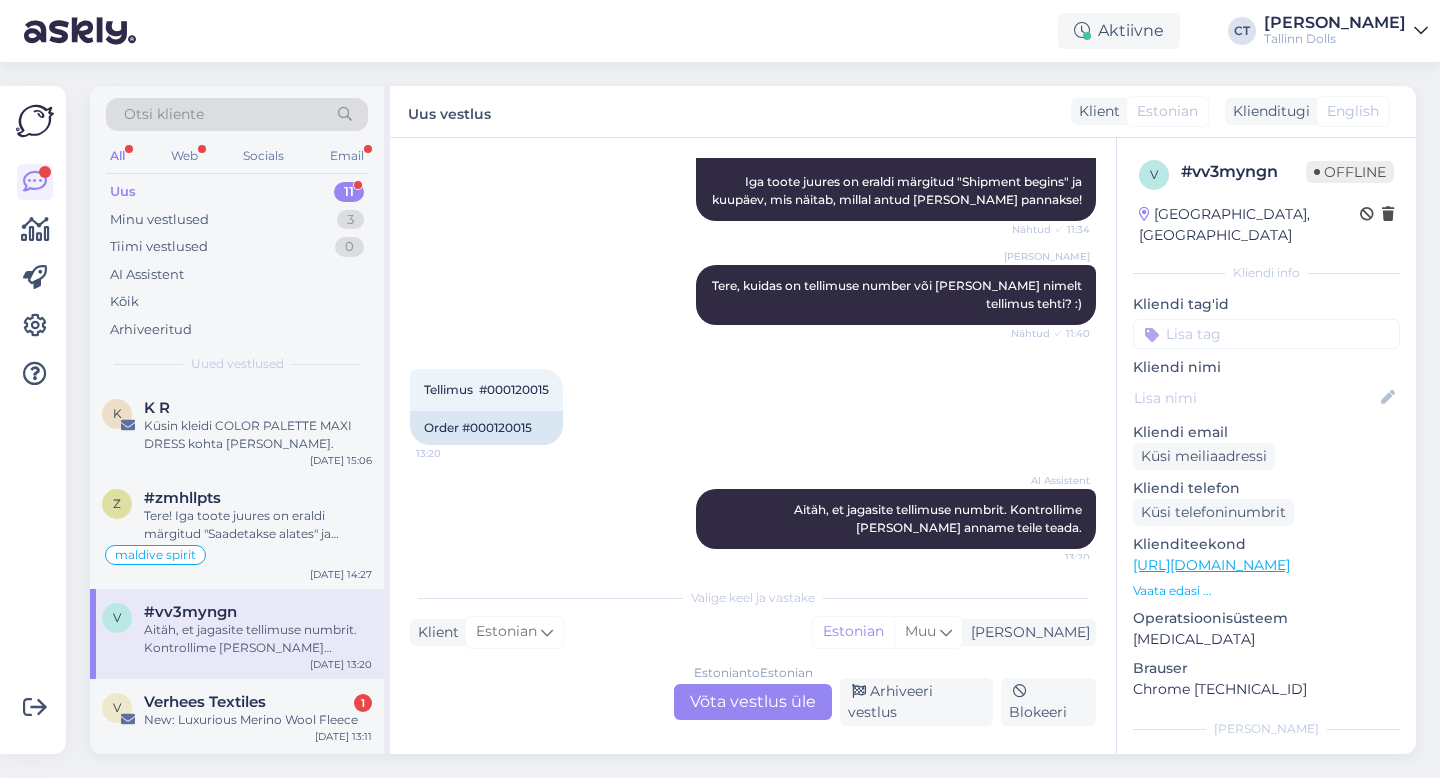 click on "Estonian  to  Estonian Võta vestlus üle" at bounding box center [753, 702] 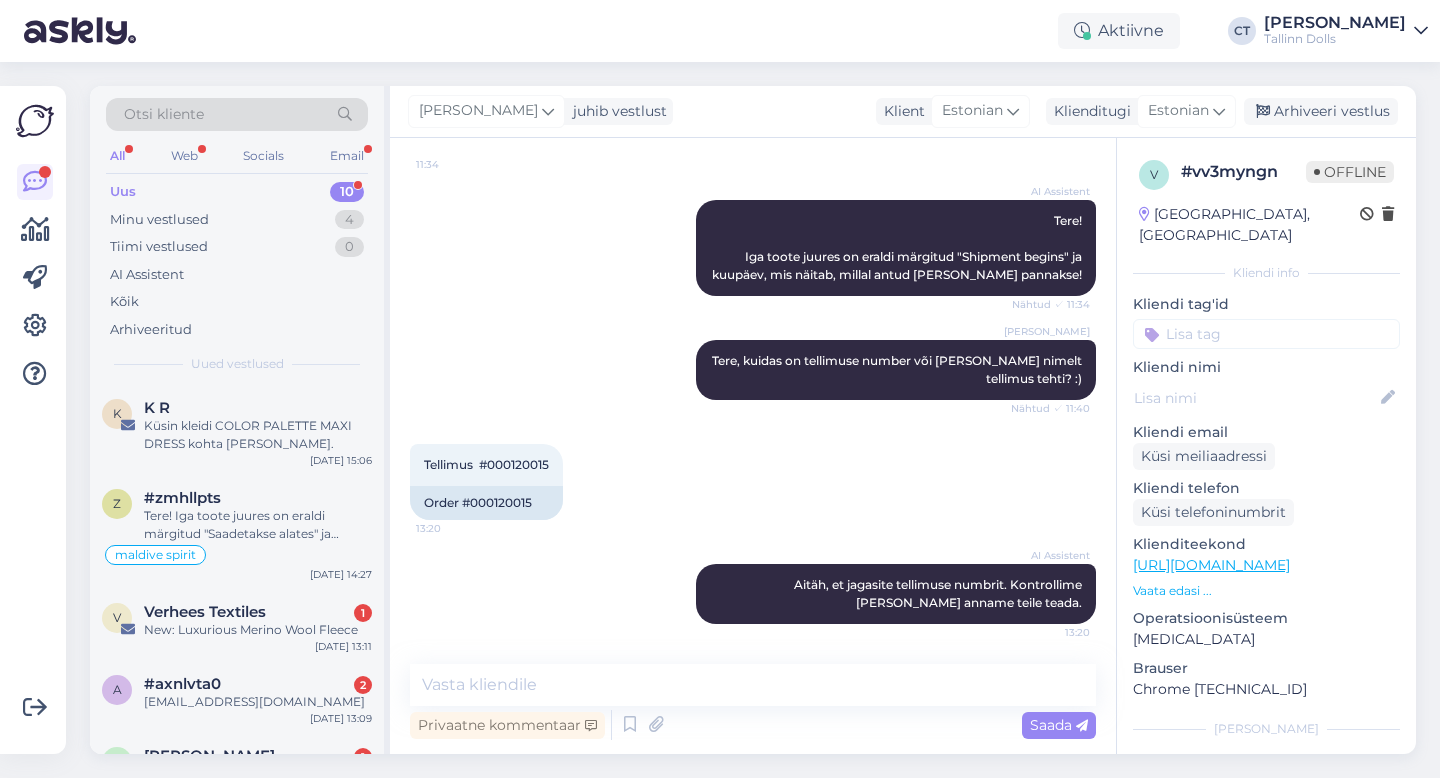 scroll, scrollTop: 220, scrollLeft: 0, axis: vertical 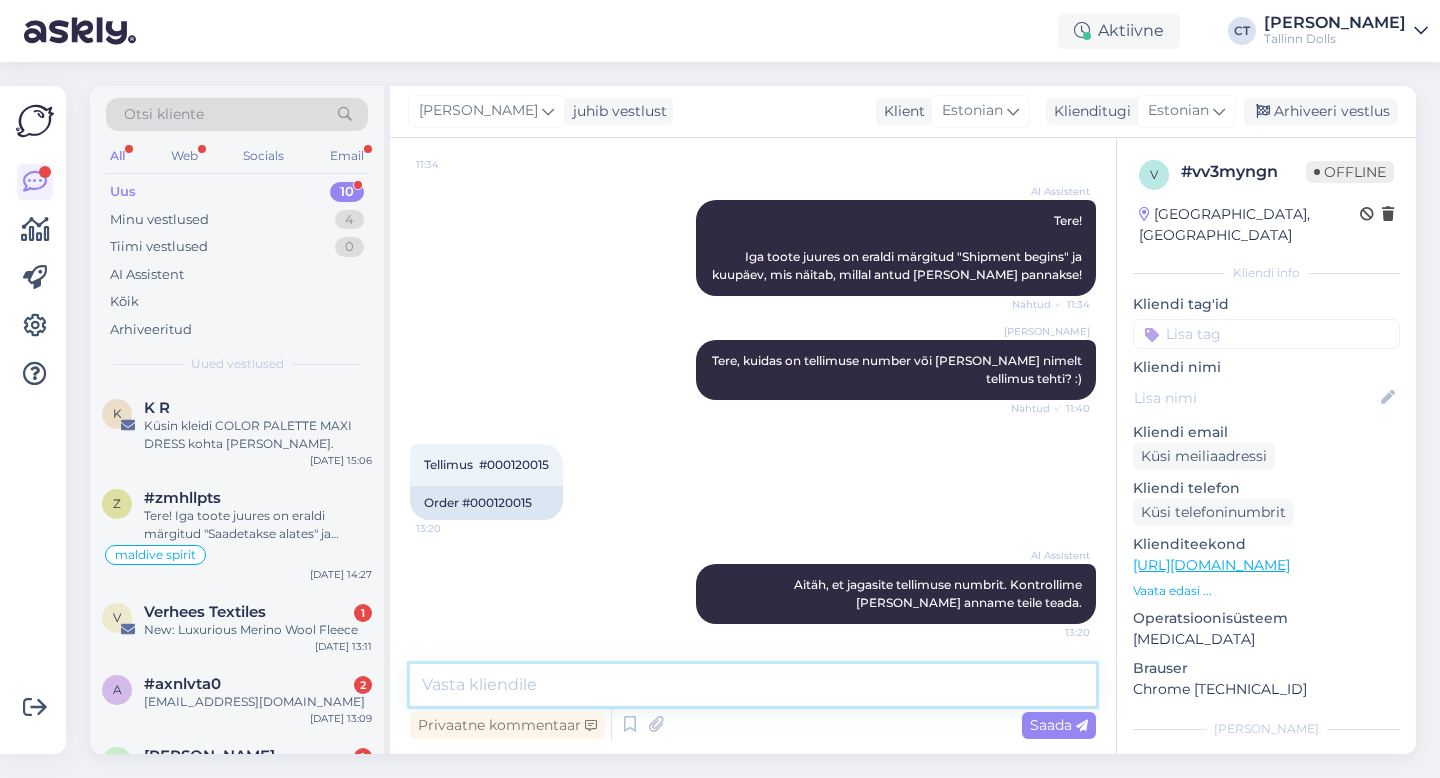 click at bounding box center [753, 685] 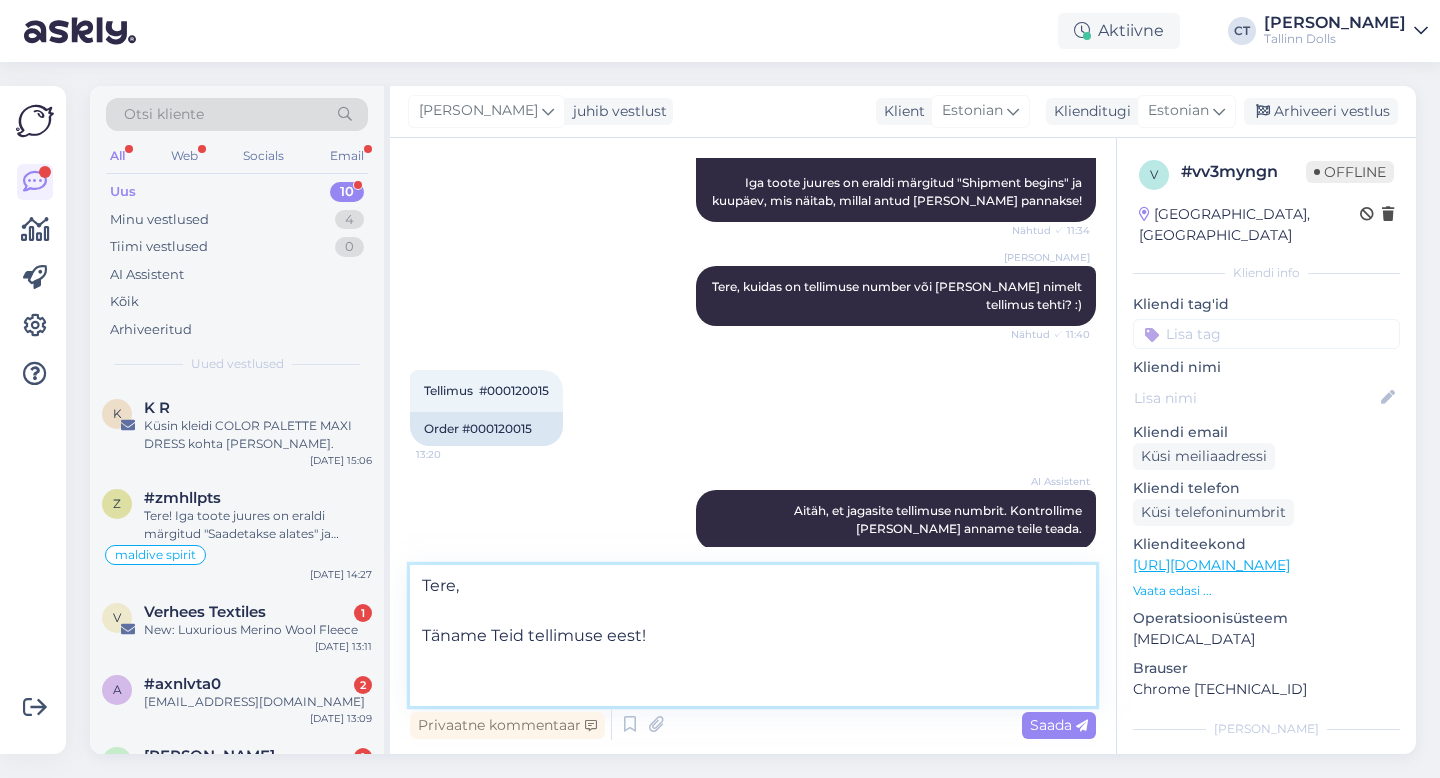 scroll, scrollTop: 295, scrollLeft: 0, axis: vertical 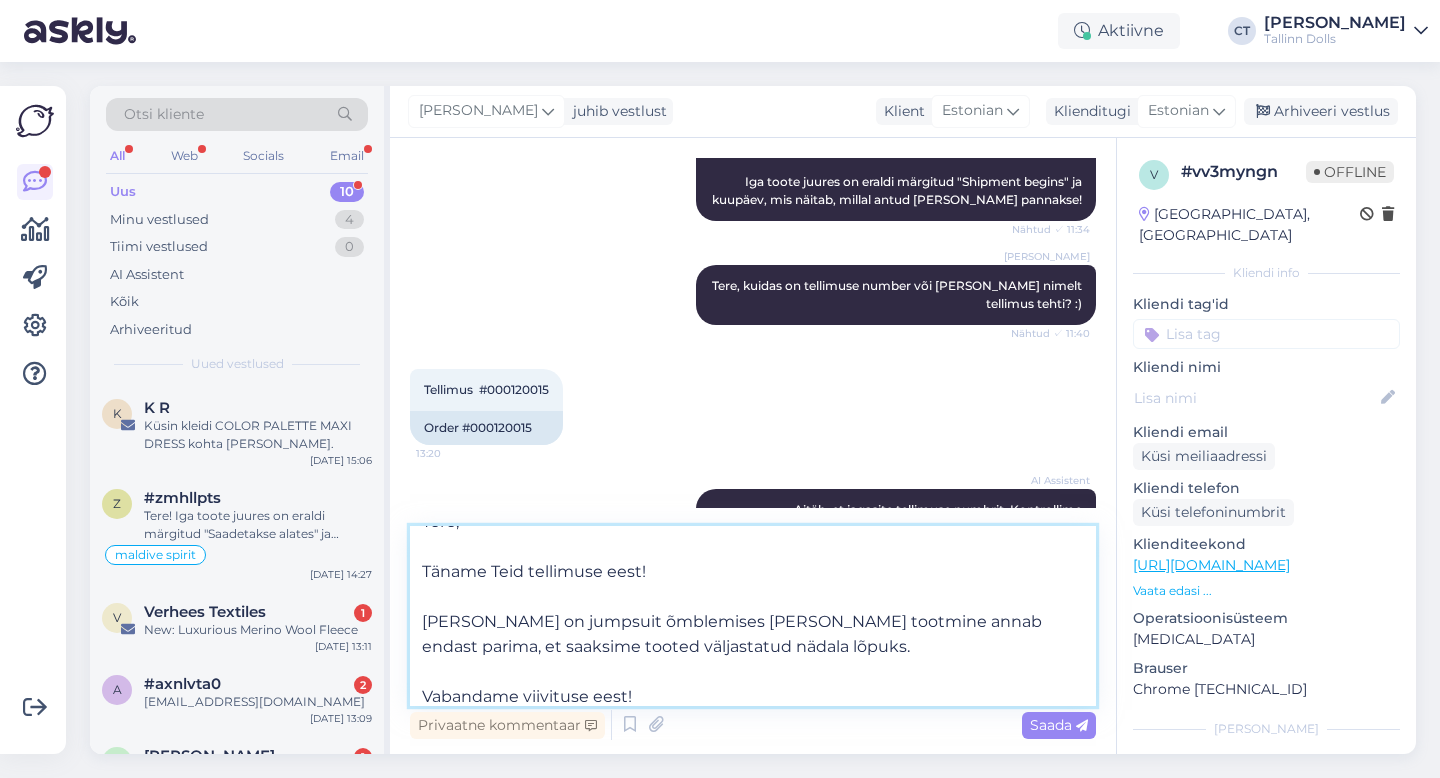 type on "Tere,
Täname Teid tellimuse eest!
[PERSON_NAME] on jumpsuit õmblemises [PERSON_NAME] tootmine annab endast parima, et saaksime tooted väljastatud nädala lõpuks.
Vabandame viivituse eest!" 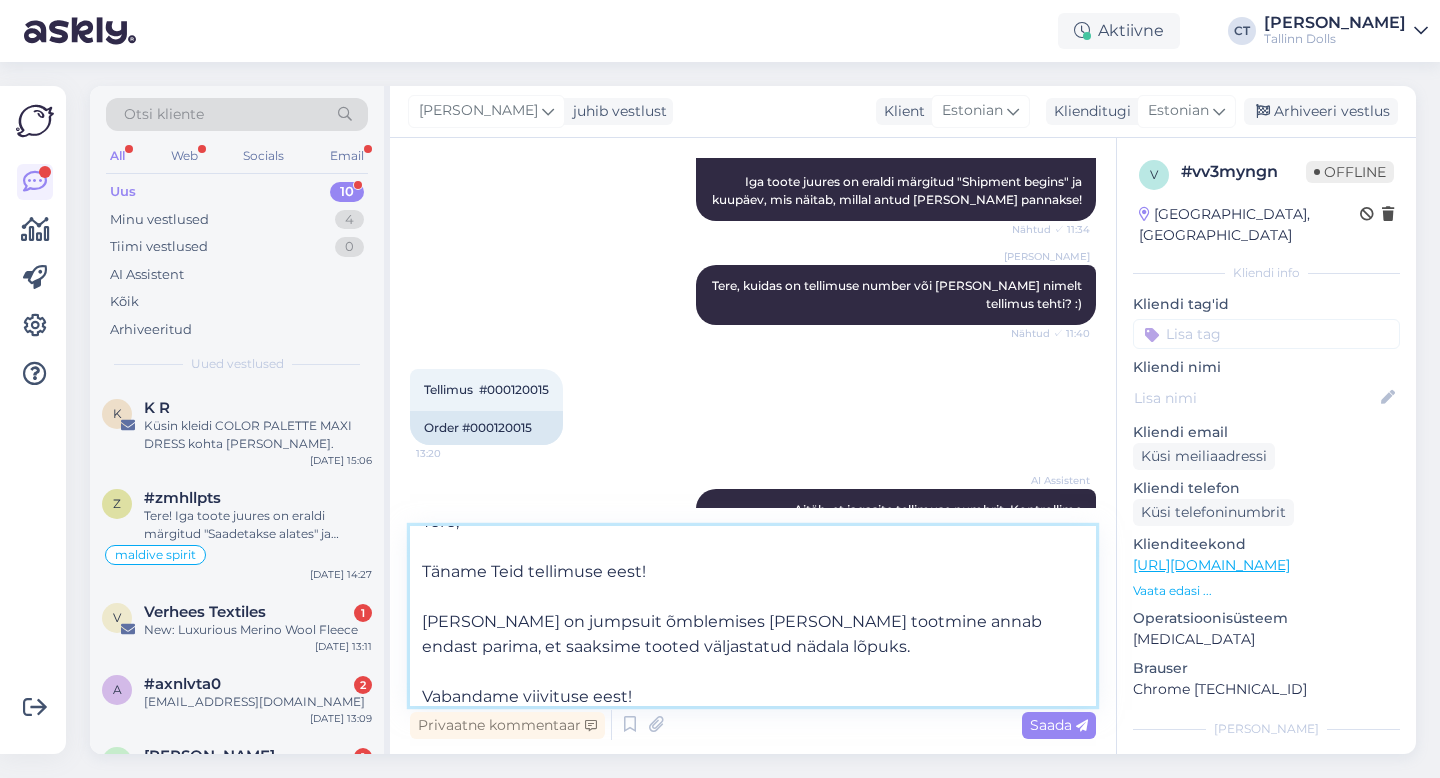 type 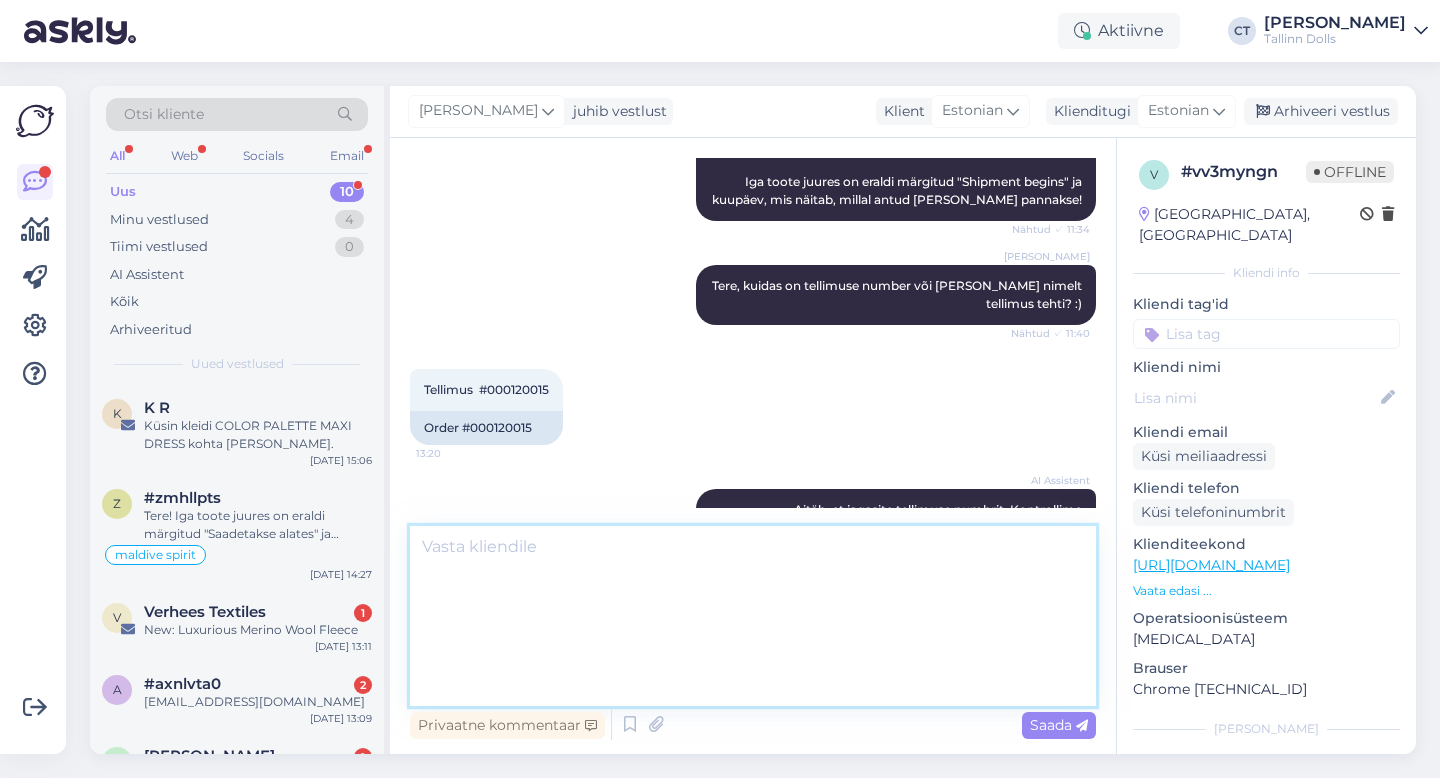 scroll, scrollTop: 432, scrollLeft: 0, axis: vertical 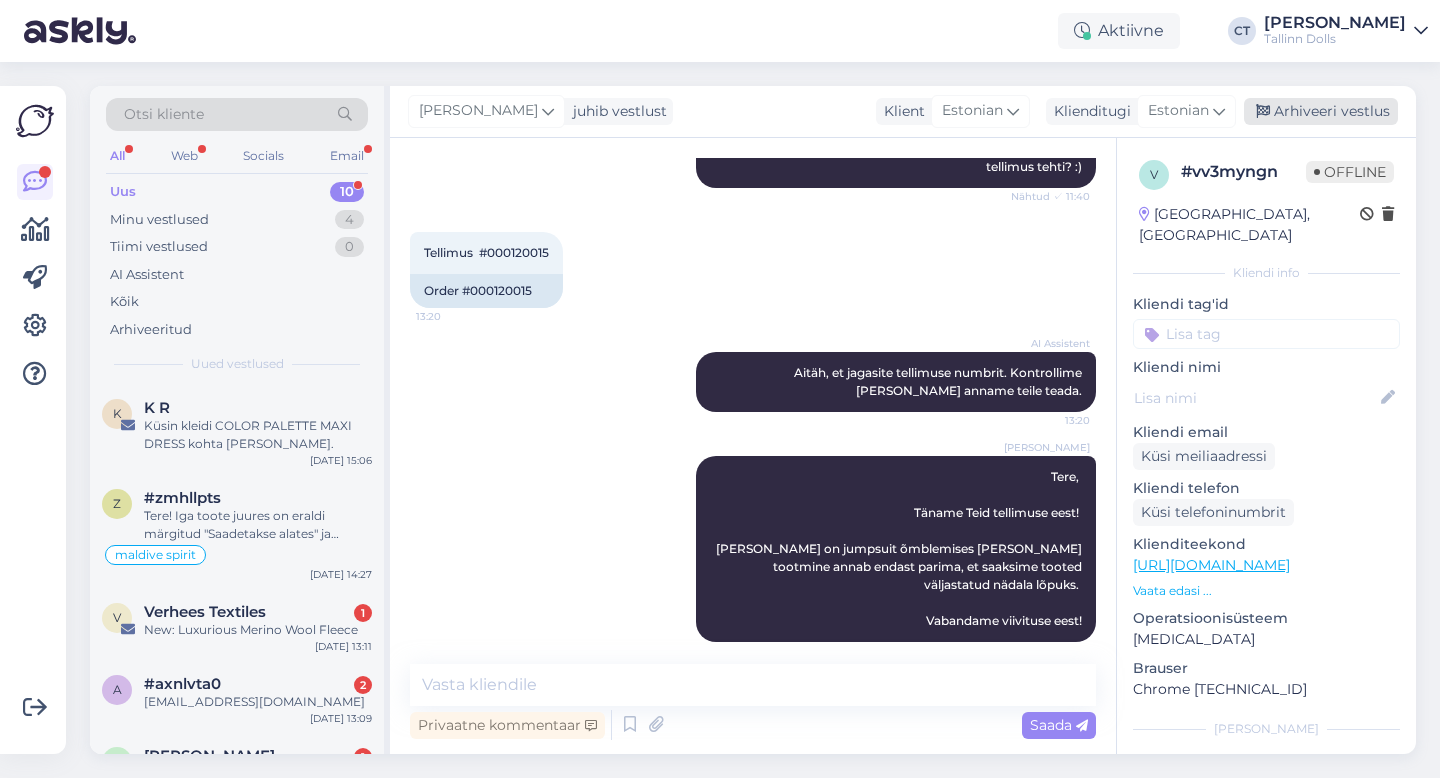 click on "Arhiveeri vestlus" at bounding box center [1321, 111] 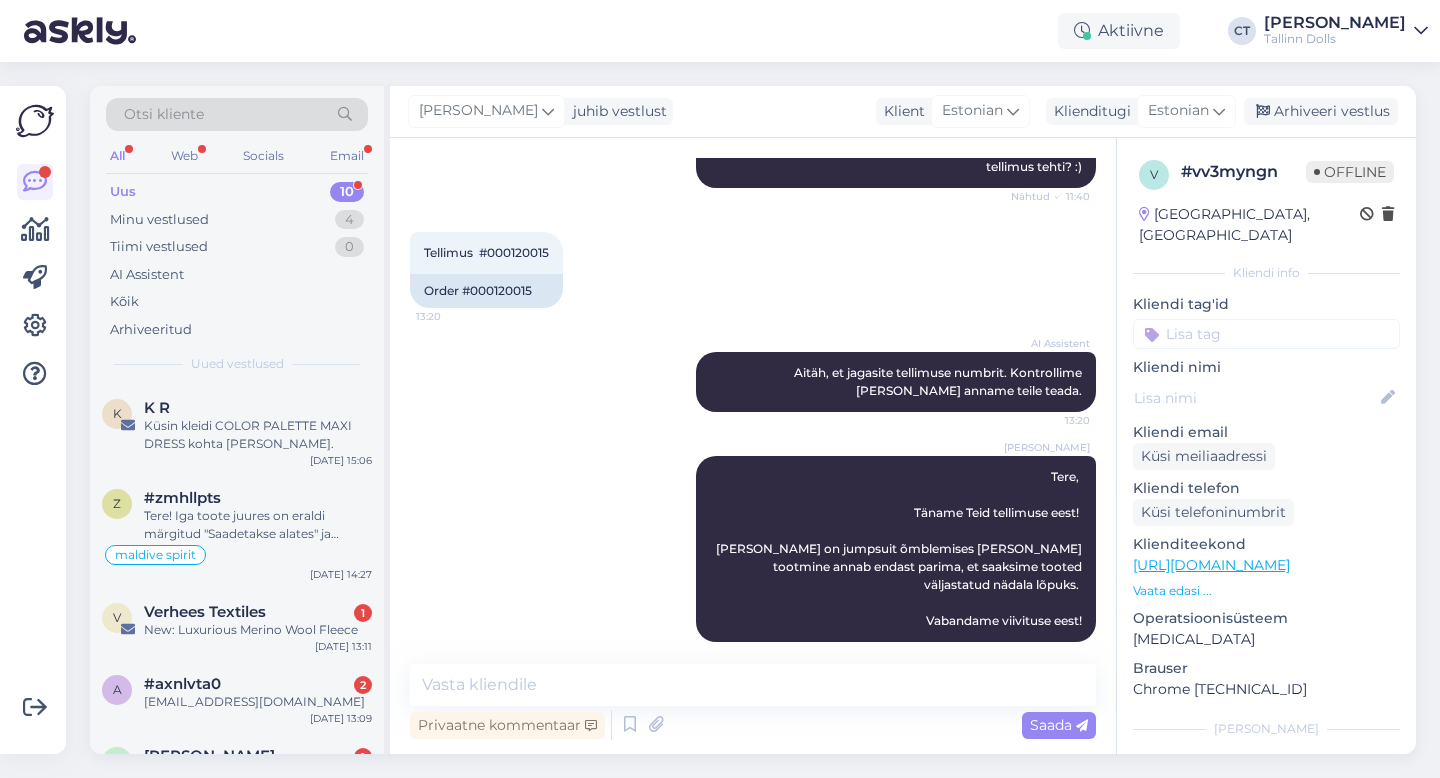 scroll, scrollTop: 439, scrollLeft: 0, axis: vertical 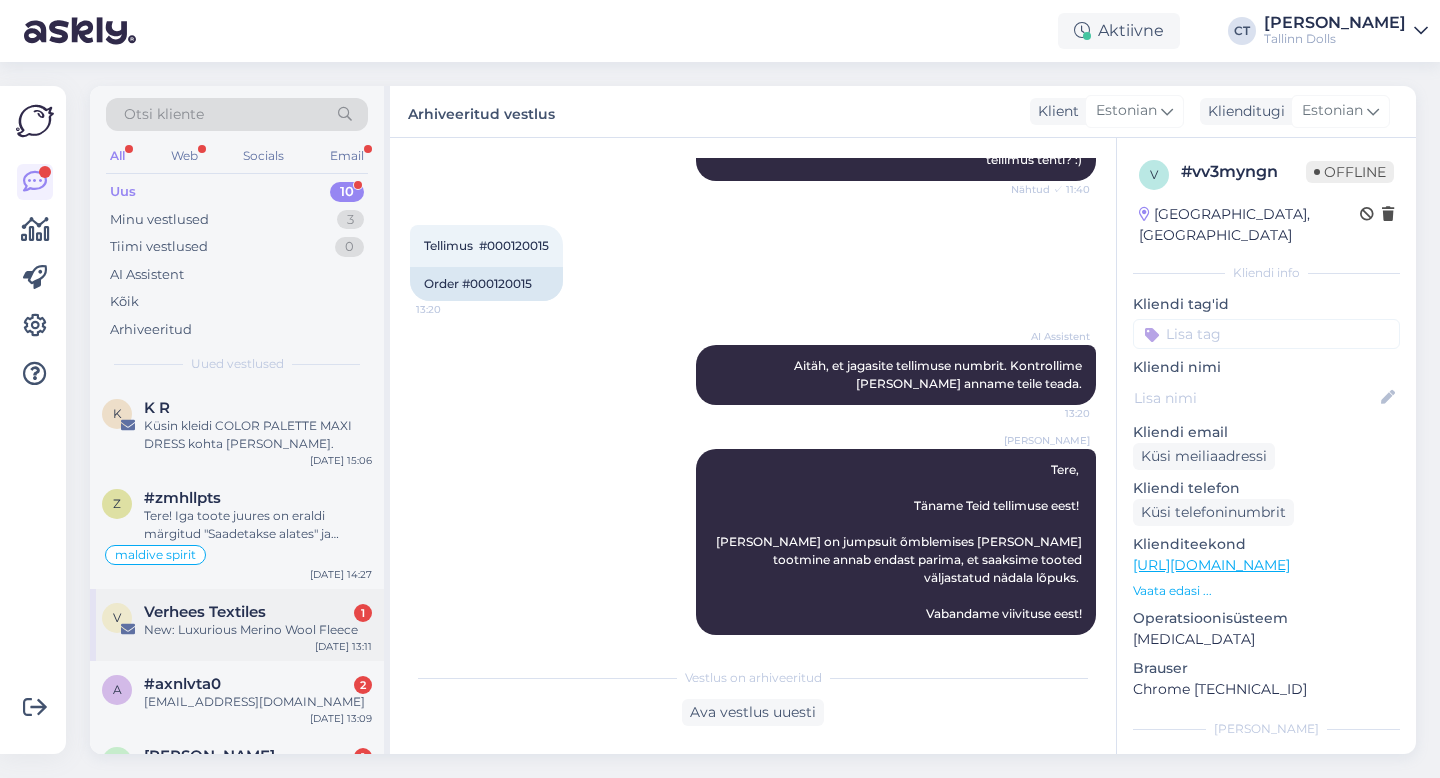 click on "New: Luxurious Merino Wool Fleece" at bounding box center (258, 630) 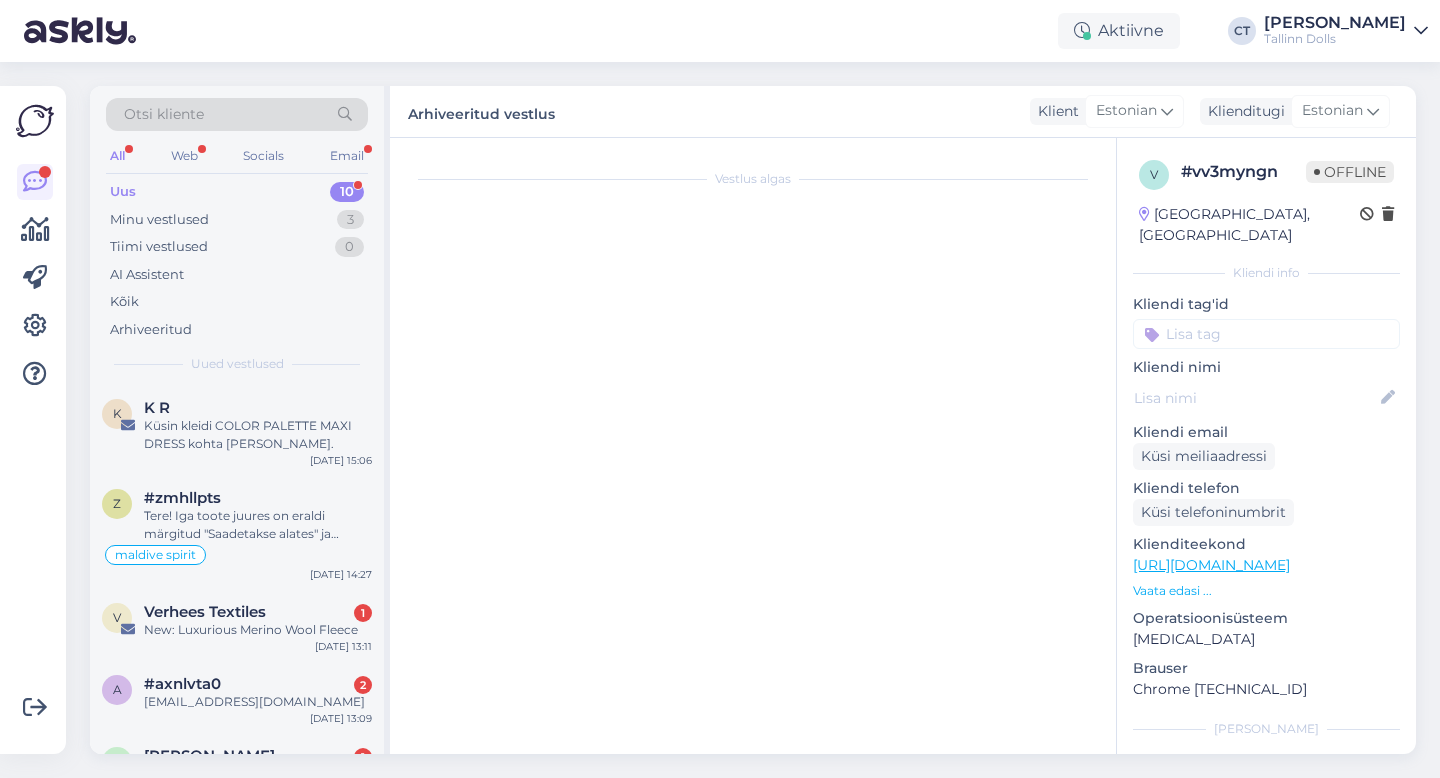 scroll, scrollTop: 0, scrollLeft: 0, axis: both 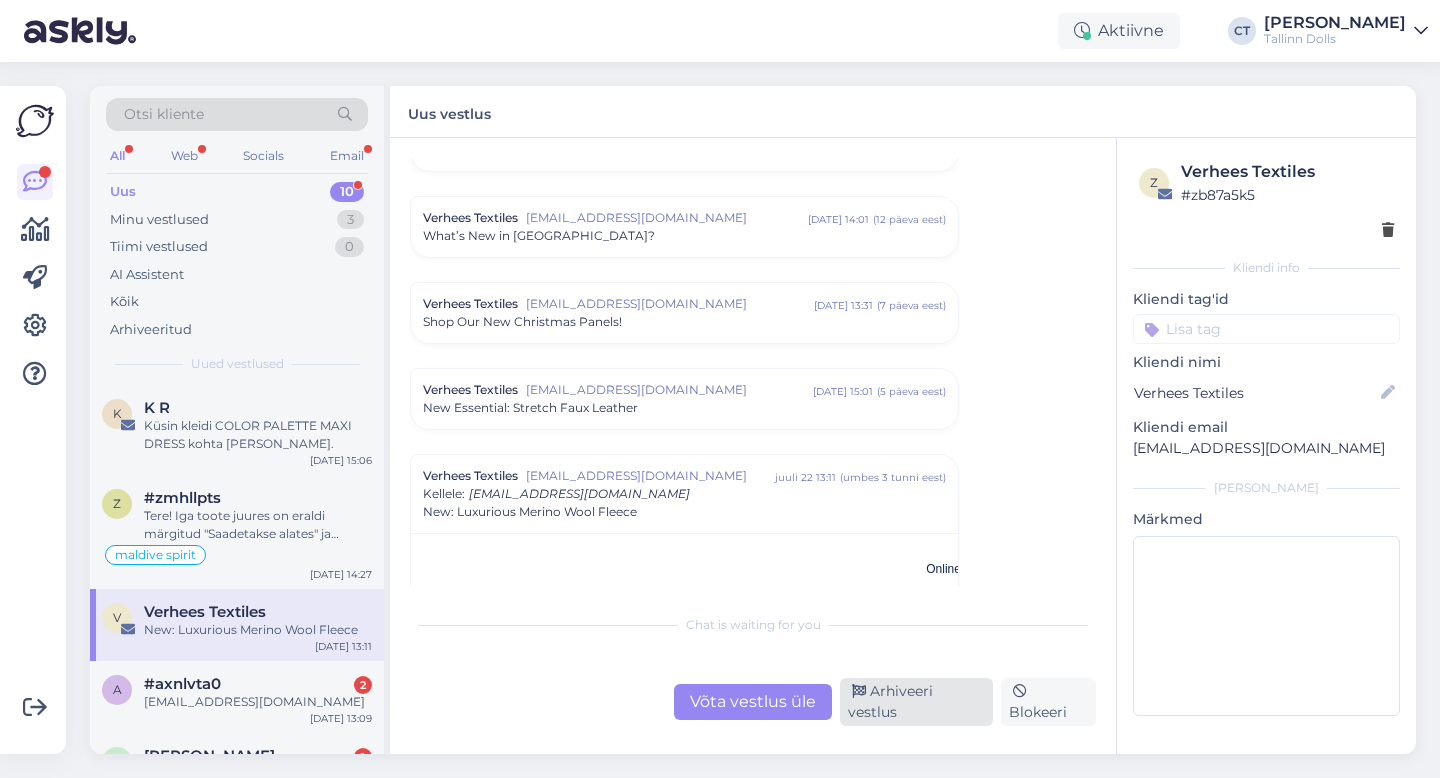 click on "Arhiveeri vestlus" at bounding box center (916, 702) 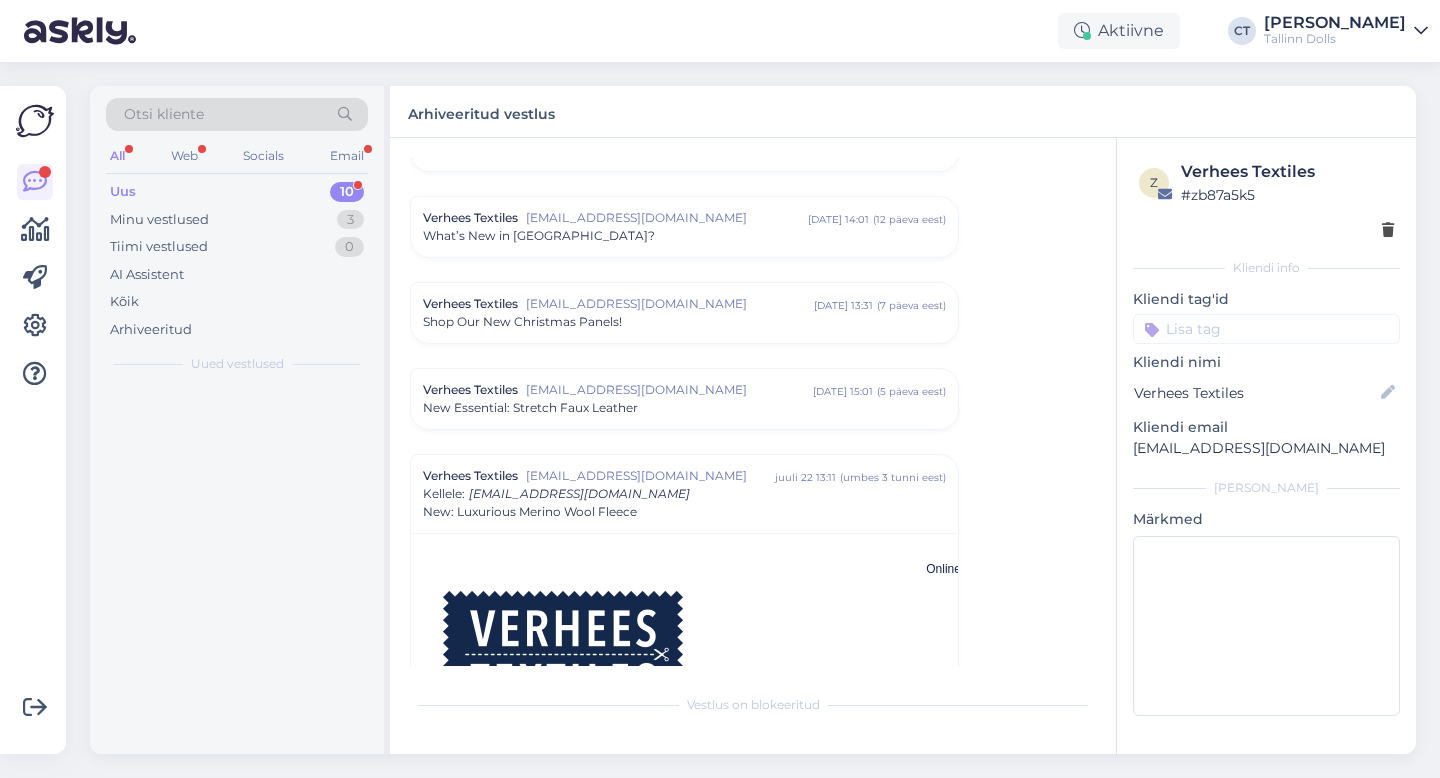 scroll, scrollTop: 4698, scrollLeft: 0, axis: vertical 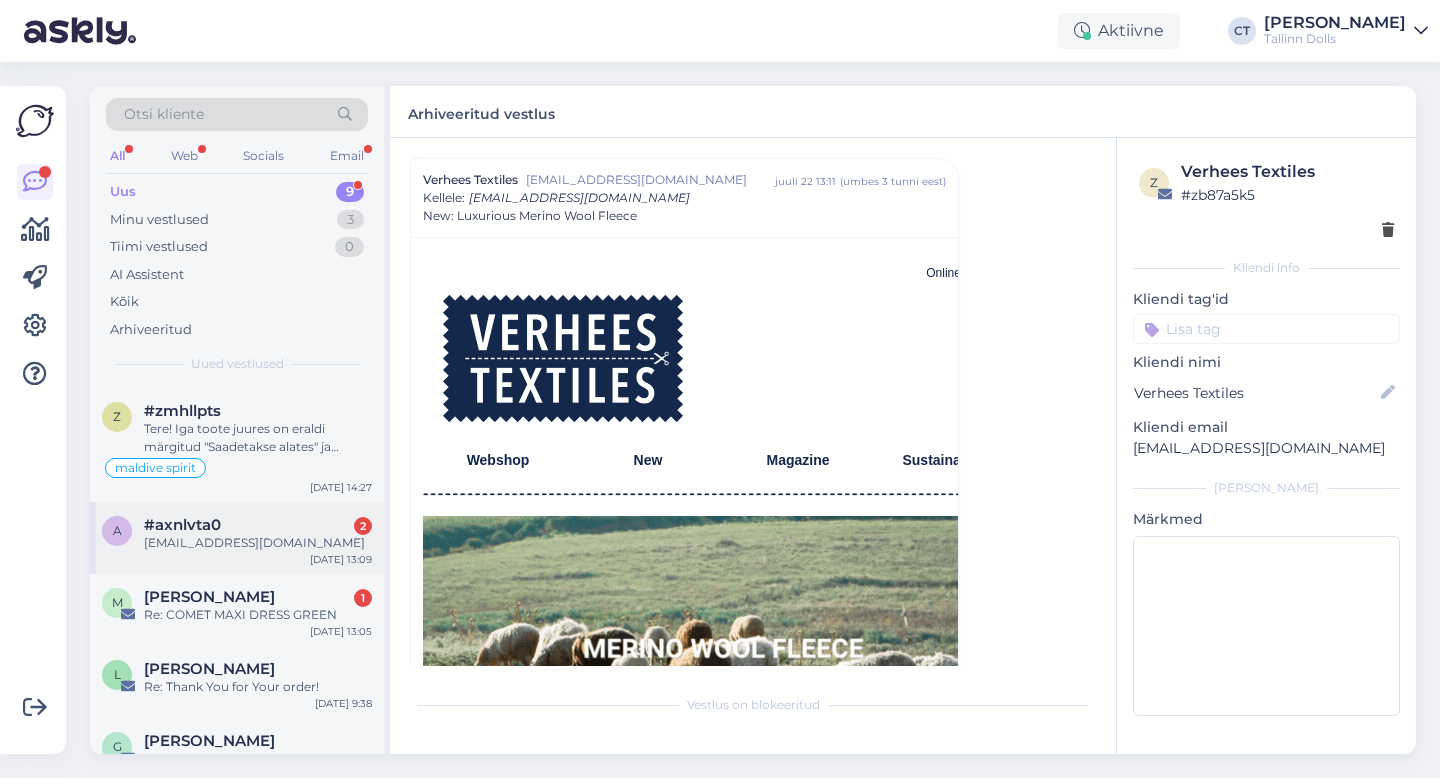 click on "[EMAIL_ADDRESS][DOMAIN_NAME]" at bounding box center [258, 543] 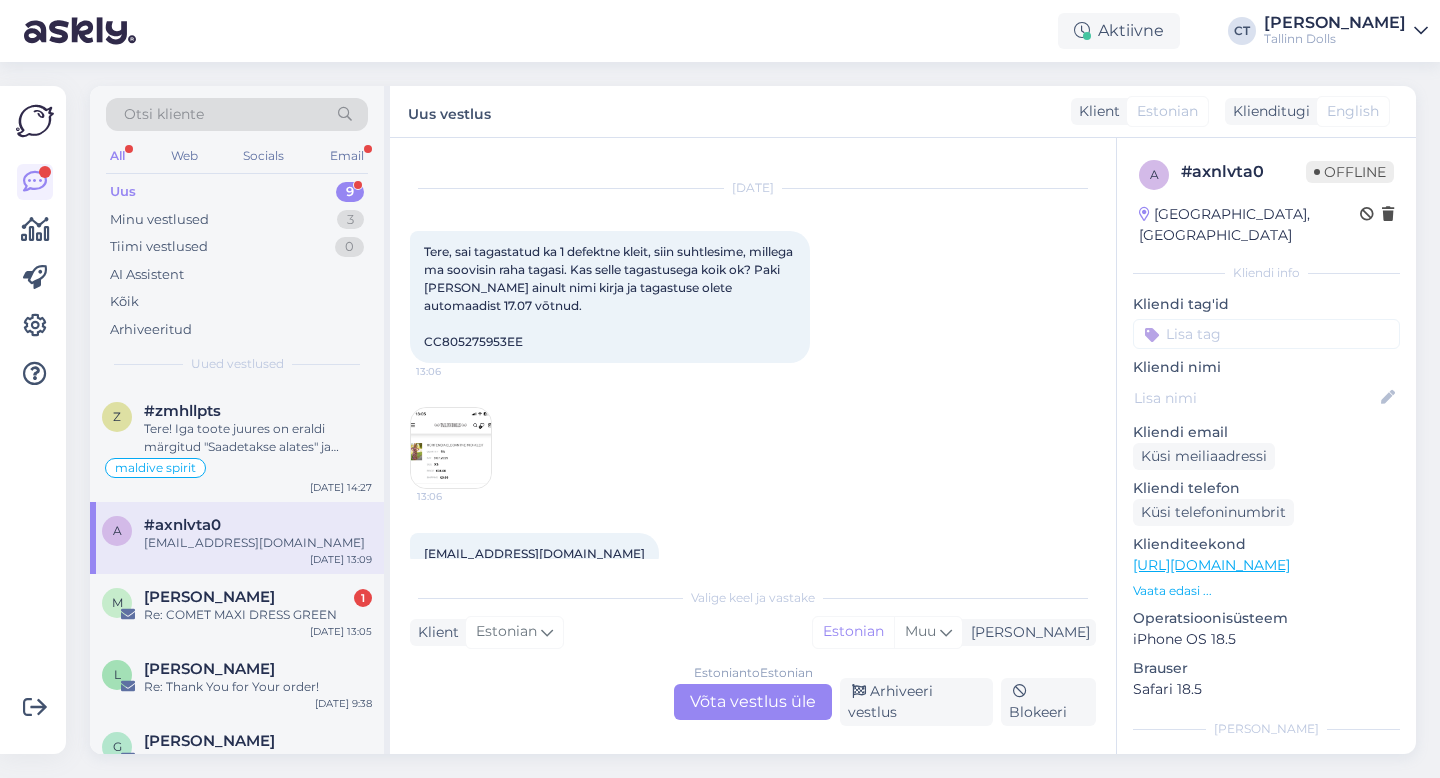 scroll, scrollTop: 77, scrollLeft: 0, axis: vertical 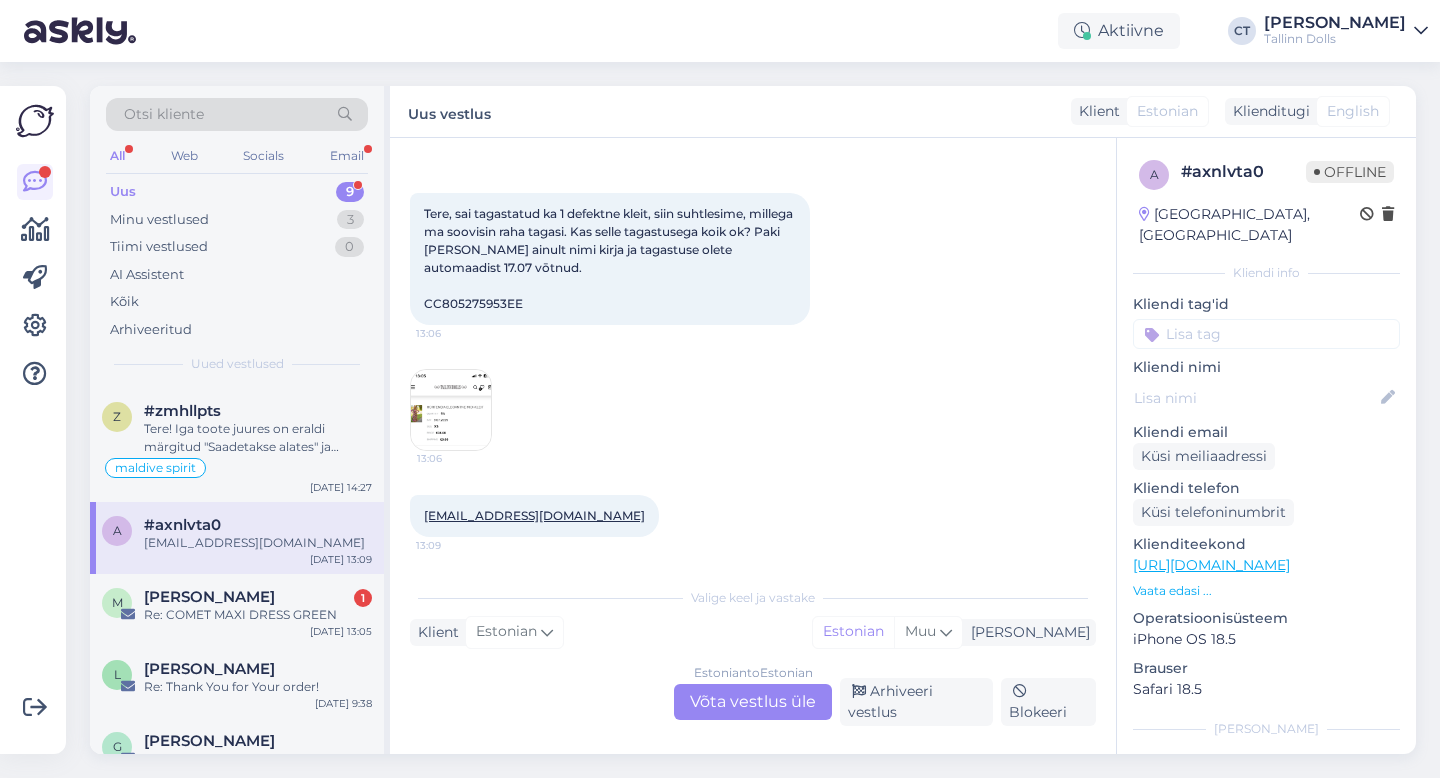 click at bounding box center (451, 410) 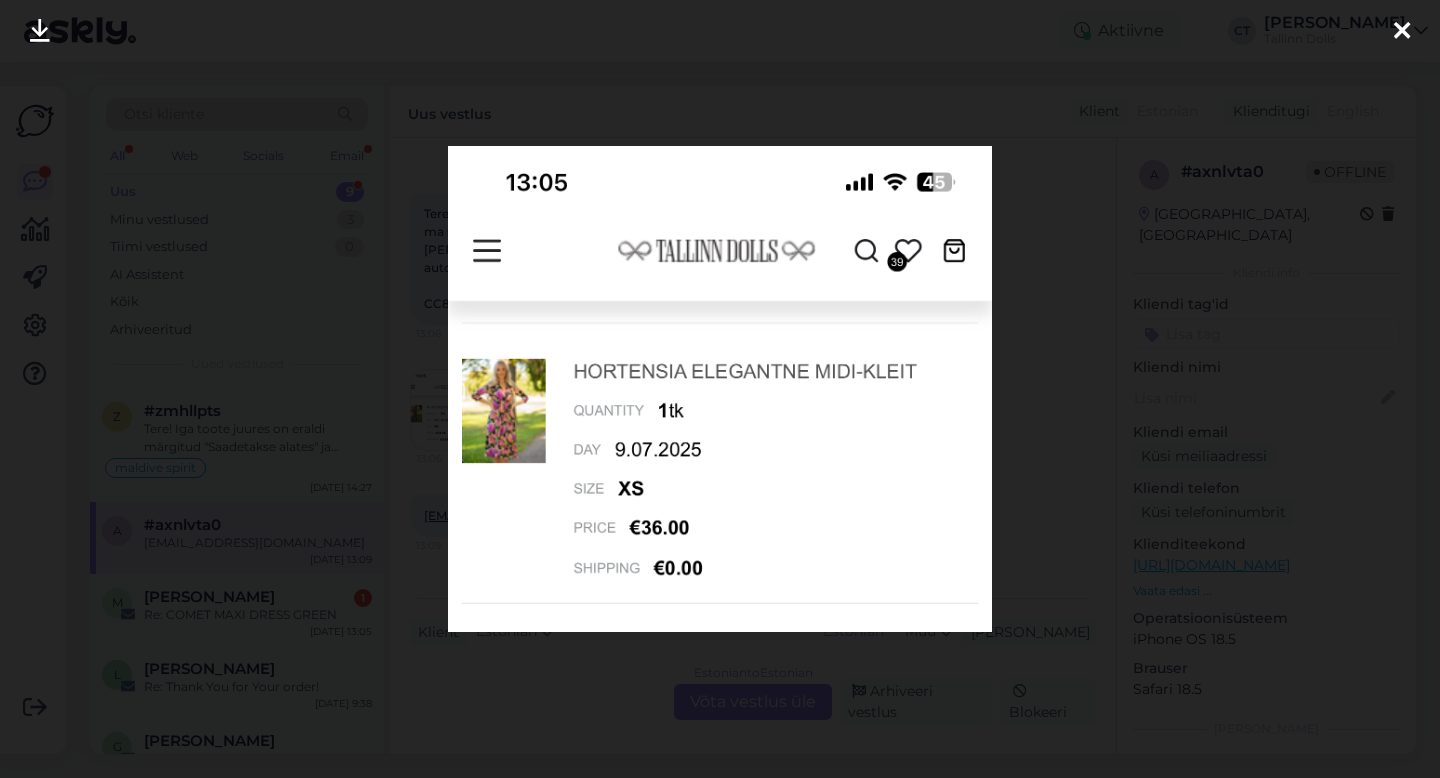click at bounding box center (1402, 32) 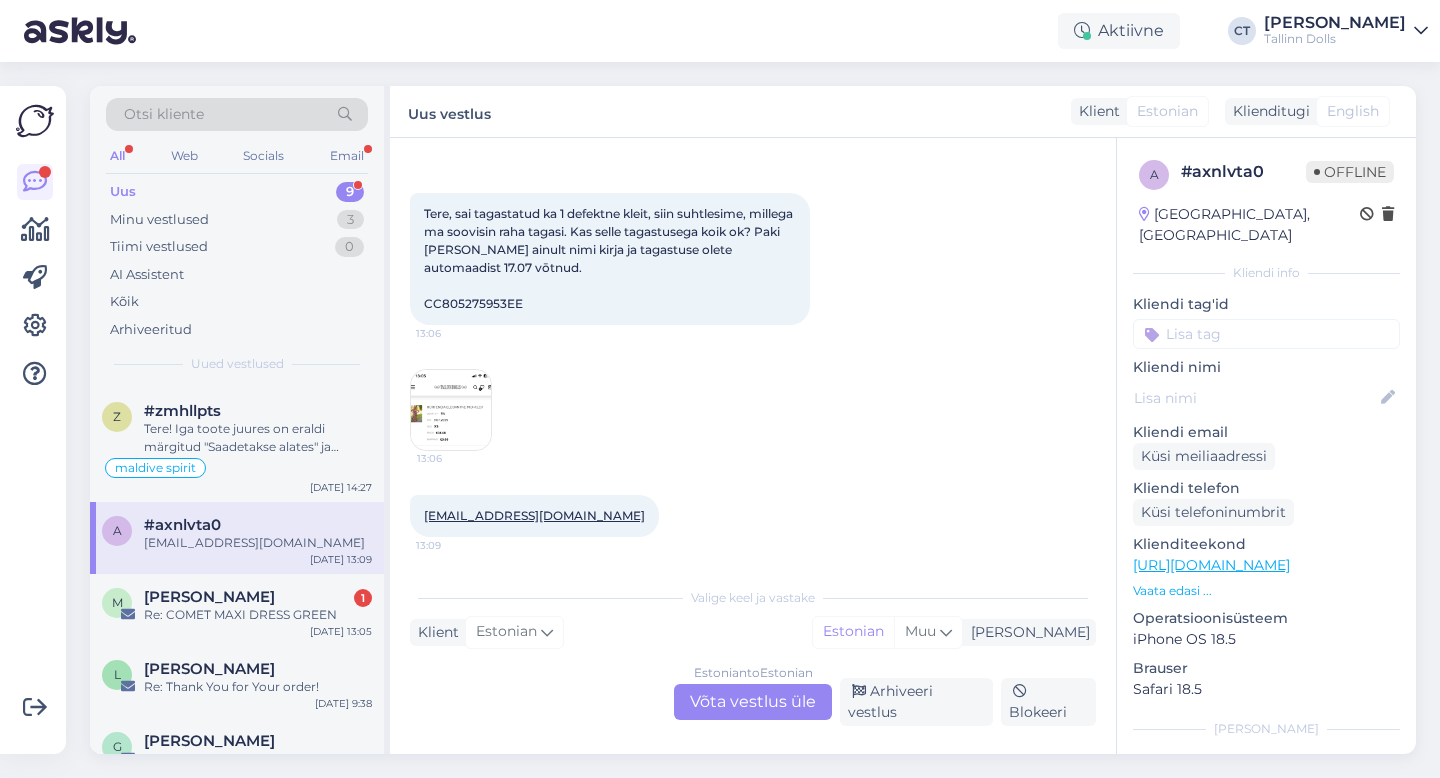 click on "Estonian  to  Estonian Võta vestlus üle" at bounding box center [753, 702] 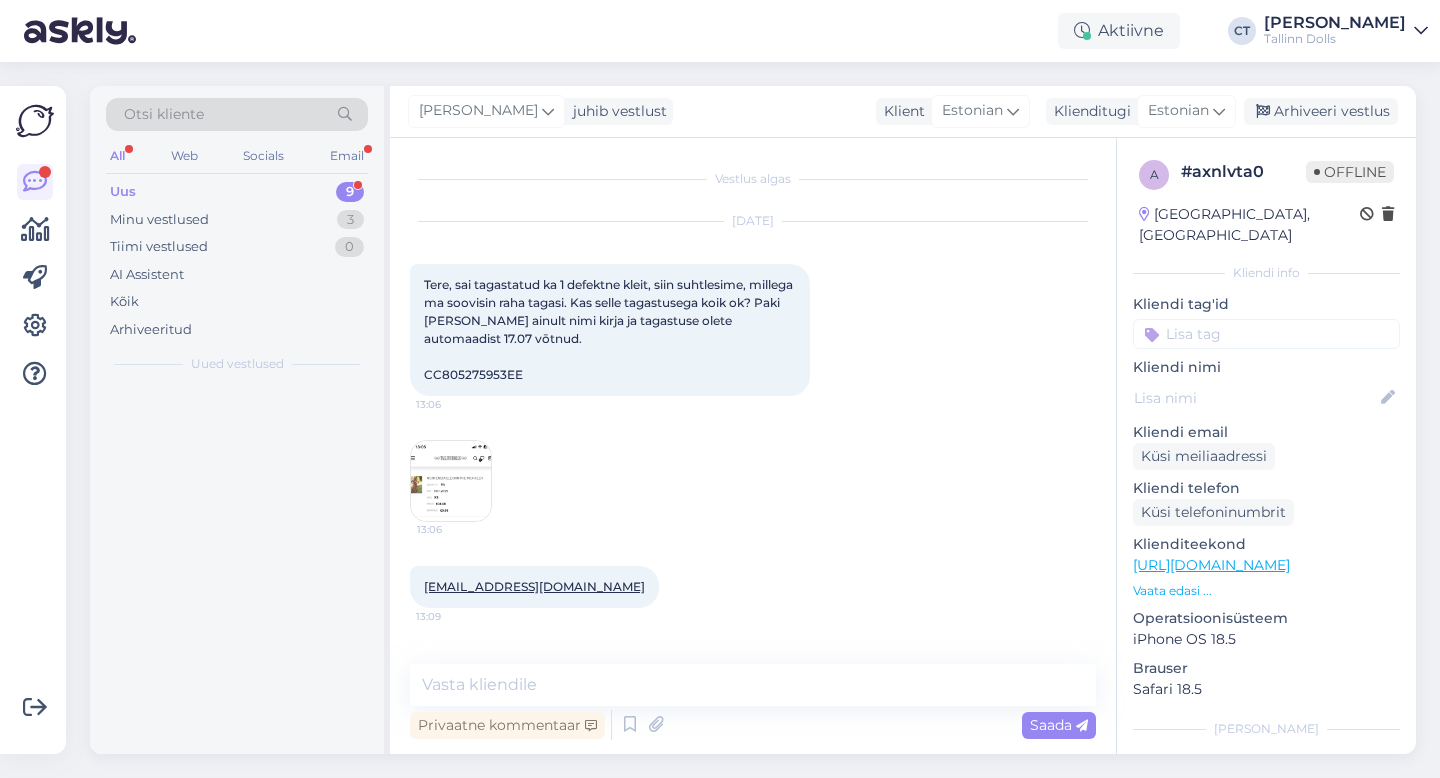 scroll, scrollTop: 2, scrollLeft: 0, axis: vertical 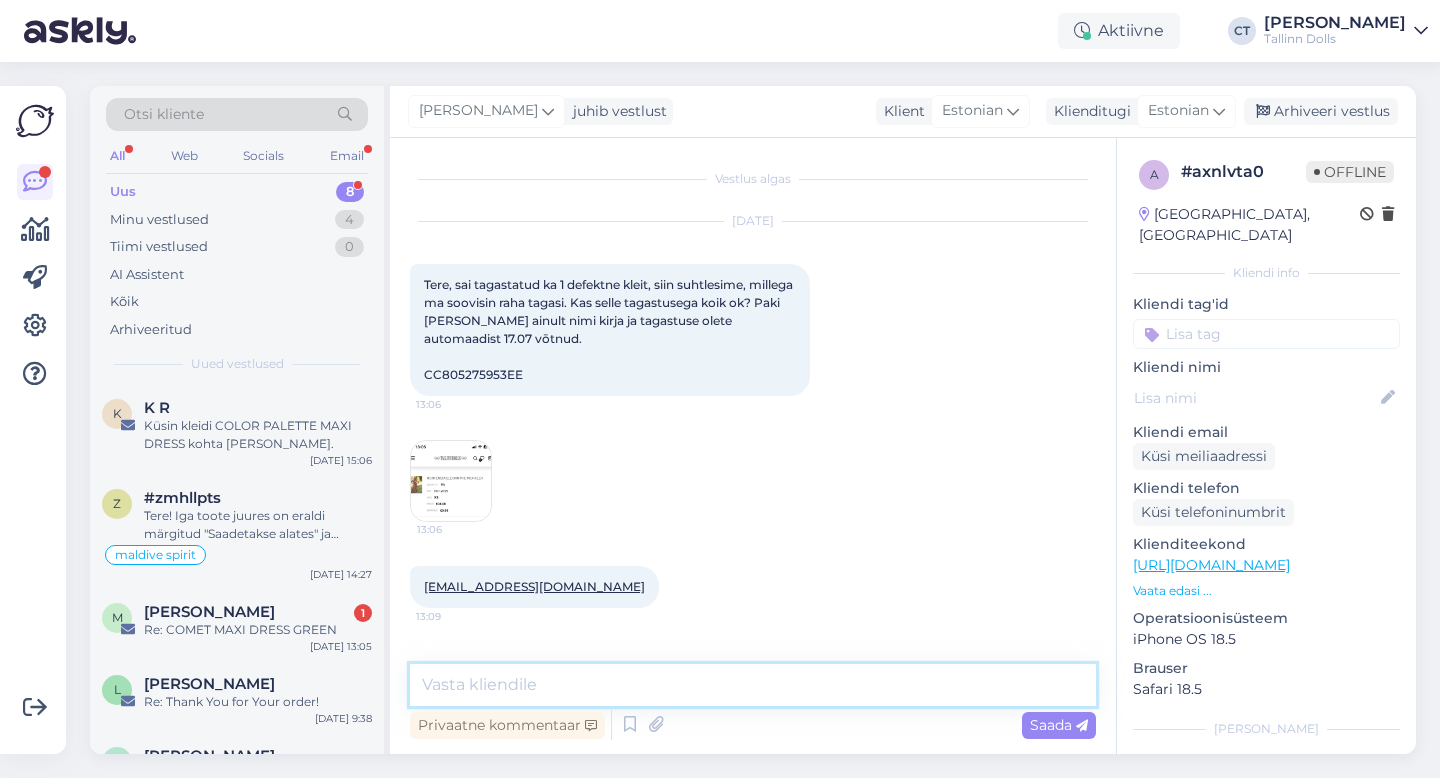 click at bounding box center [753, 685] 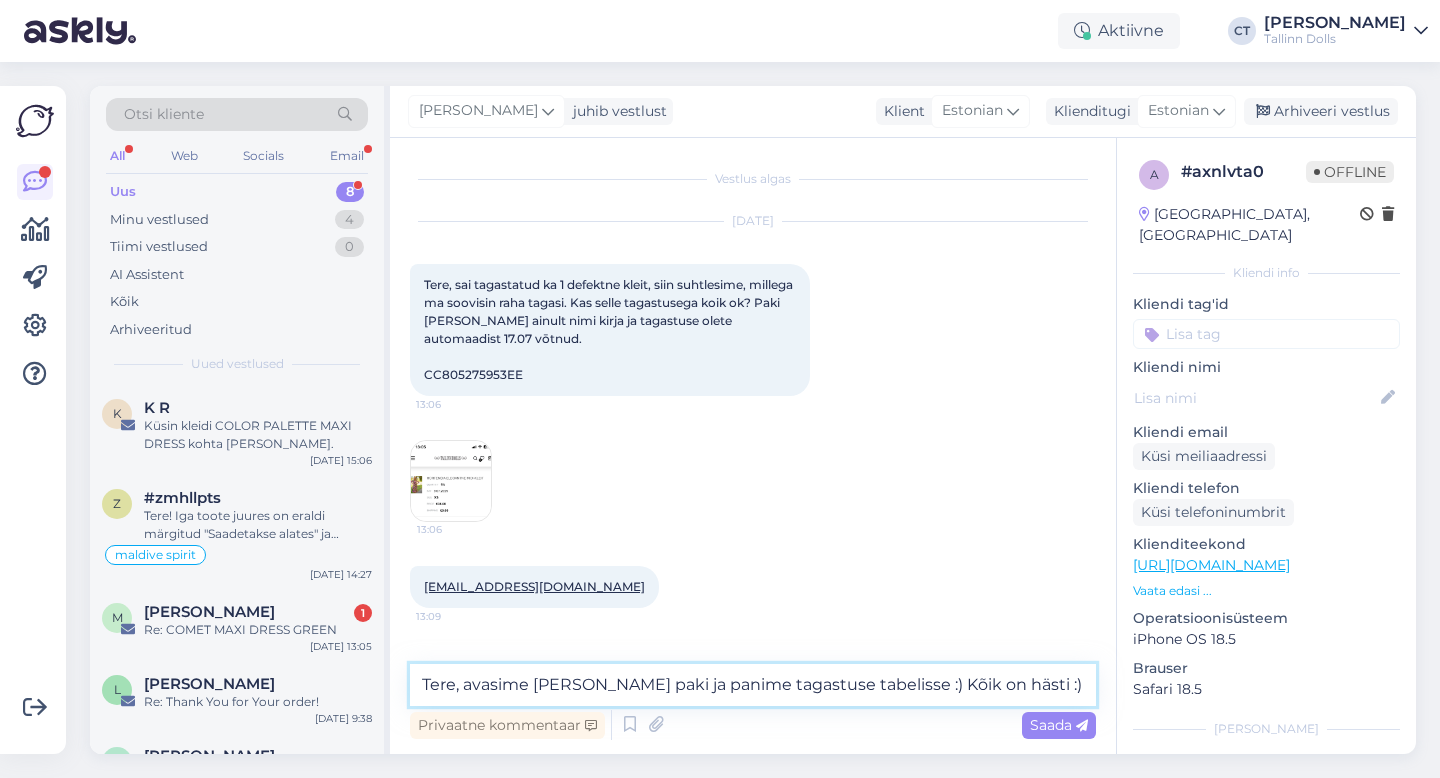 type on "Tere, avasime [PERSON_NAME] paki ja panime tagastuse tabelisse :) Kõik on hästi :)" 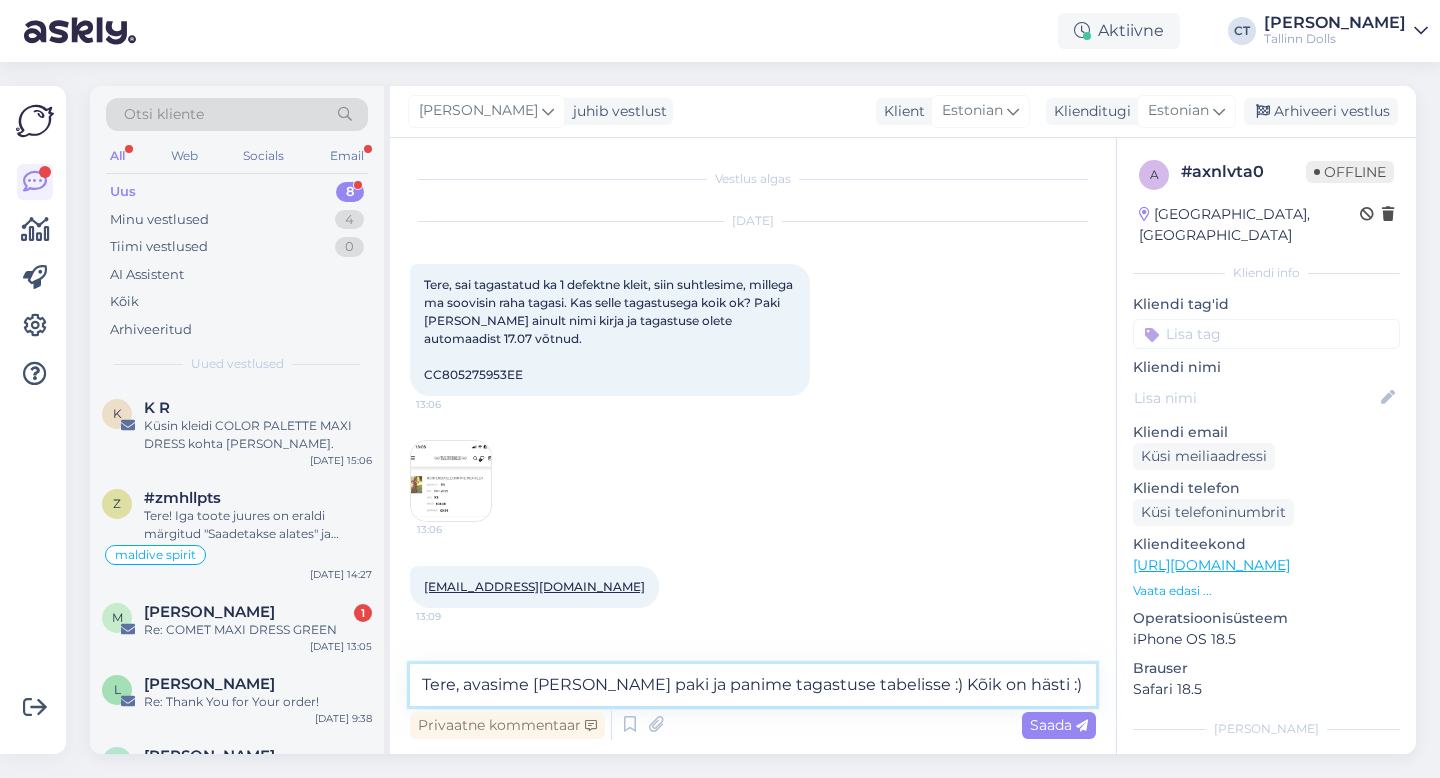 type 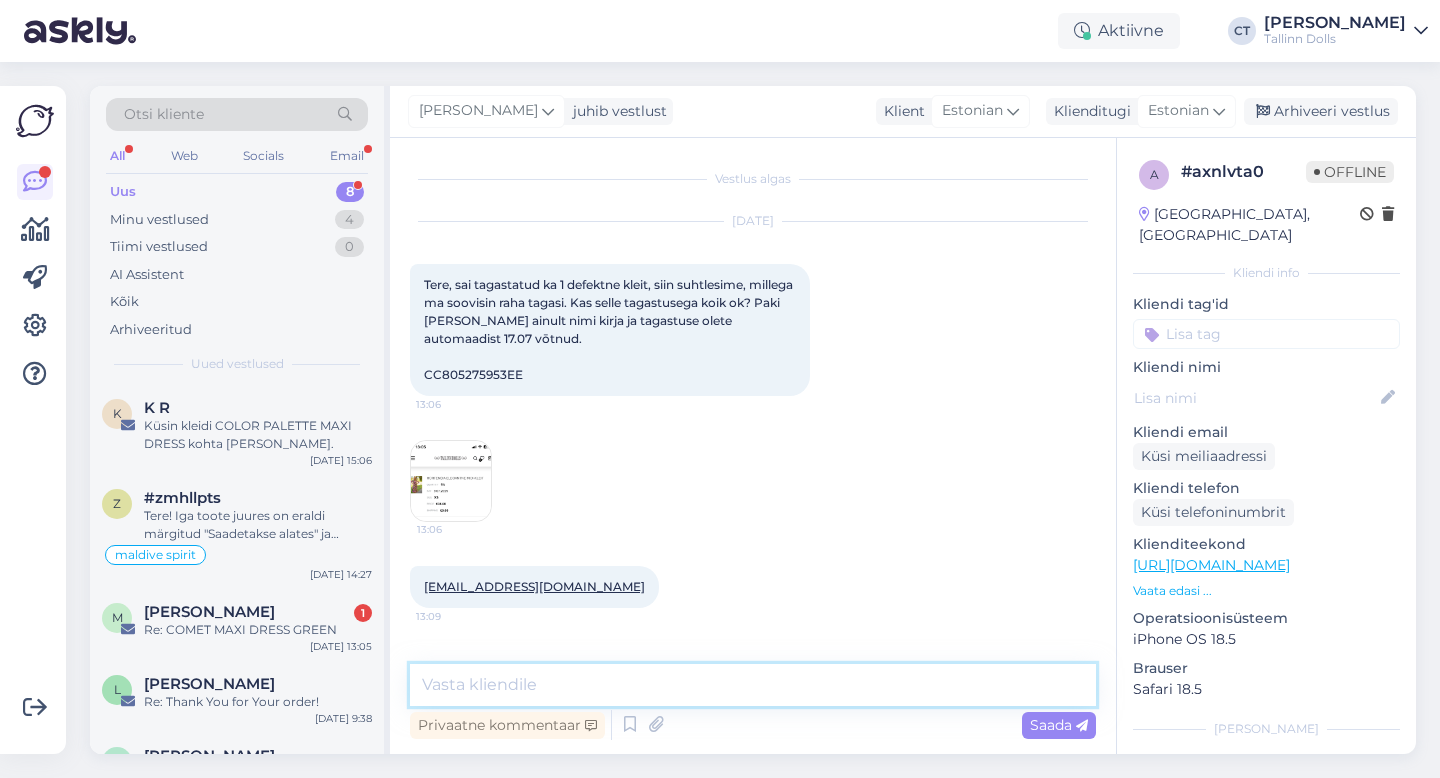 scroll, scrollTop: 106, scrollLeft: 0, axis: vertical 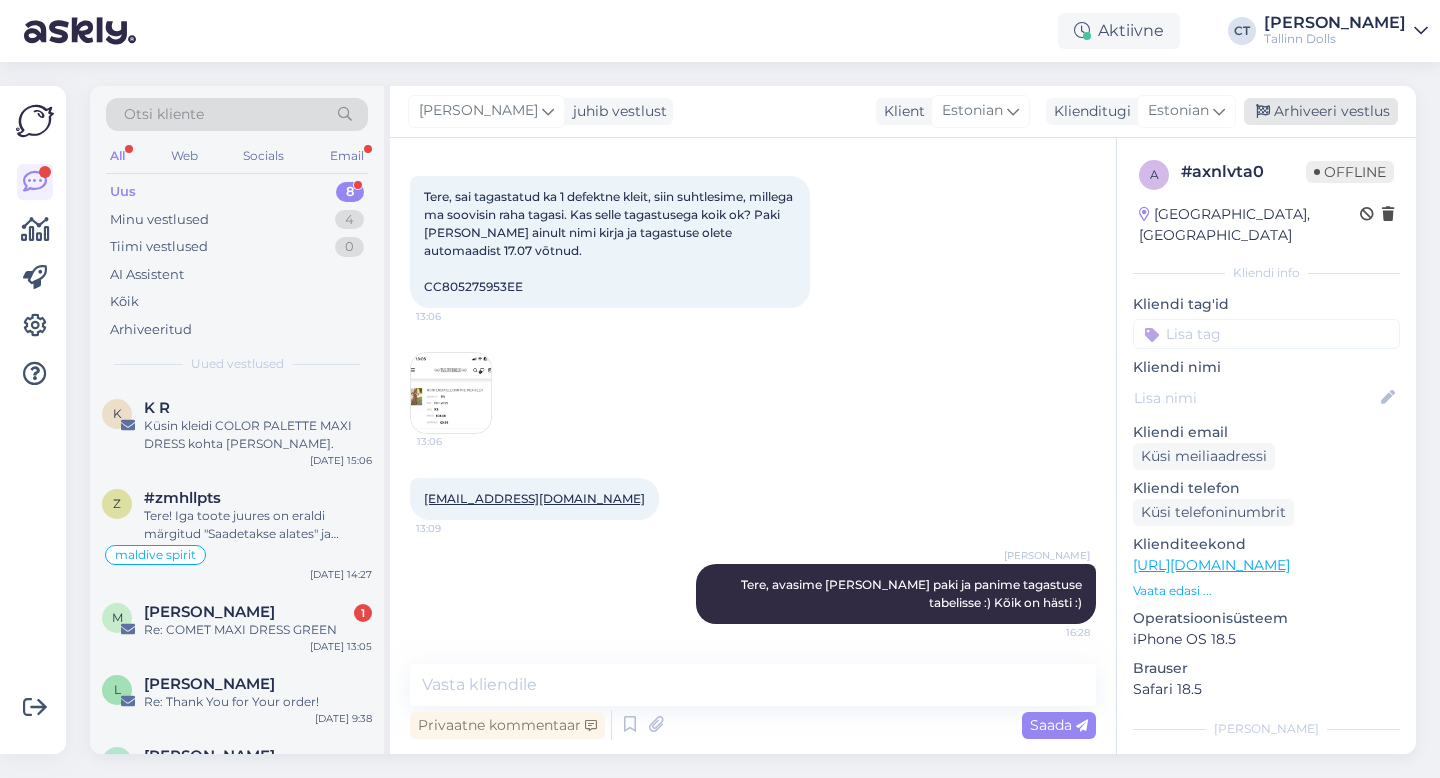 click on "Arhiveeri vestlus" at bounding box center (1321, 111) 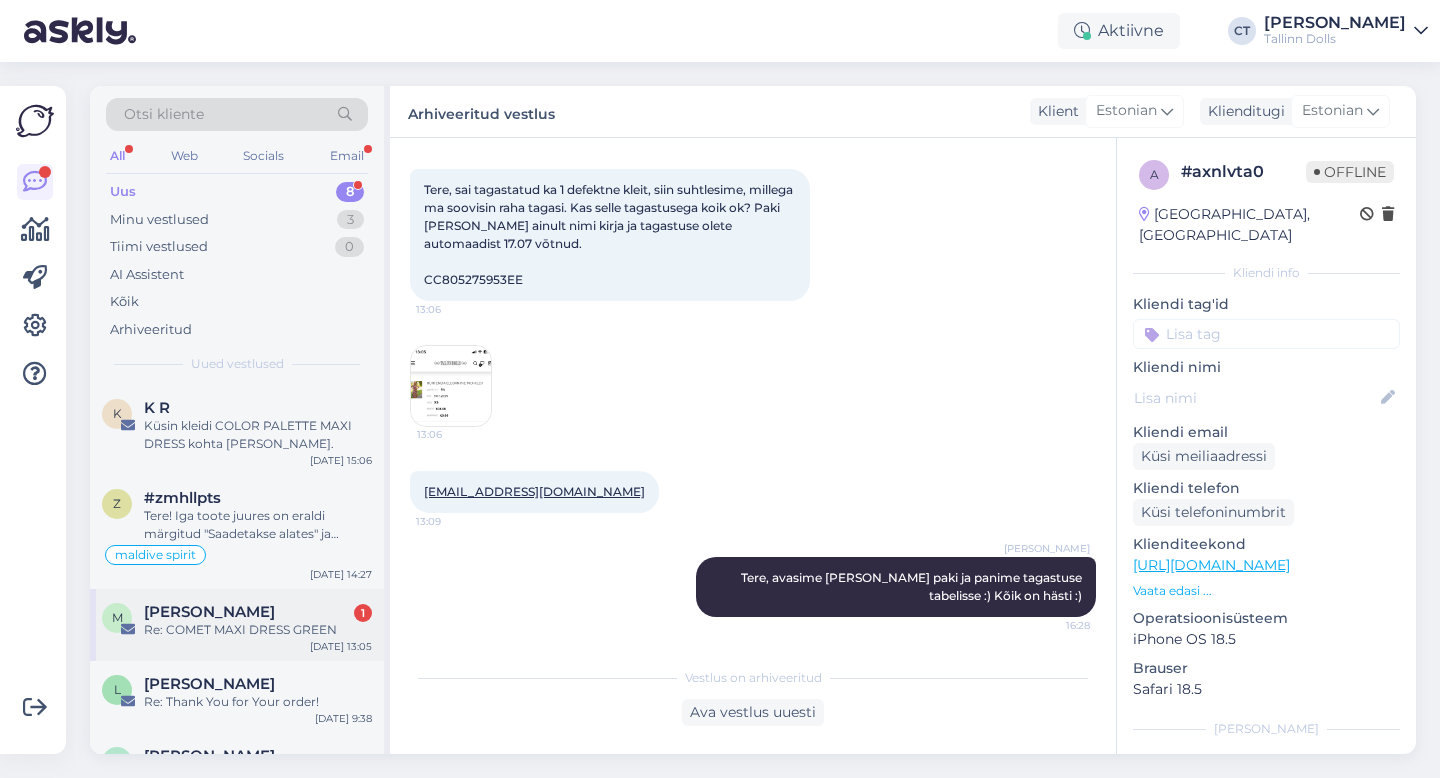 click on "M [PERSON_NAME] 1 Re: COMET MAXI DRESS GREEN [DATE] 13:05" at bounding box center (237, 625) 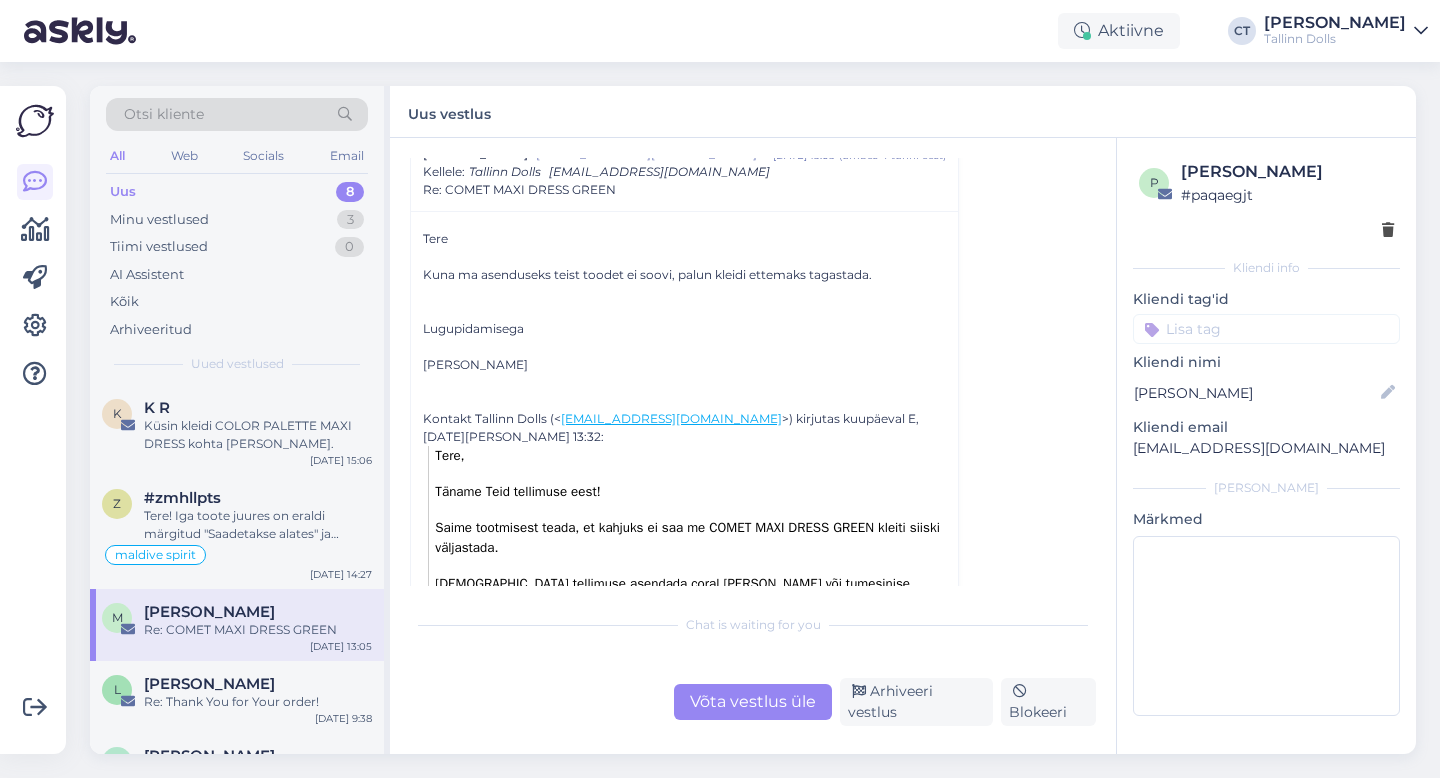 scroll, scrollTop: 78, scrollLeft: 0, axis: vertical 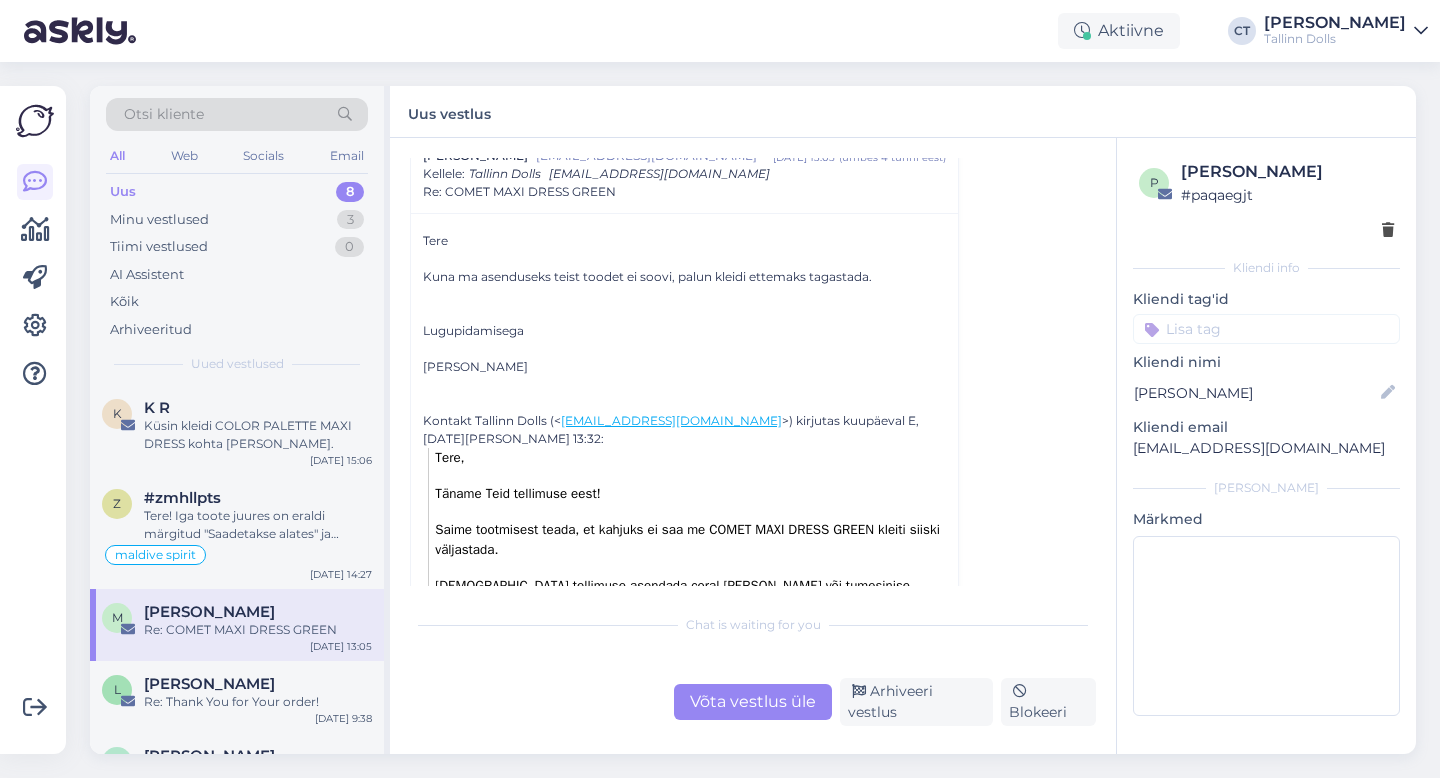 click on "Chat is waiting for you Võta vestlus üle Arhiveeri vestlus Blokeeri" at bounding box center (753, 665) 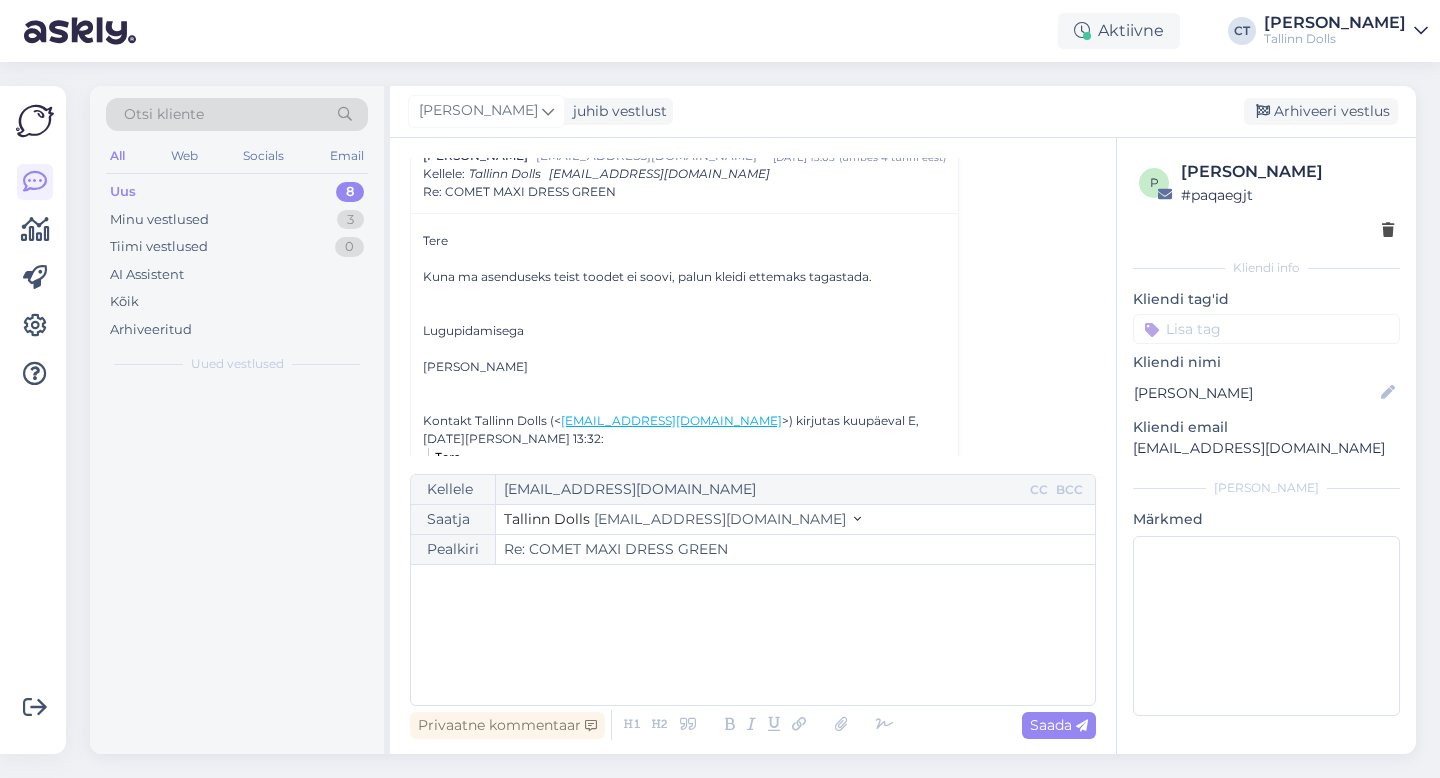 scroll, scrollTop: 54, scrollLeft: 0, axis: vertical 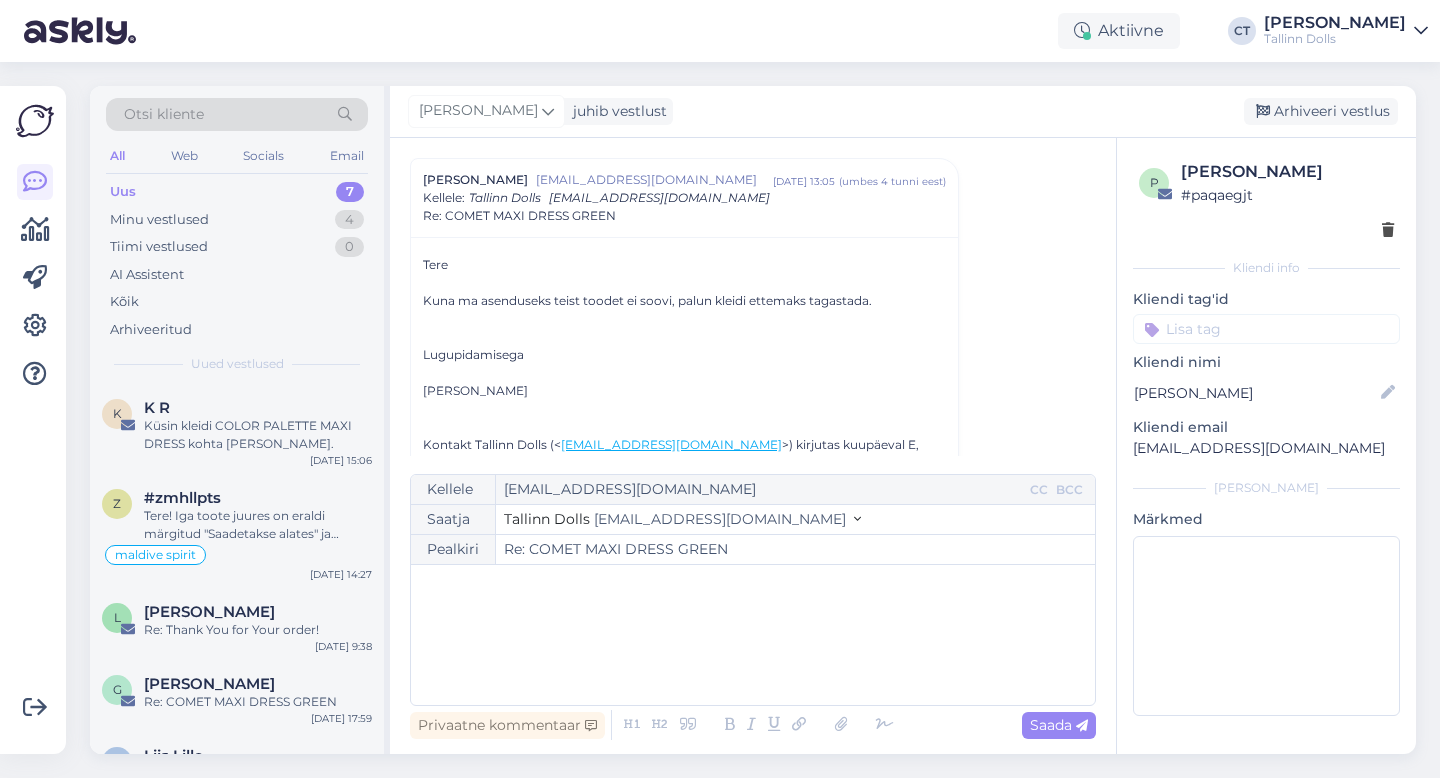 click on "﻿" at bounding box center [753, 635] 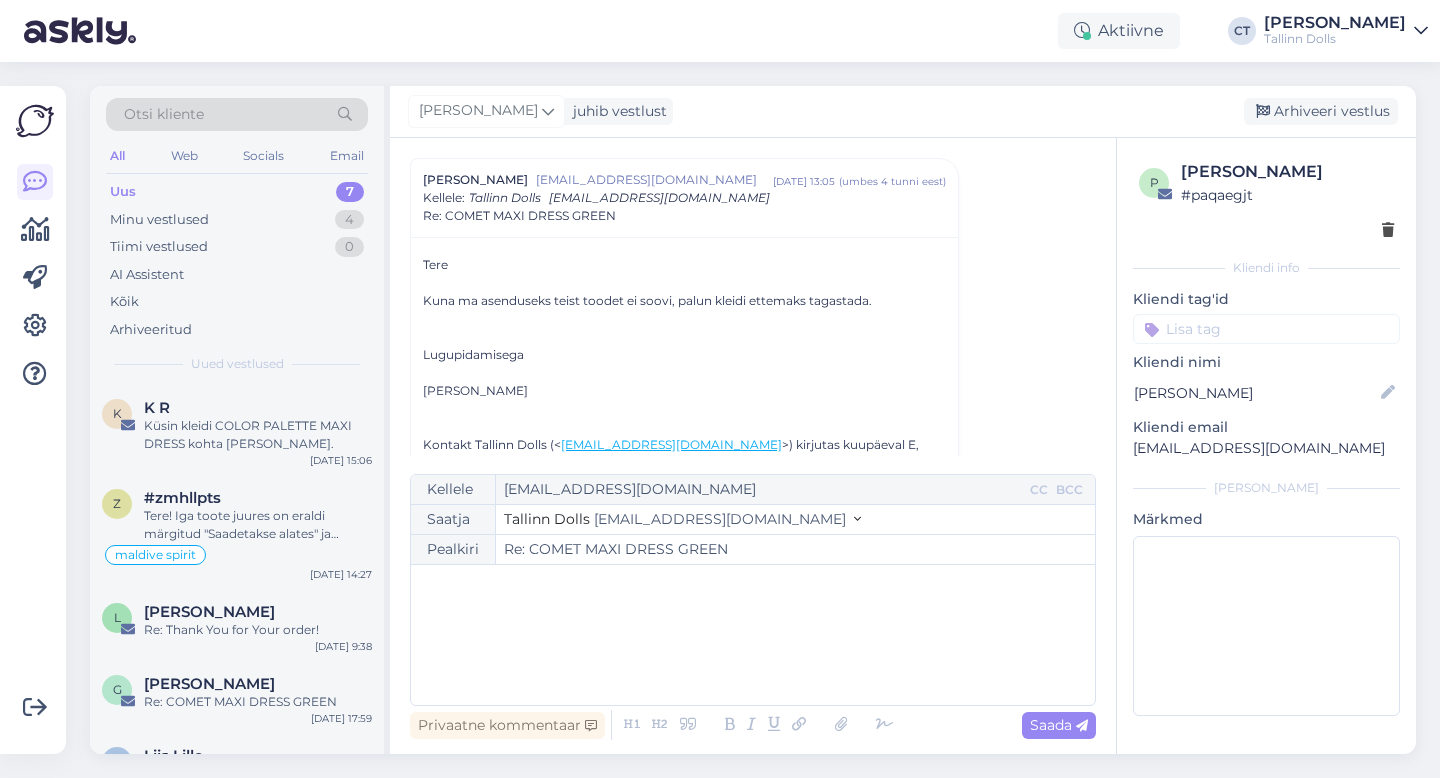 click on "﻿" at bounding box center [753, 585] 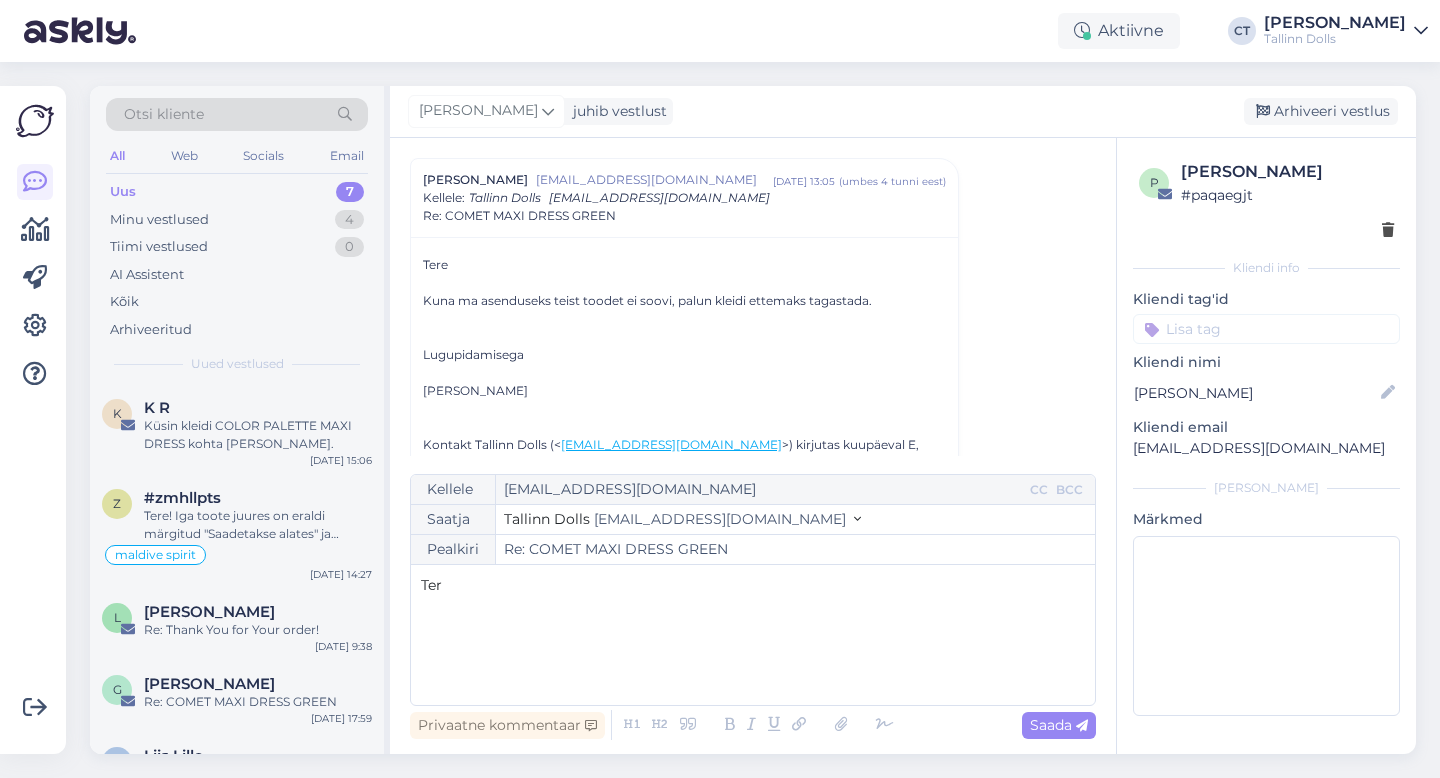 type 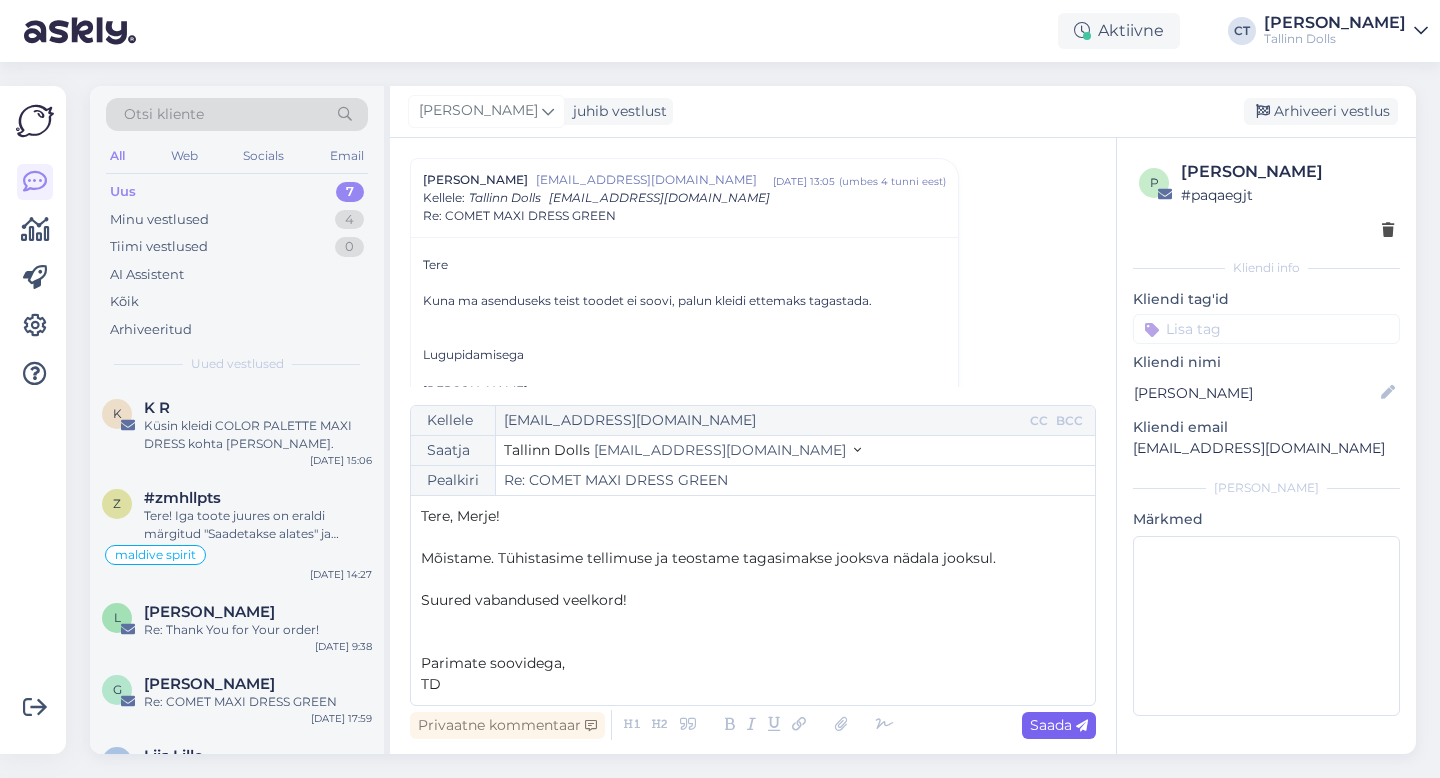 click on "Saada" at bounding box center (1059, 725) 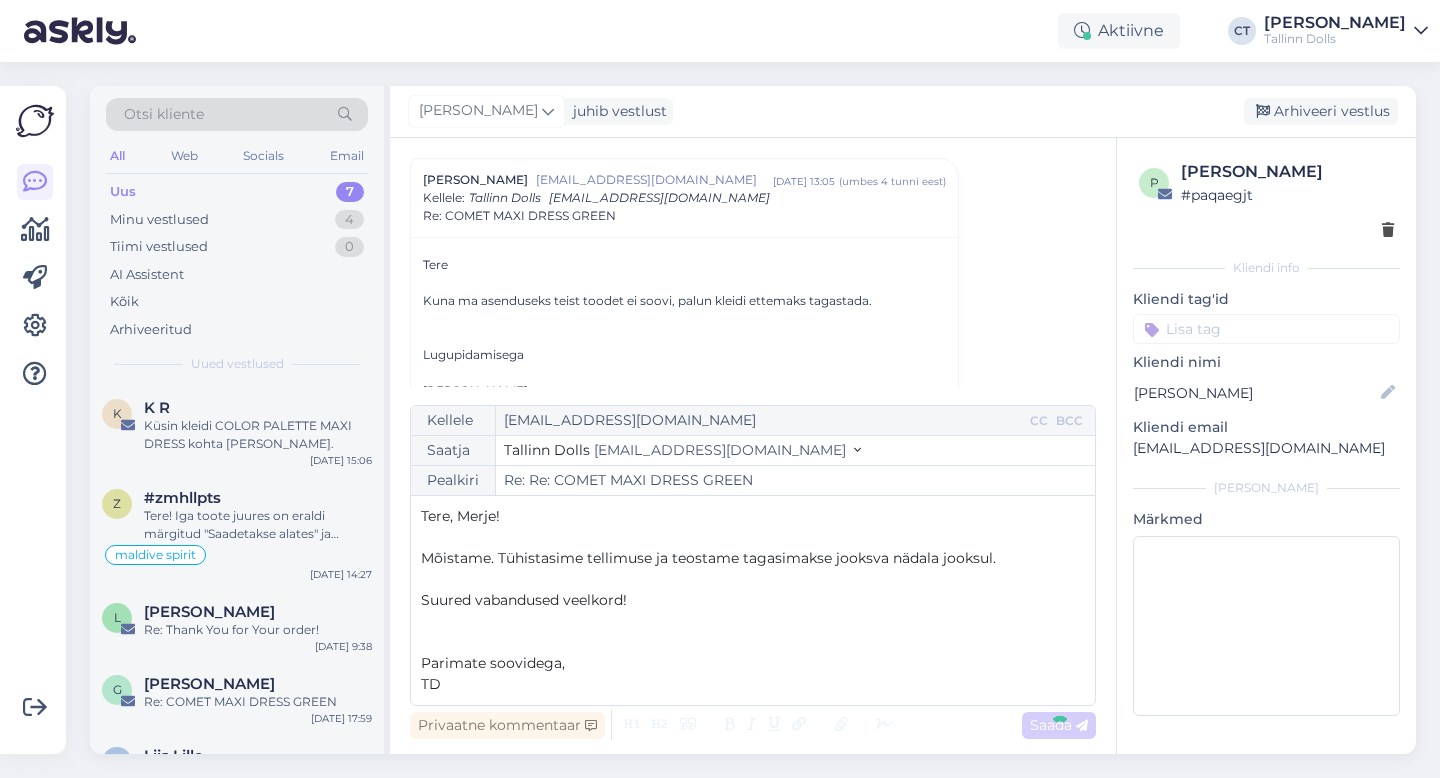 type on "Re: COMET MAXI DRESS GREEN" 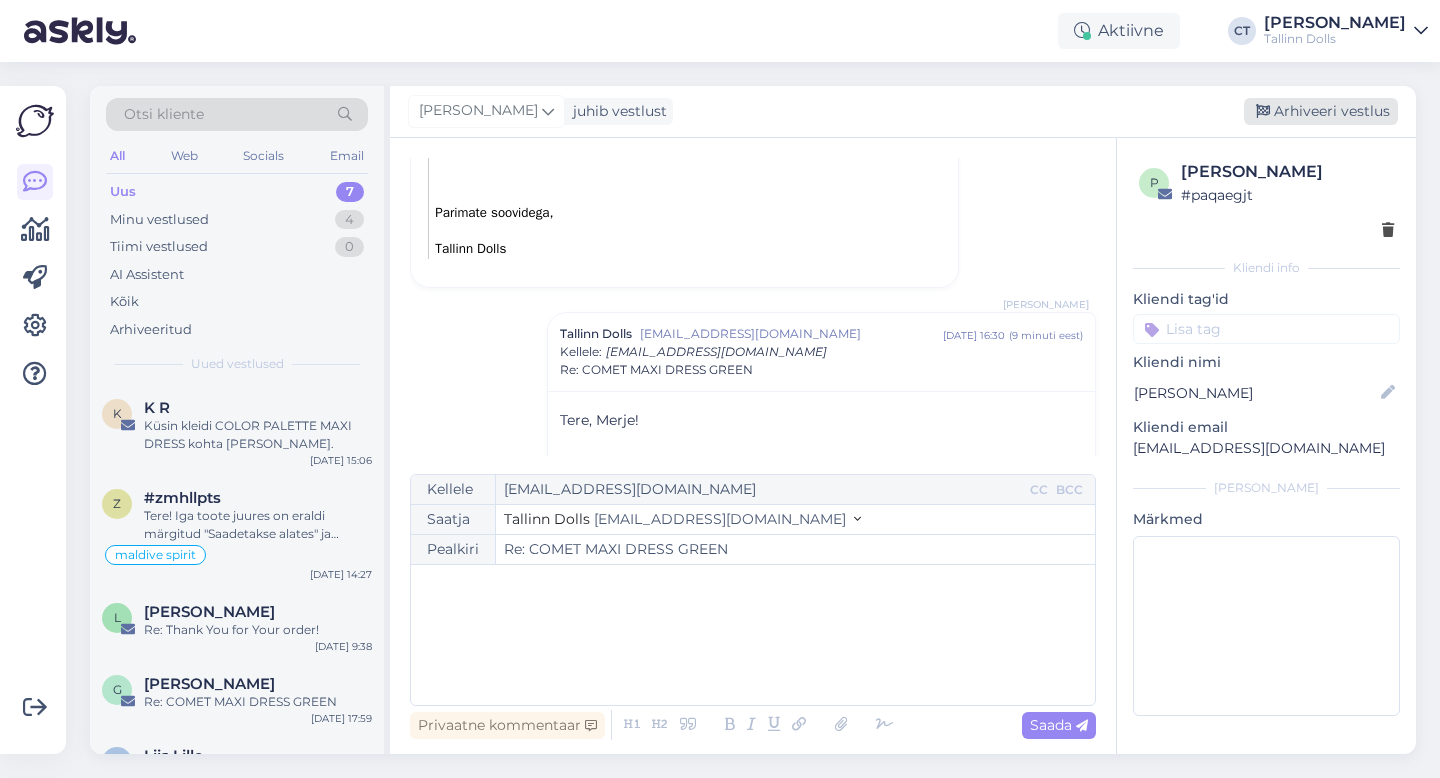 click on "Arhiveeri vestlus" at bounding box center (1321, 111) 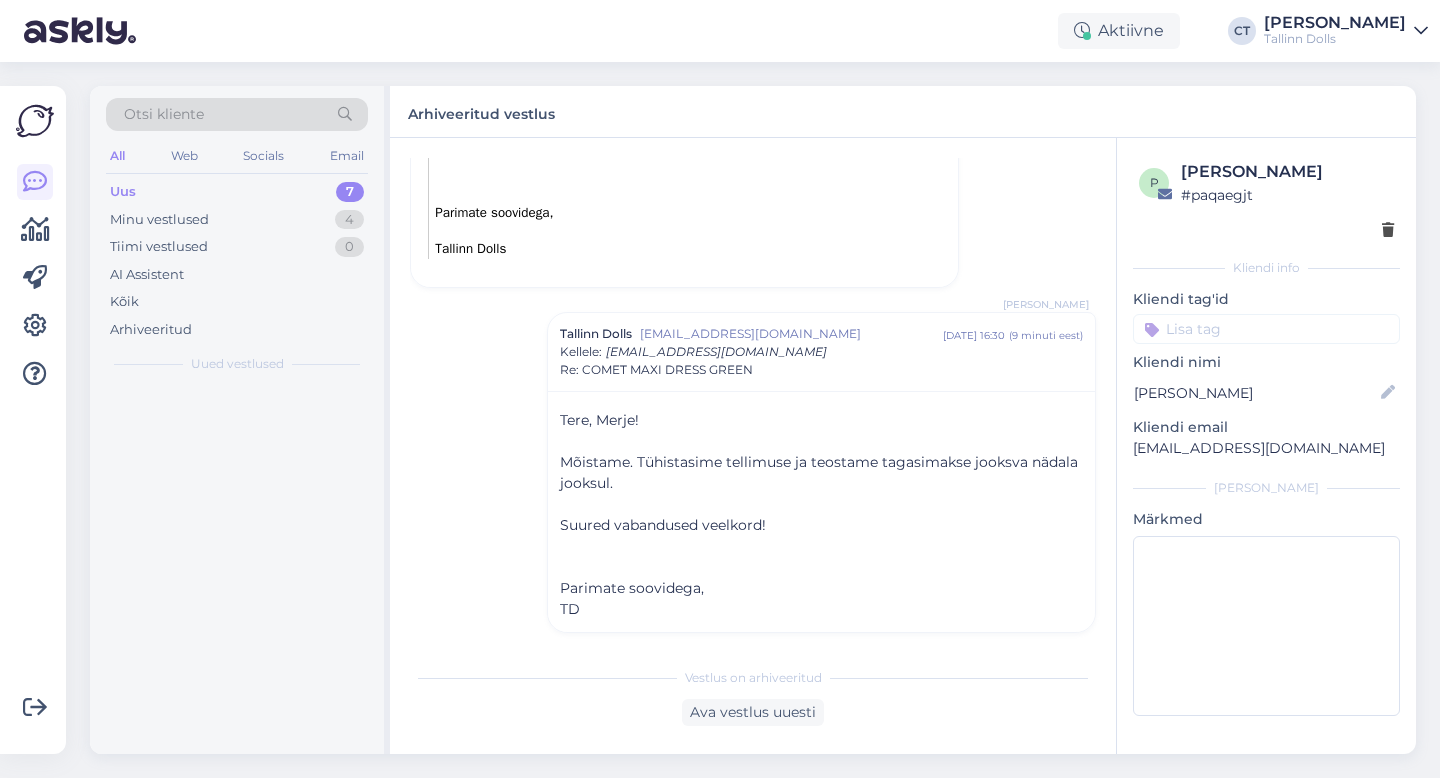 scroll, scrollTop: 697, scrollLeft: 0, axis: vertical 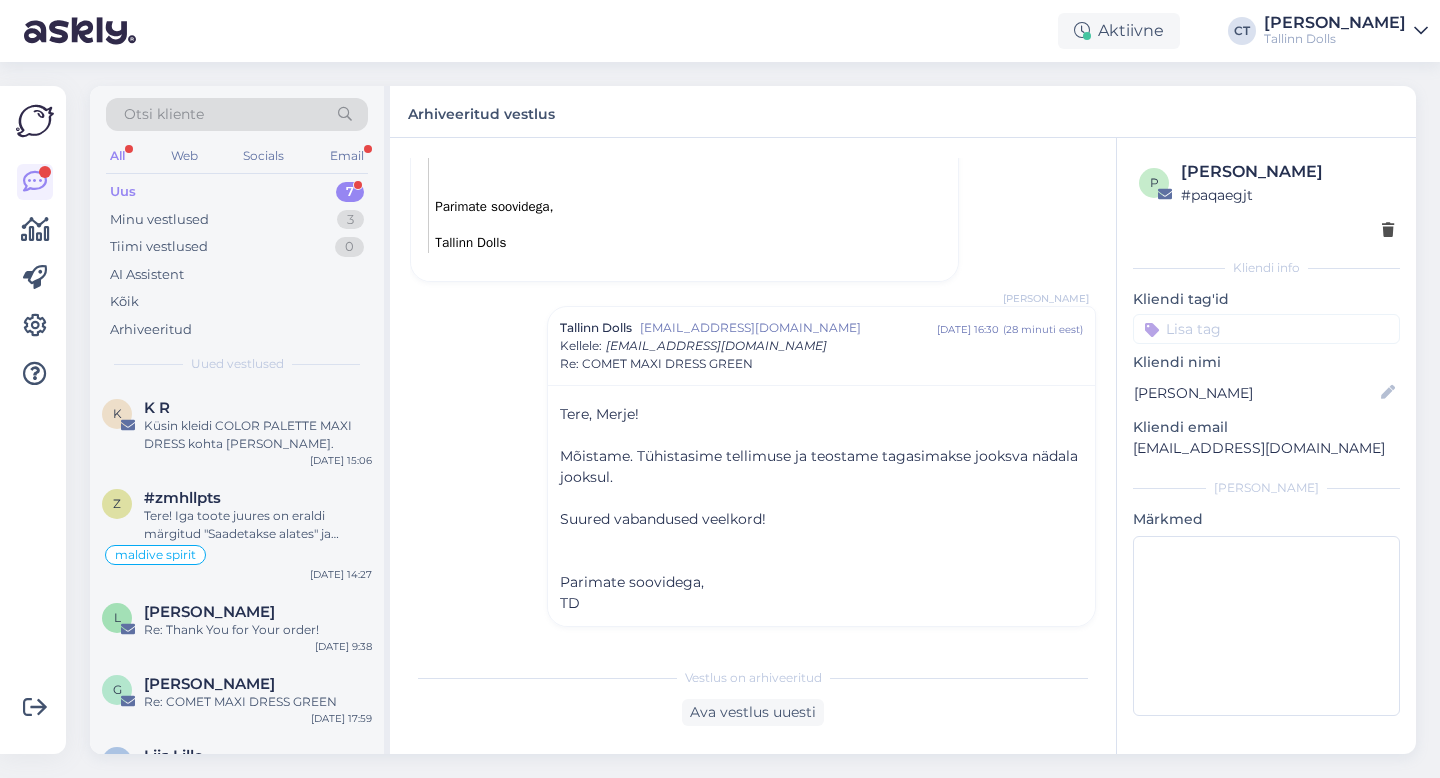 click on "Uus 7" at bounding box center [237, 192] 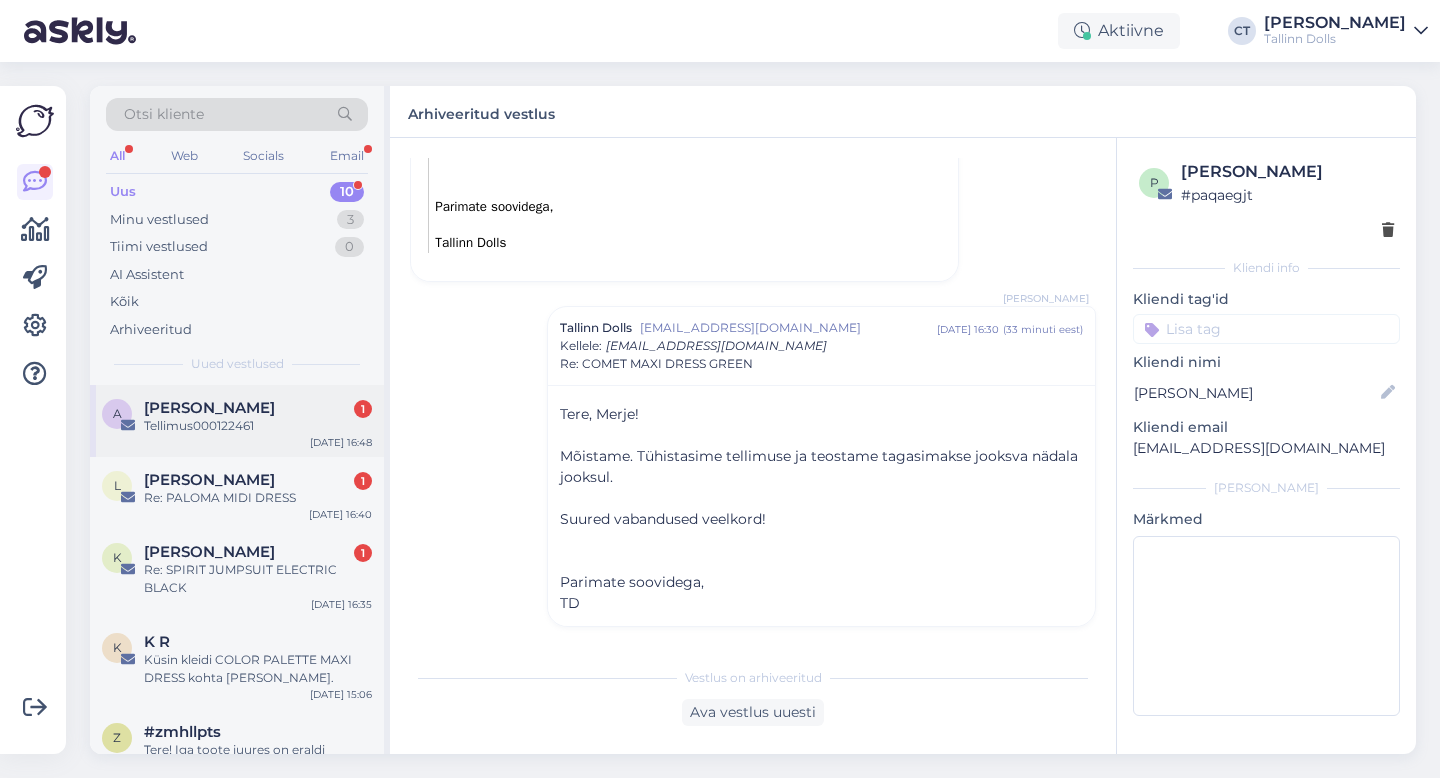 click on "A [PERSON_NAME] 1 Tellimus000122461 [DATE] 16:48" at bounding box center [237, 421] 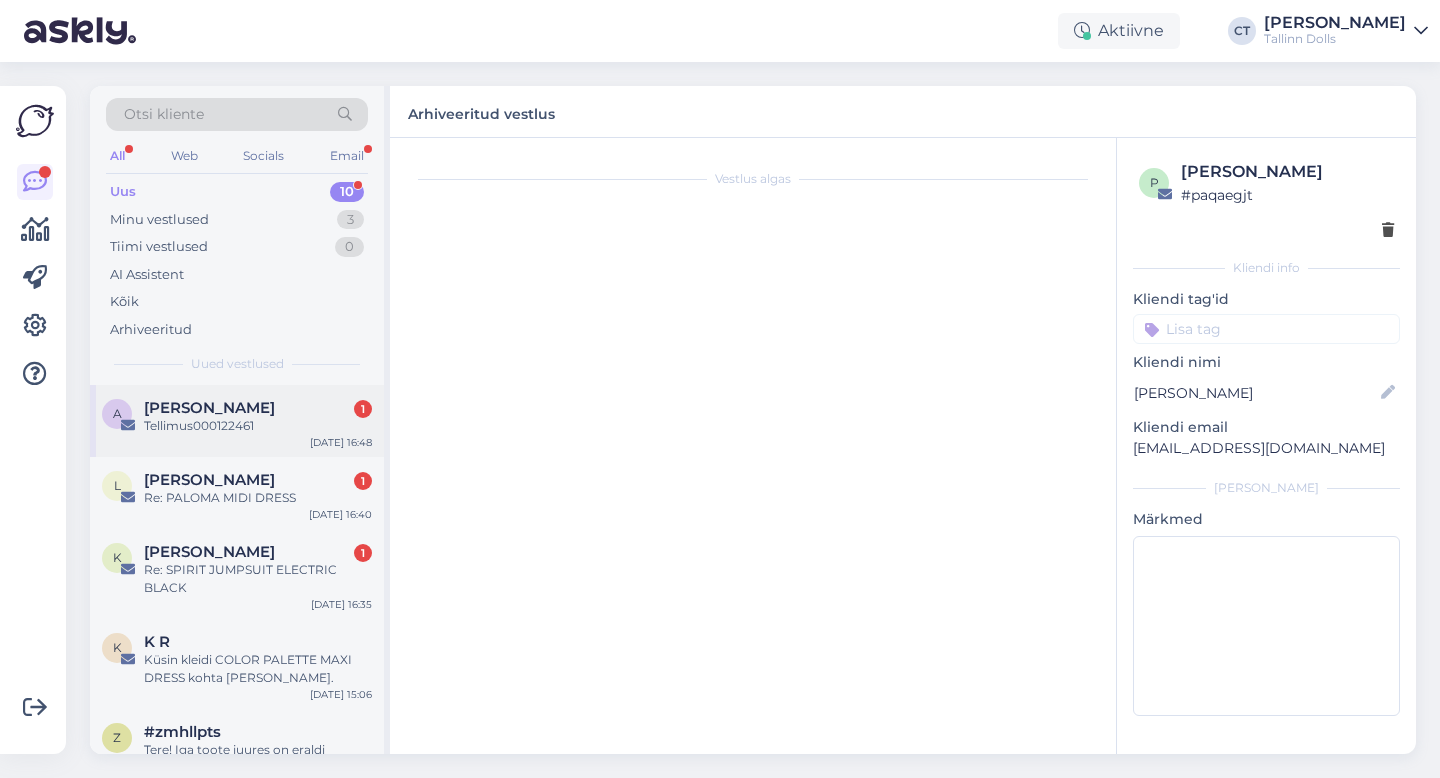 scroll, scrollTop: 0, scrollLeft: 0, axis: both 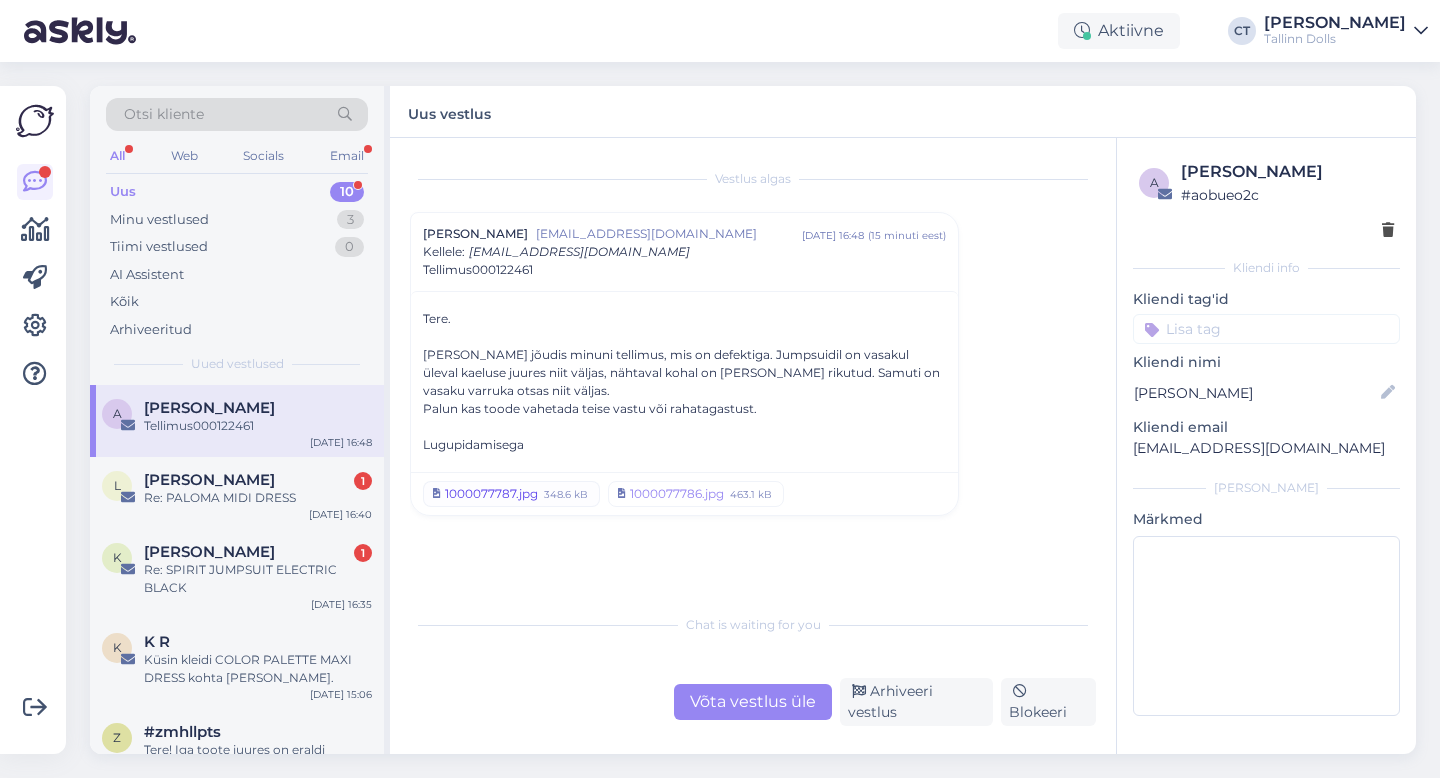 click on "1000077787.jpg" at bounding box center [491, 494] 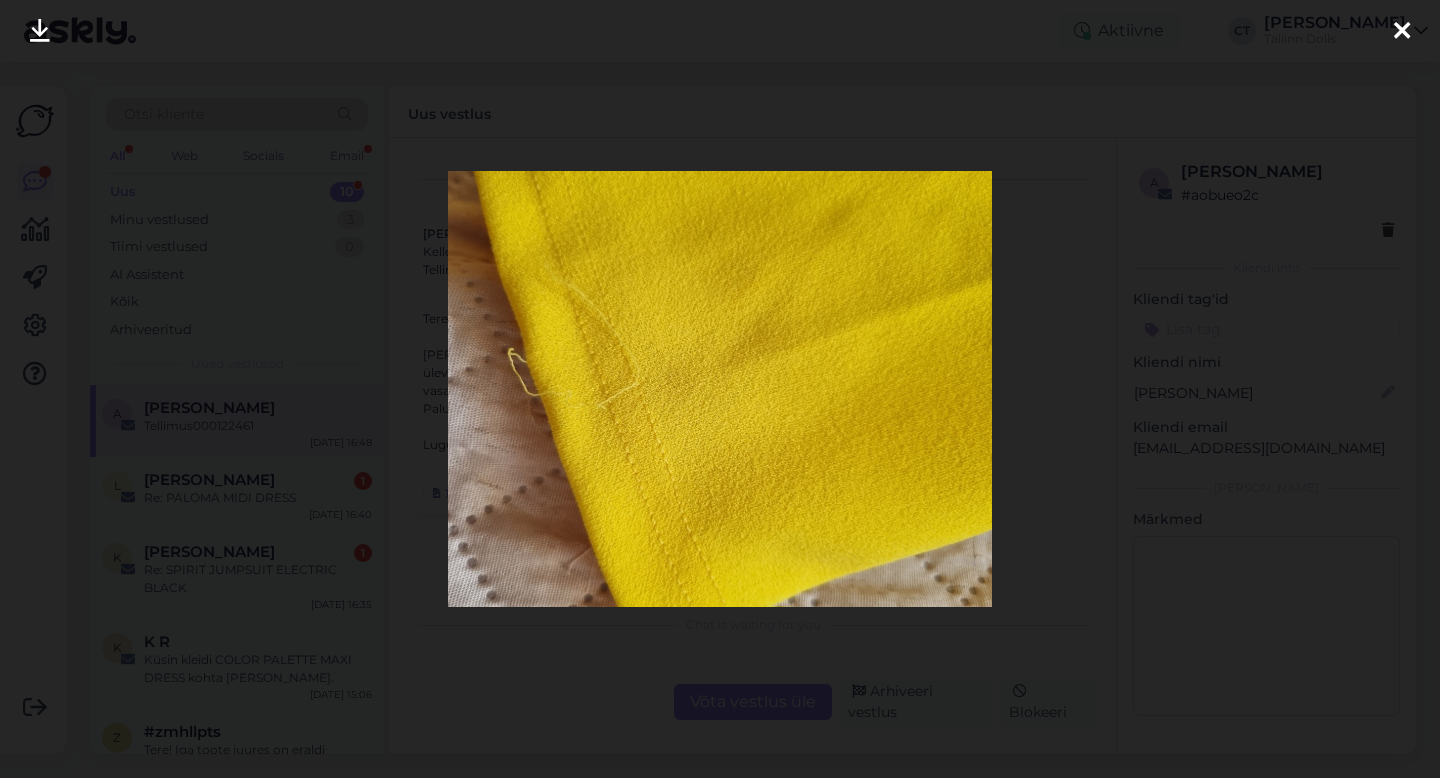 click at bounding box center (1402, 32) 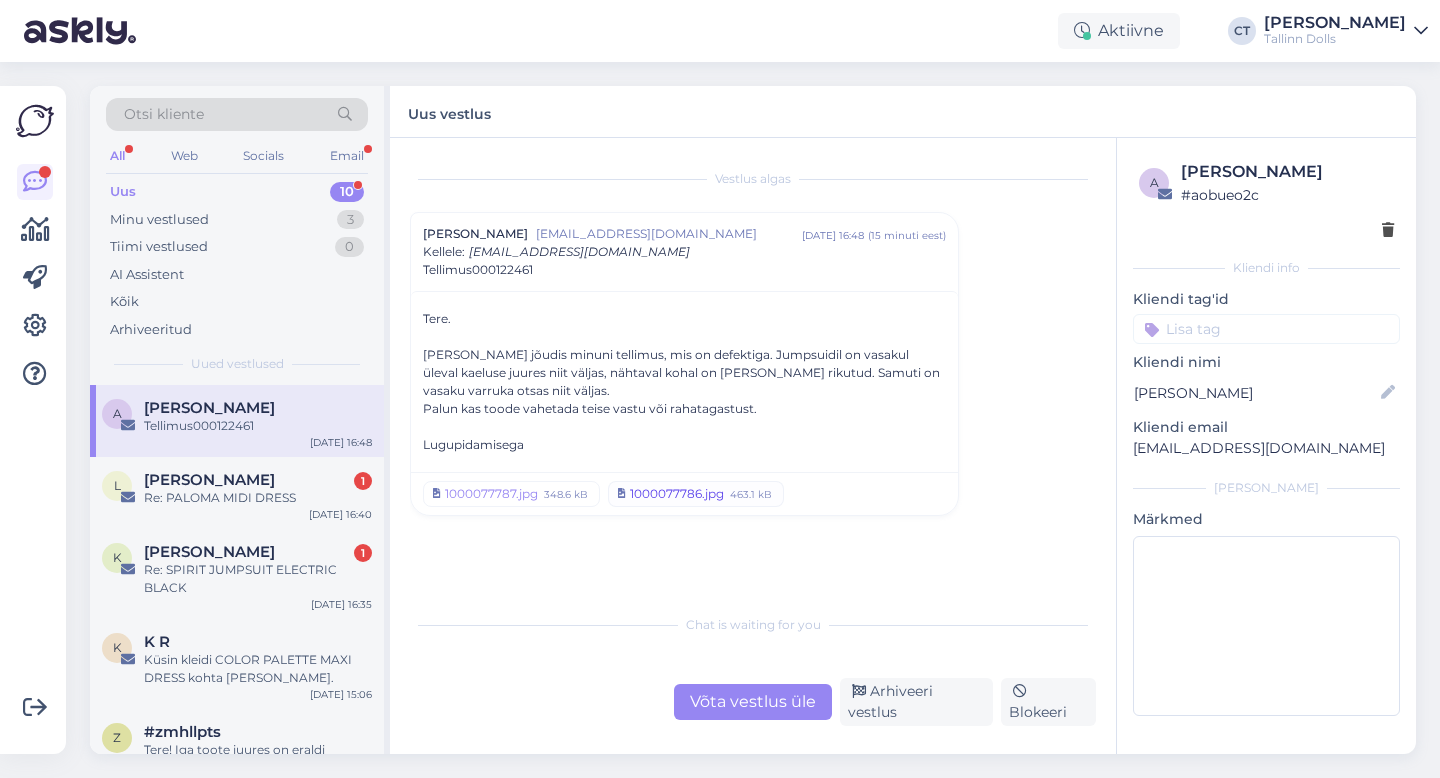 click on "1000077786.jpg" at bounding box center (677, 494) 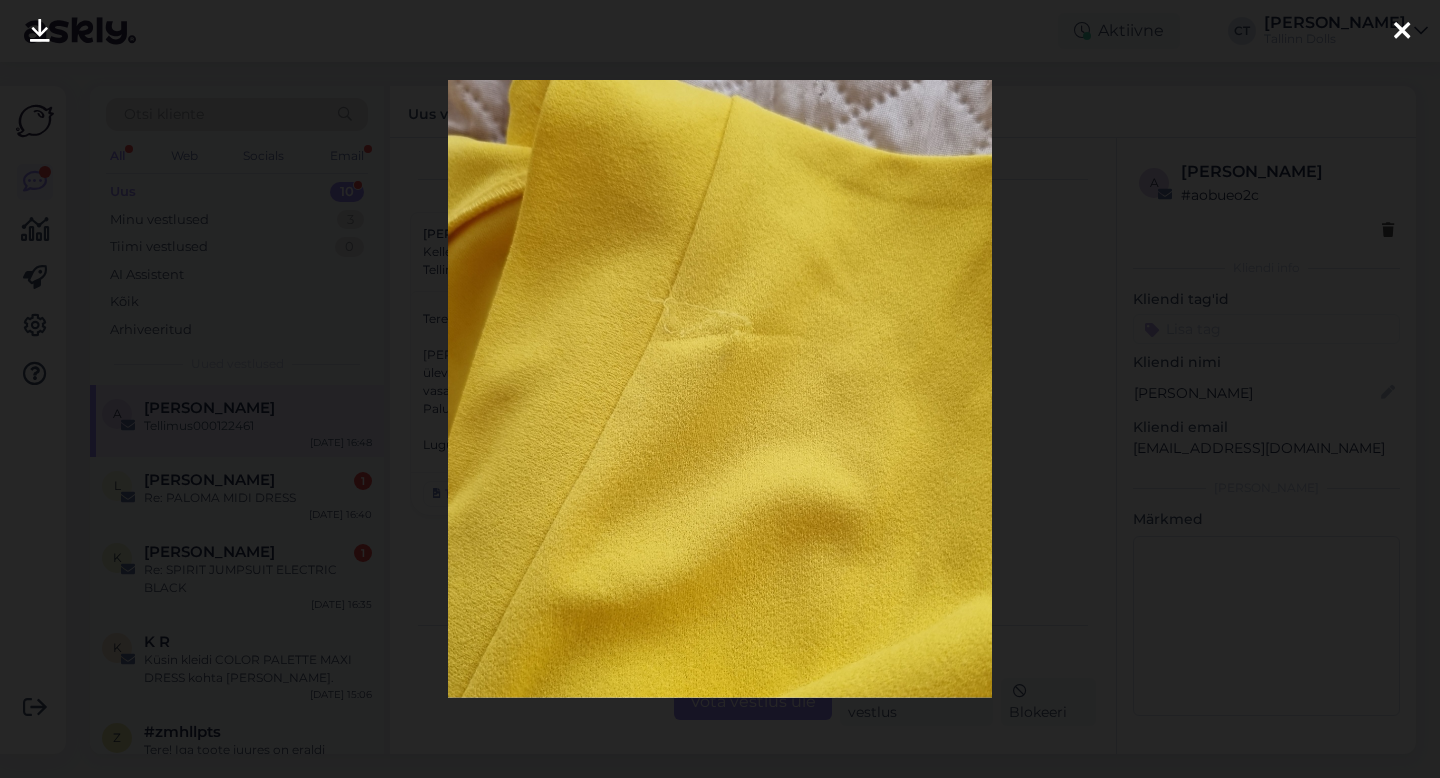click at bounding box center [1402, 32] 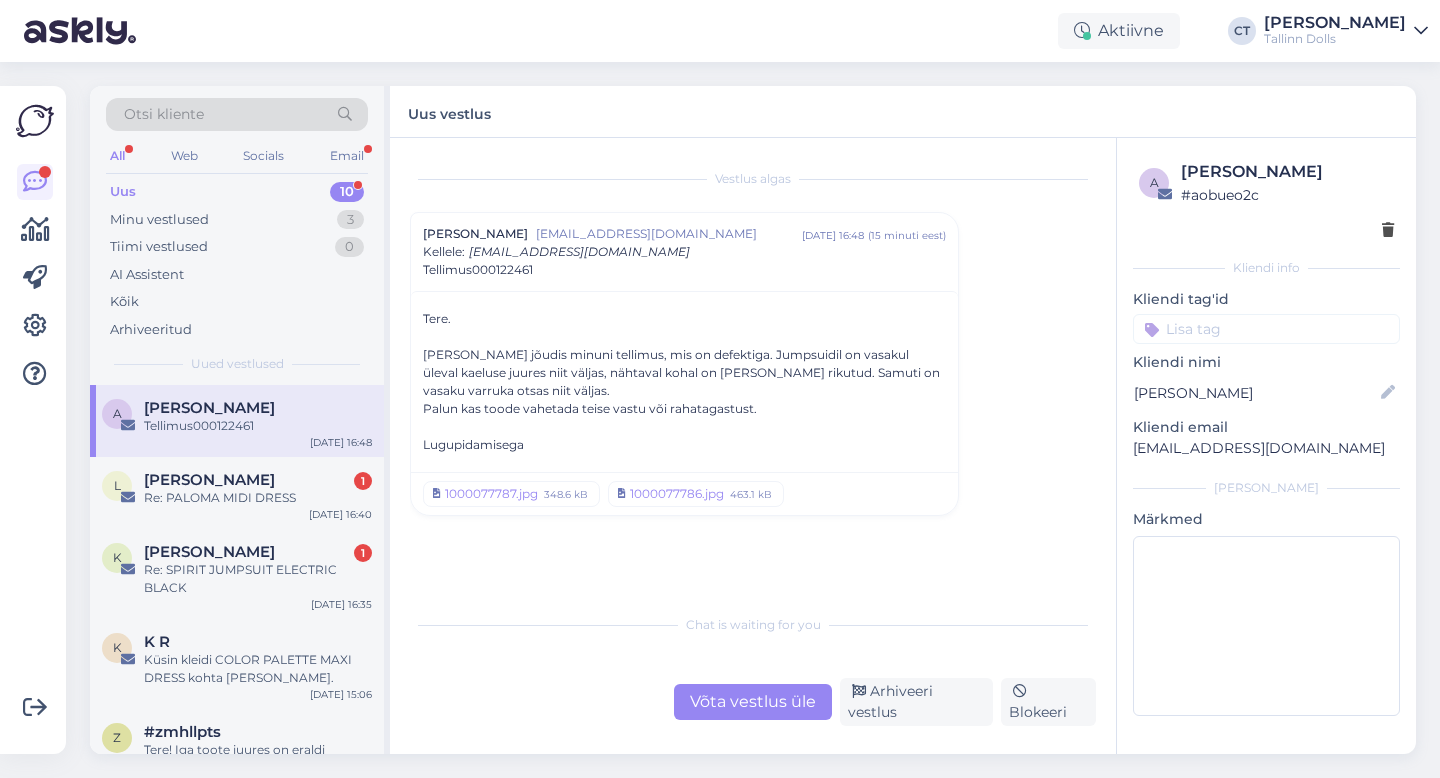 click on "Vestlus algas [PERSON_NAME] [EMAIL_ADDRESS][DOMAIN_NAME] [DATE] 16:48 ( 15 minuti eest ) Kellele : [EMAIL_ADDRESS][DOMAIN_NAME] Tellimus000122461 Tere. [PERSON_NAME] jõudis minuni tellimus, mis on defektiga. Jumpsuidil on vasakul üleval kaeluse juures niit väljas, nähtaval kohal on [PERSON_NAME] rikutud. Samuti on vasaku varruka otsas niit väljas. Palun kas toode vahetada teise vastu või rahatagastust. Lugupidamisega
1000077787.jpg 348.6 kB 1000077786.jpg 463.1 kB" at bounding box center (762, 372) 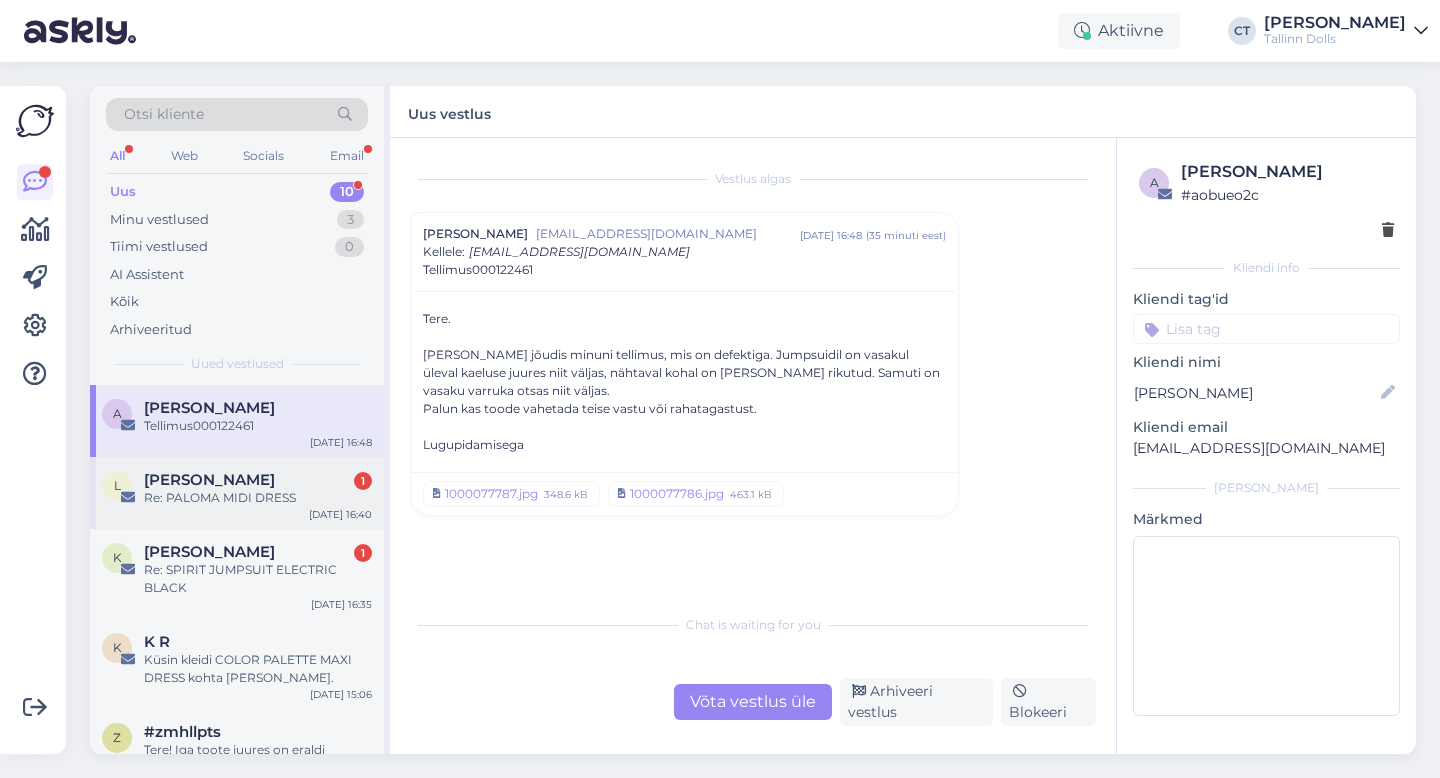 click on "Re: PALOMA MIDI DRESS" at bounding box center (258, 498) 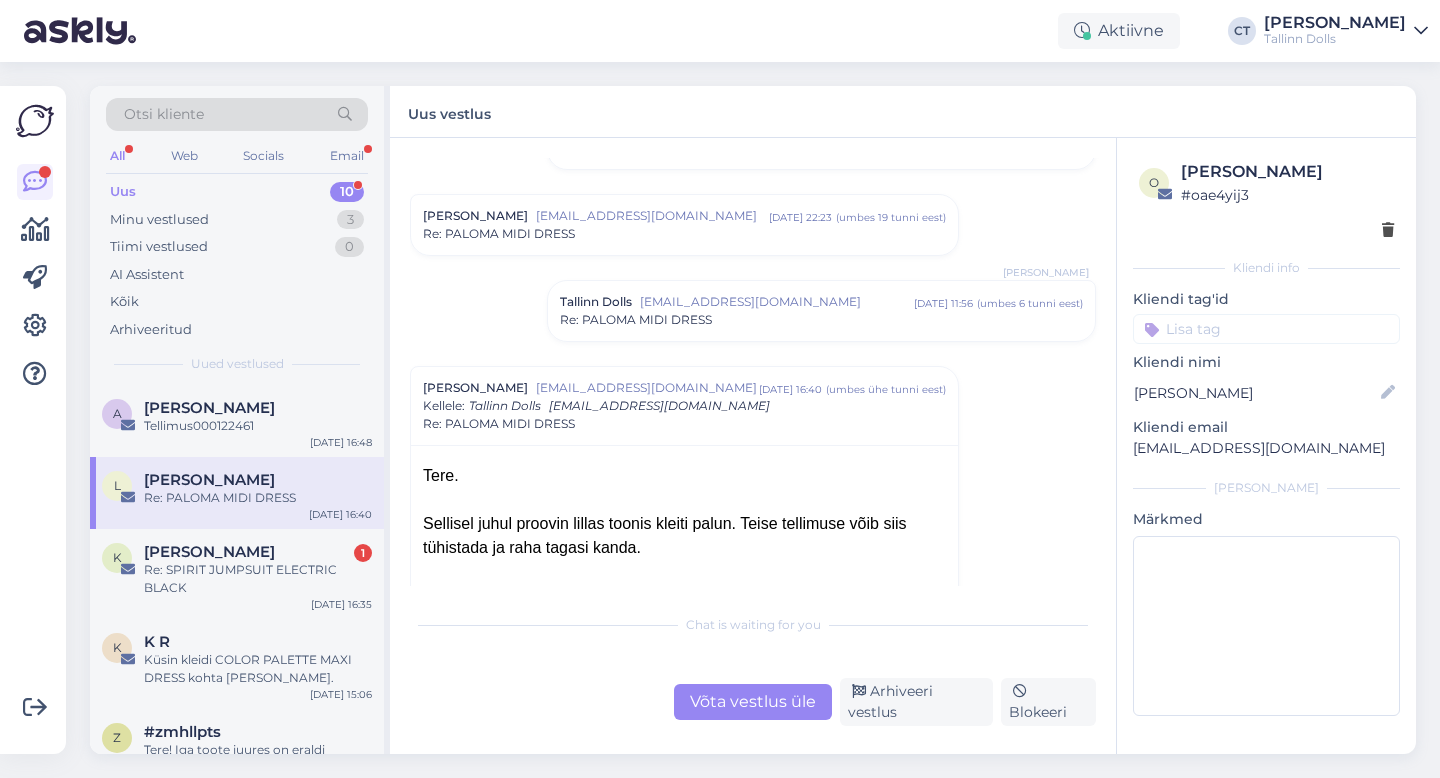 scroll, scrollTop: 383, scrollLeft: 0, axis: vertical 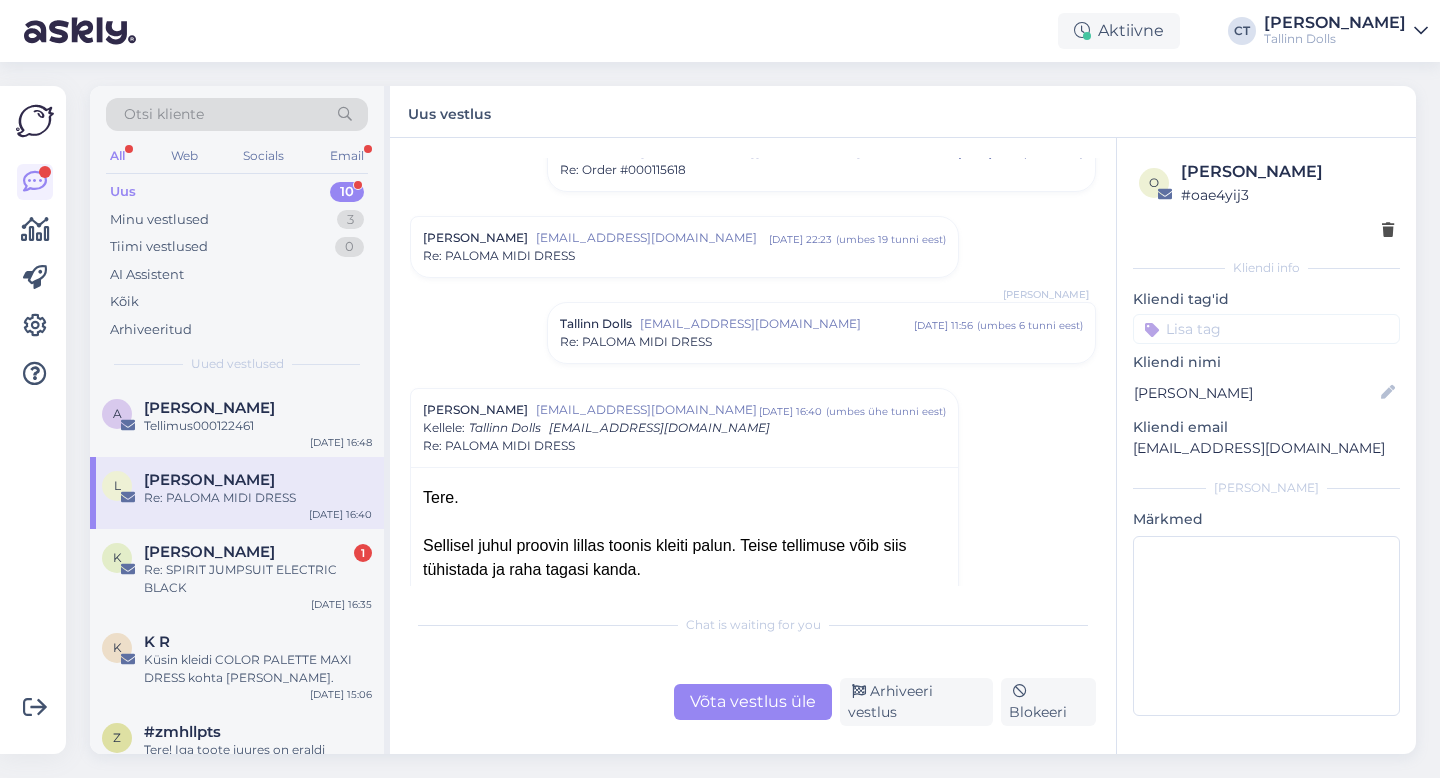 click on "Re: PALOMA MIDI DRESS" at bounding box center (821, 342) 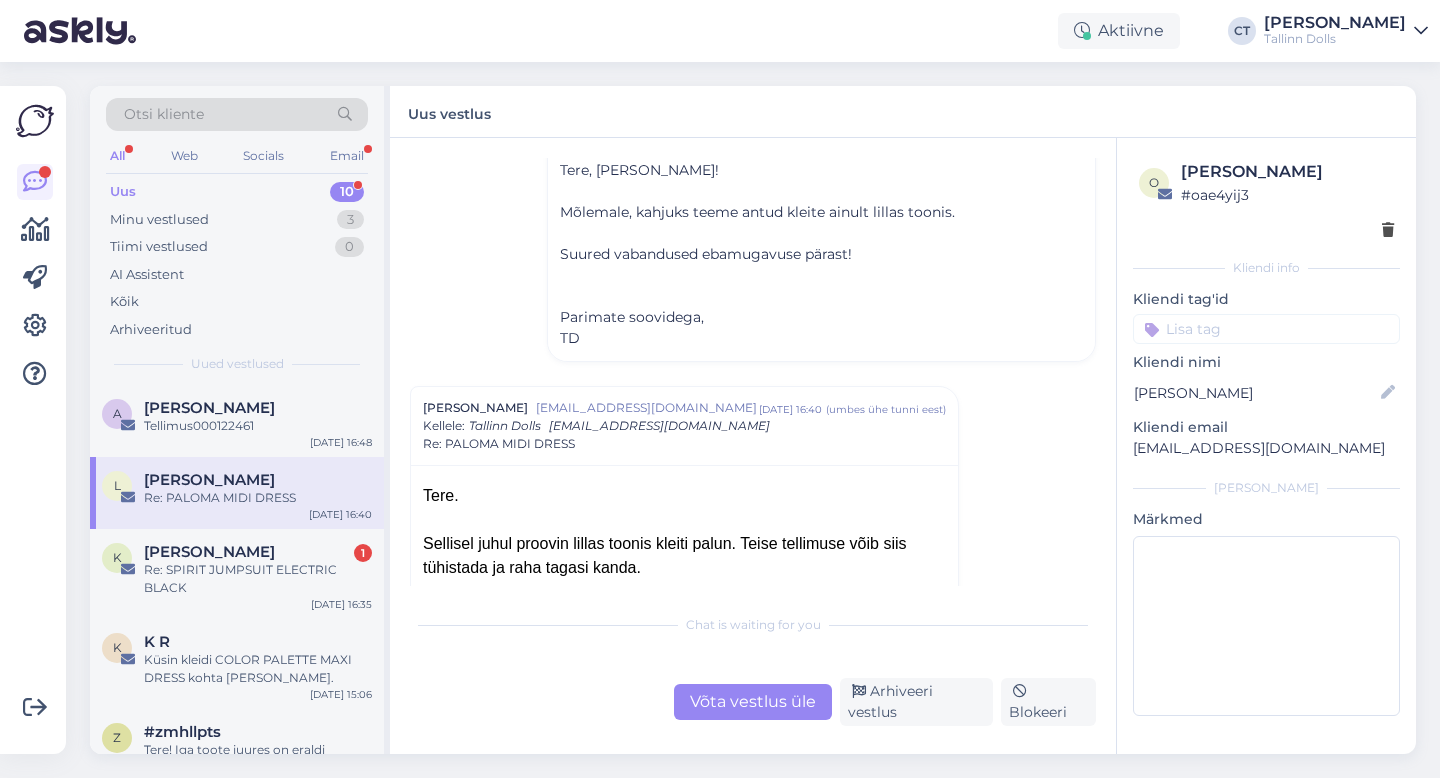 scroll, scrollTop: 692, scrollLeft: 0, axis: vertical 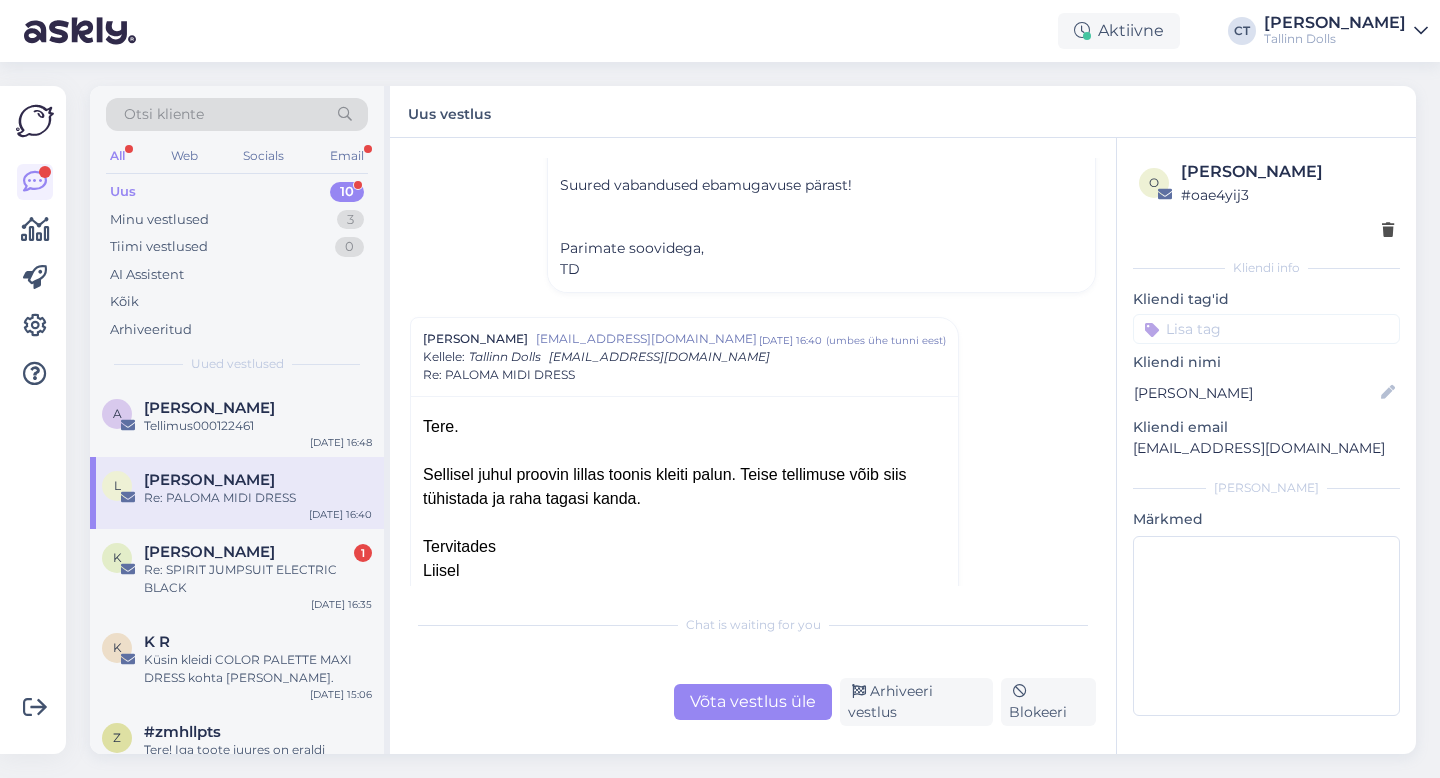 click on "Võta vestlus üle" at bounding box center [753, 702] 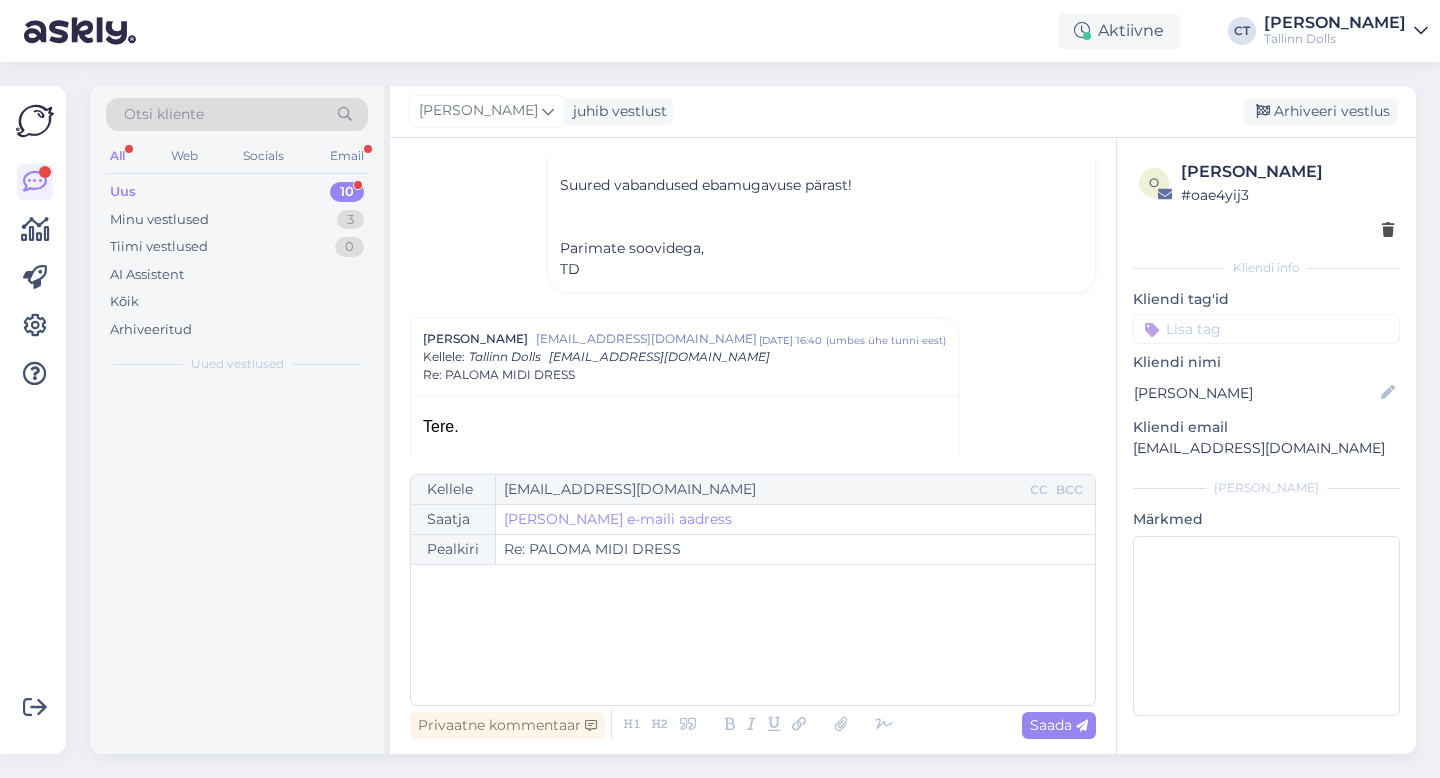 scroll, scrollTop: 851, scrollLeft: 0, axis: vertical 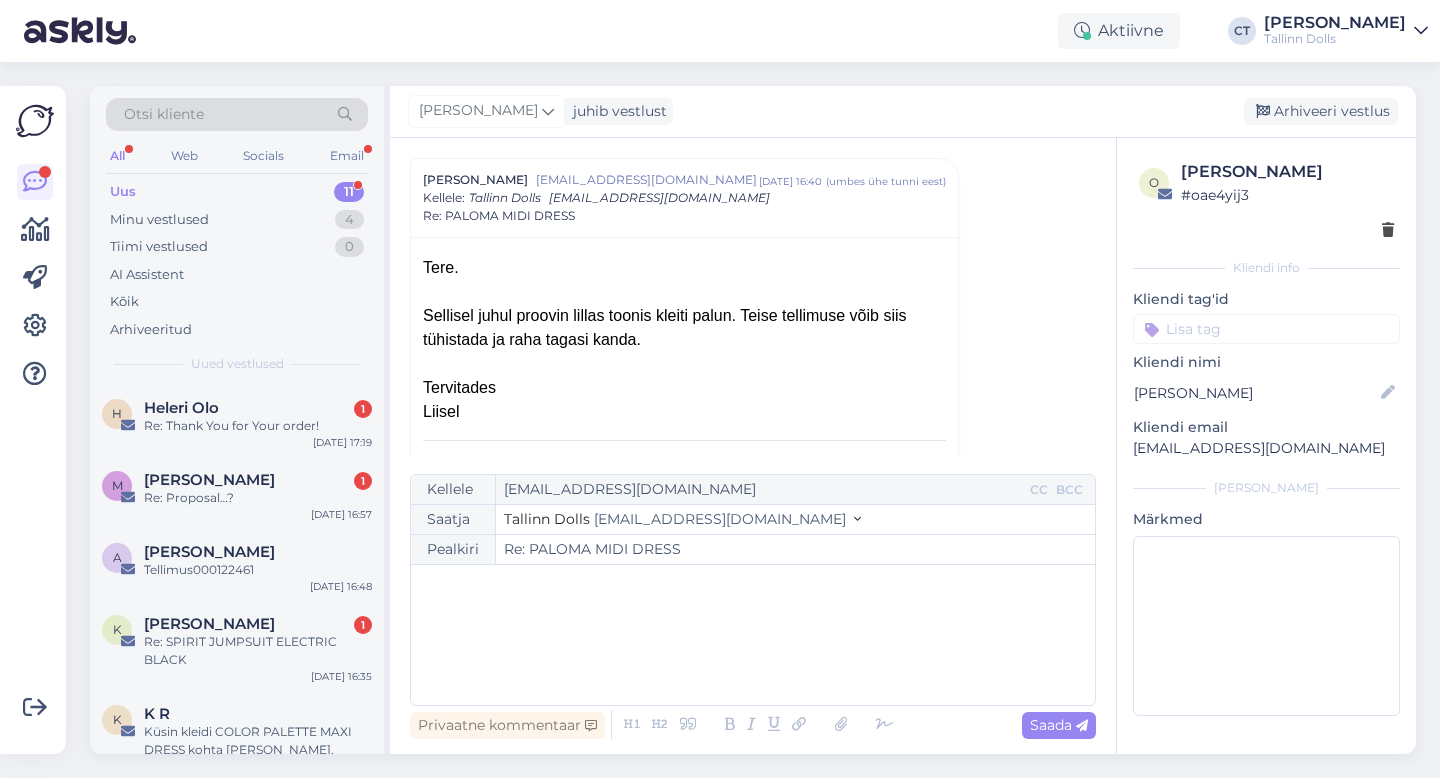 click on "﻿" at bounding box center [753, 635] 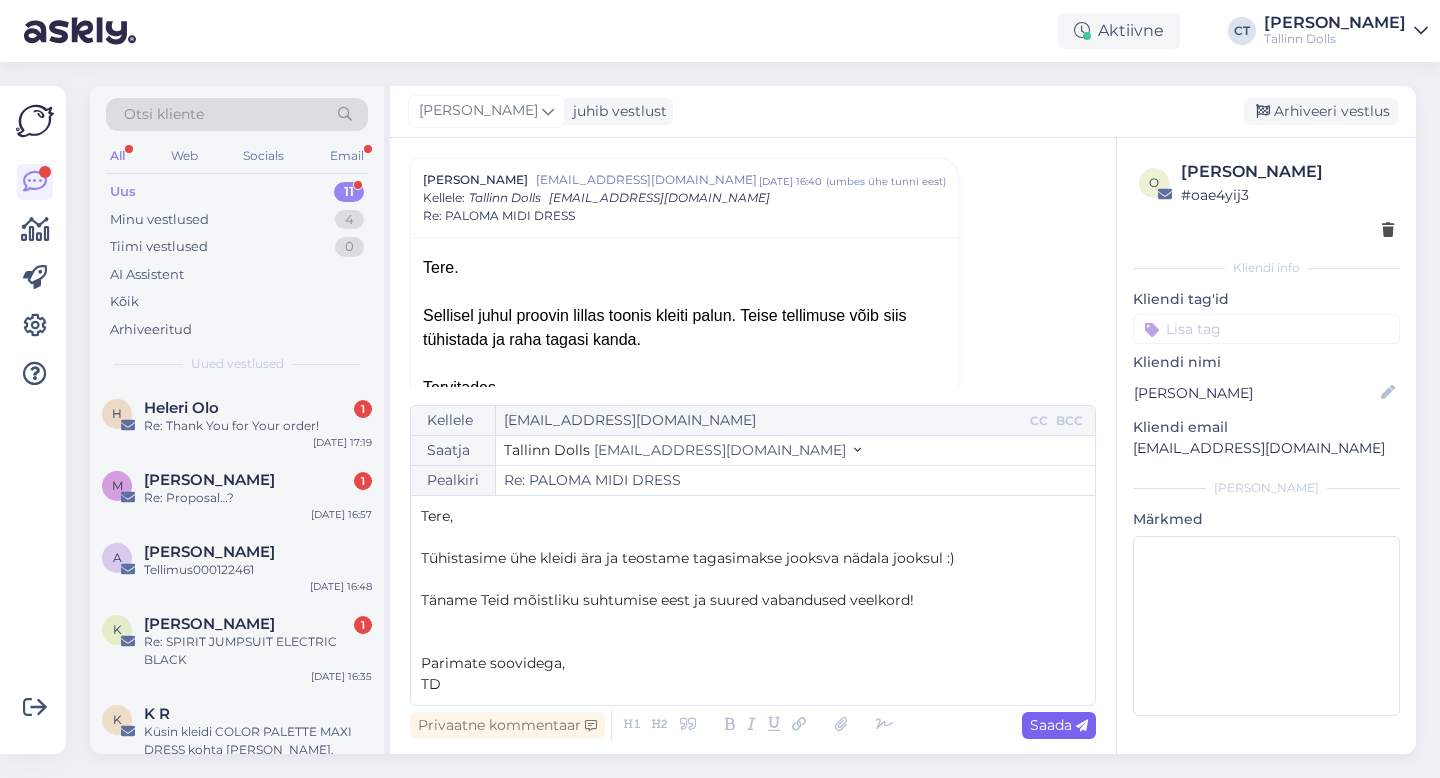 click on "Saada" at bounding box center (1059, 725) 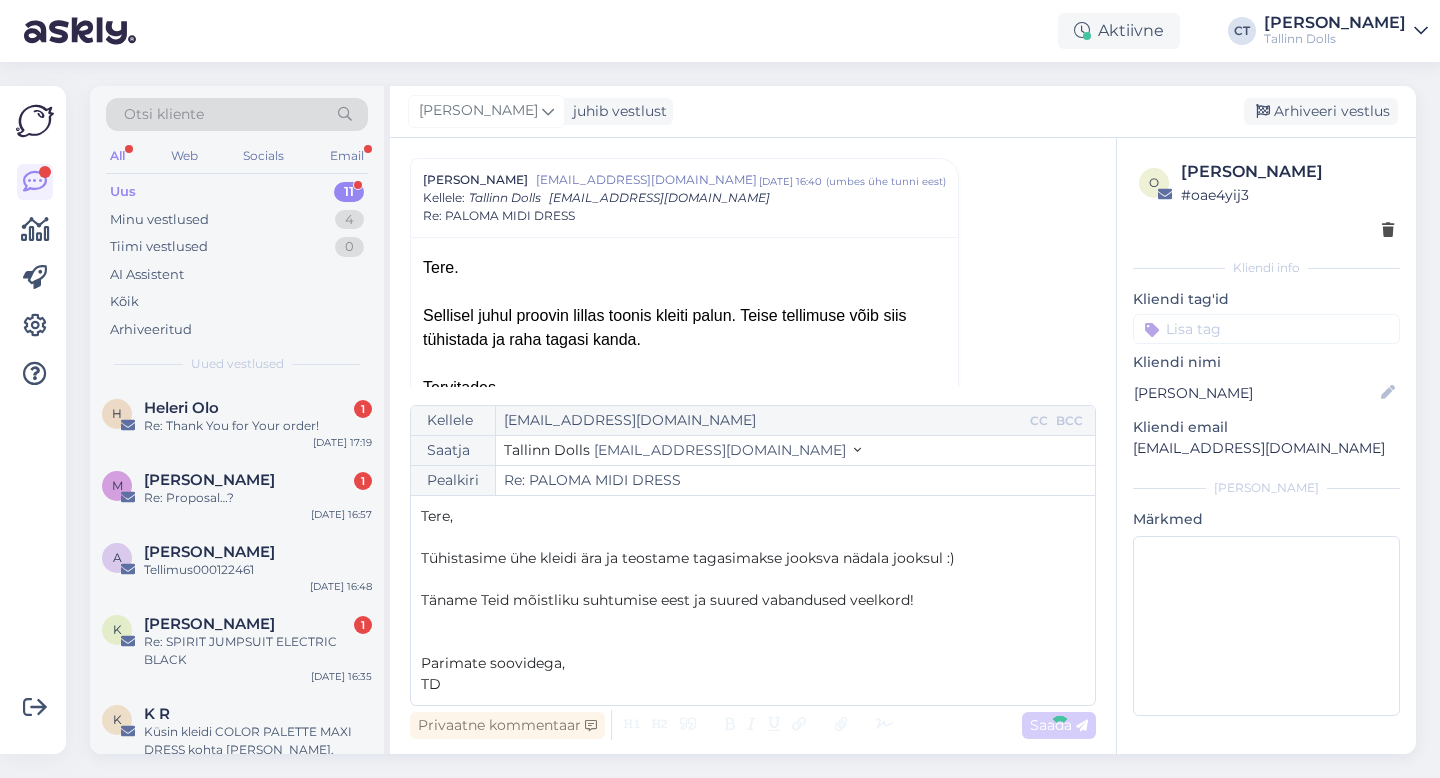 type on "Re: Re: PALOMA MIDI DRESS" 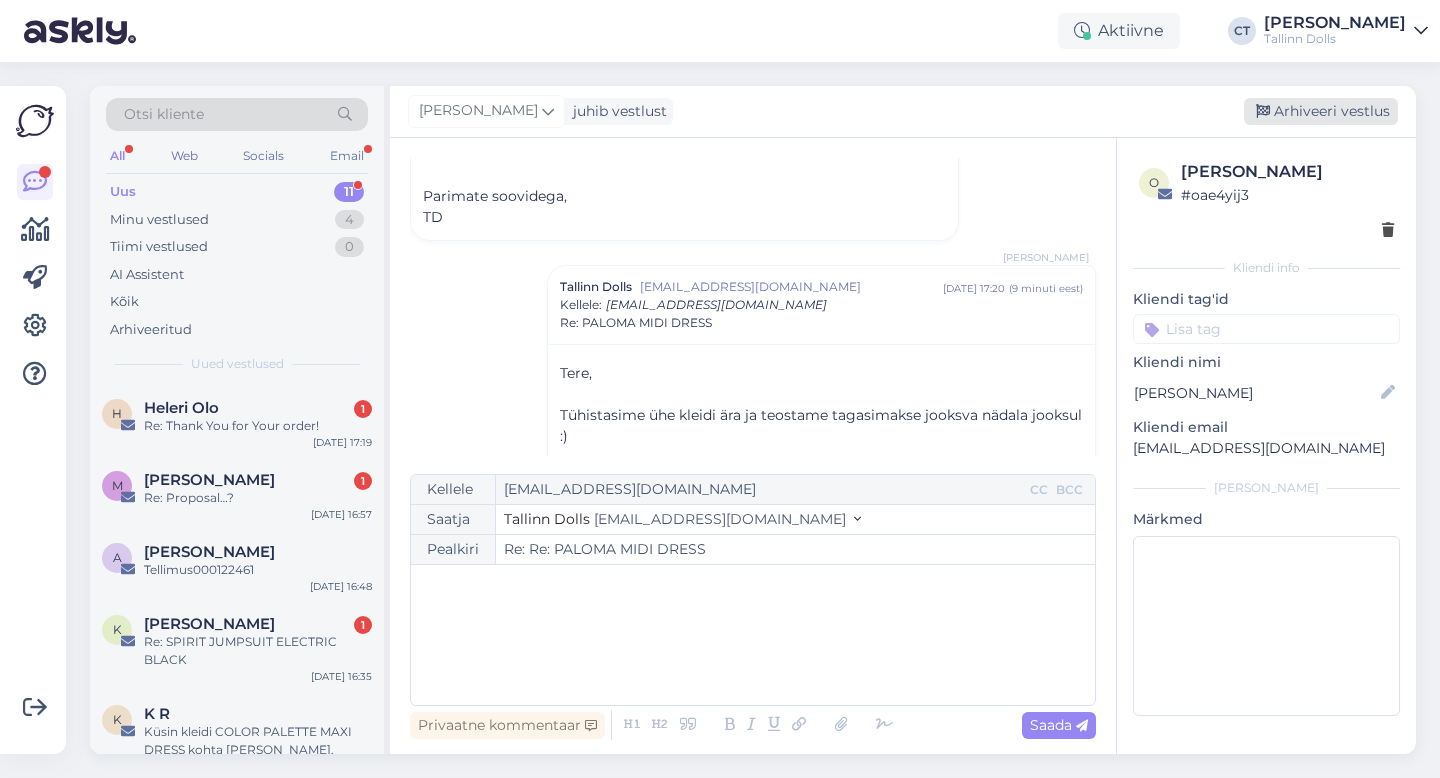 click on "Arhiveeri vestlus" at bounding box center (1321, 111) 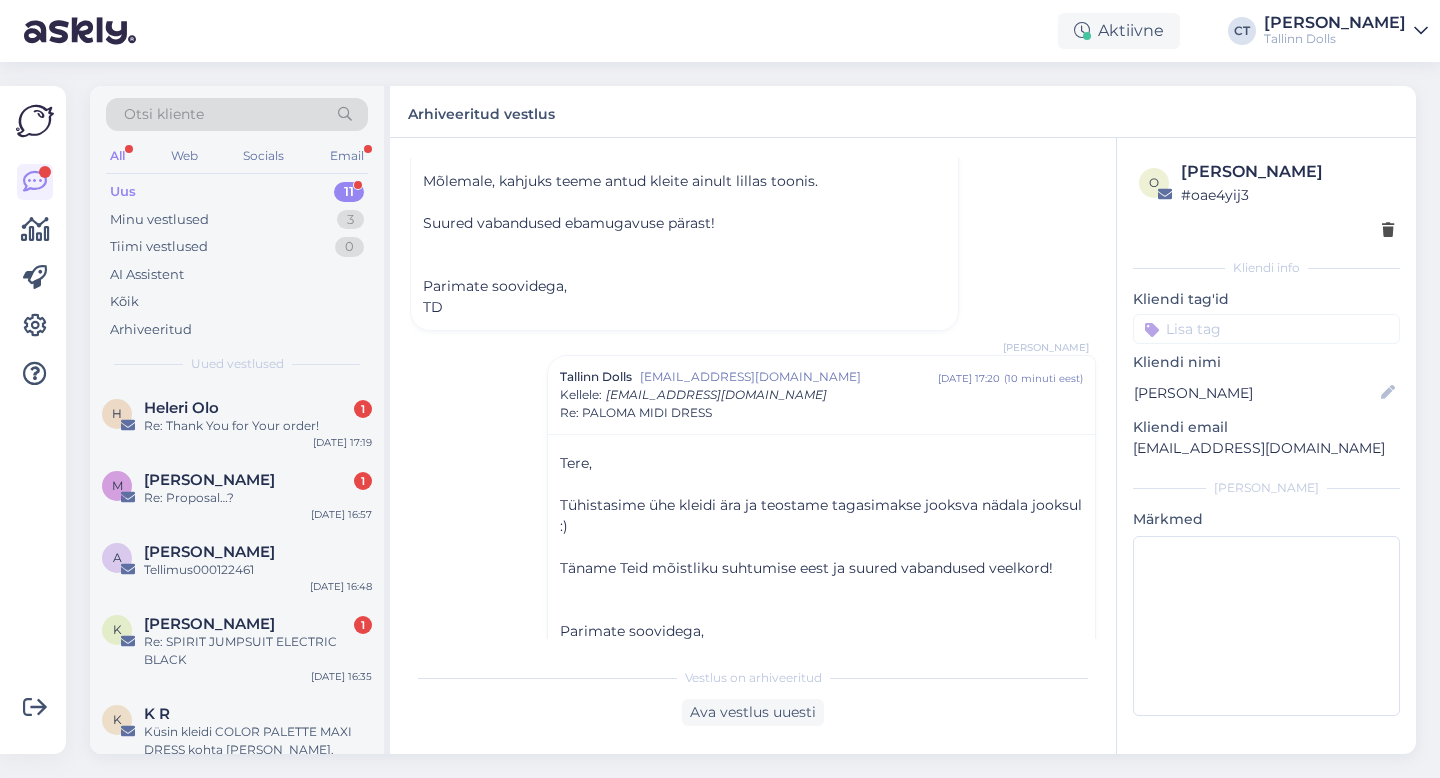 scroll, scrollTop: 1378, scrollLeft: 0, axis: vertical 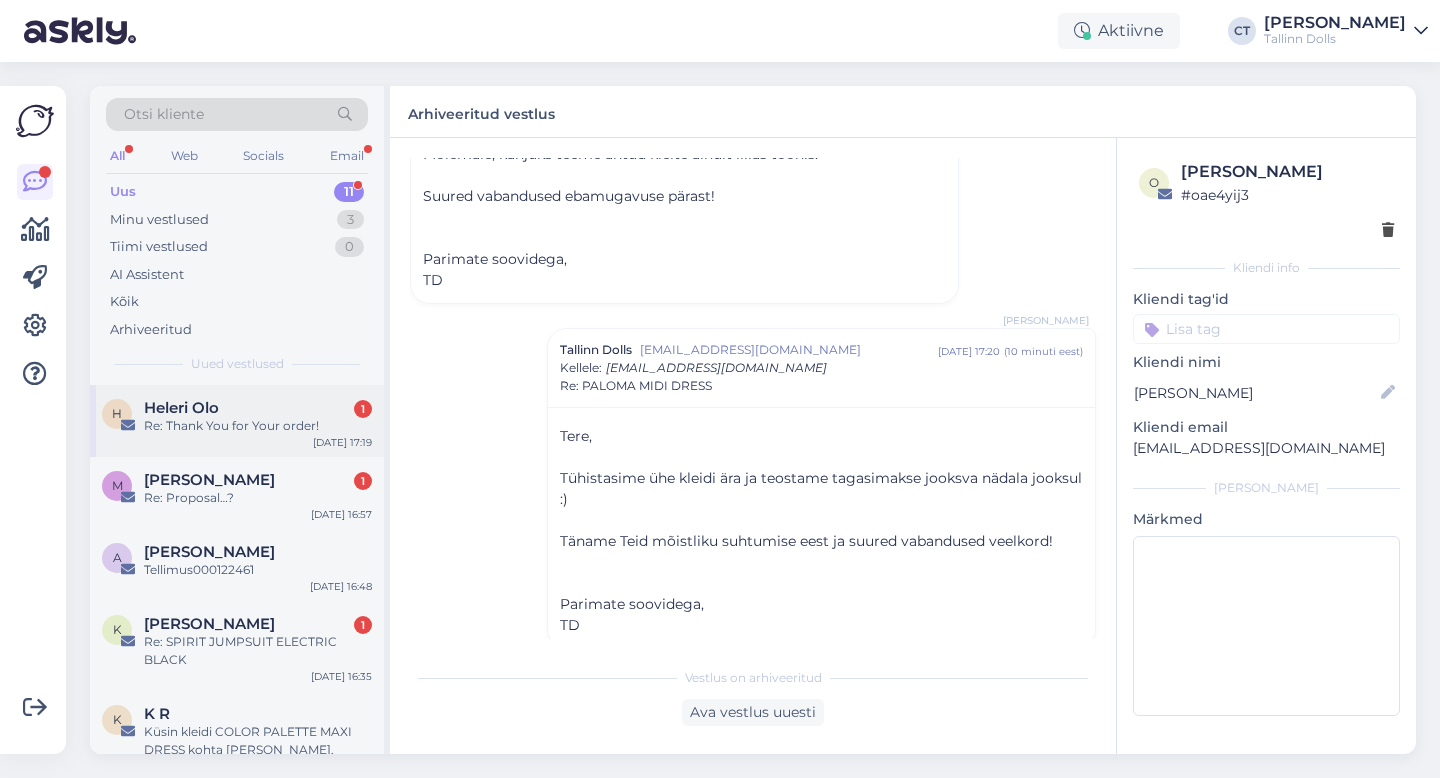 click on "Heleri Olo 1" at bounding box center (258, 408) 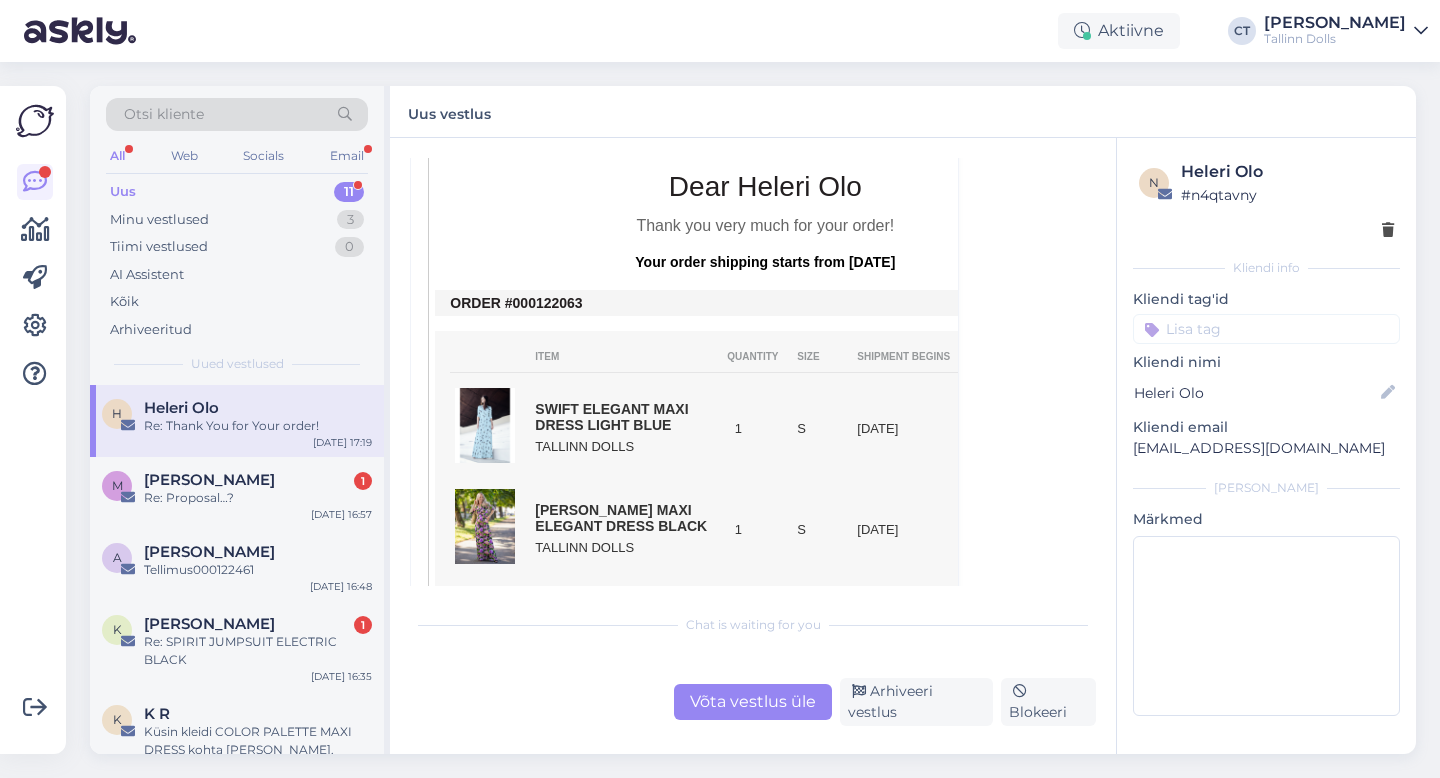 scroll, scrollTop: 610, scrollLeft: 0, axis: vertical 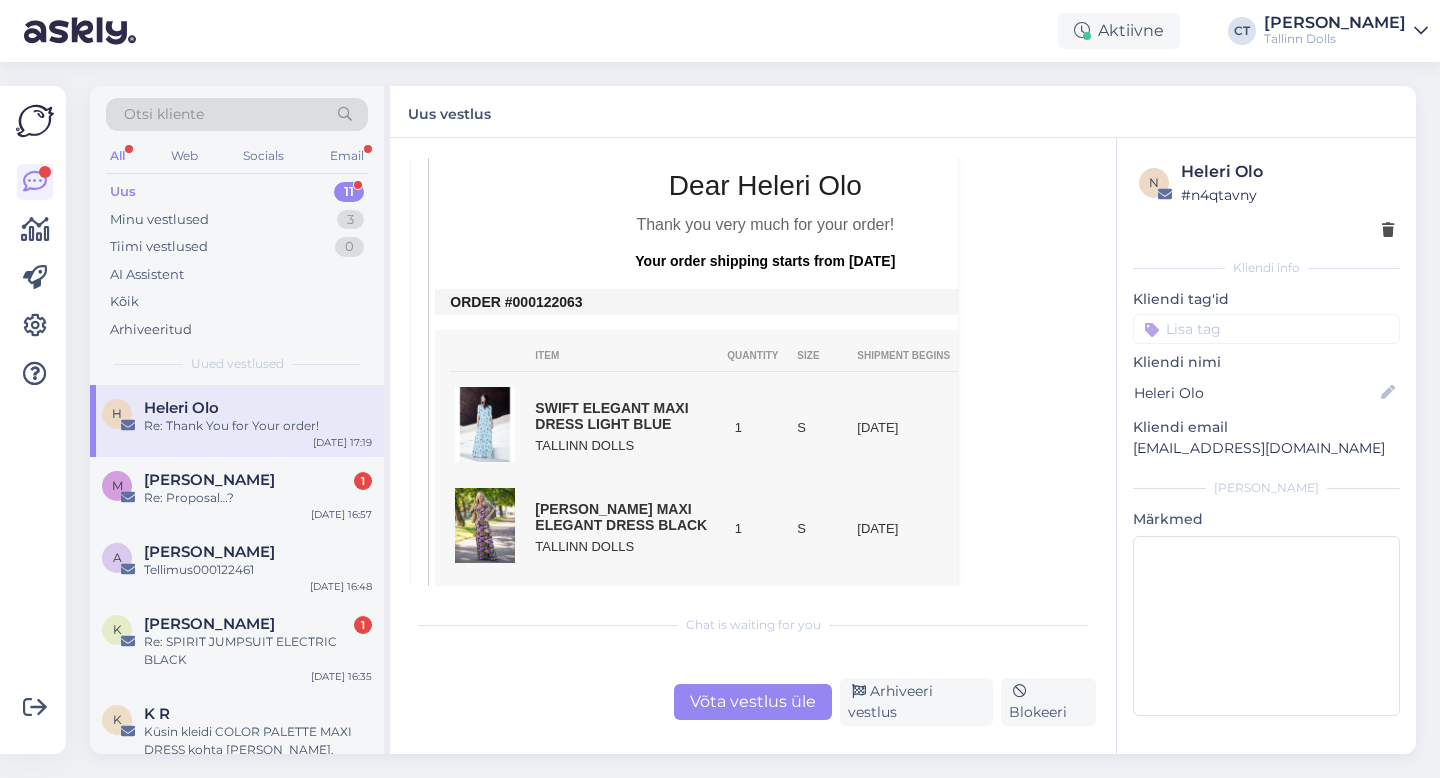 click on "Võta vestlus üle" at bounding box center (753, 702) 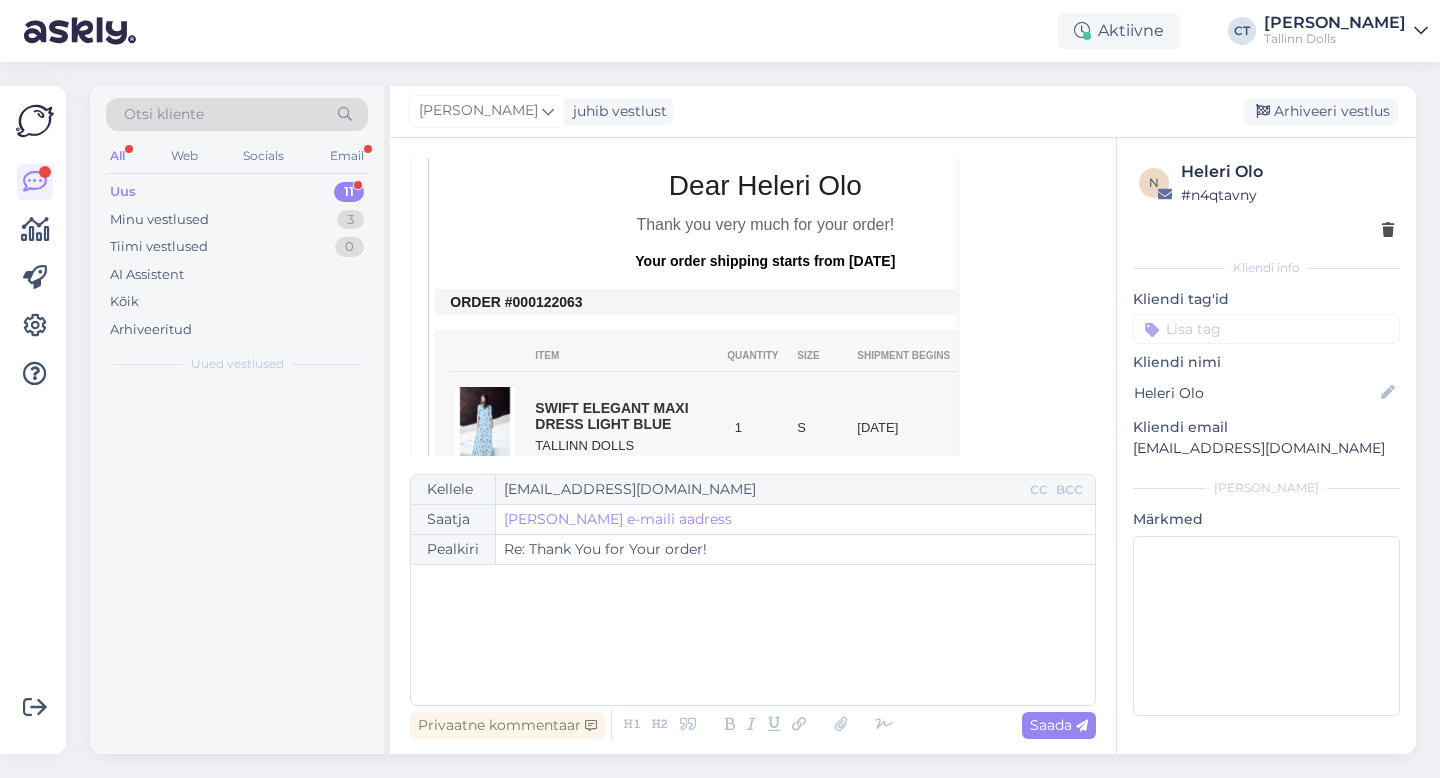 click on "﻿" at bounding box center (753, 635) 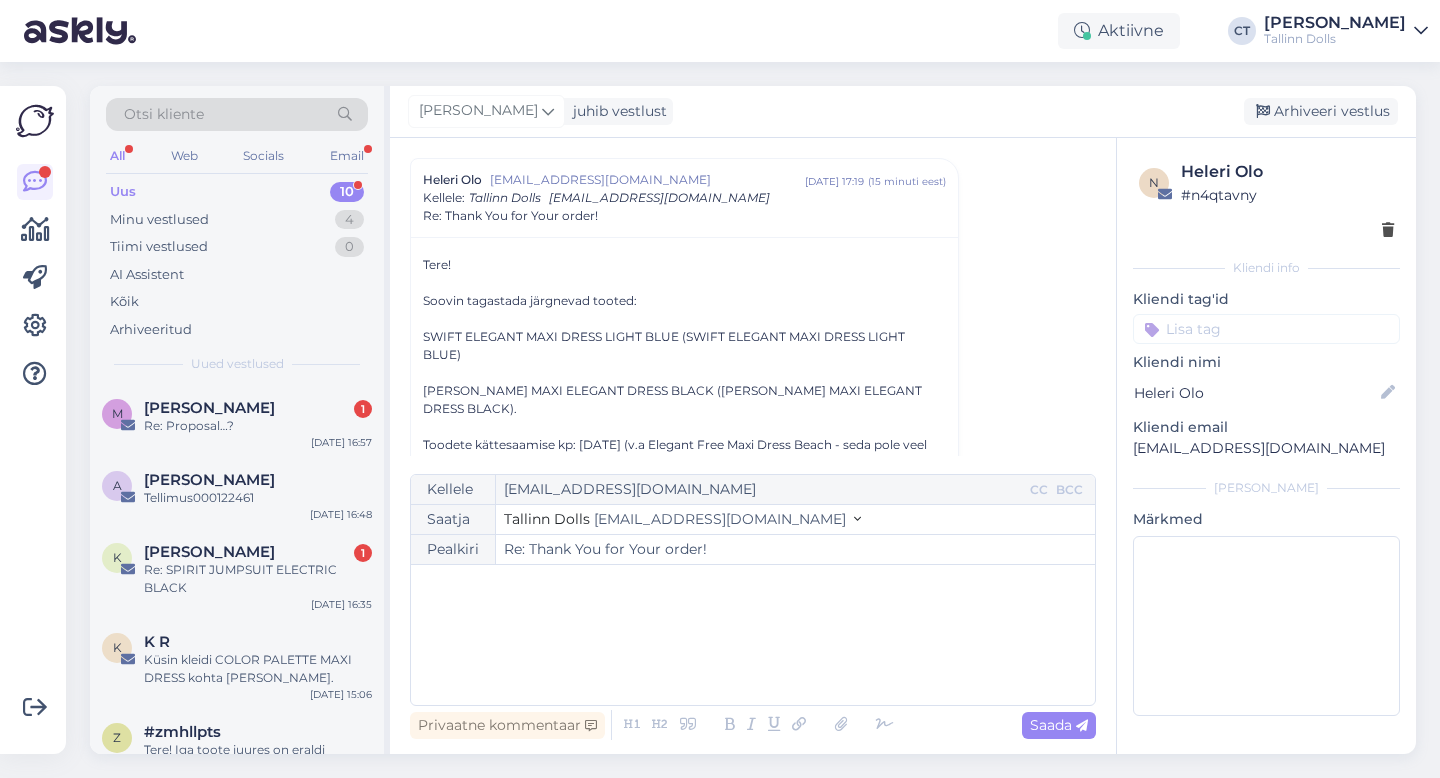 click on "﻿" at bounding box center [753, 635] 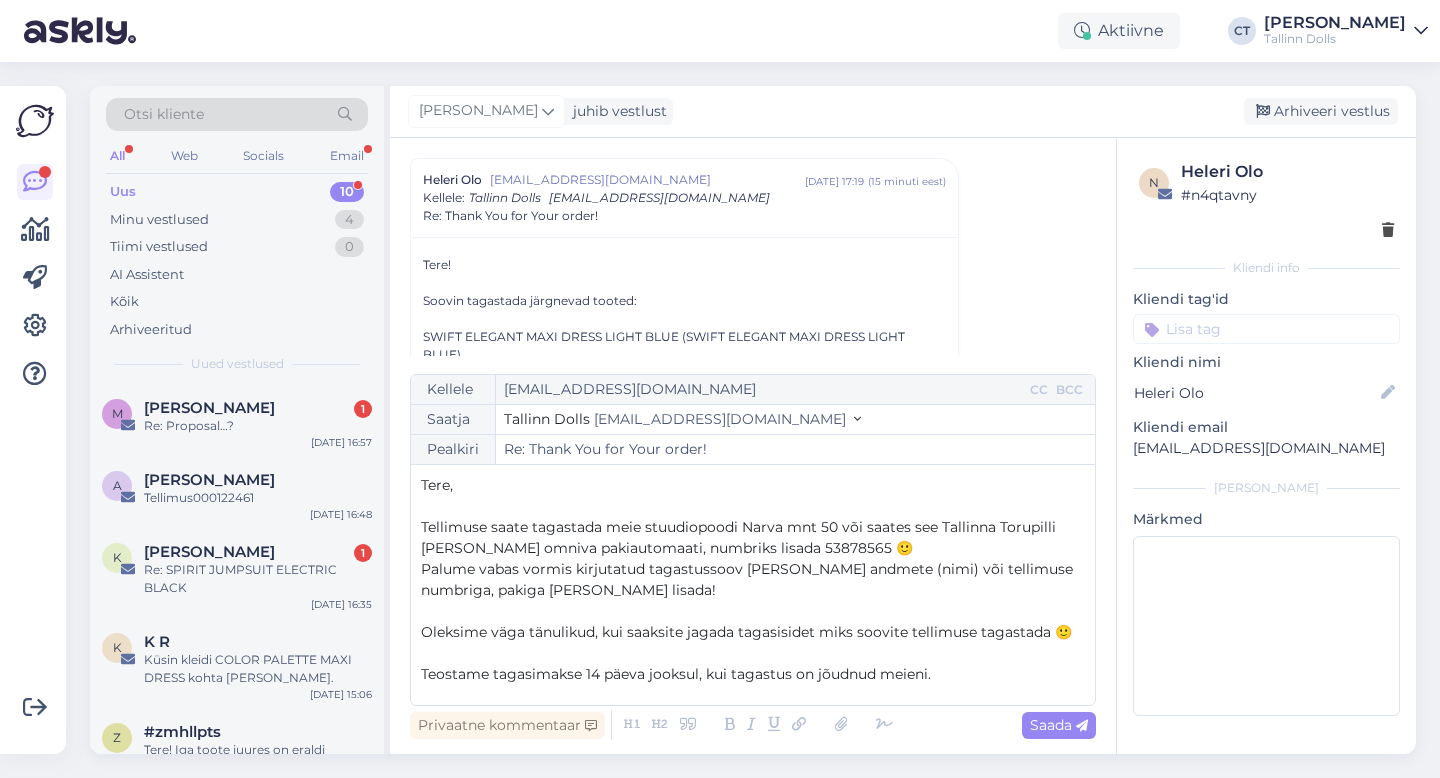 scroll, scrollTop: 95, scrollLeft: 0, axis: vertical 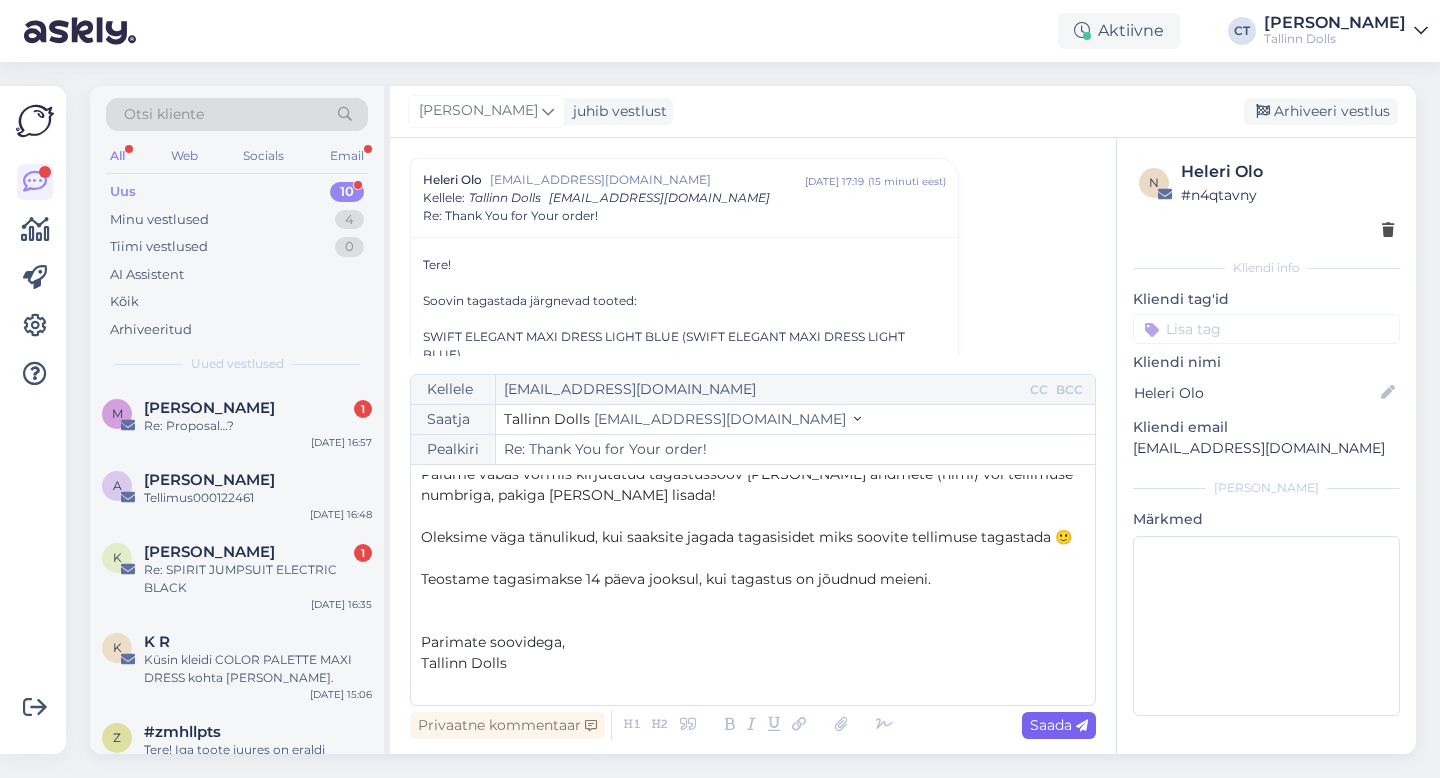 click on "Saada" at bounding box center (1059, 725) 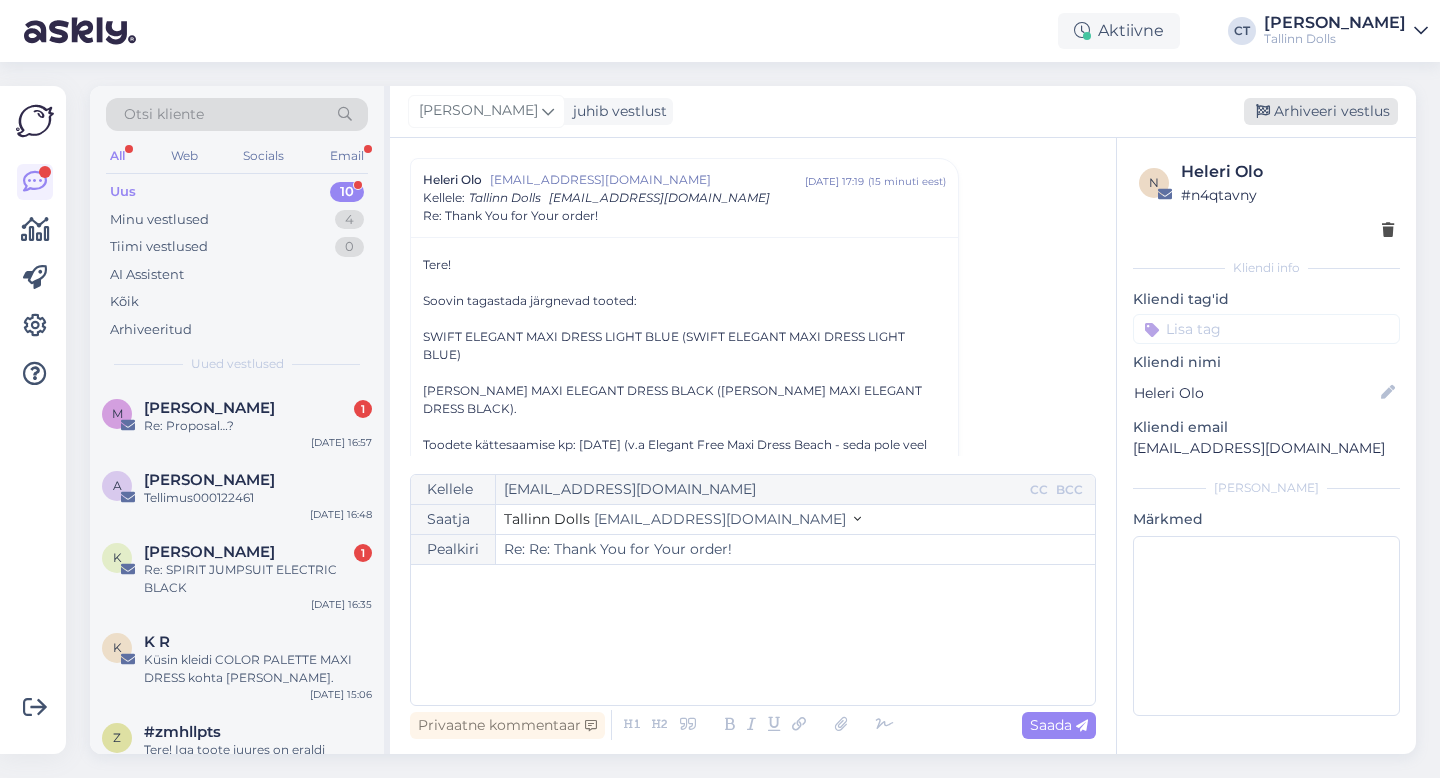 type on "Re: Thank You for Your order!" 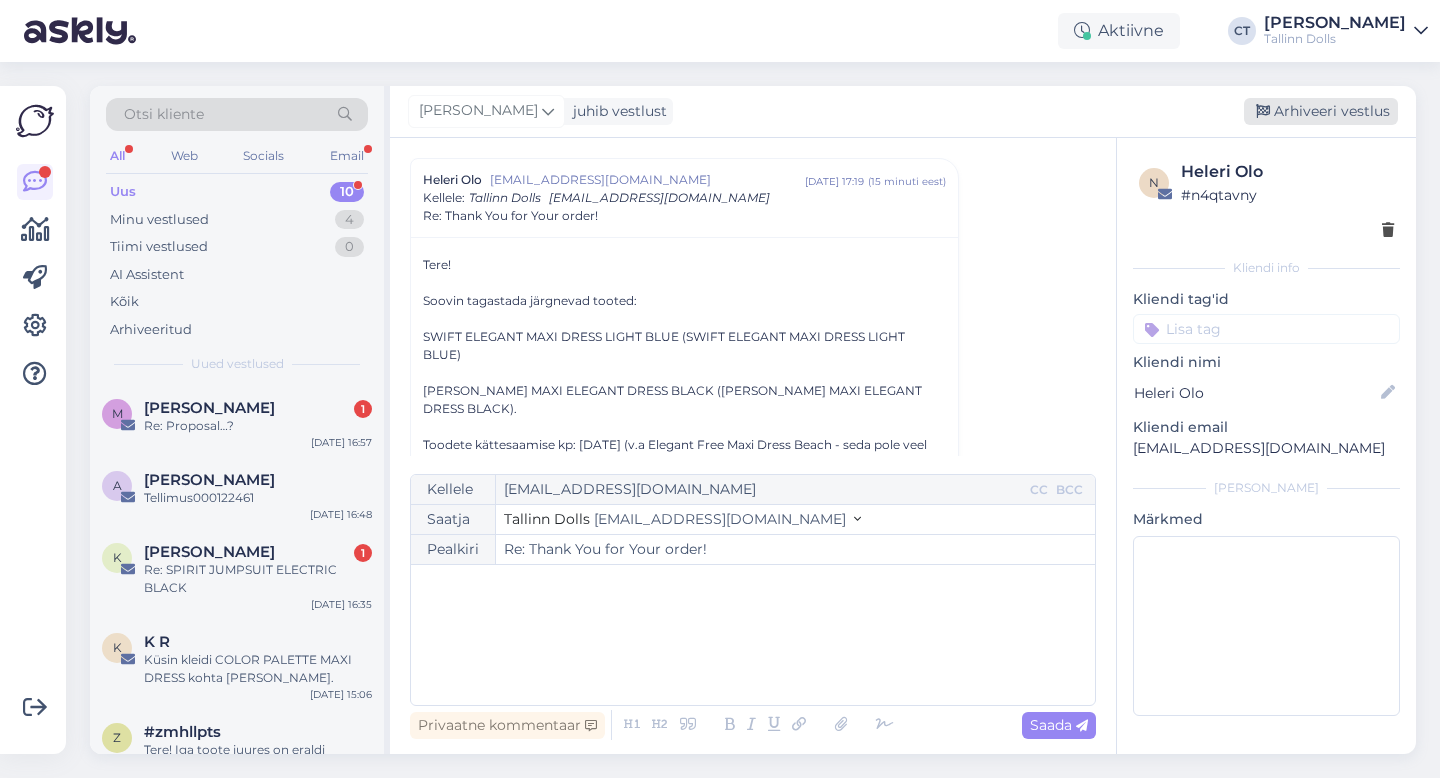 scroll, scrollTop: 0, scrollLeft: 0, axis: both 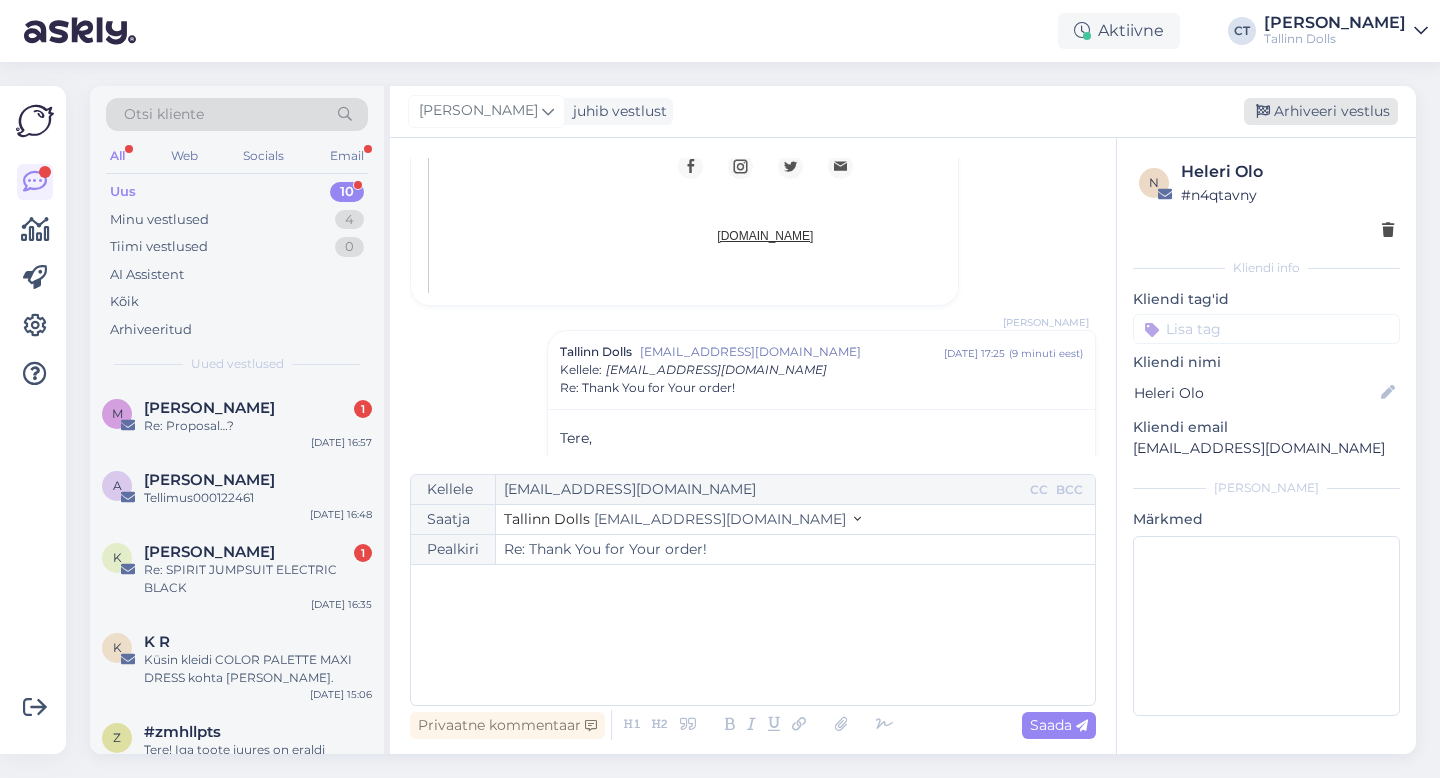 click on "Arhiveeri vestlus" at bounding box center (1321, 111) 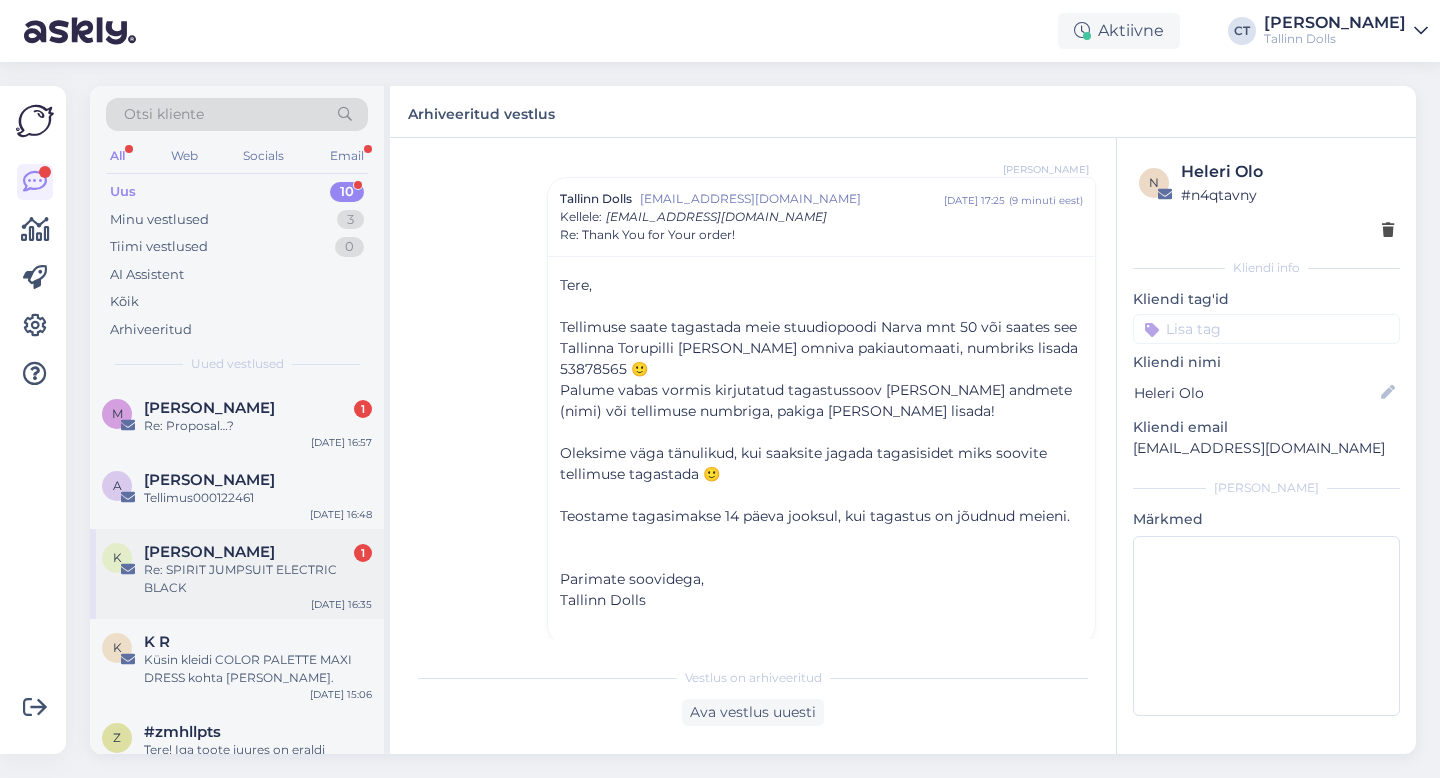 click on "Re: SPIRIT JUMPSUIT ELECTRIC BLACK" at bounding box center (258, 579) 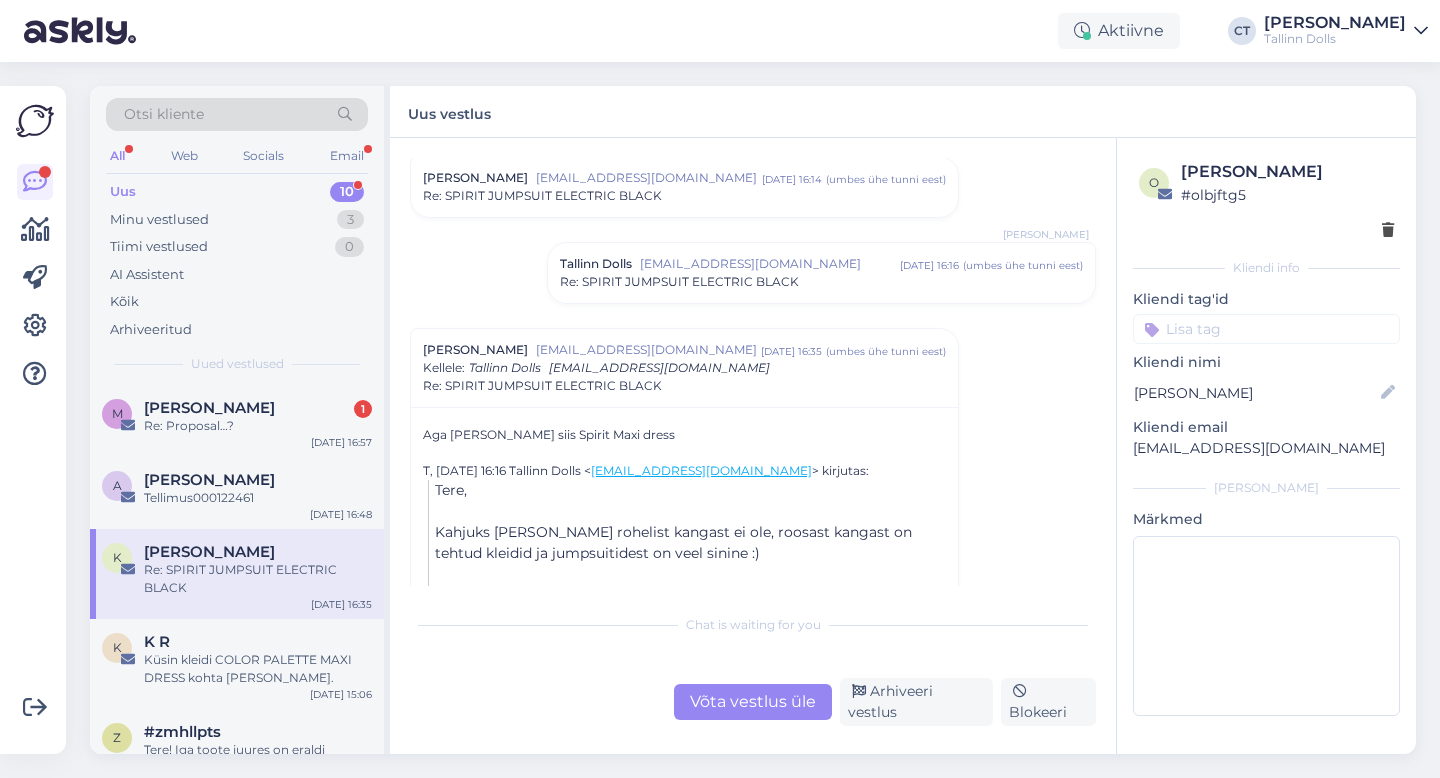 scroll, scrollTop: 231, scrollLeft: 0, axis: vertical 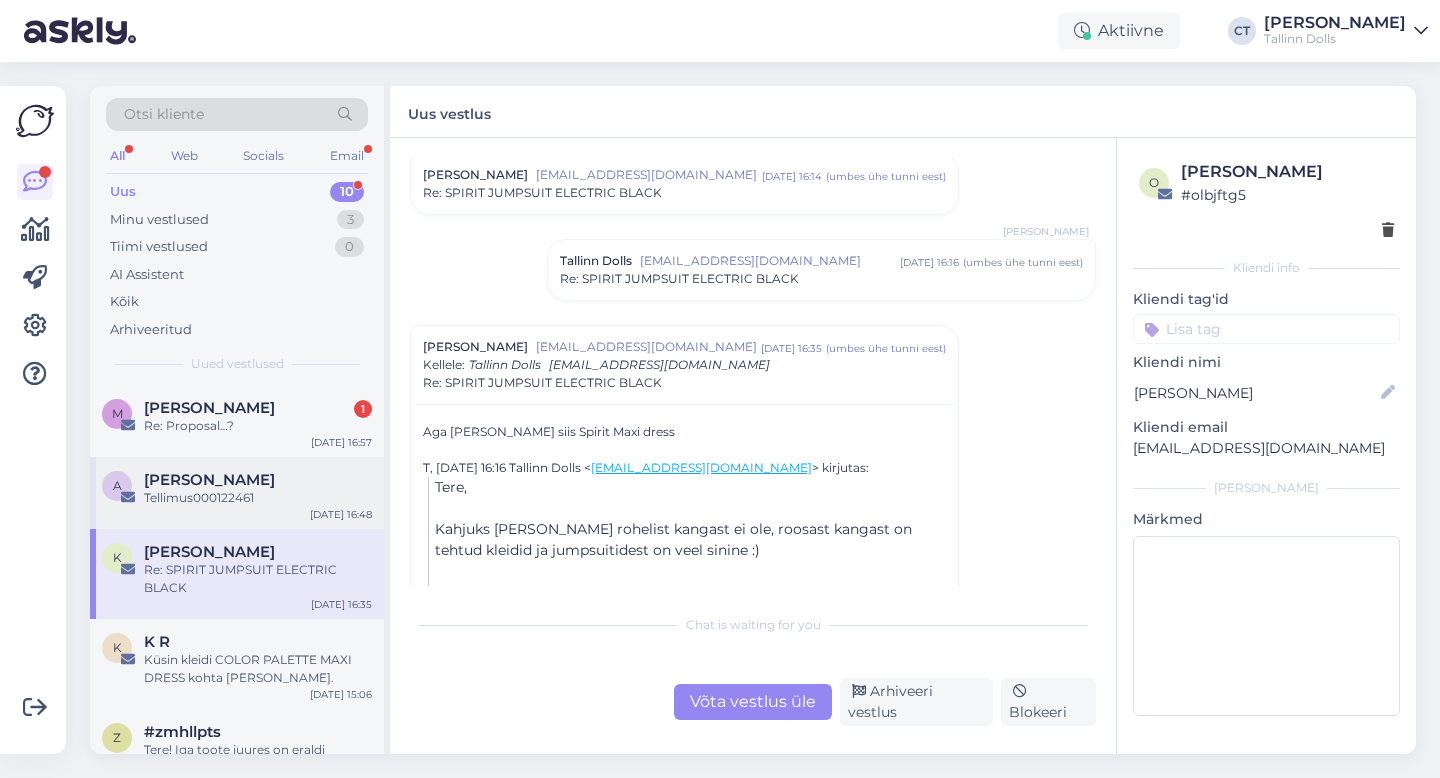 click on "[PERSON_NAME]" at bounding box center [258, 480] 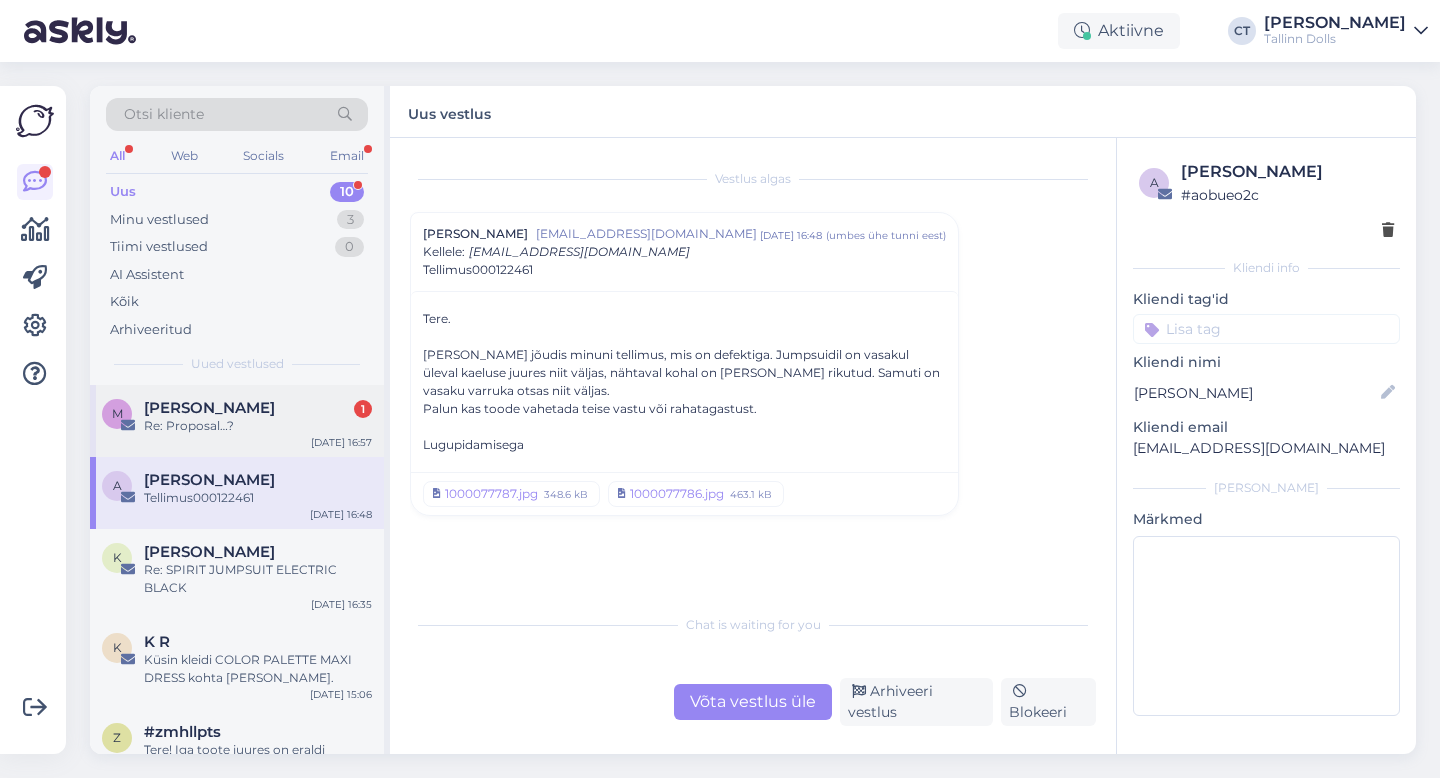 click on "Re: Proposal…?" at bounding box center (258, 426) 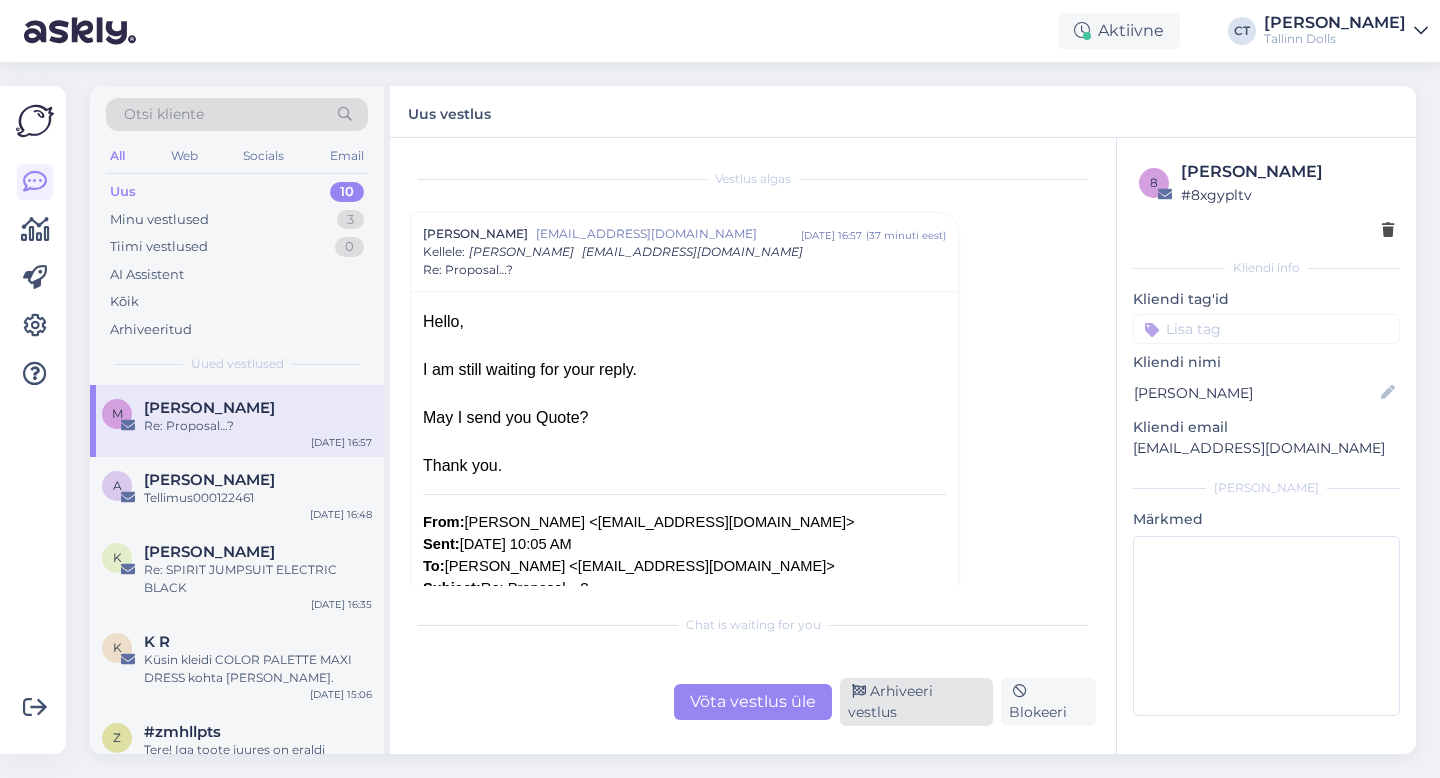 click on "Arhiveeri vestlus" at bounding box center (916, 702) 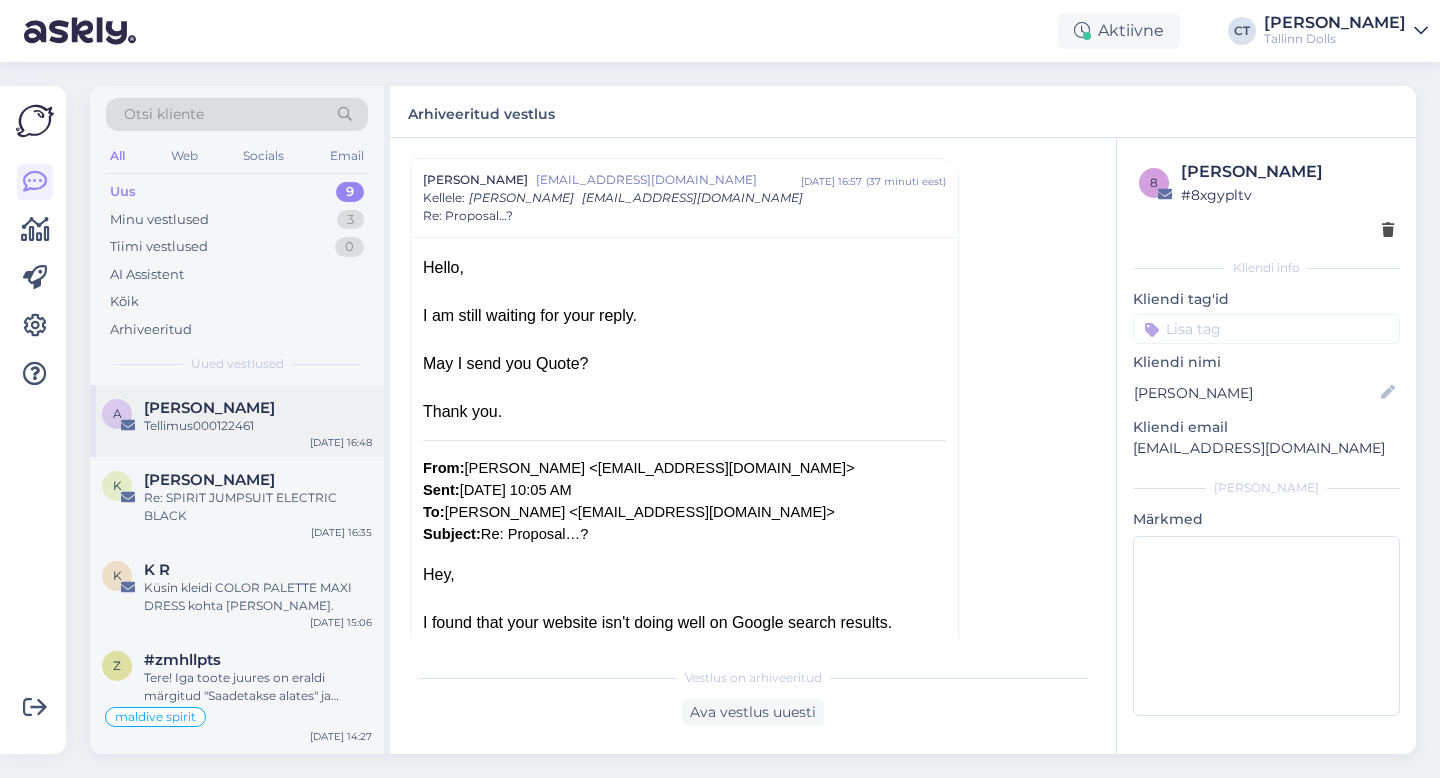click on "Tellimus000122461" at bounding box center [258, 426] 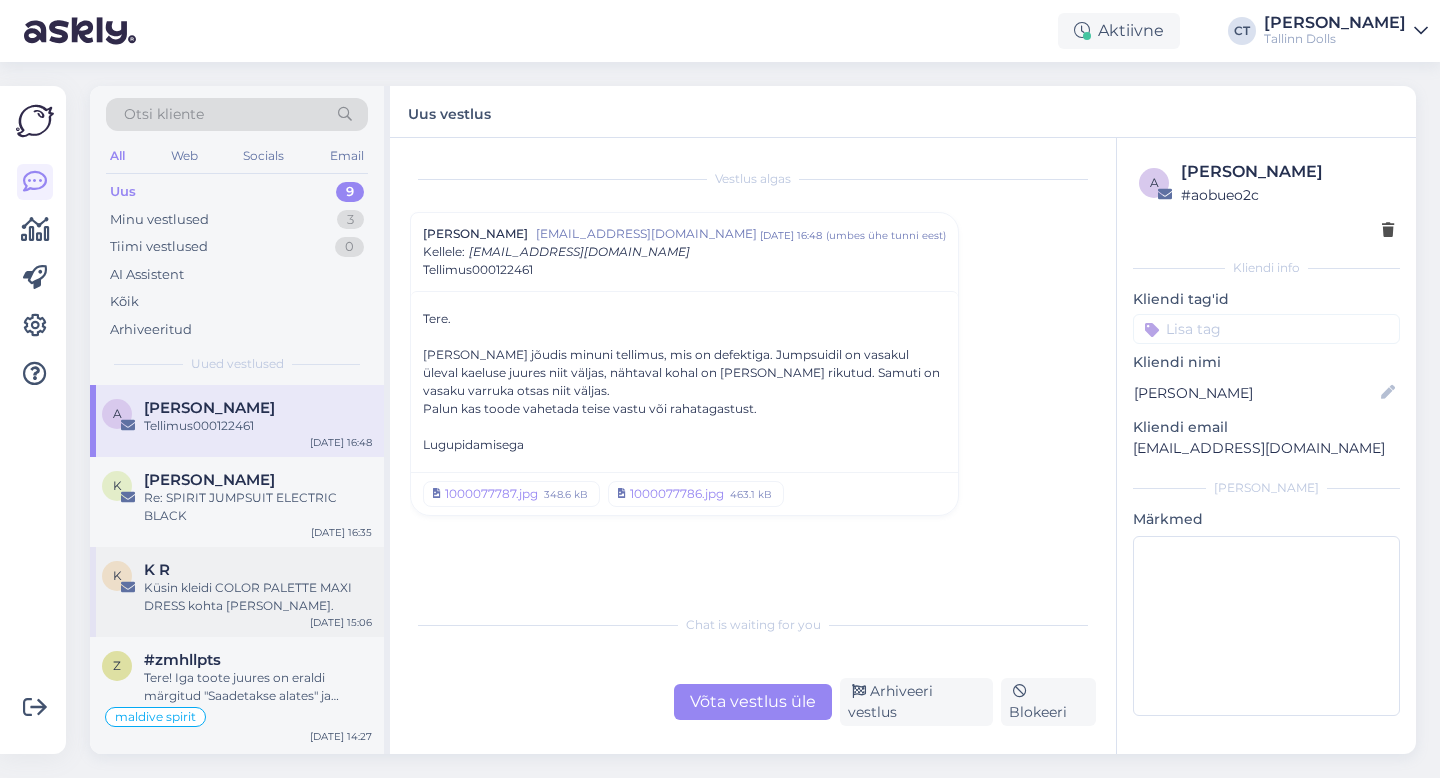 click on "Küsin kleidi COLOR PALETTE MAXI DRESS kohta [PERSON_NAME]." at bounding box center (258, 597) 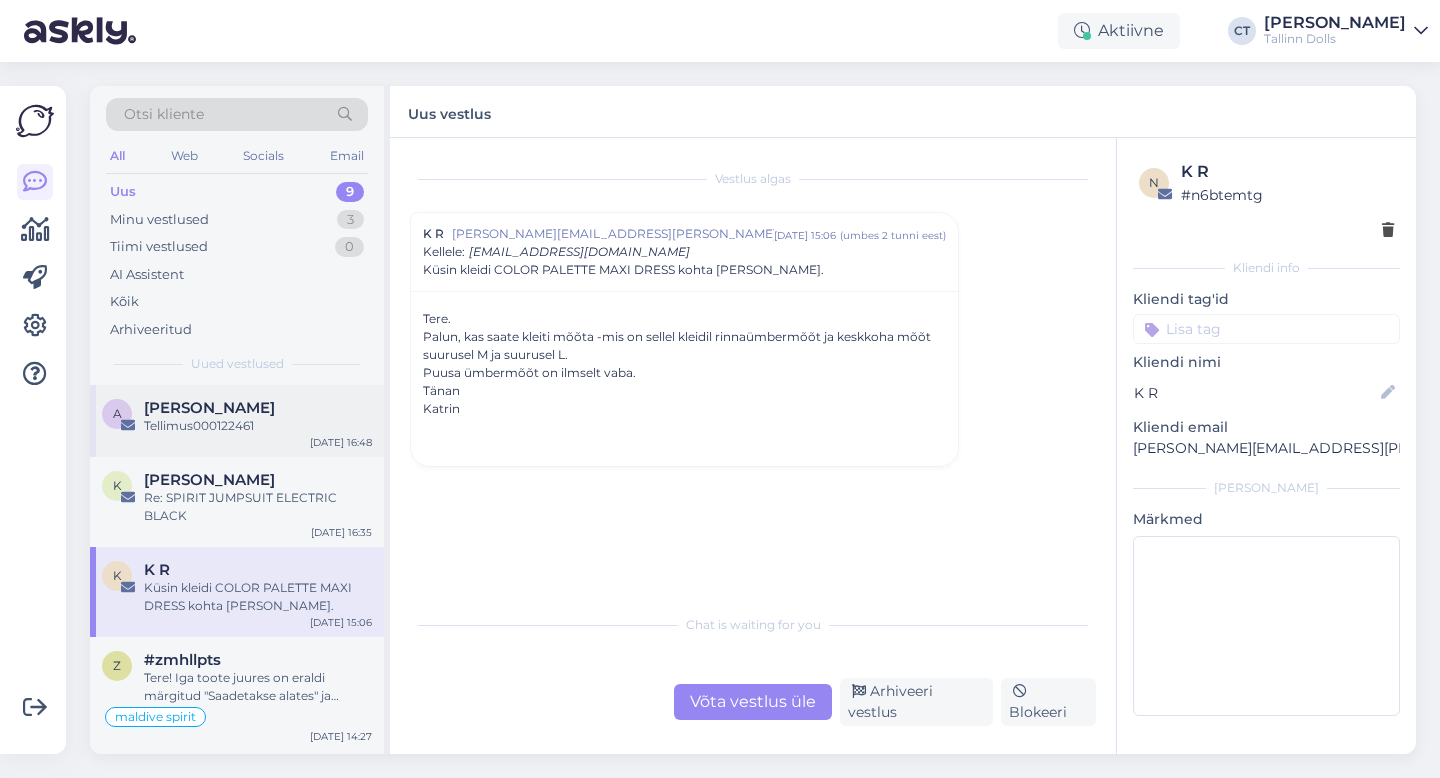 click on "[PERSON_NAME]" at bounding box center [209, 408] 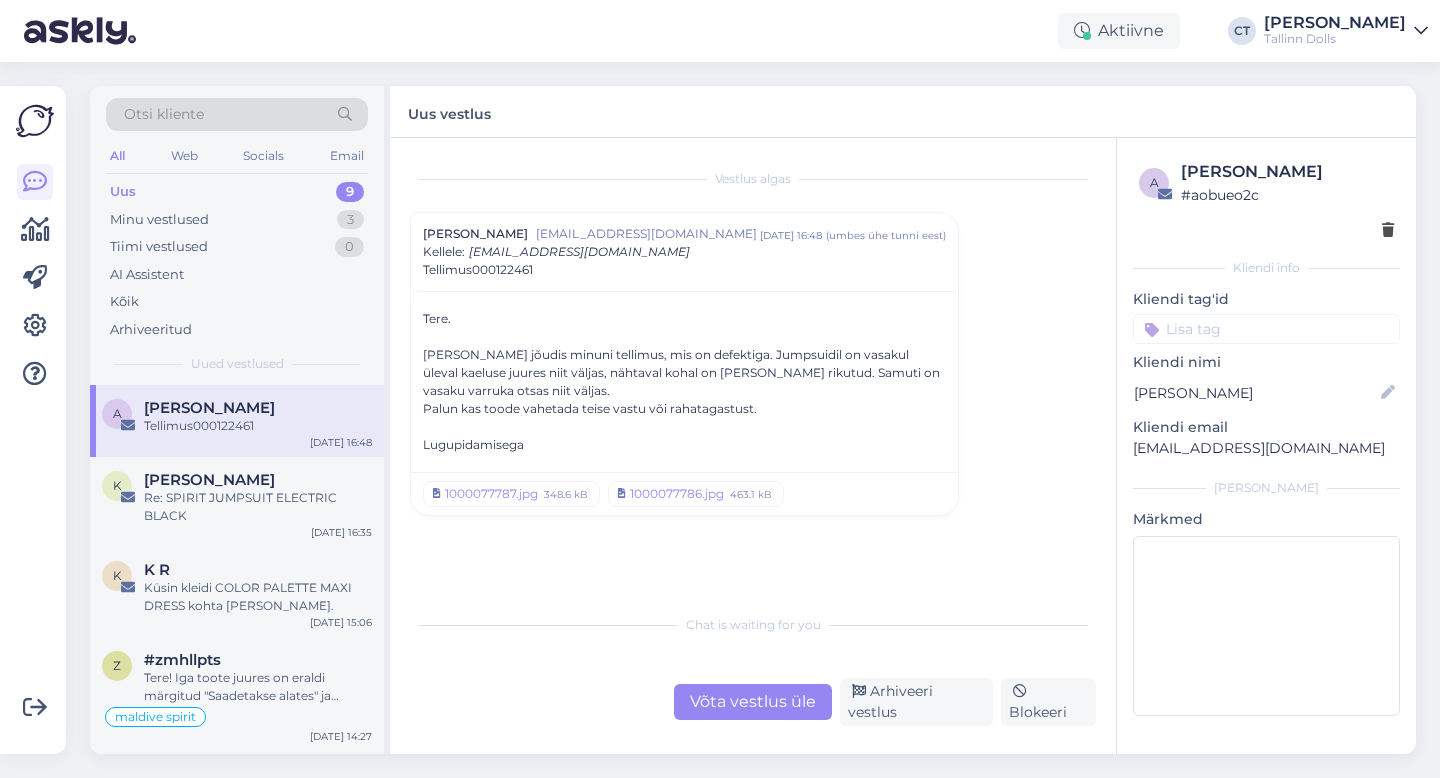 click on "Võta vestlus üle" at bounding box center (753, 702) 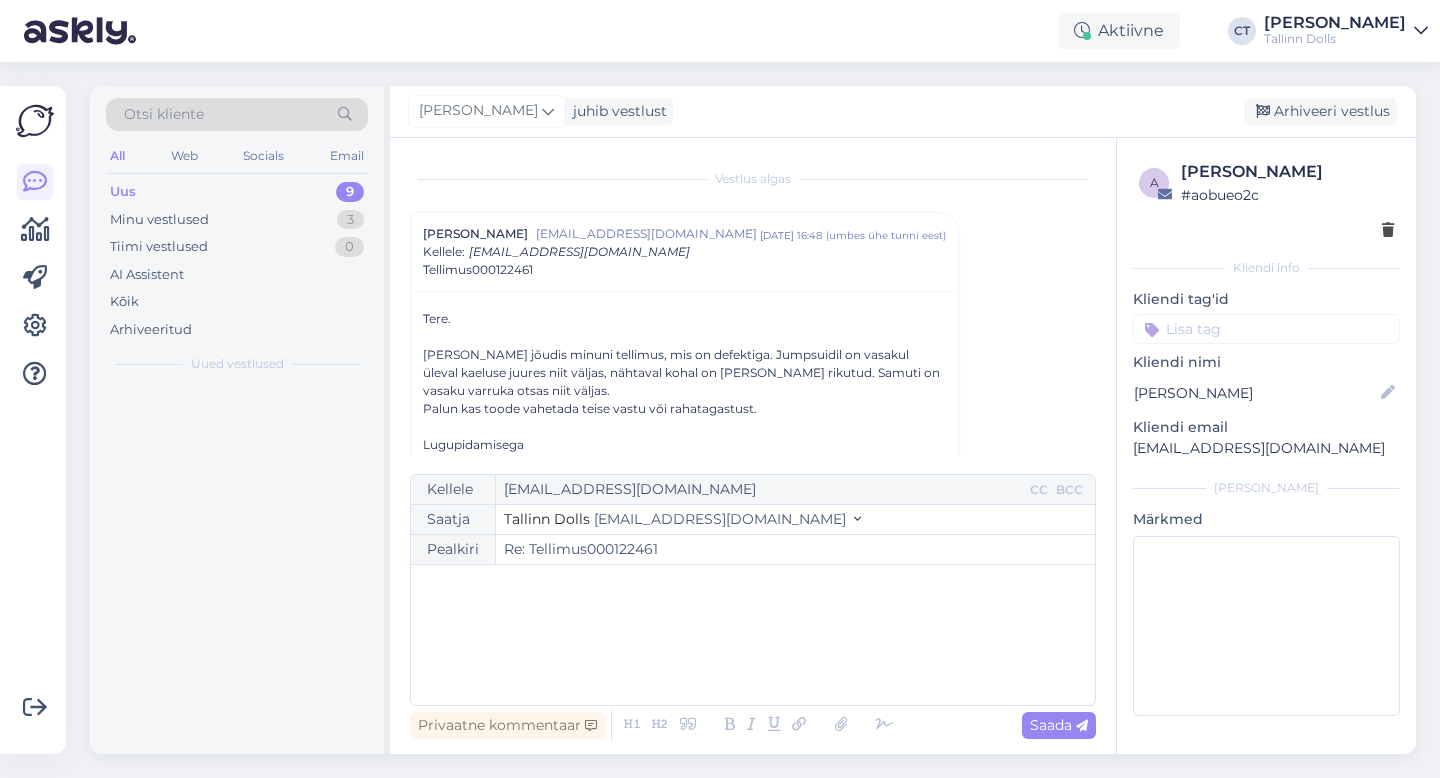 scroll, scrollTop: 54, scrollLeft: 0, axis: vertical 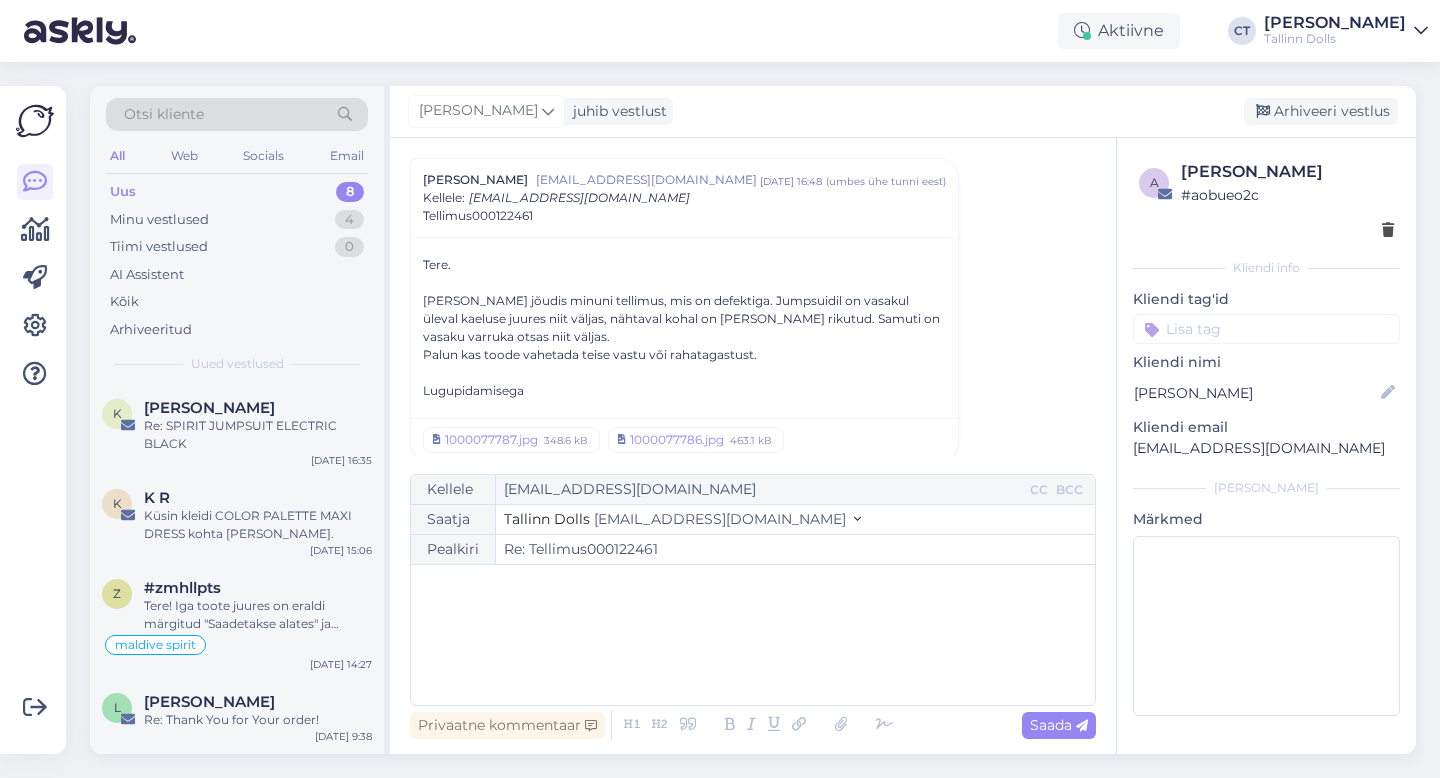 click on "﻿" at bounding box center [753, 635] 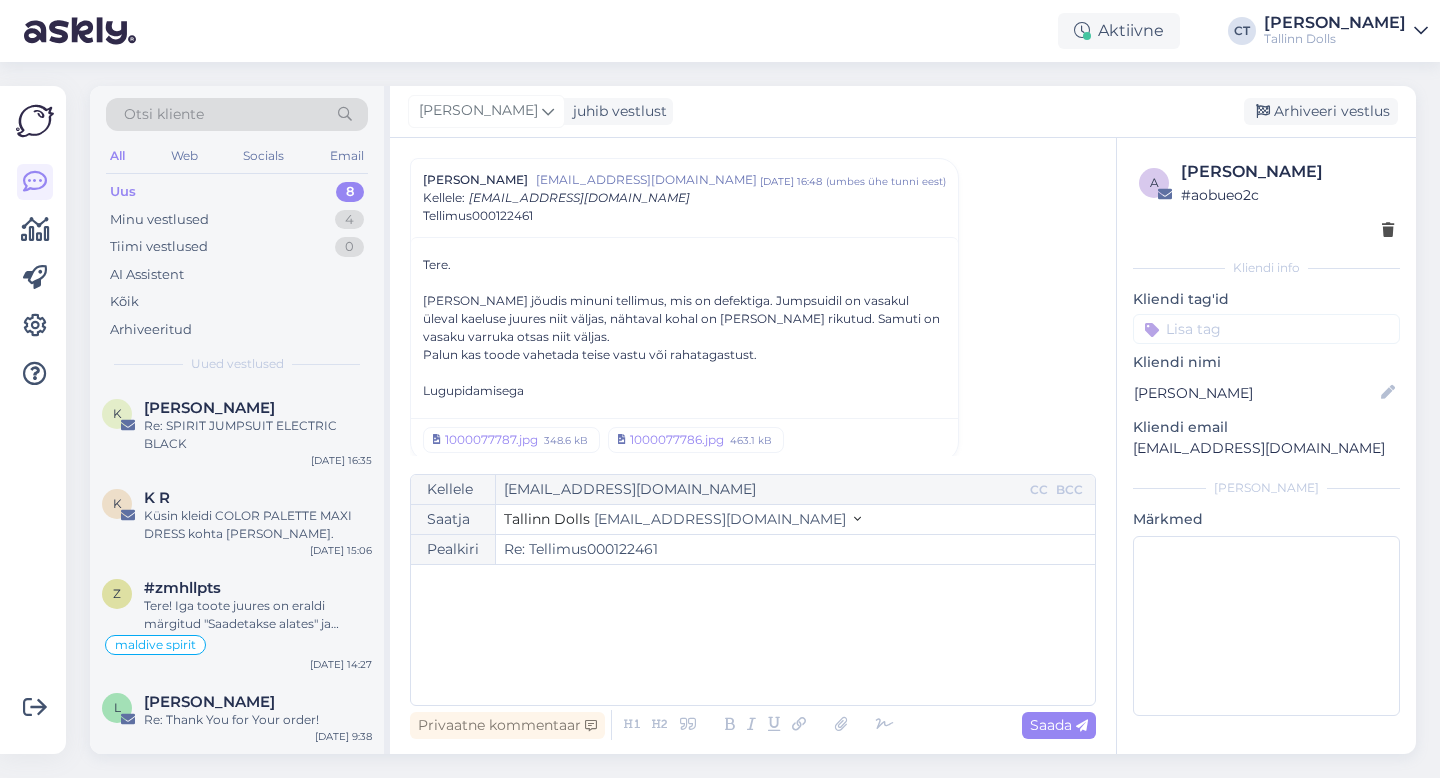 click on "﻿" at bounding box center (753, 635) 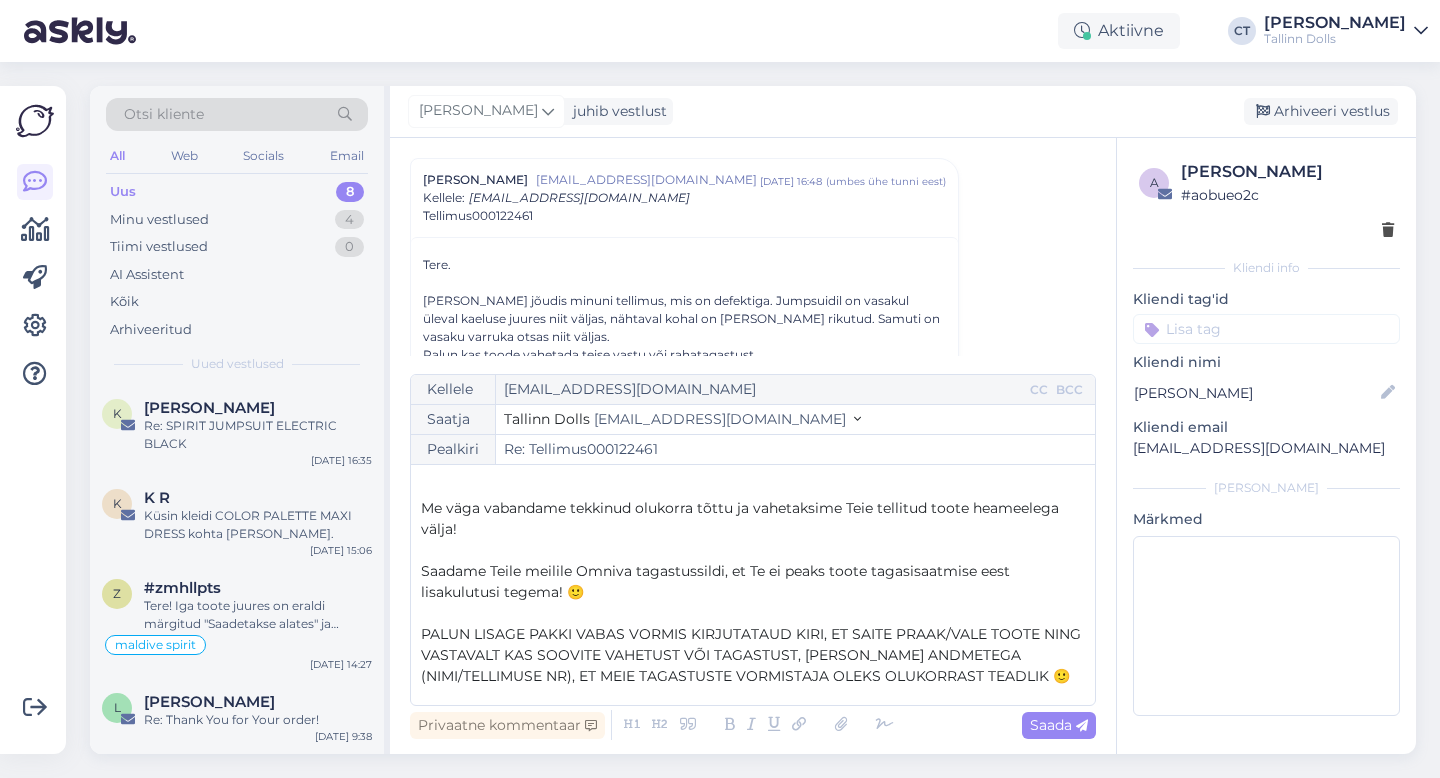 scroll, scrollTop: 0, scrollLeft: 0, axis: both 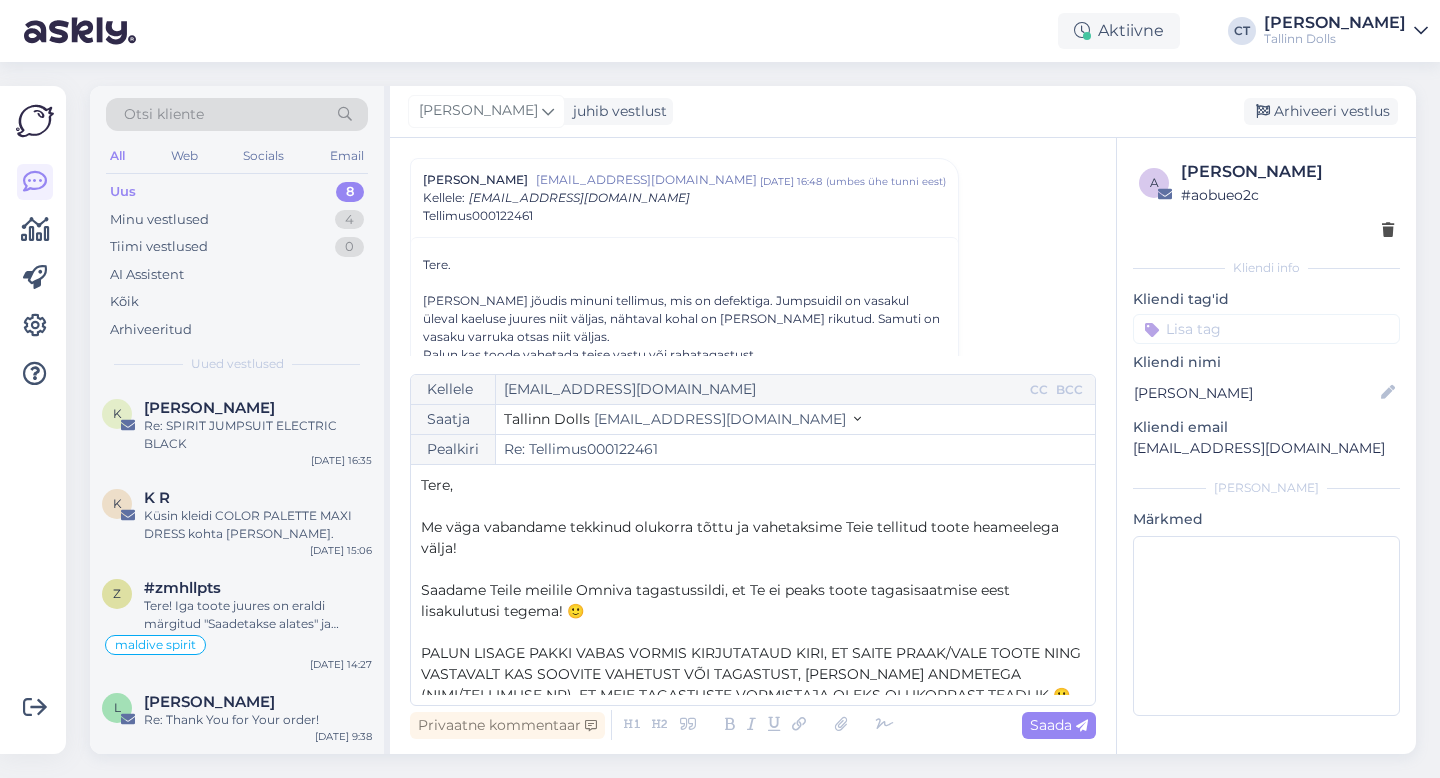 click on "PALUN LISAGE PAKKI VABAS VORMIS KIRJUTATAUD KIRI, ET SAITE PRAAK/VALE TOOTE NING VASTAVALT KAS SOOVITE VAHETUST VÕI TAGASTUST, [PERSON_NAME] ANDMETEGA (NIMI/TELLIMUSE NR), ET MEIE TAGASTUSTE VORMISTAJA OLEKS OLUKORRAST TEADLIK 🙂" at bounding box center (753, 674) 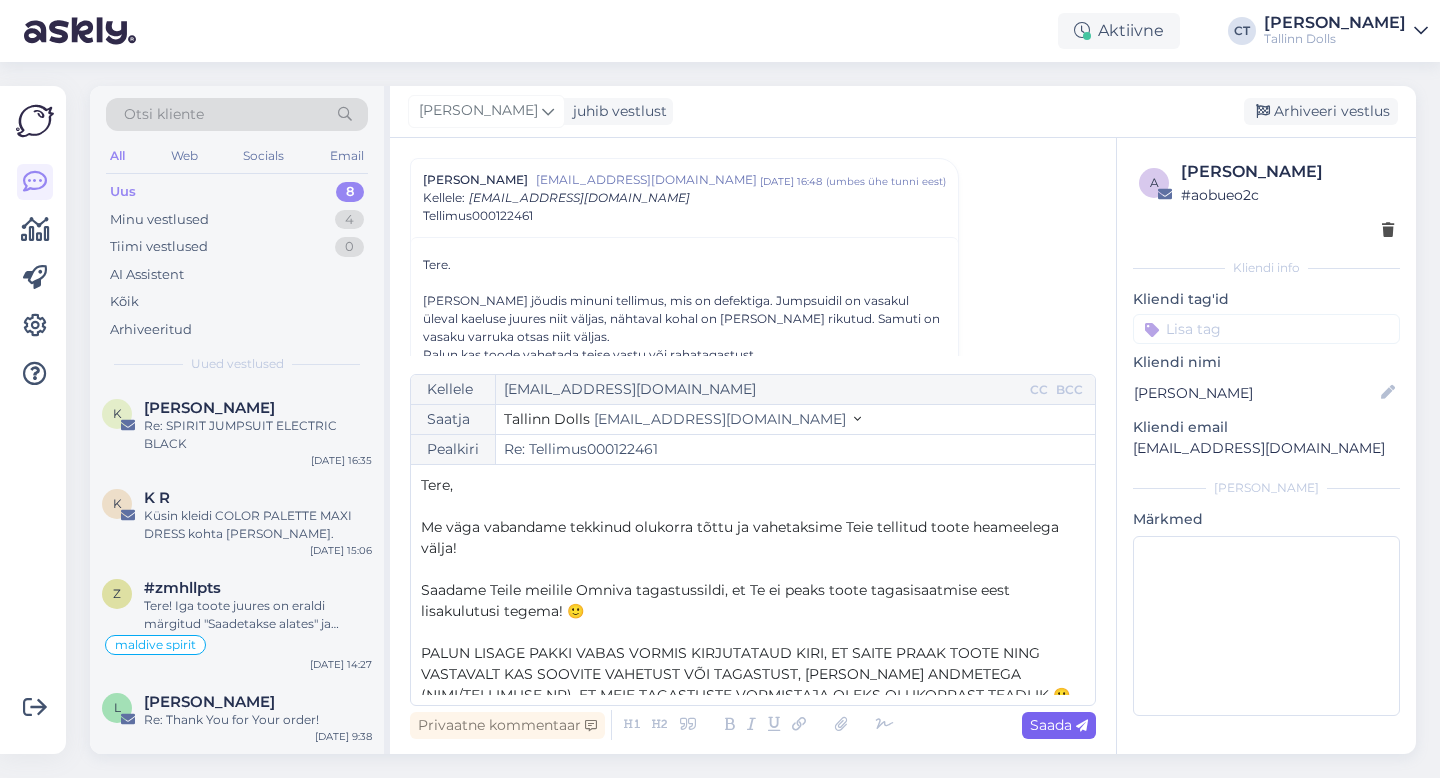 click on "Saada" at bounding box center (1059, 725) 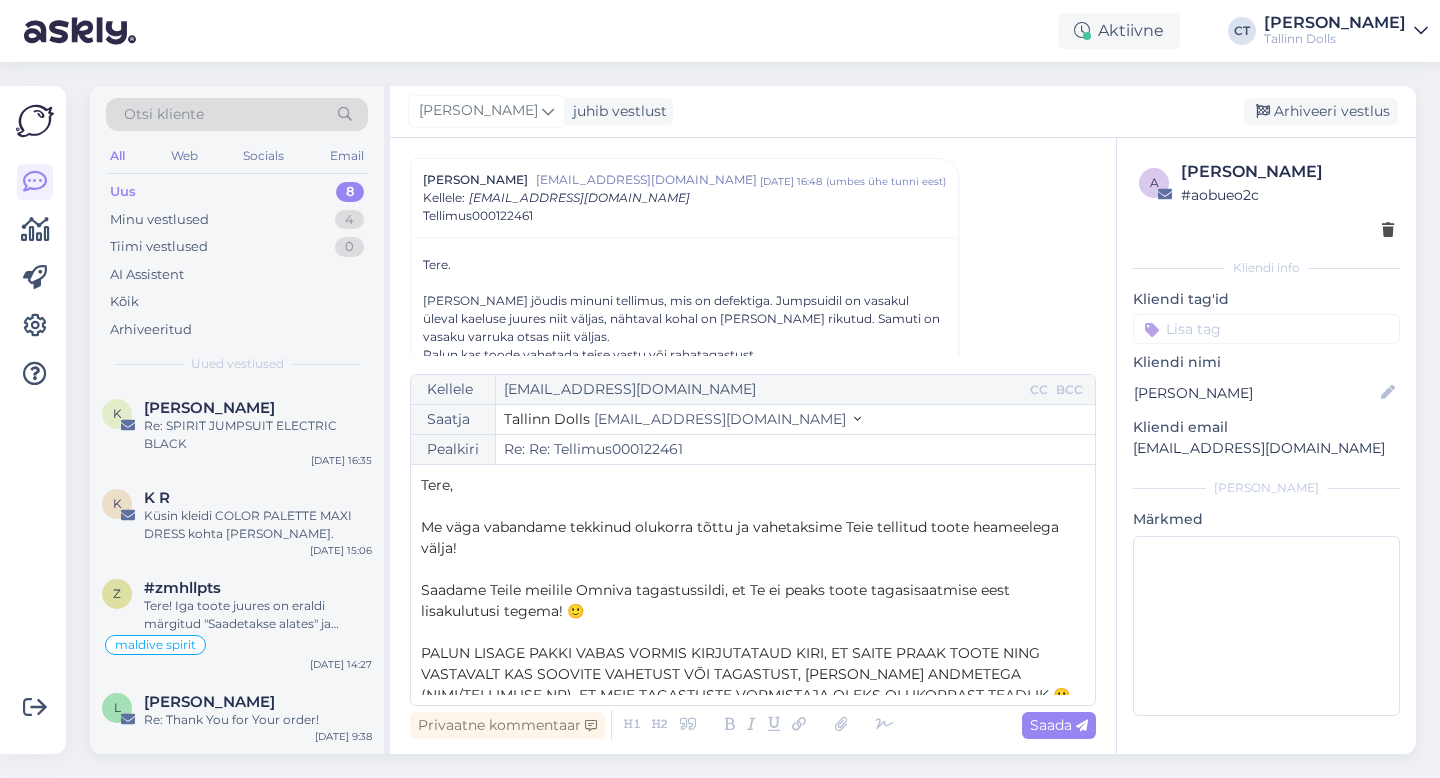 type on "Re: Tellimus000122461" 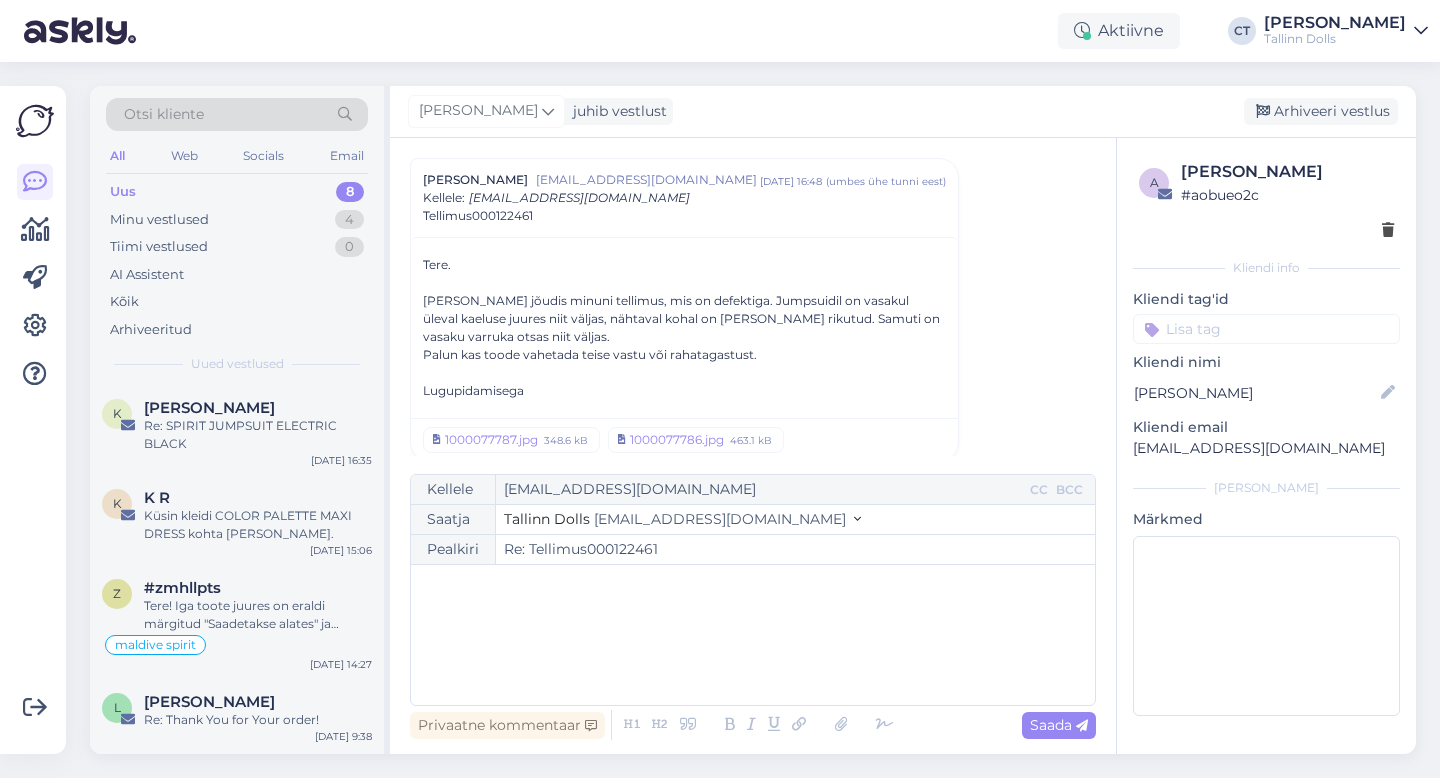 scroll, scrollTop: 228, scrollLeft: 0, axis: vertical 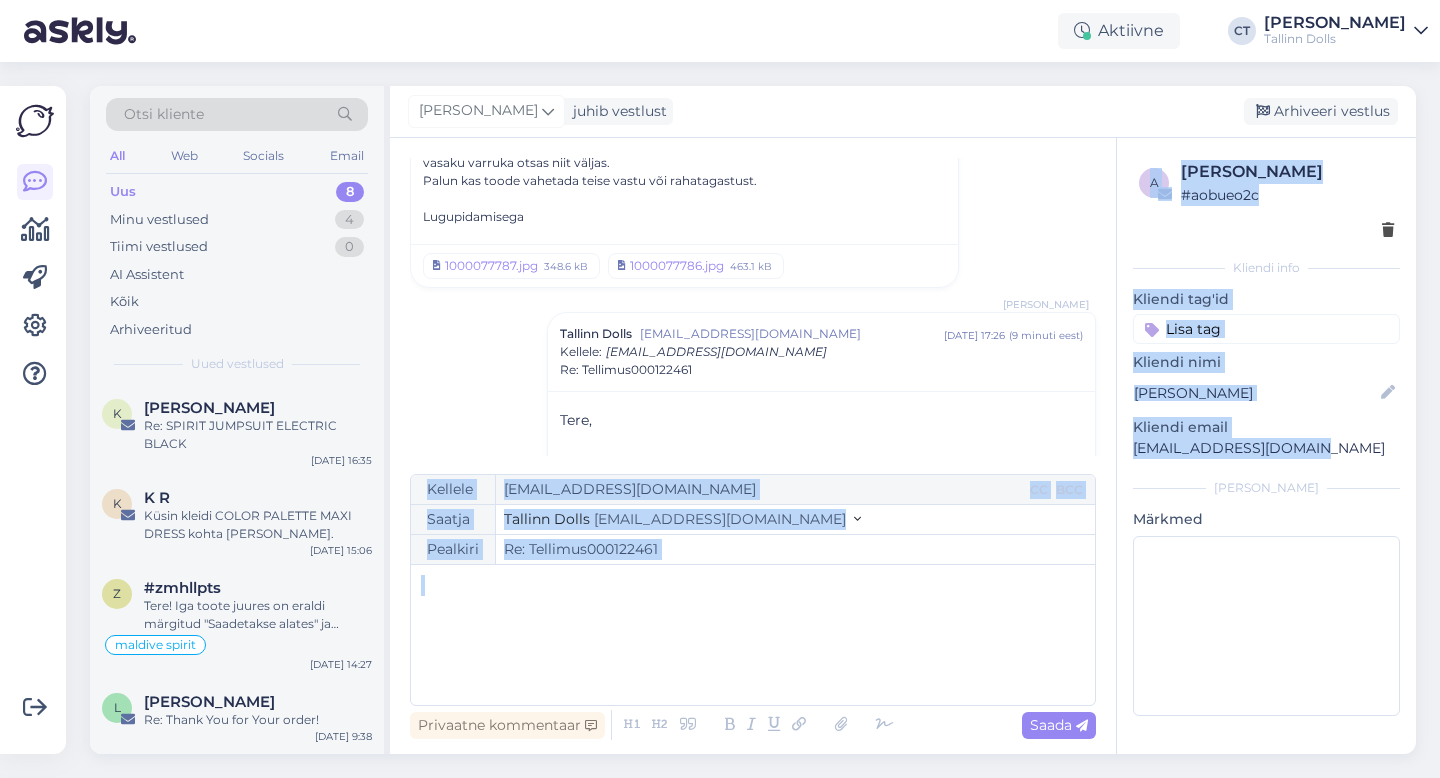 drag, startPoint x: 1324, startPoint y: 447, endPoint x: 1097, endPoint y: 452, distance: 227.05505 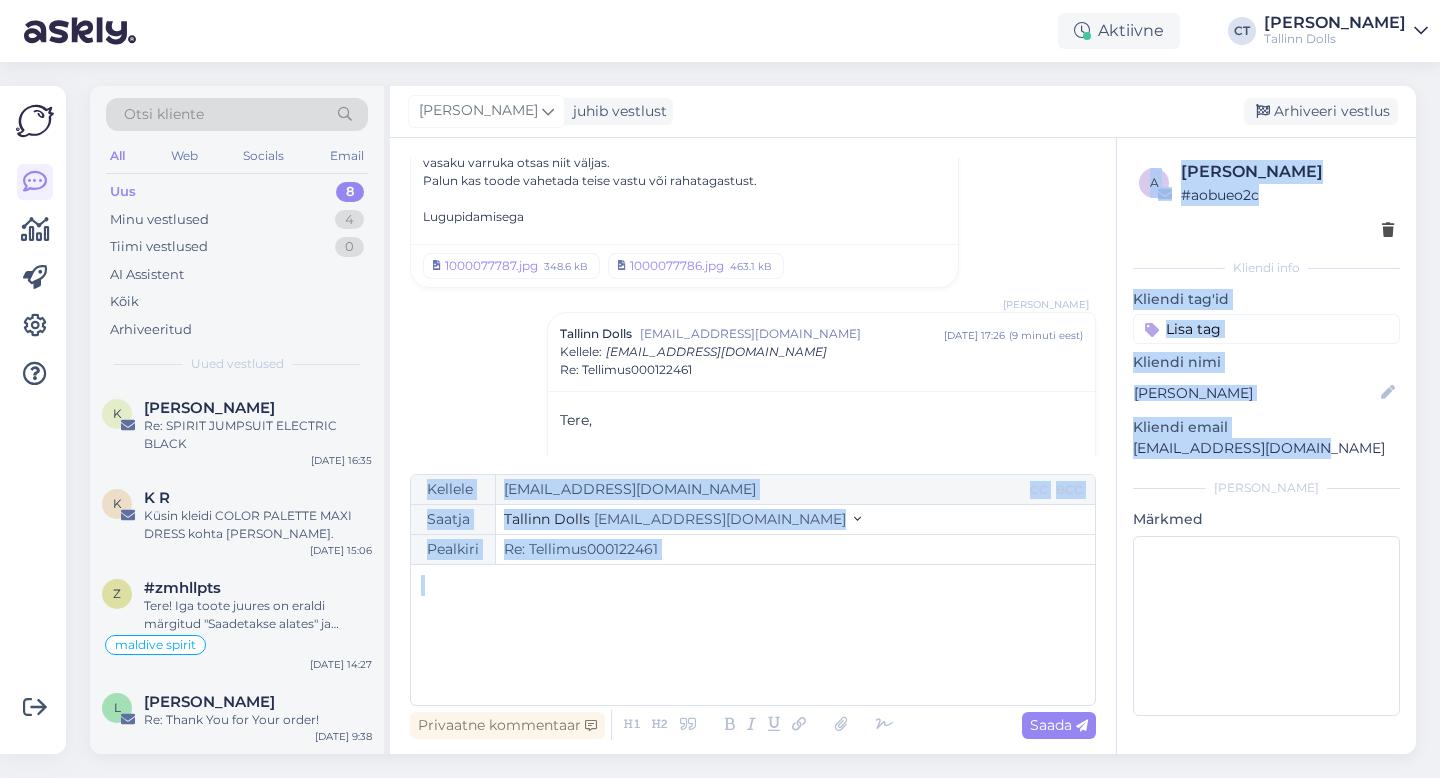 click on "Vestlus algas [PERSON_NAME] [EMAIL_ADDRESS][DOMAIN_NAME] [DATE] 16:48 ( umbes ühe tunni eest ) Kellele : [EMAIL_ADDRESS][DOMAIN_NAME] Tellimus000122461 Tere. [PERSON_NAME] jõudis minuni tellimus, mis on defektiga. Jumpsuidil on vasakul üleval kaeluse juures niit väljas, nähtaval kohal on [PERSON_NAME] rikutud. Samuti on vasaku varruka otsas niit väljas. Palun kas toode vahetada teise vastu või rahatagastust. Lugupidamisega
1000077787.jpg 348.6 kB 1000077786.jpg 463.1 kB [PERSON_NAME] Tallinn Dolls [EMAIL_ADDRESS][DOMAIN_NAME] [DATE] 17:26 ( 9 minuti eest ) Kellele : [EMAIL_ADDRESS][DOMAIN_NAME] Re: Tellimus000122461 Tere,  ﻿ Me väga vabandame tekkinud olukorra tõttu ja vahetaksime [PERSON_NAME] tellitud toote heameelega välja! ﻿ [PERSON_NAME] Teile meilile Omniva tagastussildi, et Te ei peaks toote tagasisaatmise eest lisakulutusi tegema! 🙂 ﻿ ﻿ Pakki saates valige pakiautomaadist "Saadan paki", seejärel "Vormistasin paki e-teeninduses" ning siis saate juba tagastussildil oleva triipkoodi skanneerida! 🙂 ﻿ ﻿ Parimate soovidega," at bounding box center [903, 446] 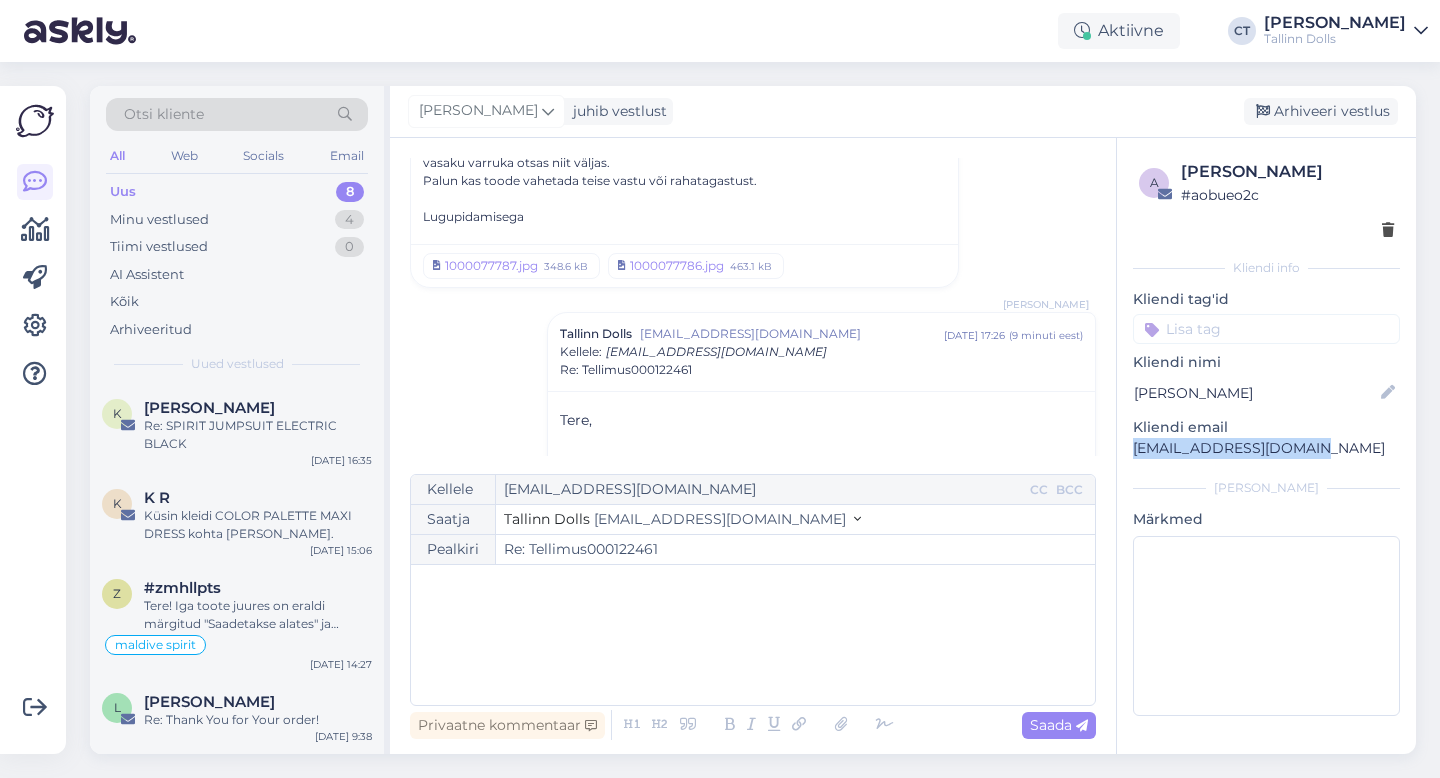 drag, startPoint x: 1318, startPoint y: 453, endPoint x: 1131, endPoint y: 448, distance: 187.06683 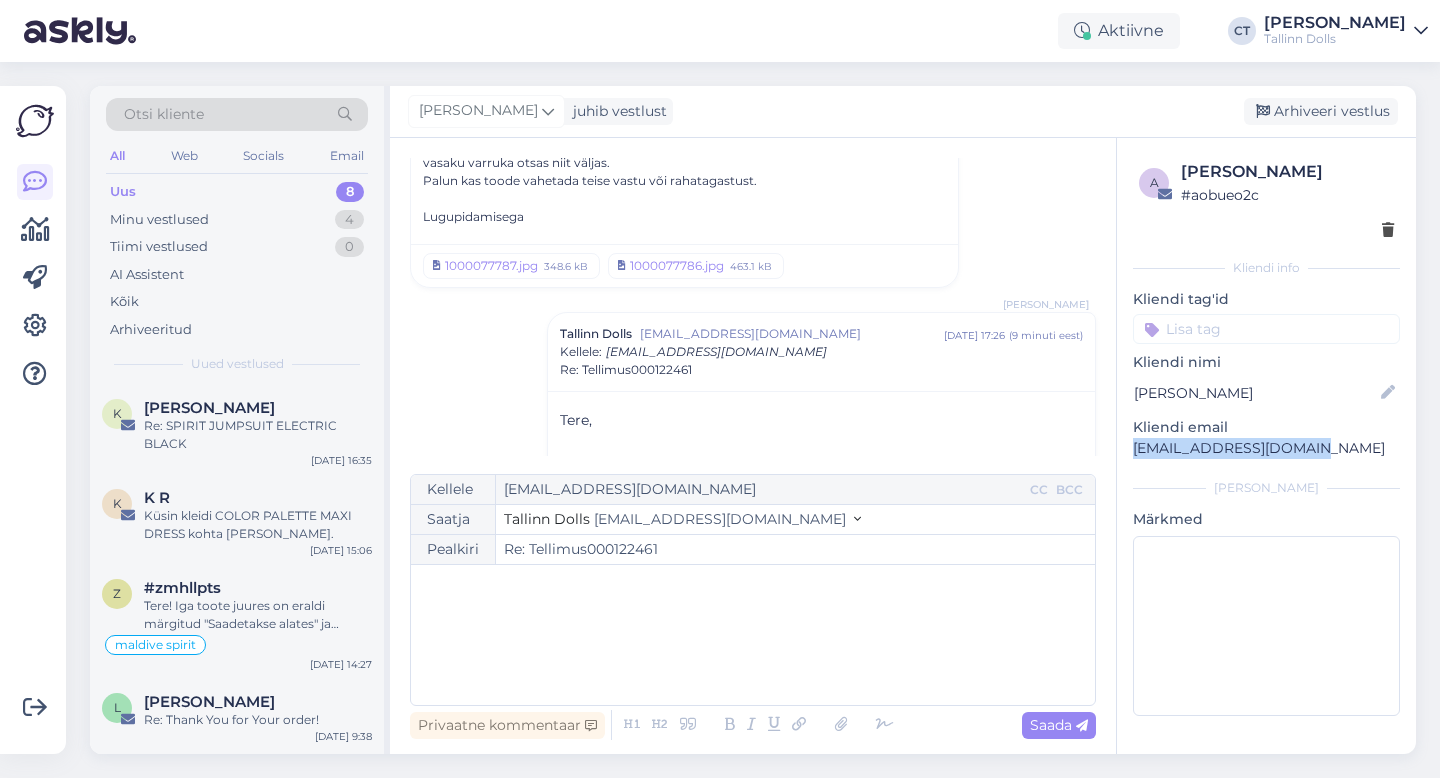 click on "a [PERSON_NAME] # aobueo2c Kliendi info Kliendi tag'id  maldive spirit LILLA PORPUSE black cat [PERSON_NAME] KOOR MOON KLEIDID jaquardi pintsak  teine omniva grazy75 sooduskoodi error tooted omnivas, anda teada  omniva segadus  [PERSON_NAME] 10.06 [PERSON_NAME] [PERSON_NAME] peace t-särk  segane klient KNOT KLEIT SOS  arve error lõpetamine eratellimused sinine frill jacquard fringe must [PERSON_NAME]? ootab vastust website error sinine frill jacquard  fringe kimono xxl suurus soovib osta näidist omniva silt saata tarbijakaitse jacquard classy xxxl mõõdud tagasimakse silky green top cometi rü saata arve  soovib arvet stuudiopoodi pakk vorm kadunud pakk omniva VORMIKAD, KOOR probleem PARIM!! purpose M-suurus [PERSON_NAME] TEISIPÄEVAL TEGELEDA vorm, vaadata teisipäeval moon kleit, segadus?  saata kolmapäeval arve  [PERSON_NAME], VALE KLEIT kas musta jacquardi on?  TEGELEN KOLMAPÄEVAL PRE-ORDER ülekanne paypali tagastus, ei leidnud reedel tegelen koor koostöö purpose  VASTUVÕTT TELLIMUST EI OLE.  letribe coat furry eritellimus vahetus PRAAK" at bounding box center [1266, 442] 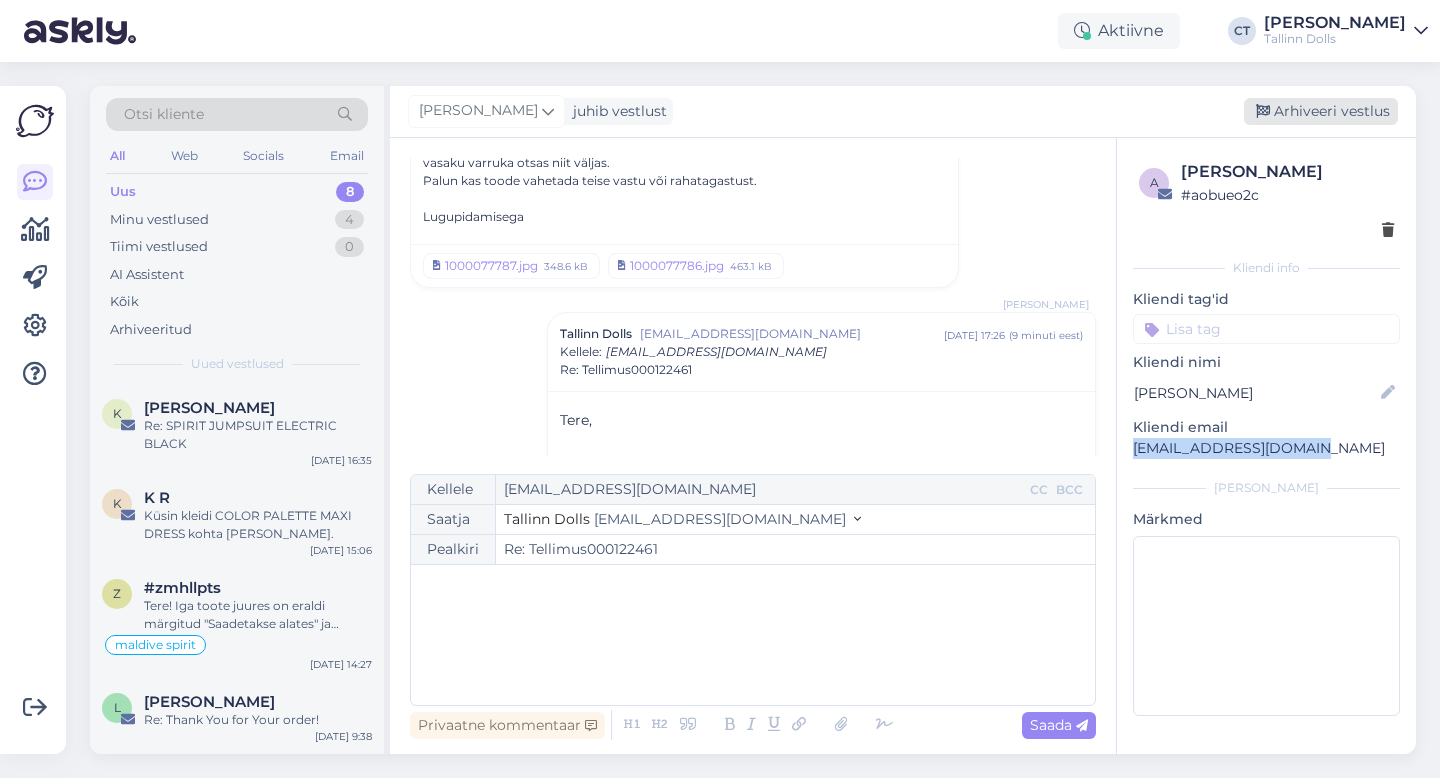 click on "Arhiveeri vestlus" at bounding box center (1321, 111) 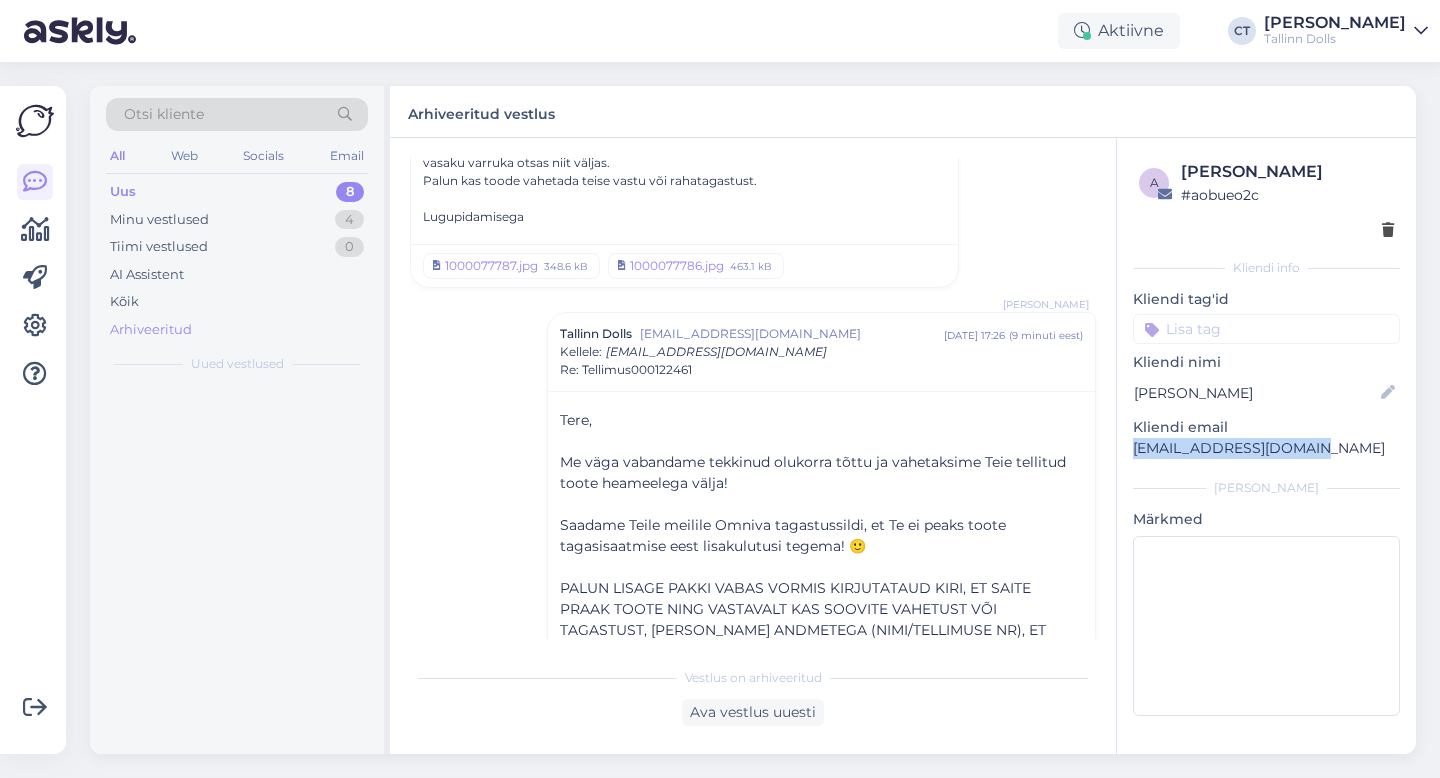 scroll, scrollTop: 382, scrollLeft: 0, axis: vertical 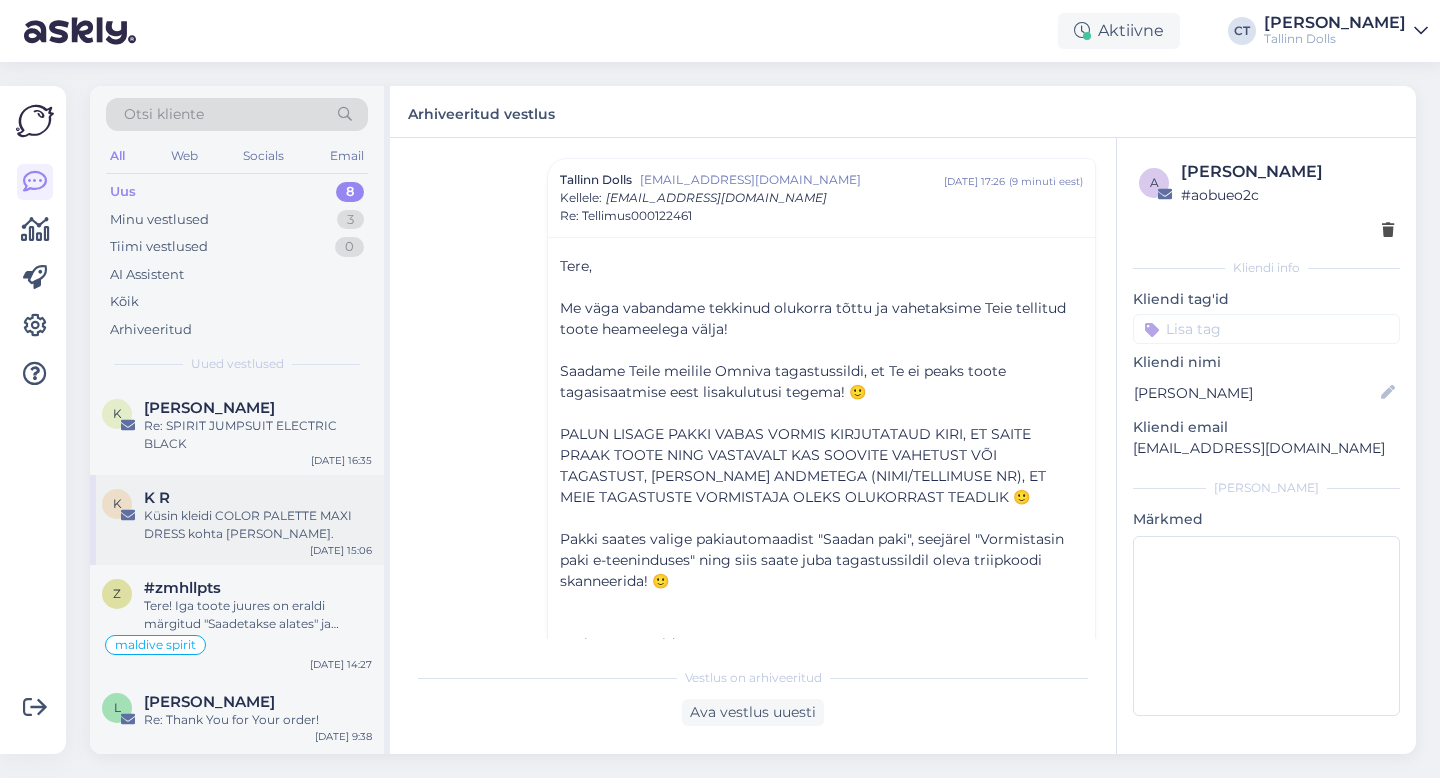 click on "Küsin kleidi COLOR PALETTE MAXI DRESS kohta [PERSON_NAME]." at bounding box center (258, 525) 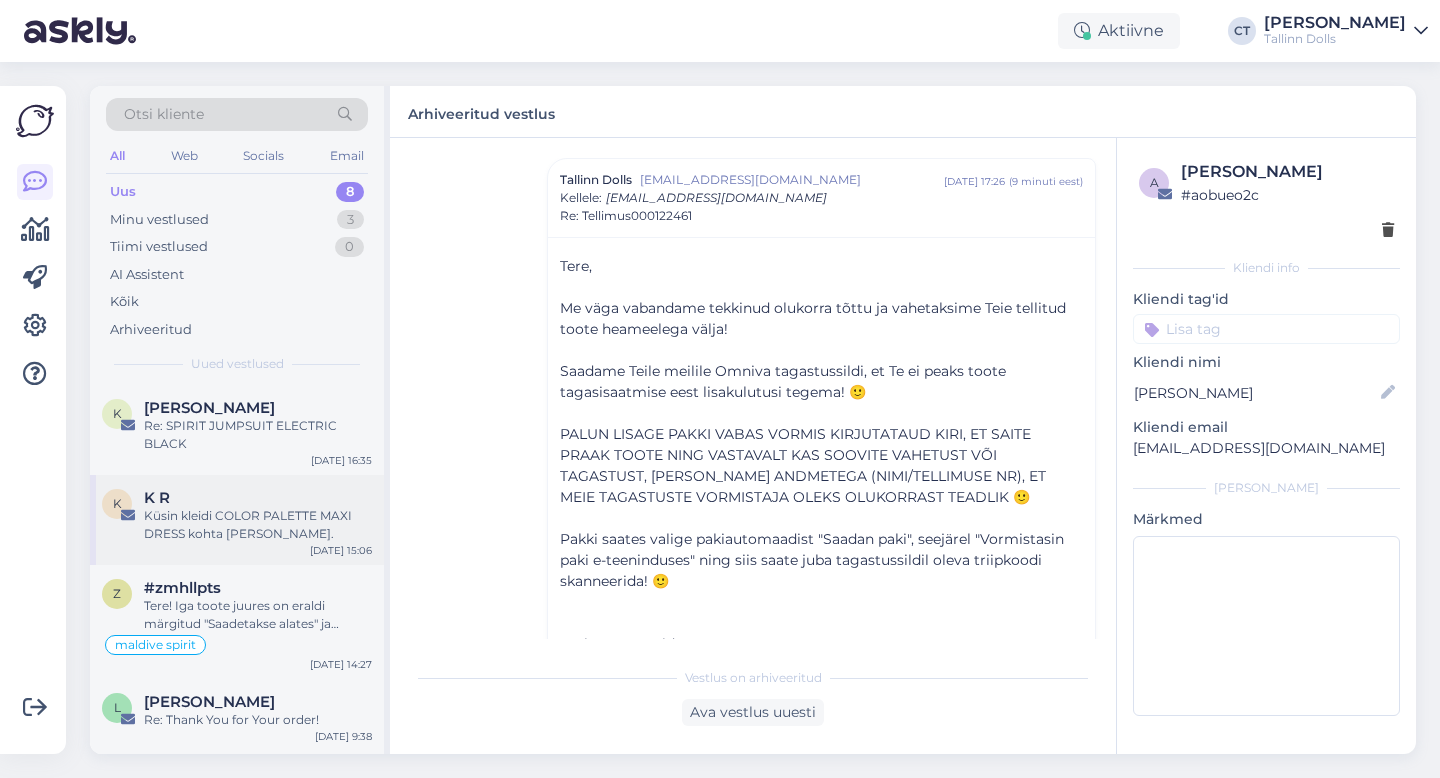scroll, scrollTop: 0, scrollLeft: 0, axis: both 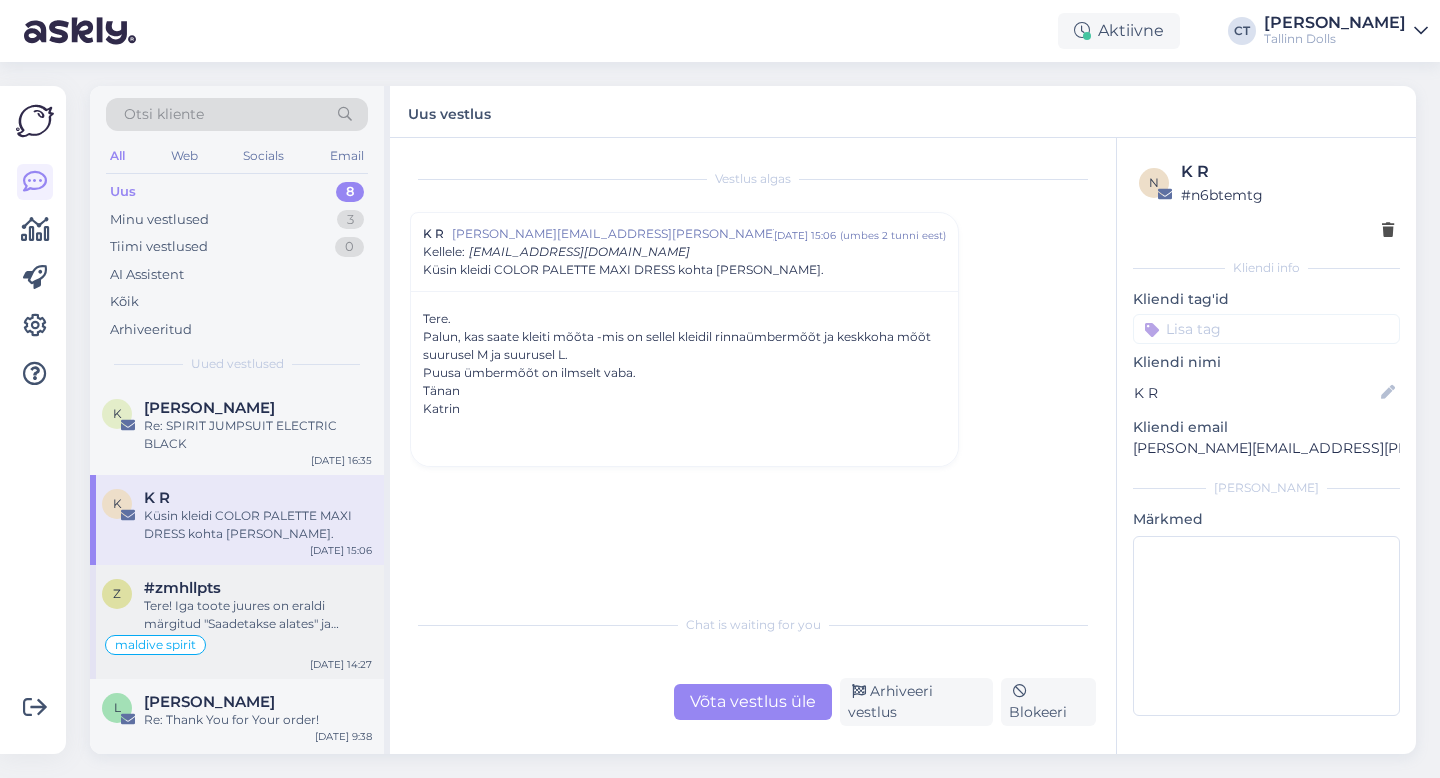 click on "Tere!
Iga toote juures on eraldi märgitud "Saadetakse alates" ja kuupäev, mis näitab, millal antud [PERSON_NAME] pannakse. Teie tellimuse ORDER #000121497 staatuse täpsustamiseks edastan Teie päringu kolleegile, kes saab seda lähemalt uurida ja teile vastata." at bounding box center (258, 615) 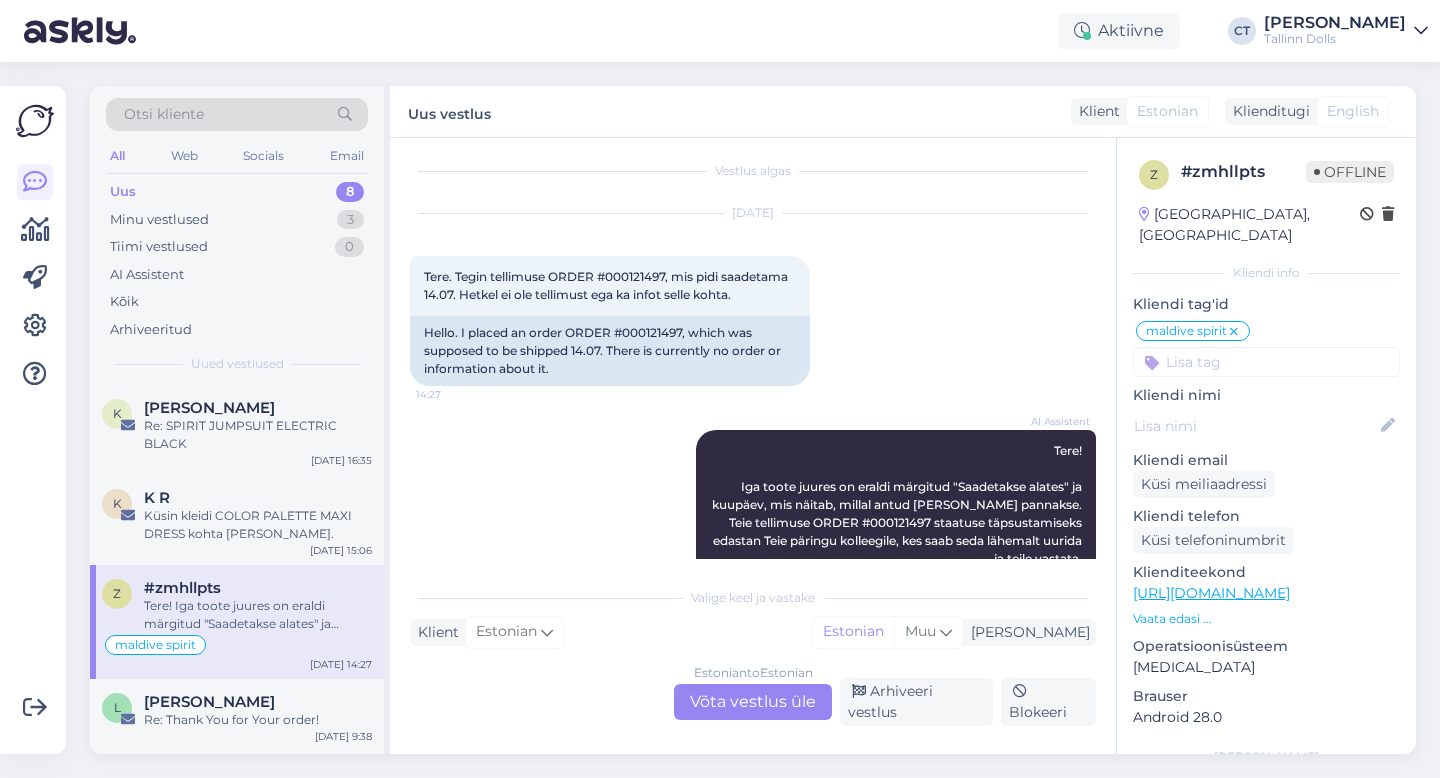 scroll, scrollTop: 39, scrollLeft: 0, axis: vertical 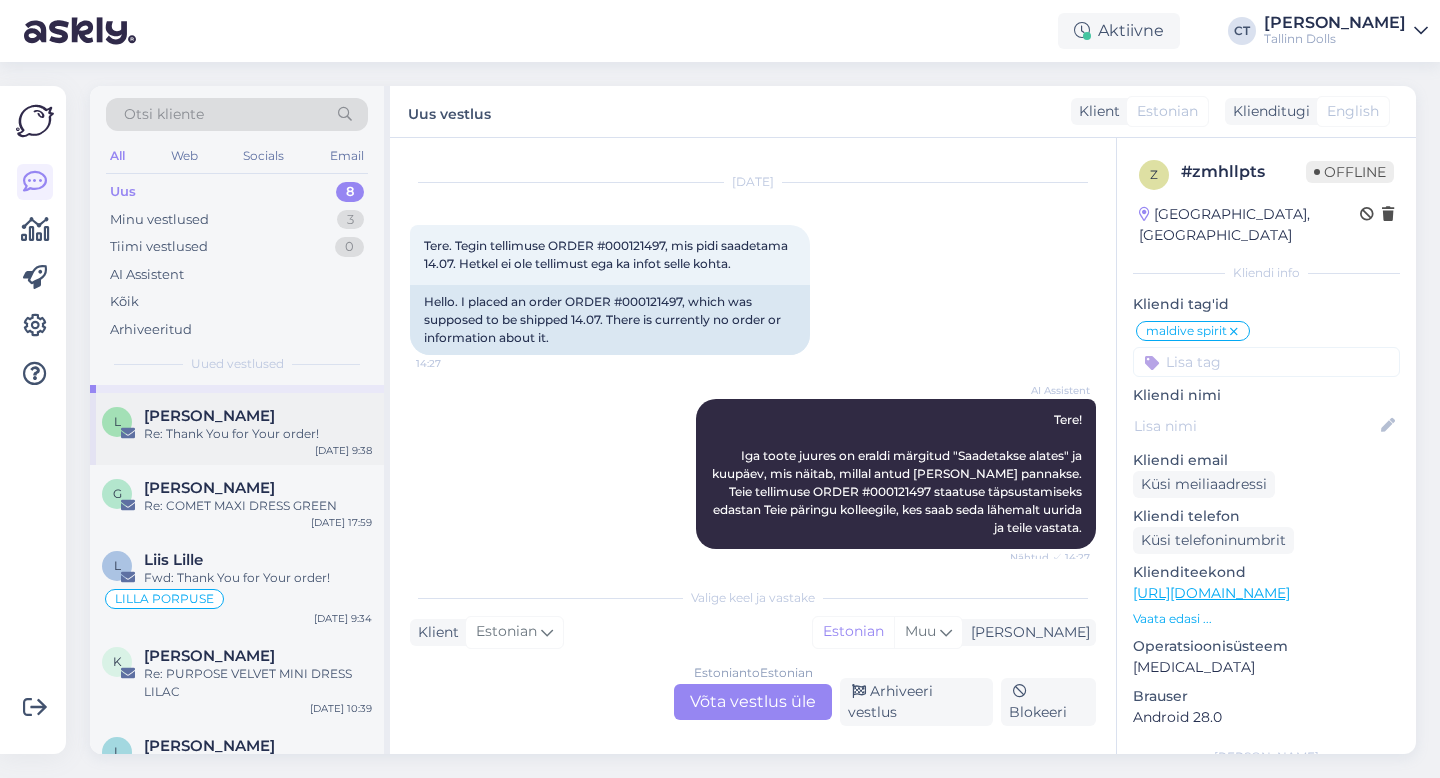 click on "Re: Thank You for Your order!" at bounding box center (258, 434) 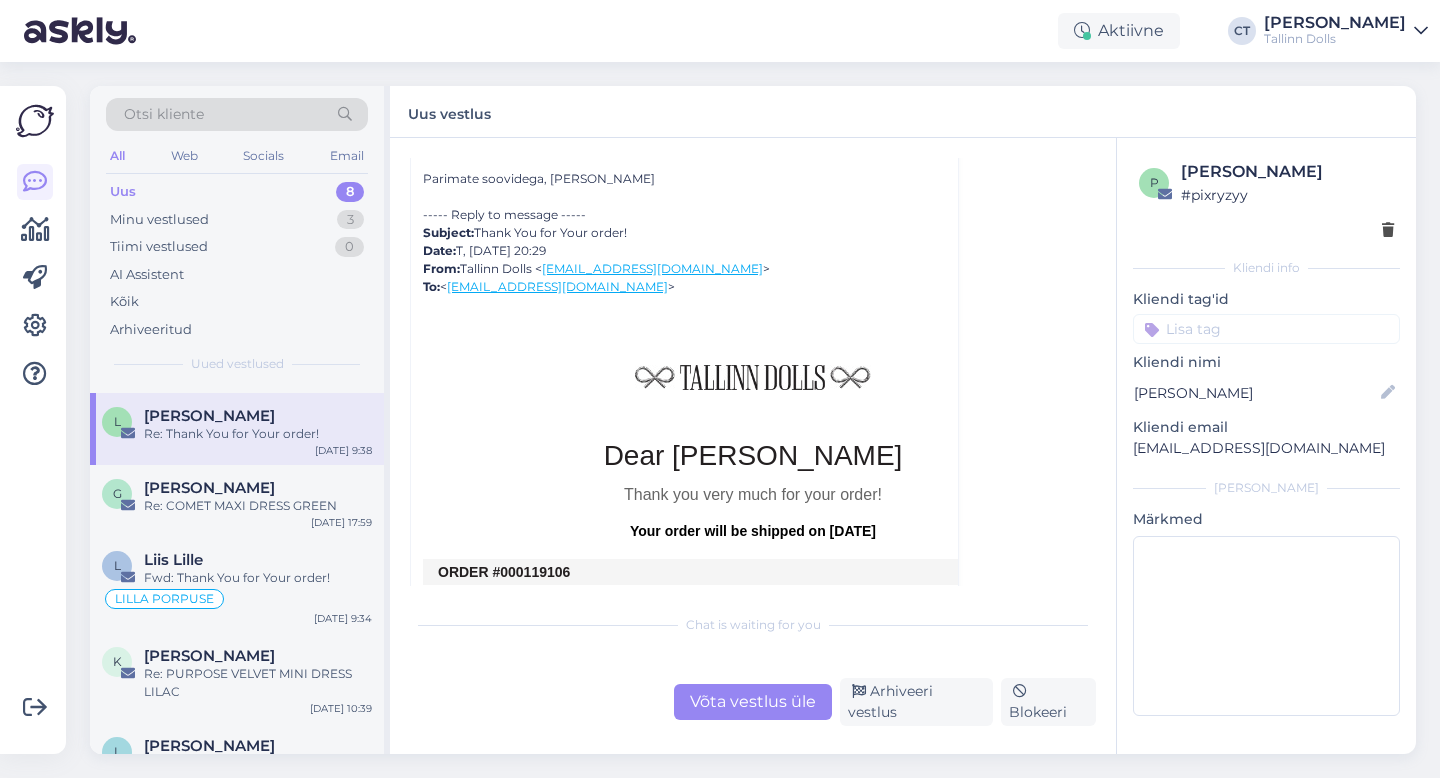 scroll, scrollTop: 385, scrollLeft: 0, axis: vertical 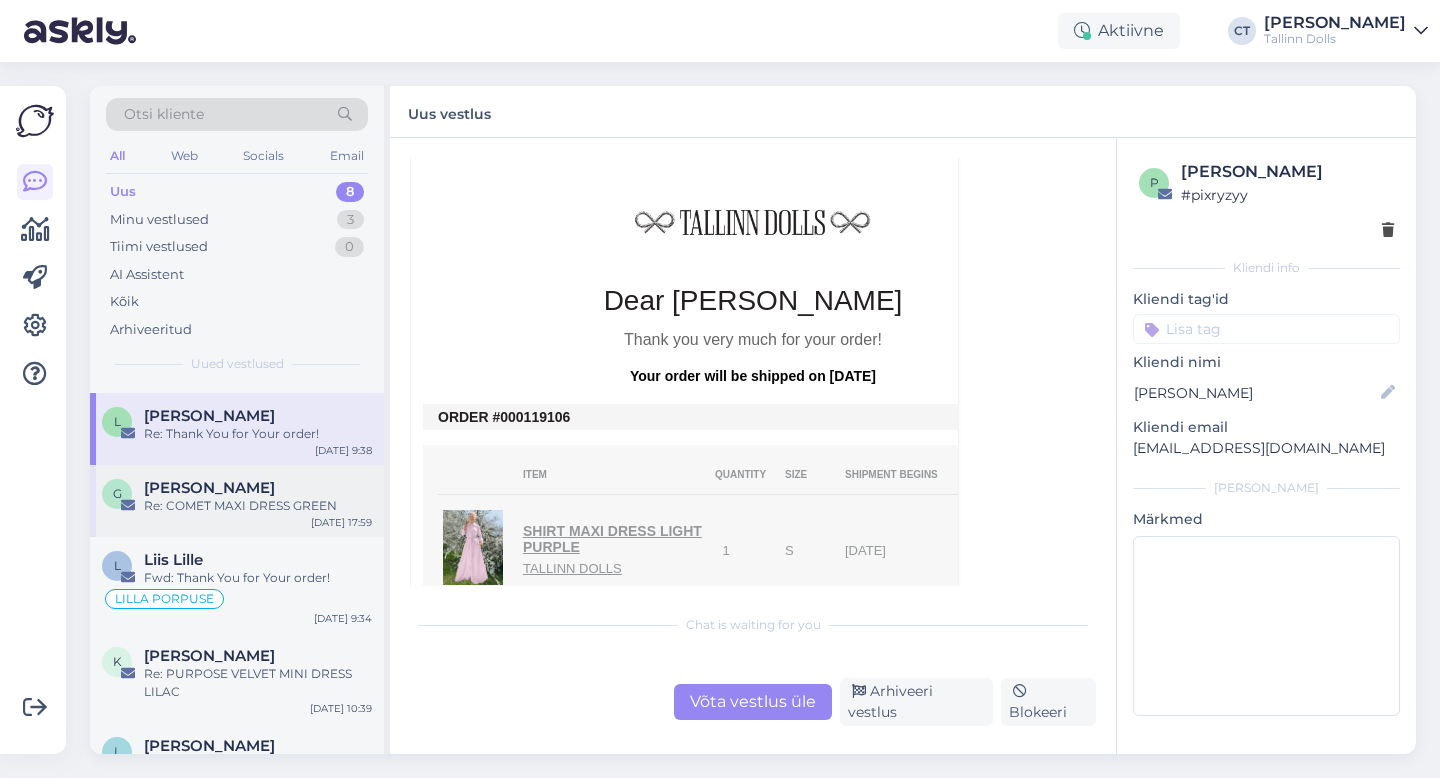 click on "[PERSON_NAME]" at bounding box center (258, 488) 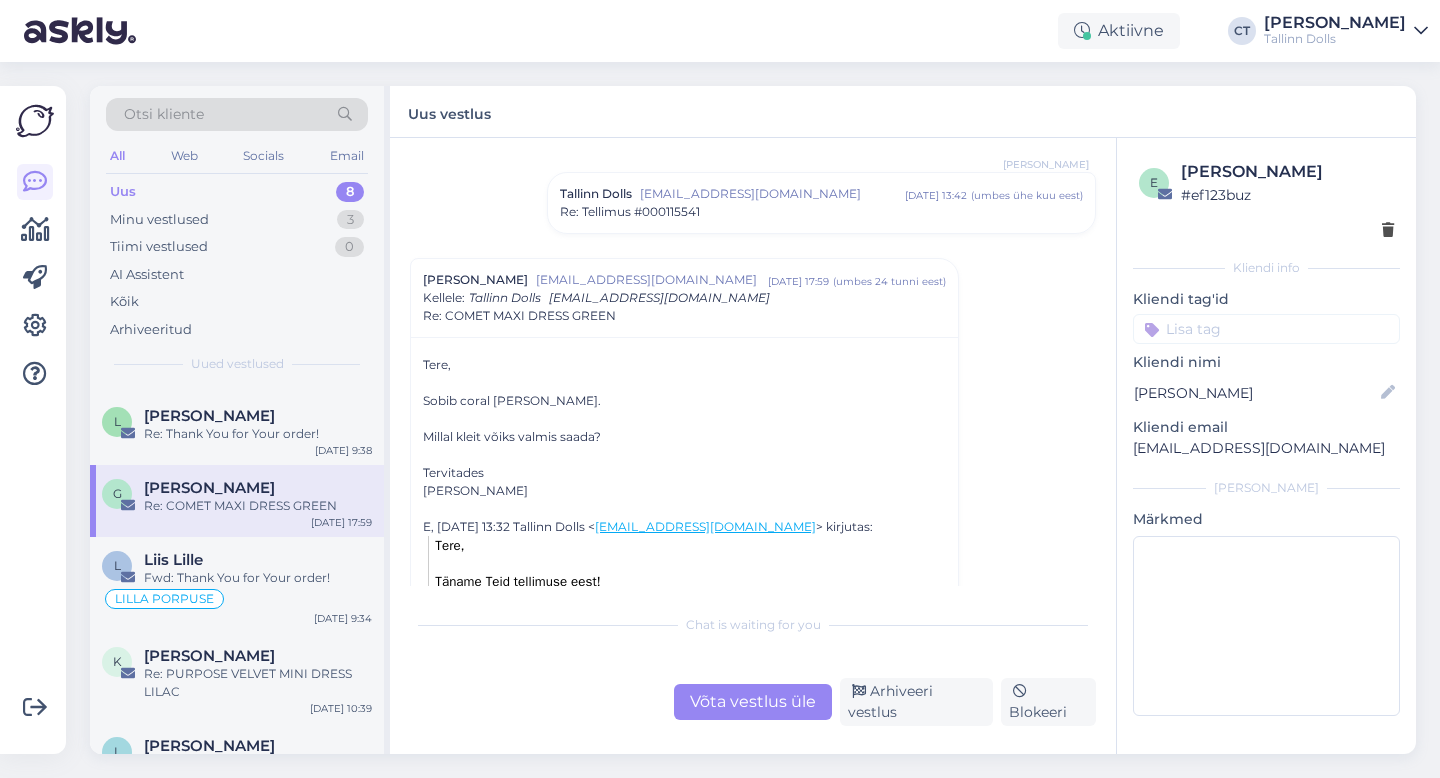 scroll, scrollTop: 129, scrollLeft: 0, axis: vertical 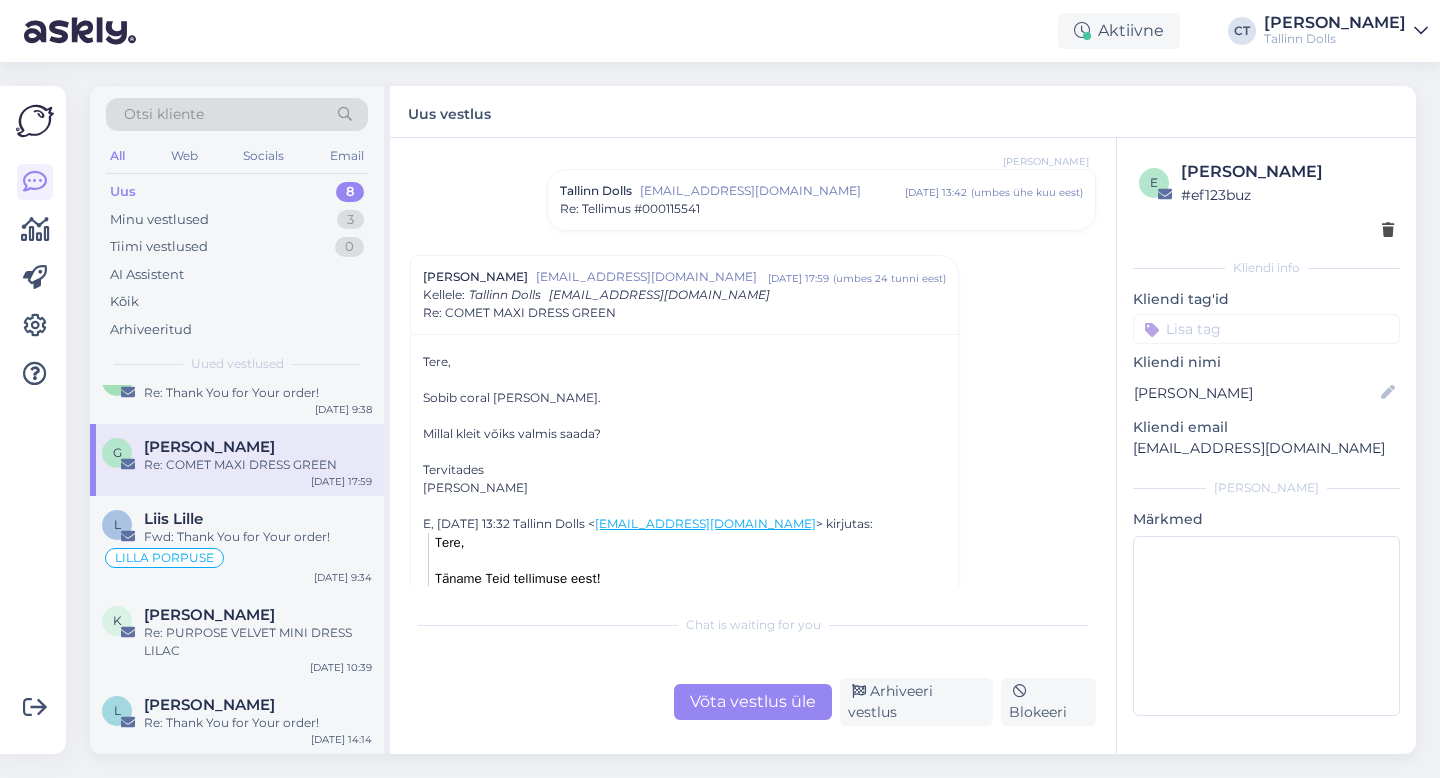 click on "Võta vestlus üle" at bounding box center [753, 702] 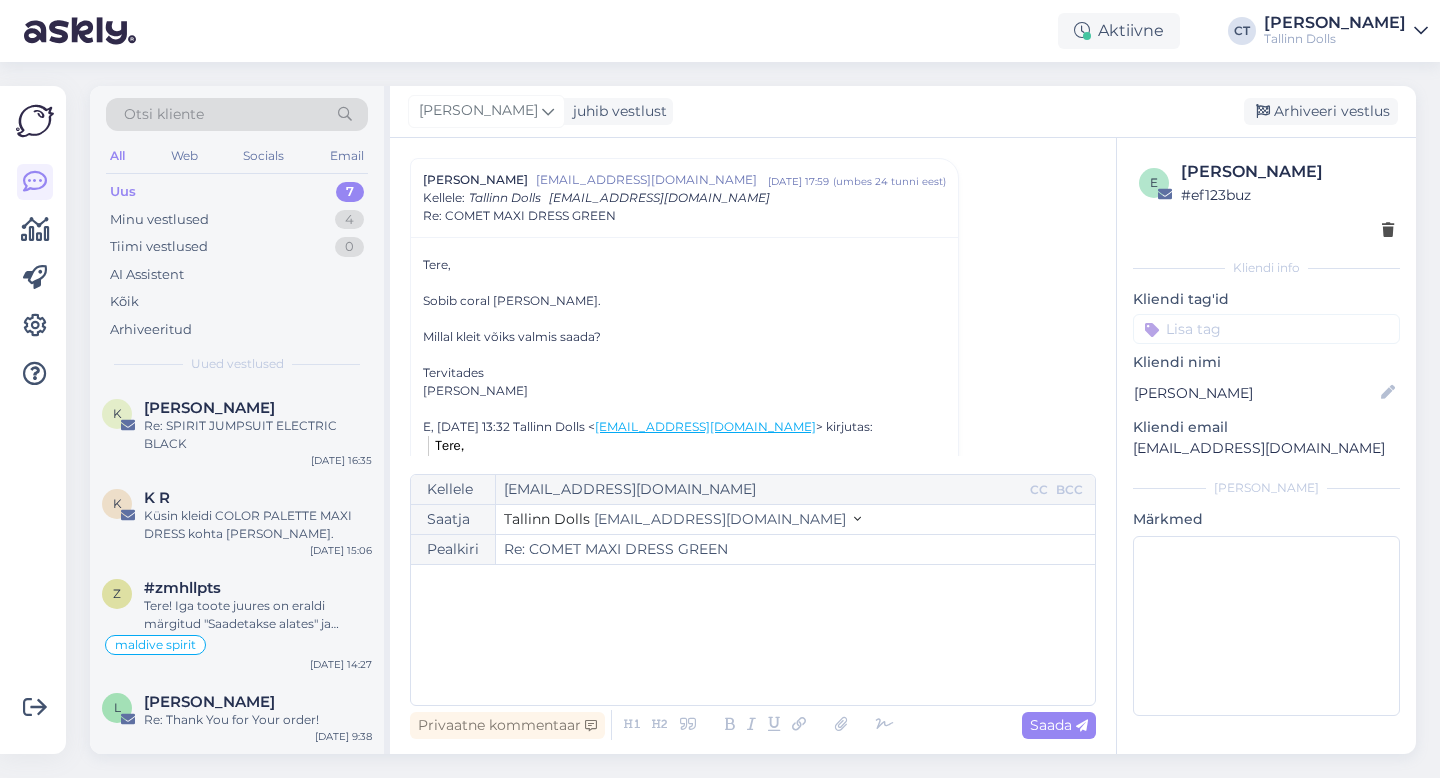click on "﻿" at bounding box center [753, 635] 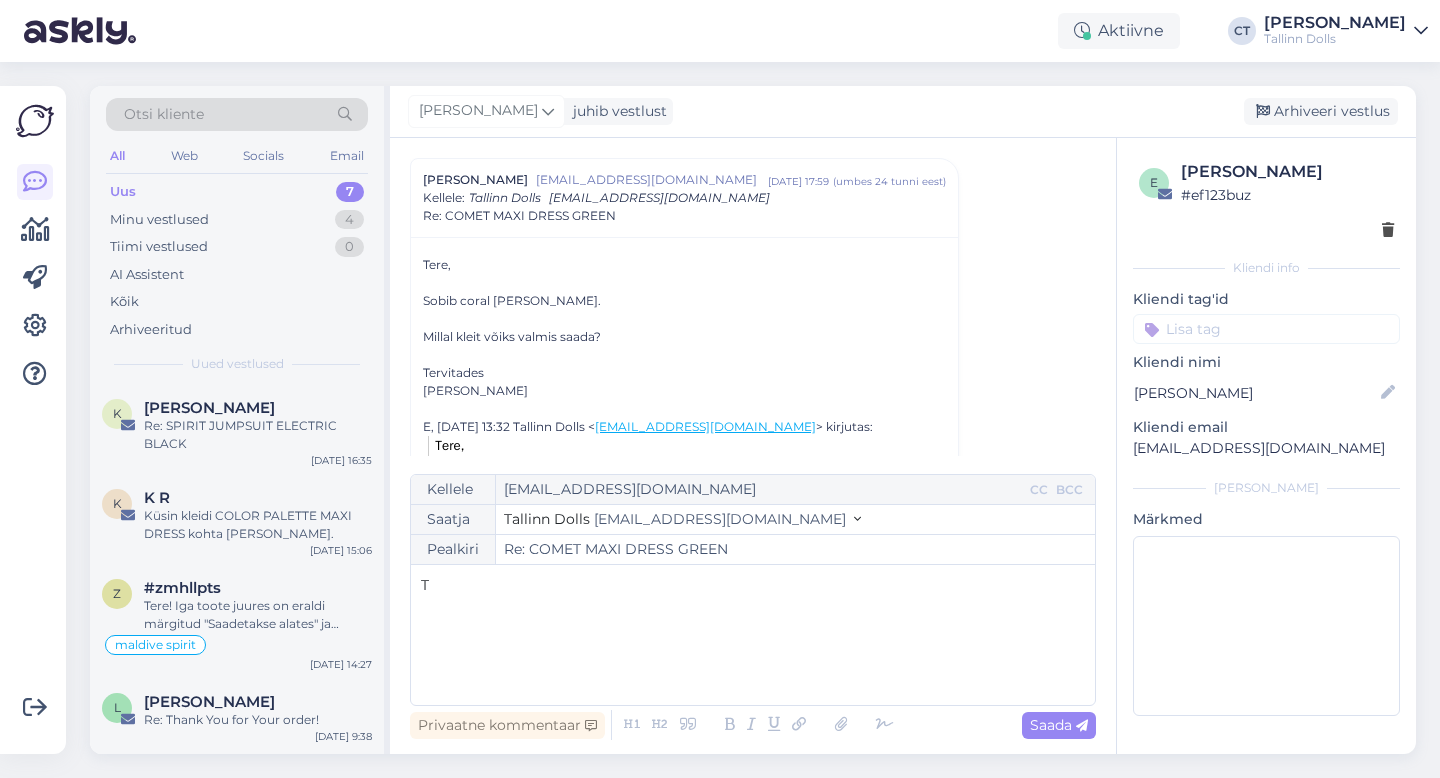 type 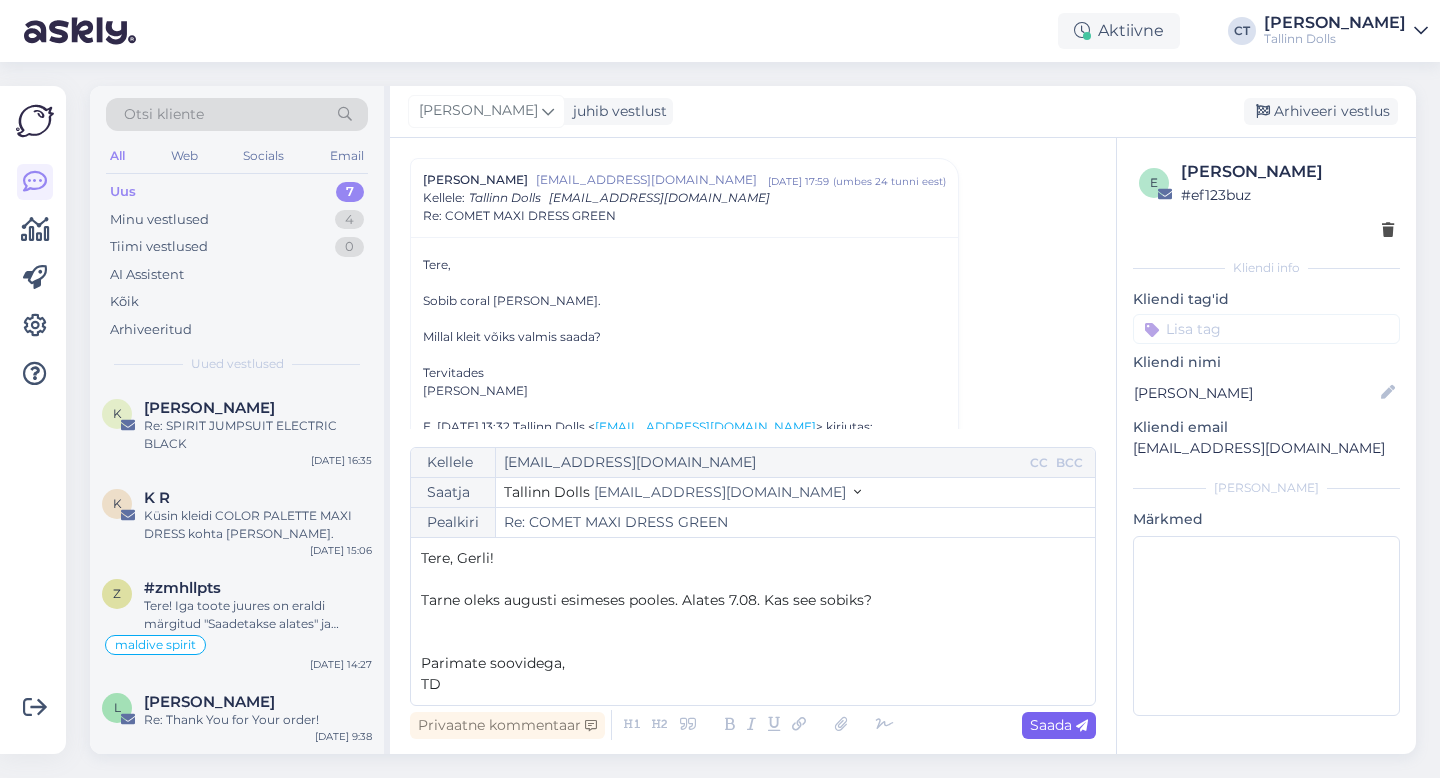 click on "Saada" at bounding box center (1059, 725) 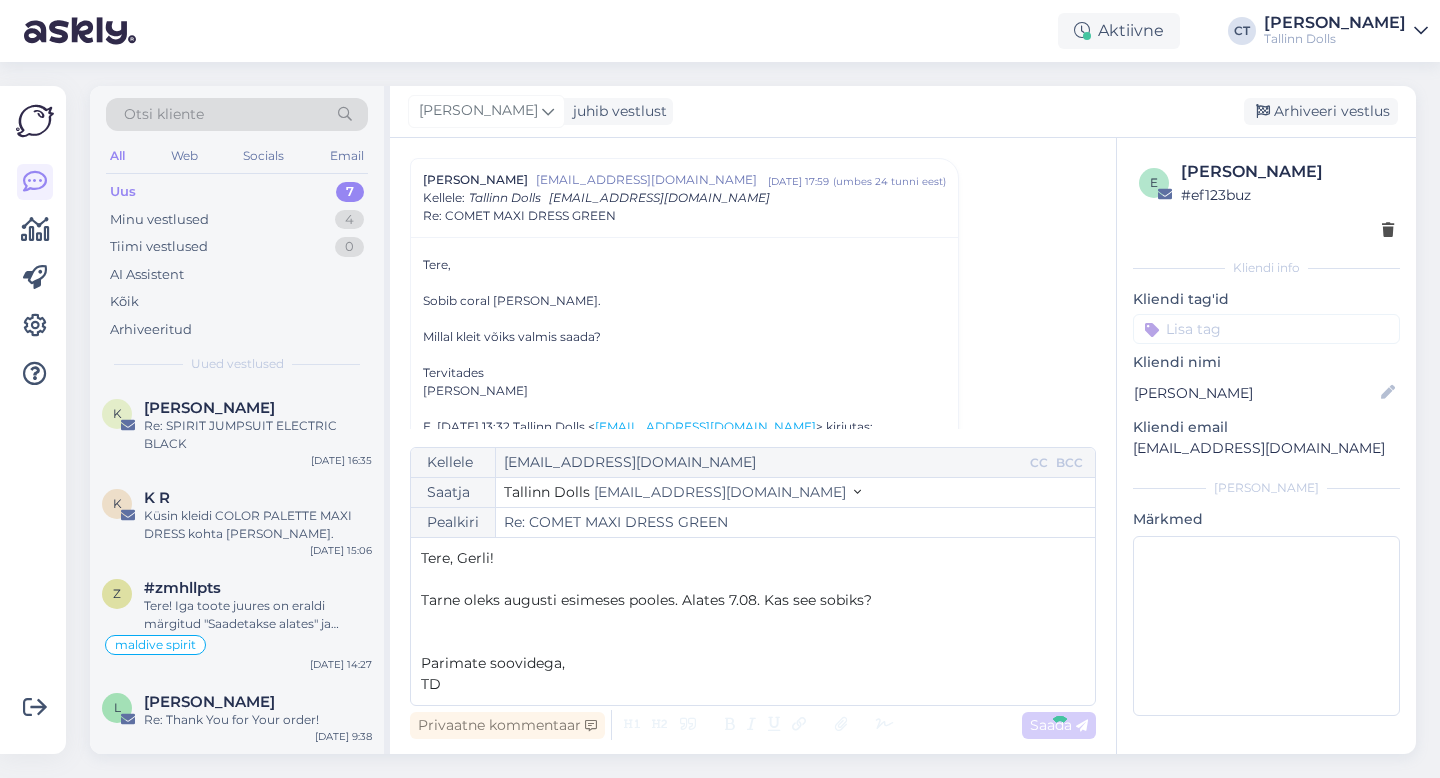 type on "Re: Re: COMET MAXI DRESS GREEN" 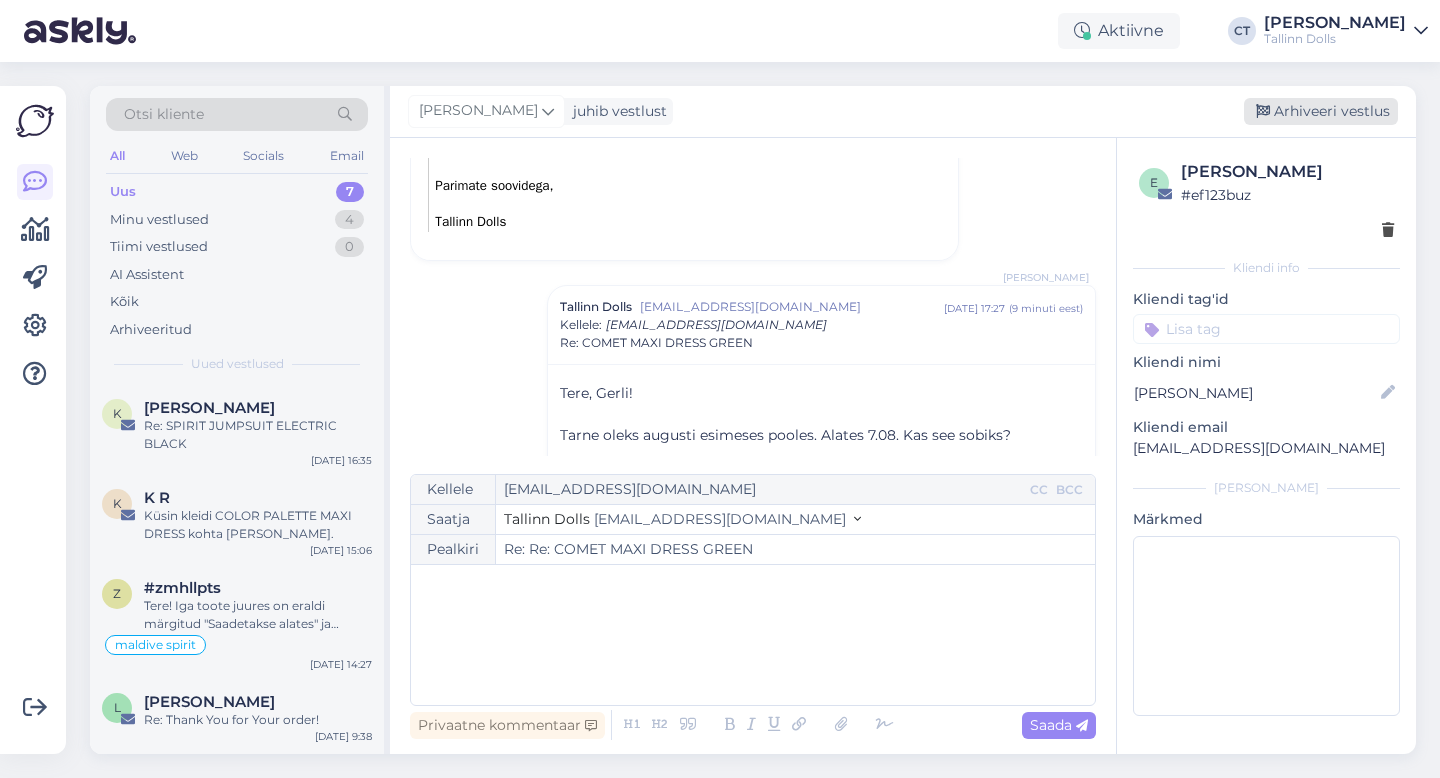 click on "Arhiveeri vestlus" at bounding box center [1321, 111] 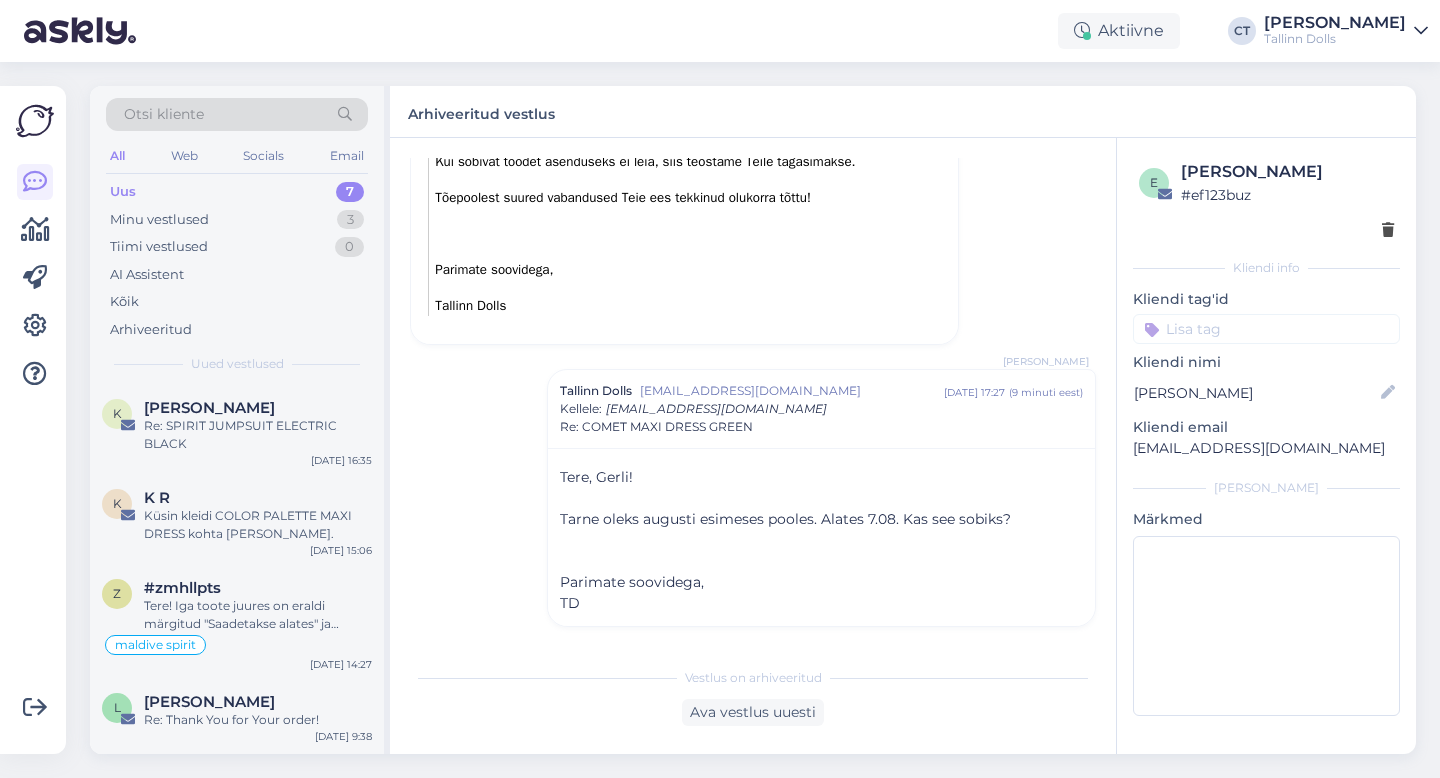 click on "K [PERSON_NAME] Re: SPIRIT JUMPSUIT ELECTRIC BLACK [DATE] 16:35" at bounding box center (237, 430) 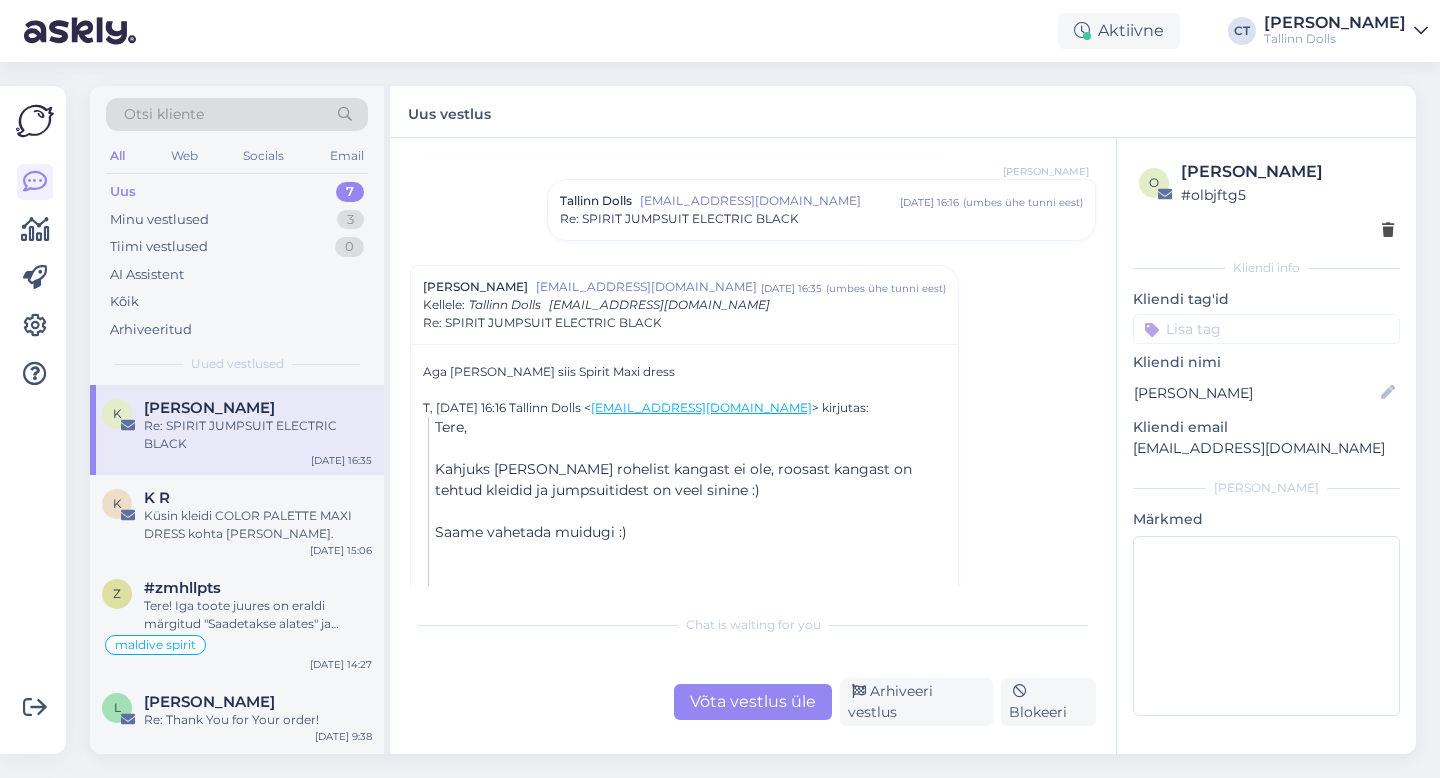 scroll, scrollTop: 306, scrollLeft: 0, axis: vertical 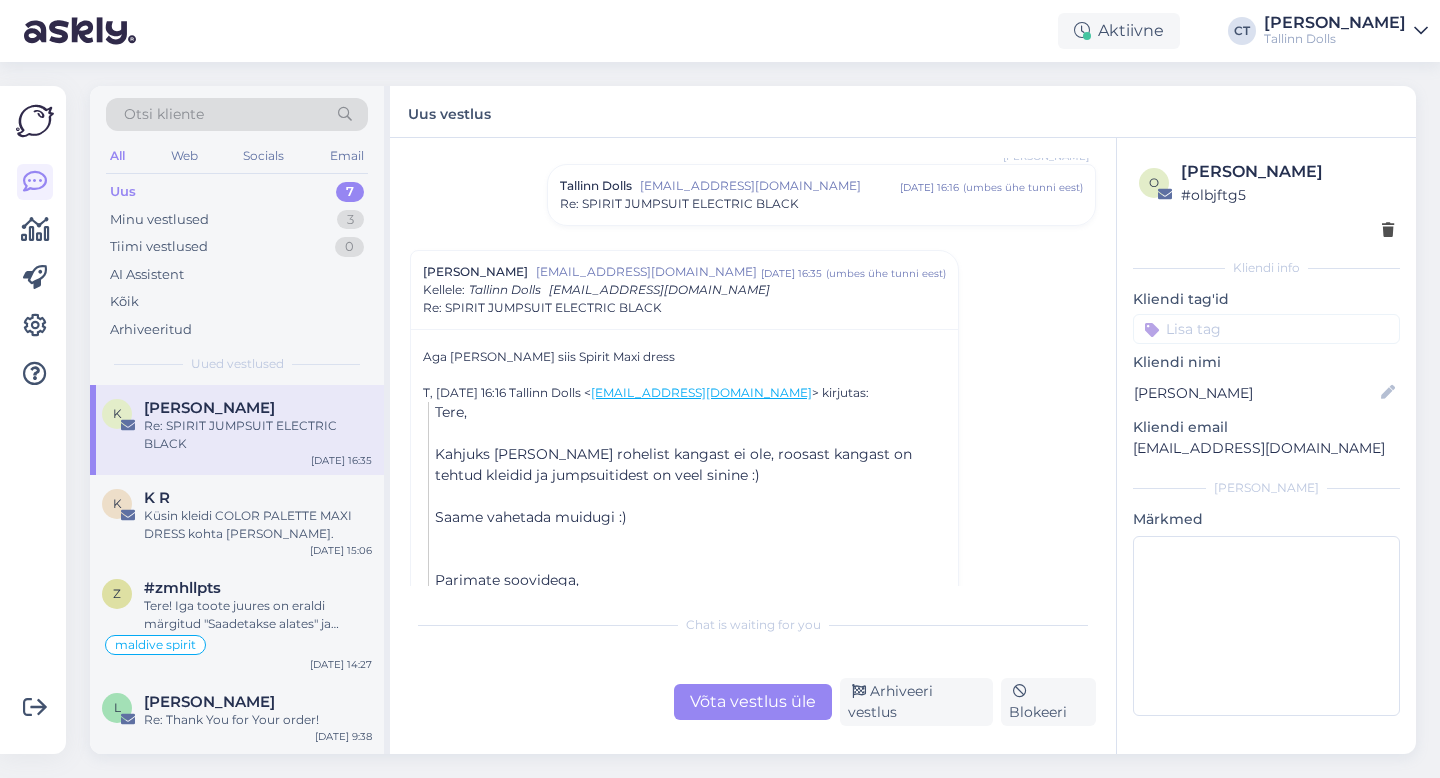click on "Võta vestlus üle" at bounding box center [753, 702] 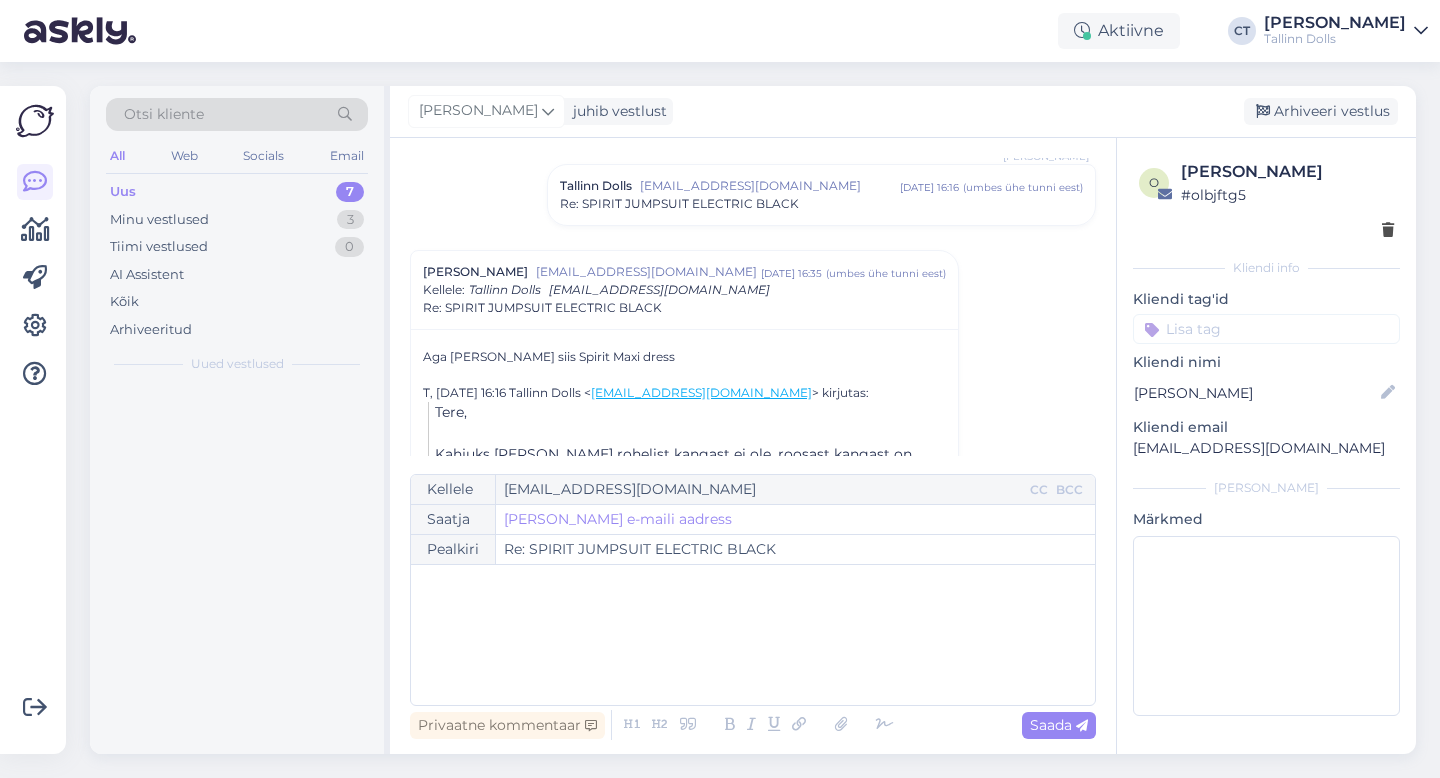 scroll, scrollTop: 398, scrollLeft: 0, axis: vertical 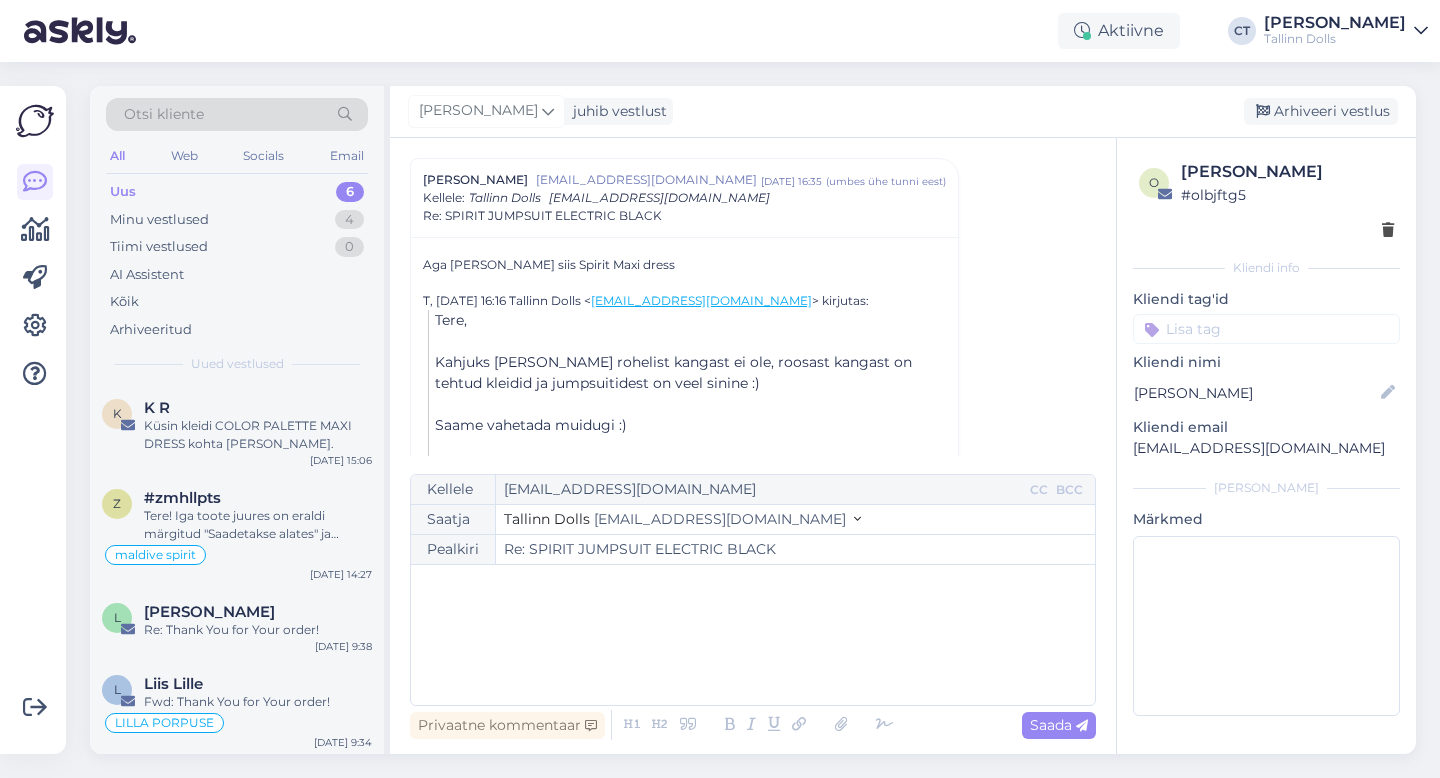 click on "﻿" at bounding box center (753, 635) 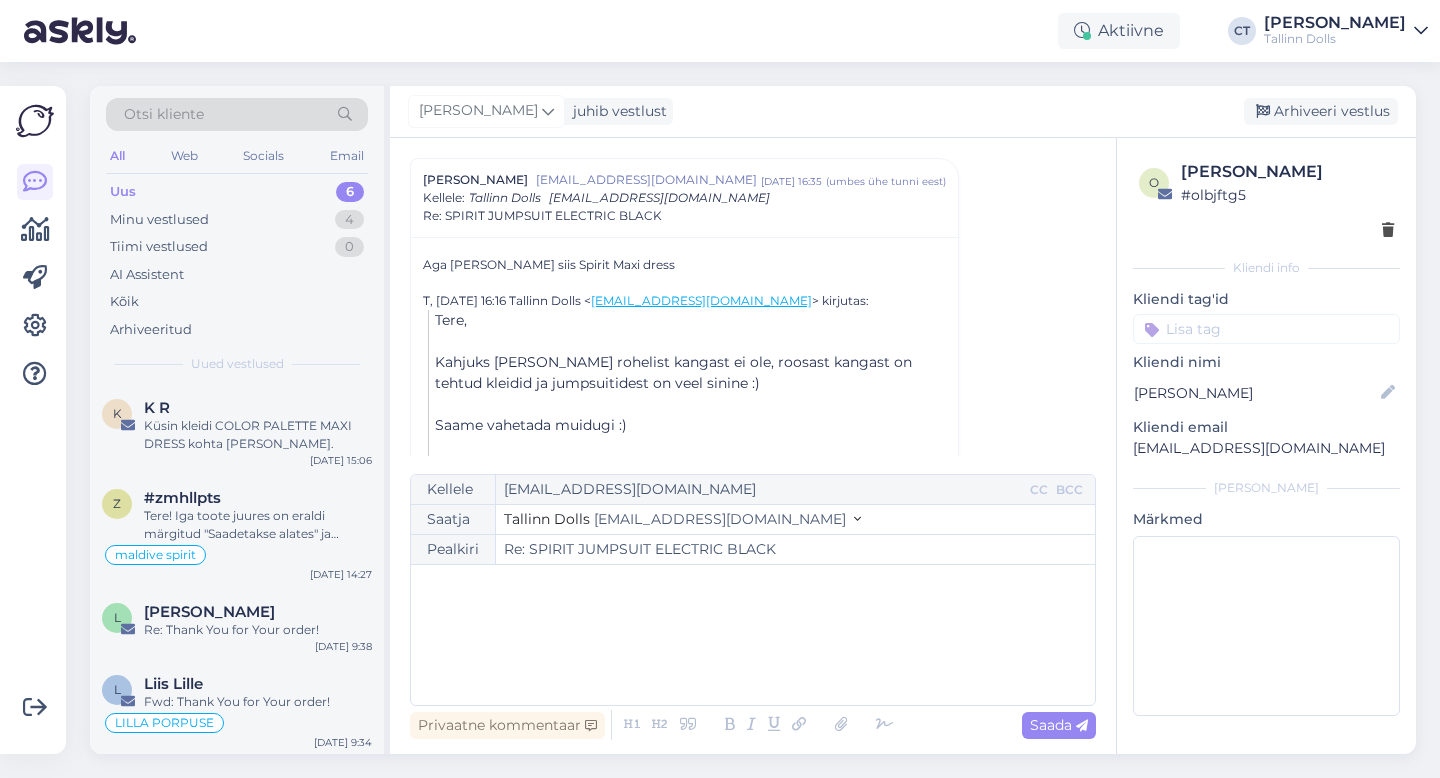 type 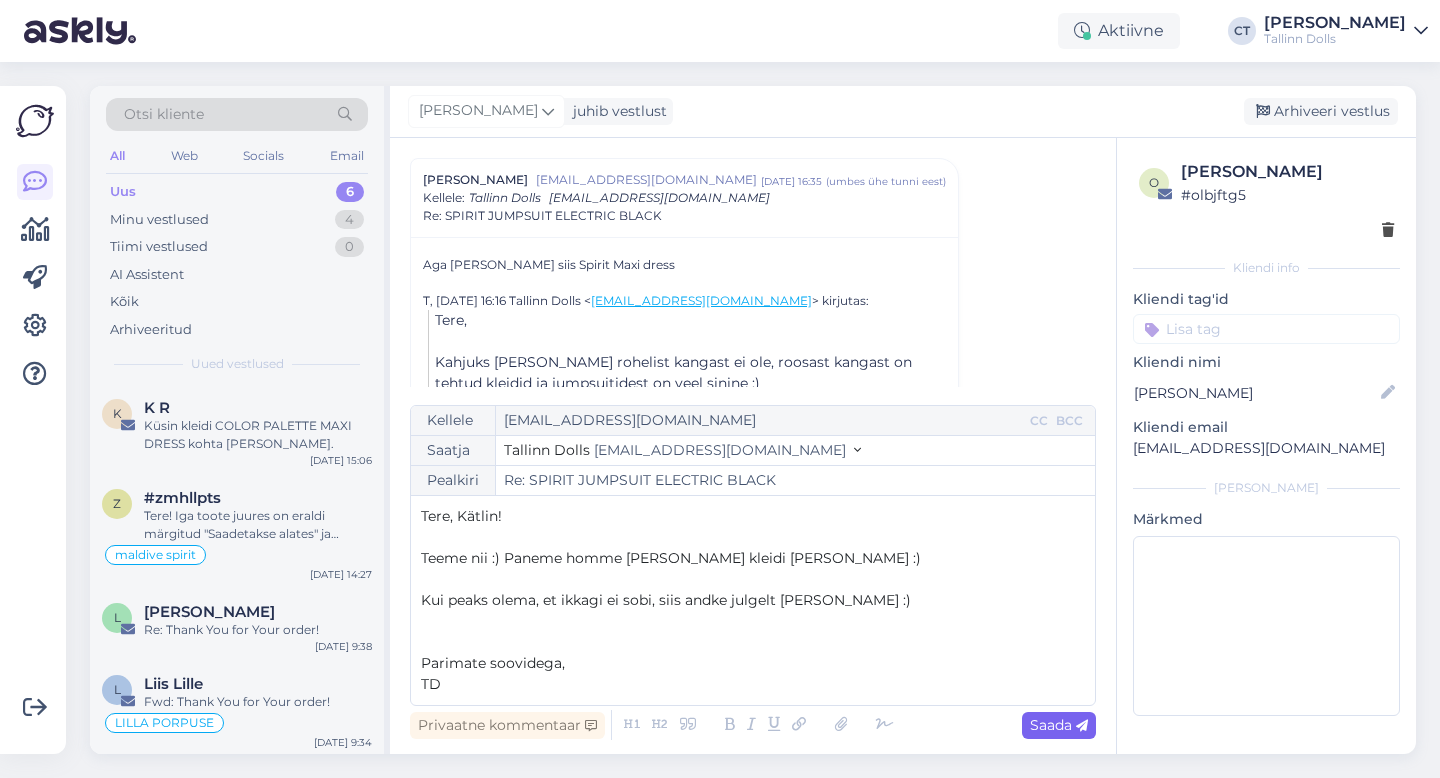 click on "Saada" at bounding box center (1059, 725) 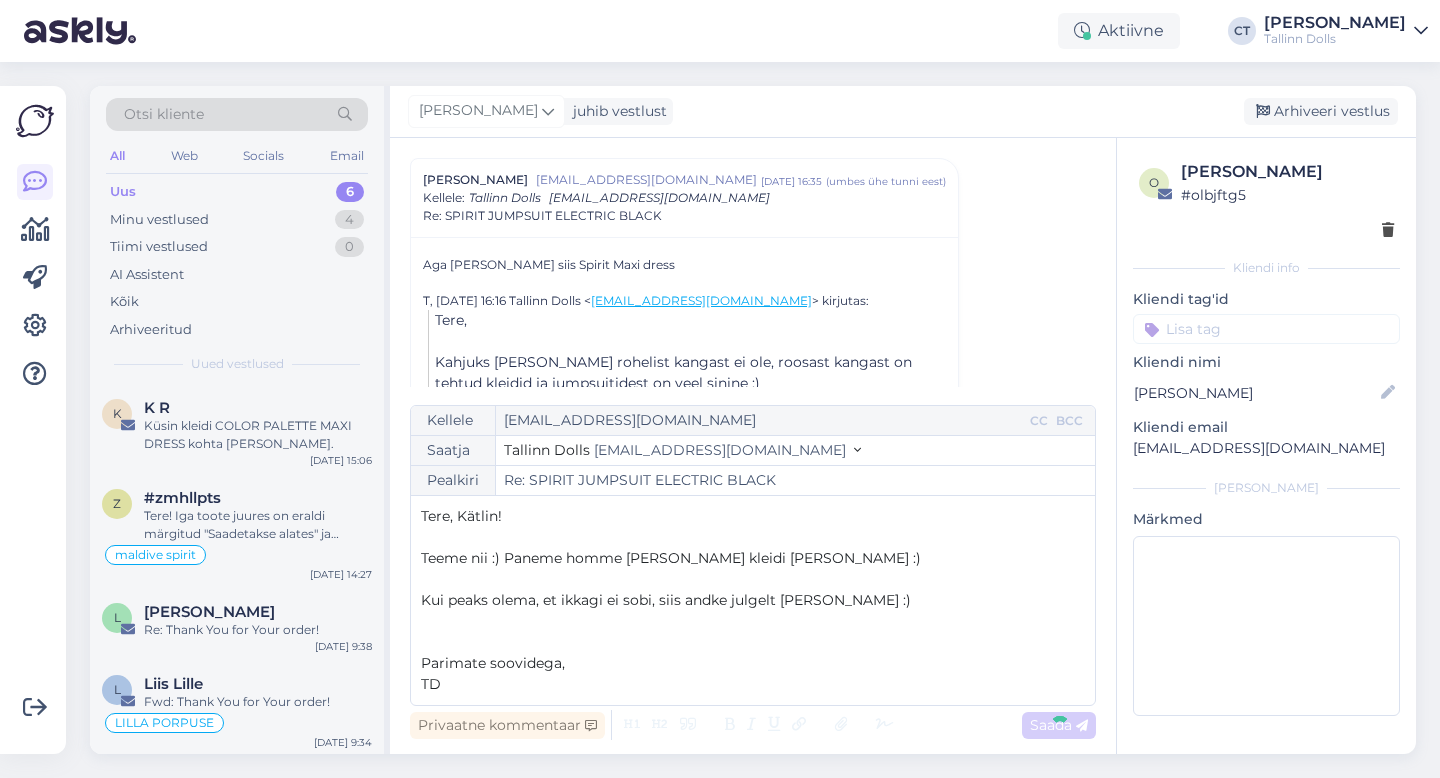 type on "Re: Re: SPIRIT JUMPSUIT ELECTRIC BLACK" 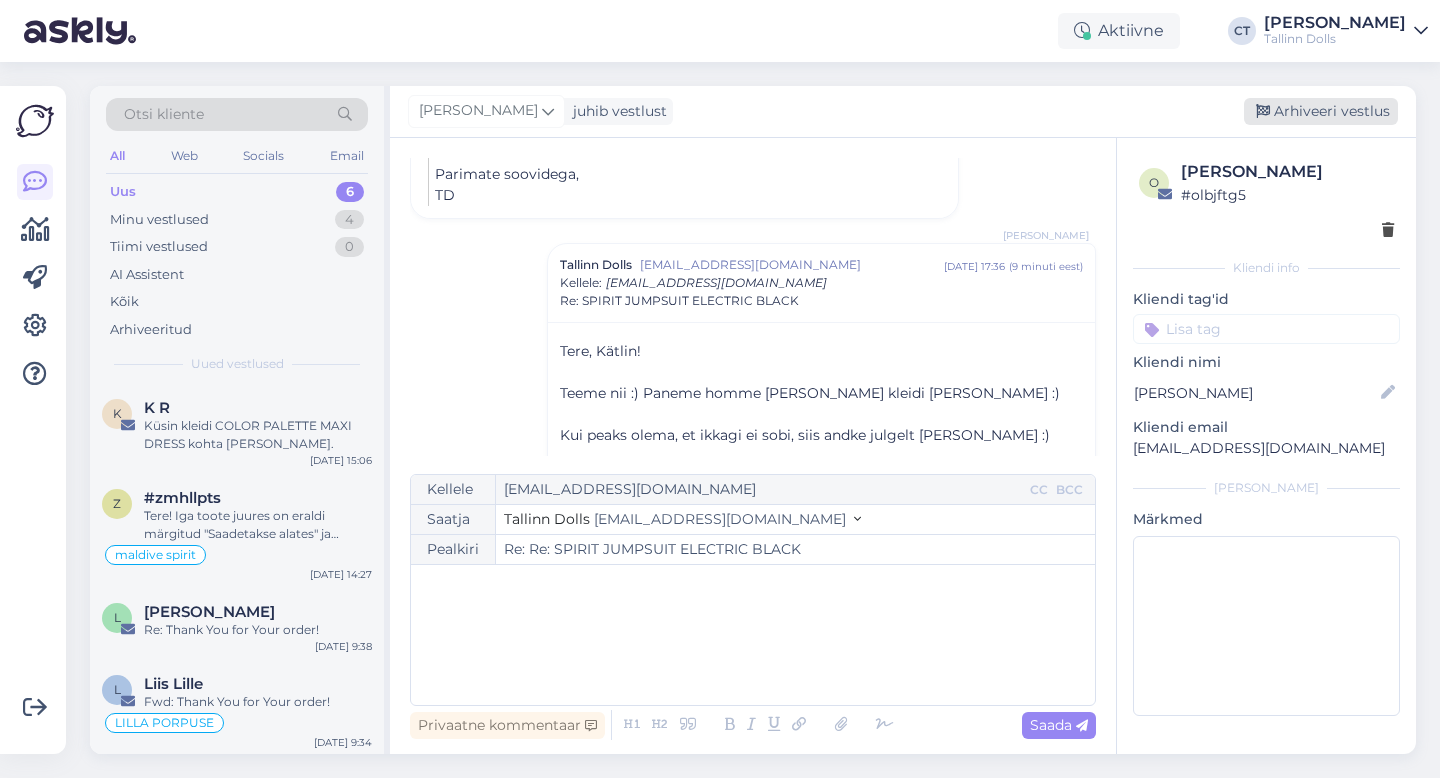 click on "Arhiveeri vestlus" at bounding box center [1321, 111] 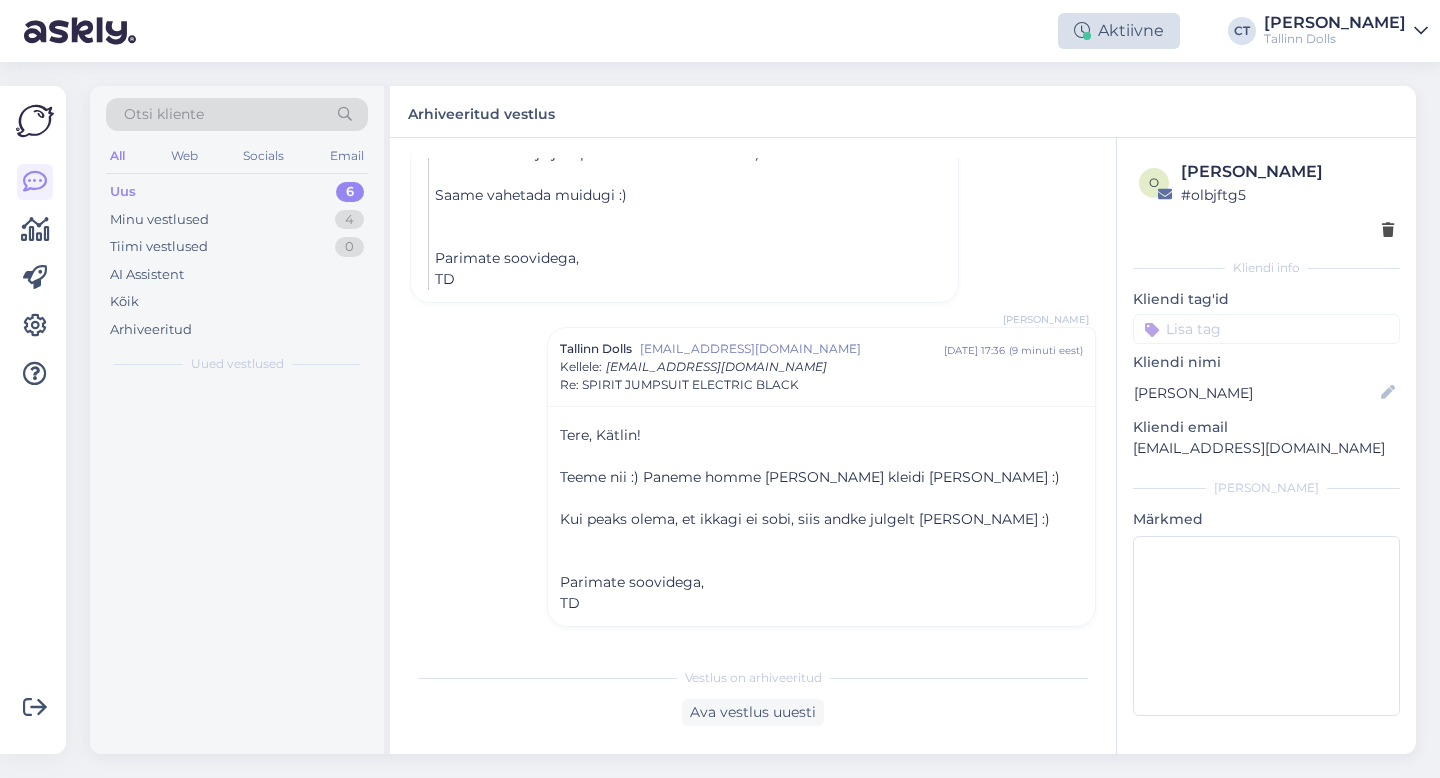 scroll, scrollTop: 628, scrollLeft: 0, axis: vertical 